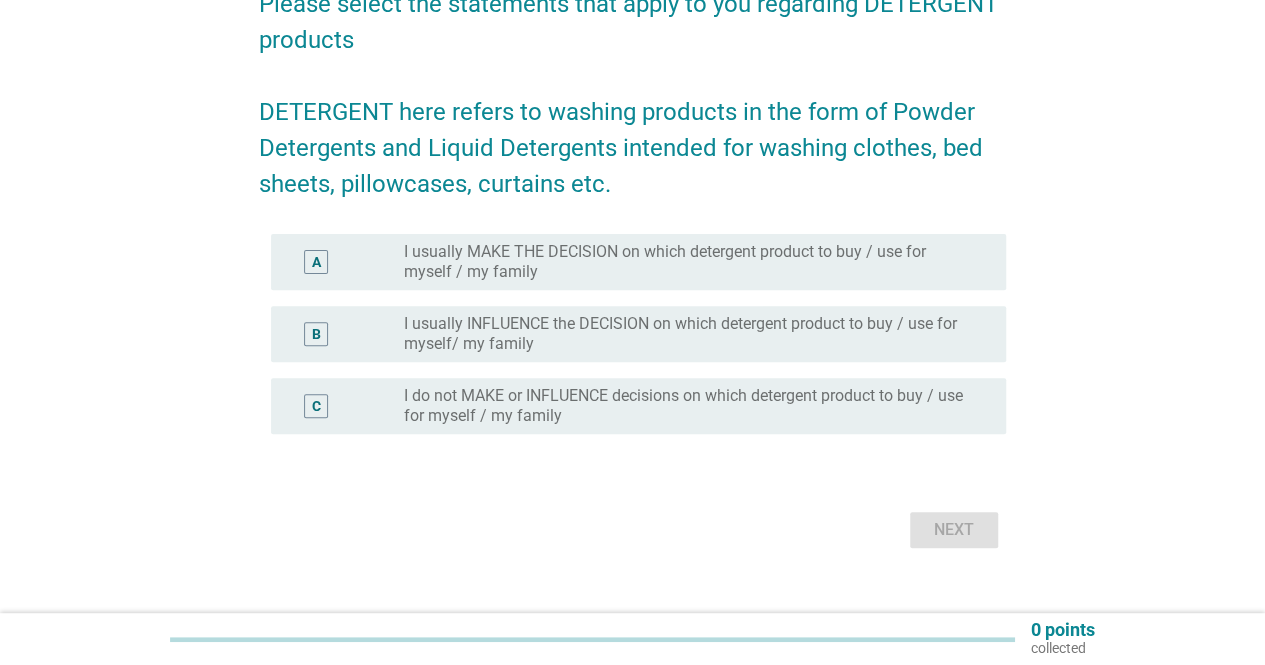 scroll, scrollTop: 200, scrollLeft: 0, axis: vertical 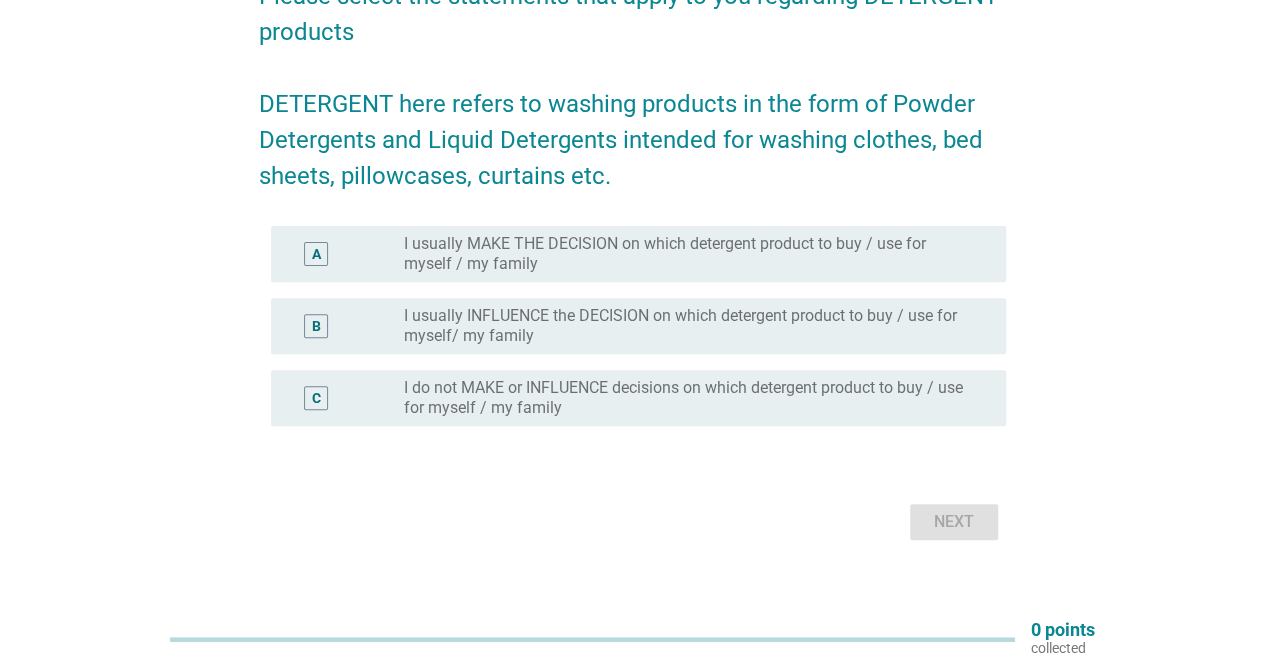click on "I usually MAKE THE DECISION on which detergent product to buy / use for myself / my family" at bounding box center (689, 254) 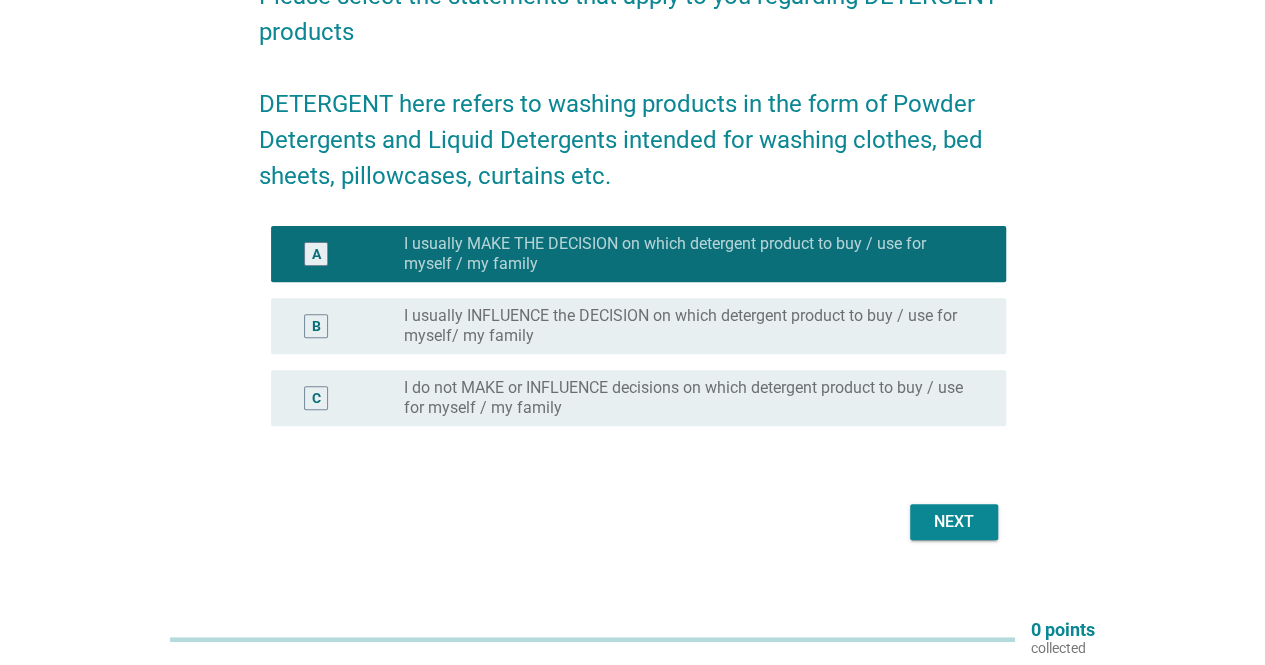 click on "I usually INFLUENCE the DECISION on which detergent product to buy / use for myself/ my family" at bounding box center (689, 326) 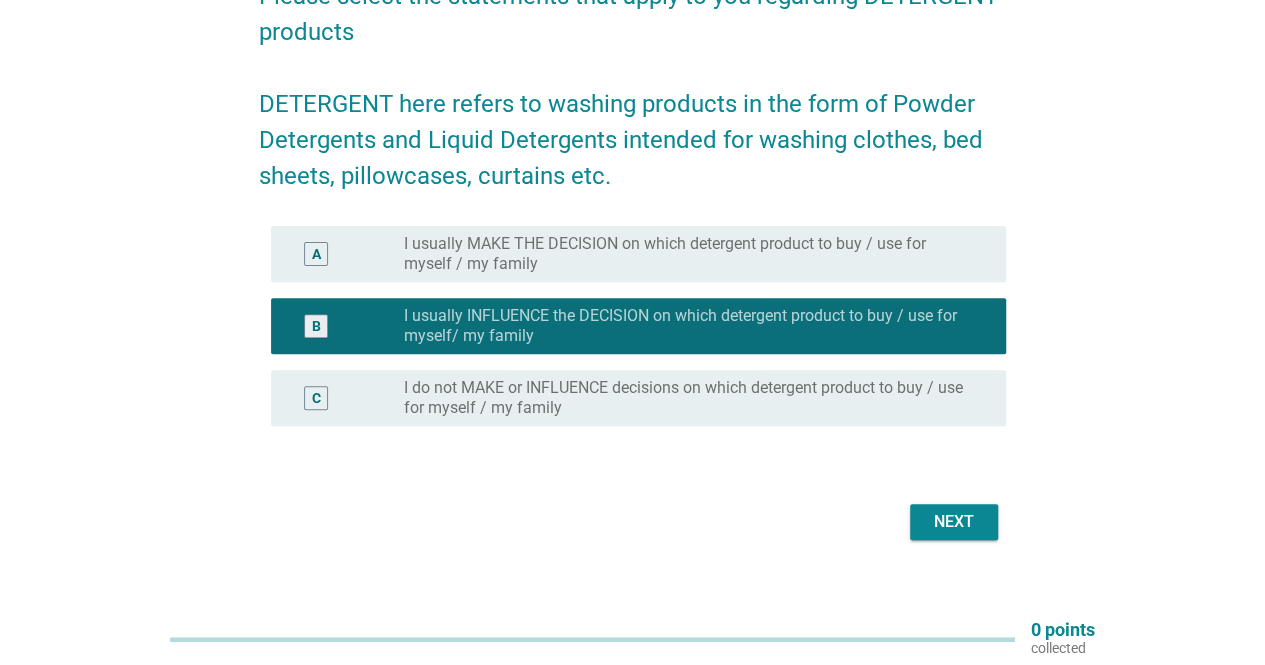 click on "Next" at bounding box center [954, 522] 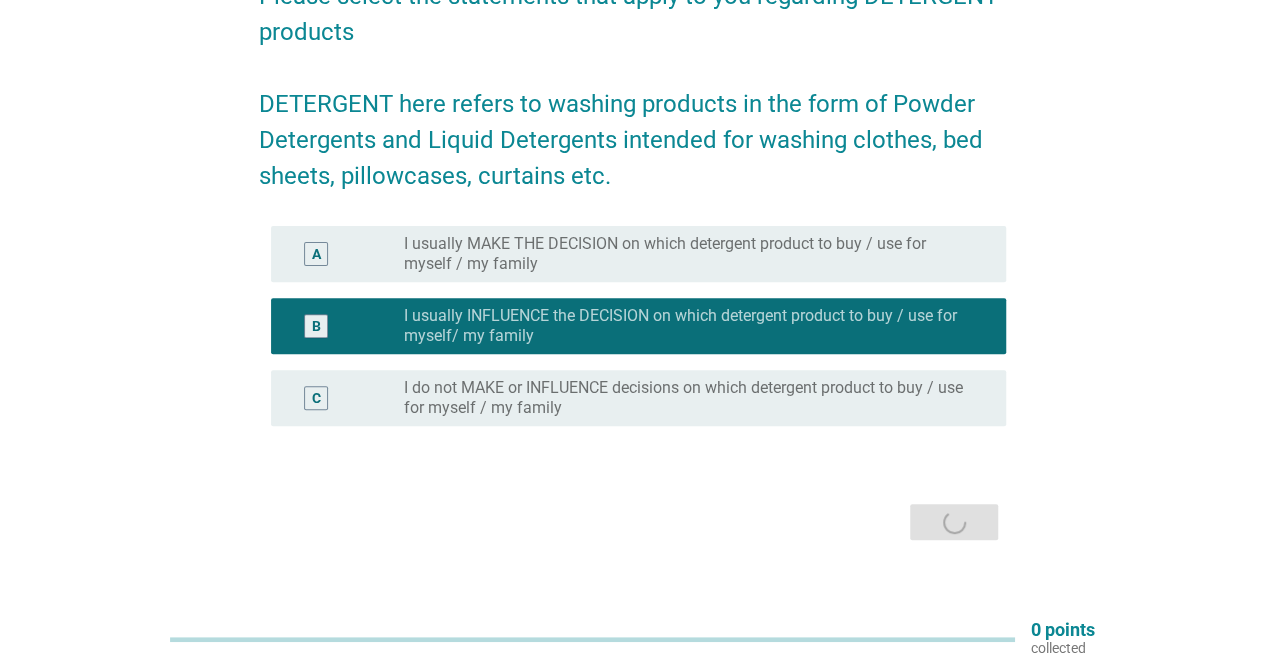 scroll, scrollTop: 0, scrollLeft: 0, axis: both 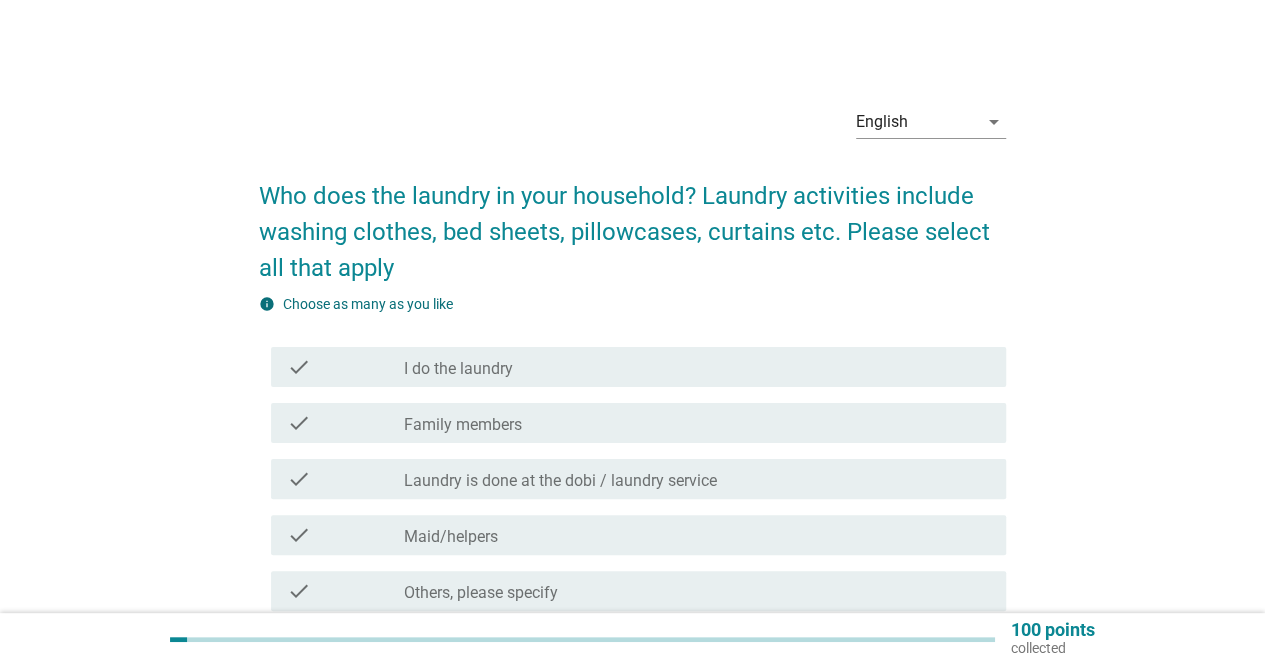 click on "check_box_outline_blank I do the laundry" at bounding box center (697, 367) 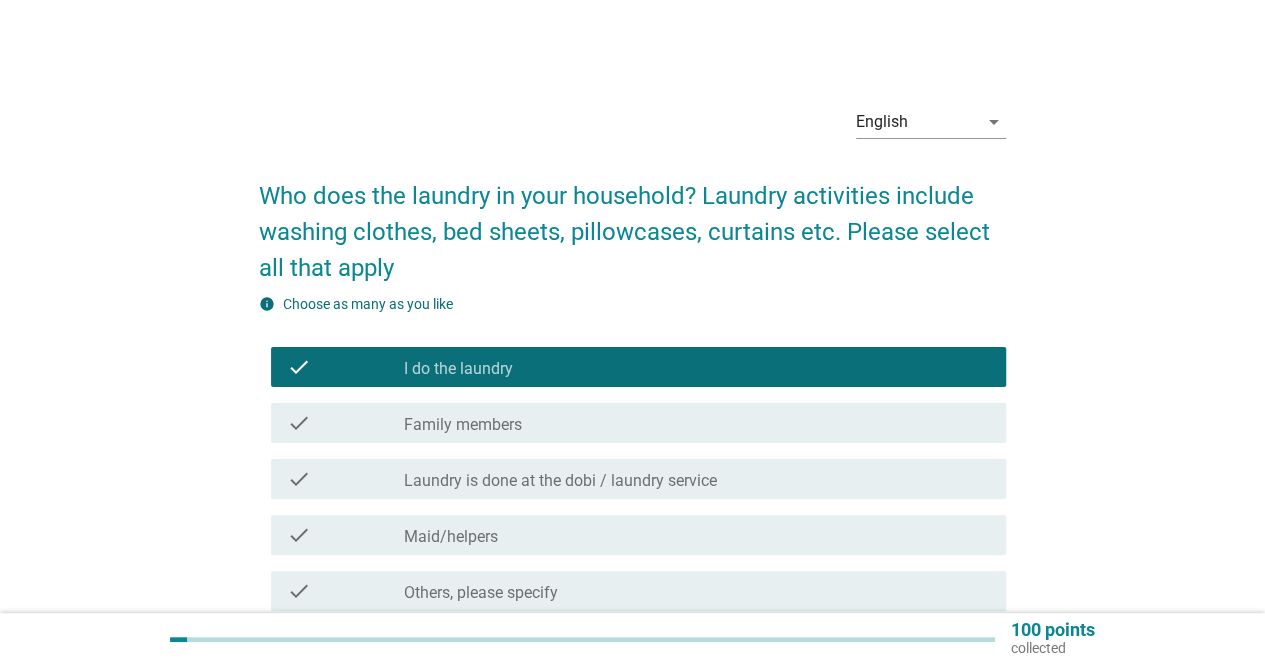 click on "check     check_box_outline_blank Family members" at bounding box center (638, 423) 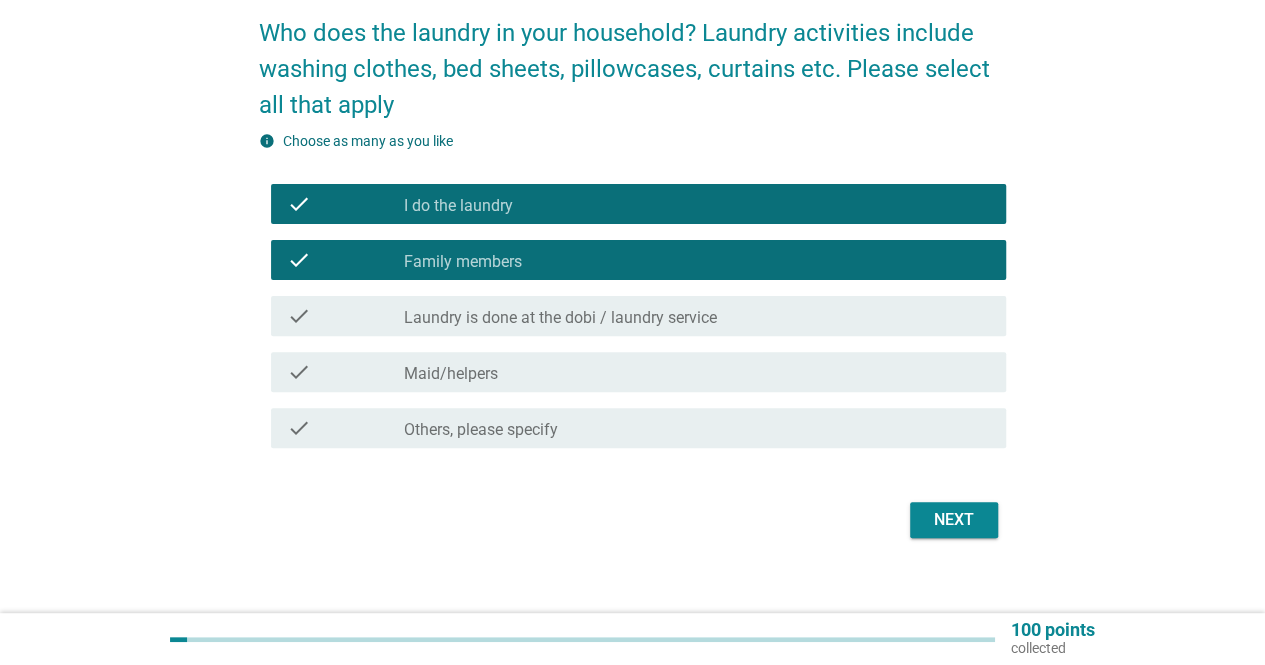scroll, scrollTop: 184, scrollLeft: 0, axis: vertical 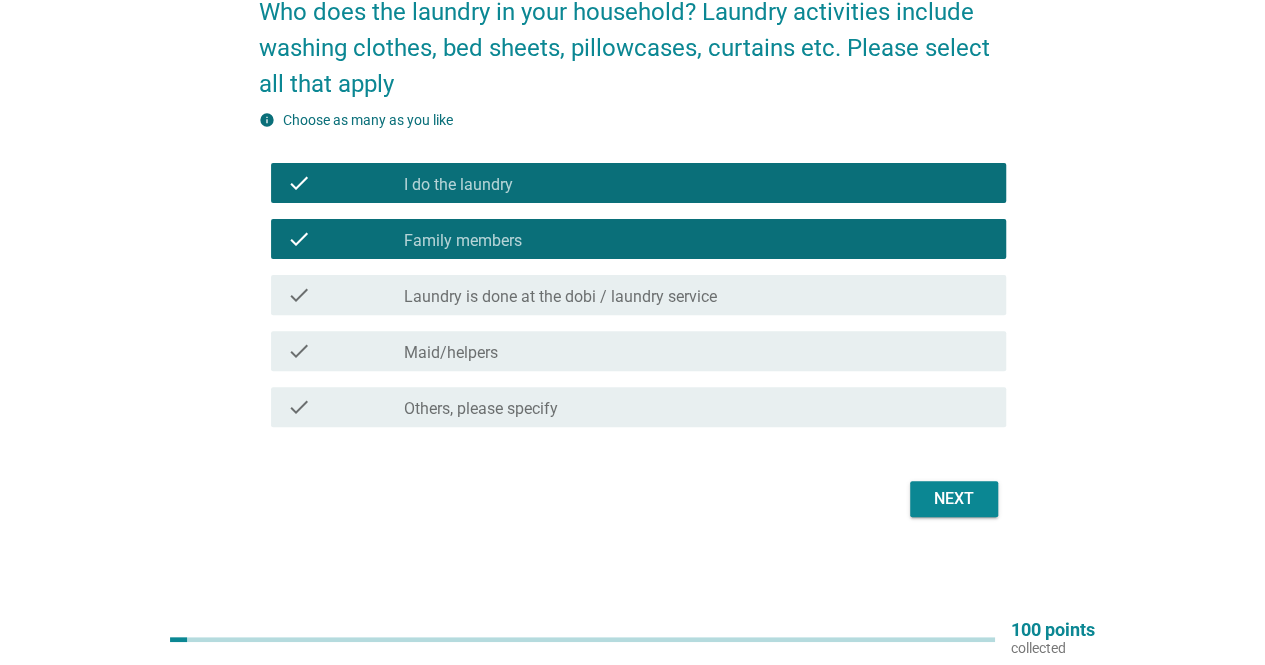click on "Next" at bounding box center (954, 499) 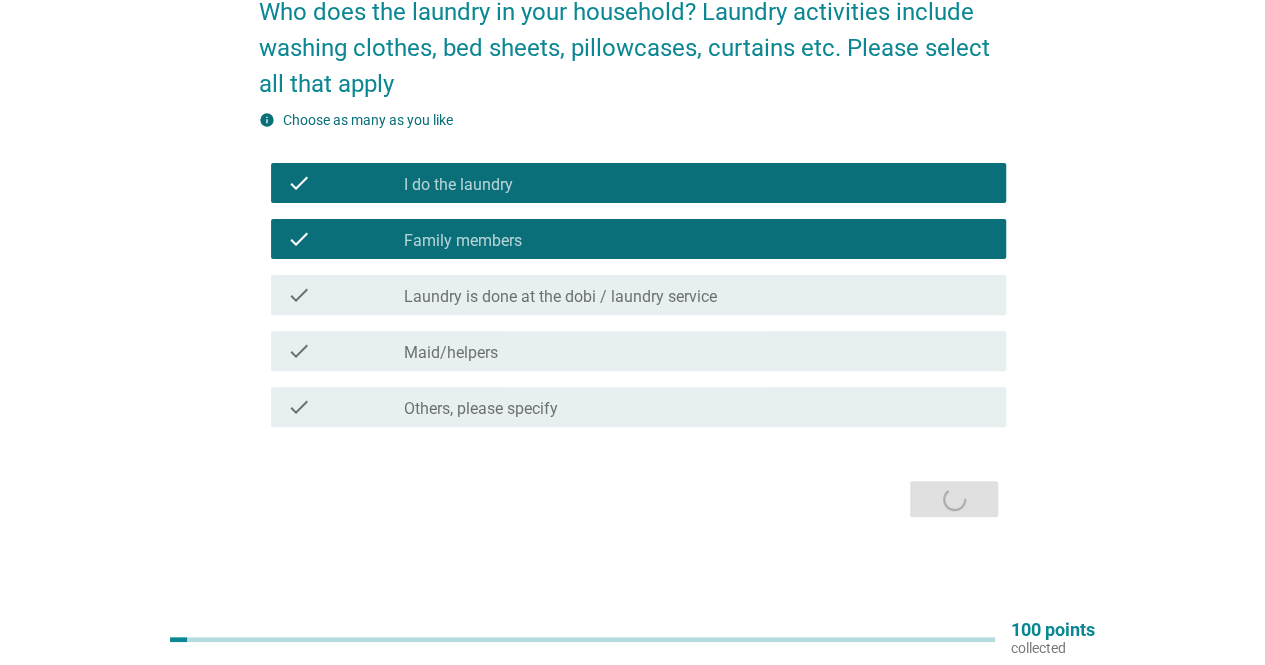 scroll, scrollTop: 0, scrollLeft: 0, axis: both 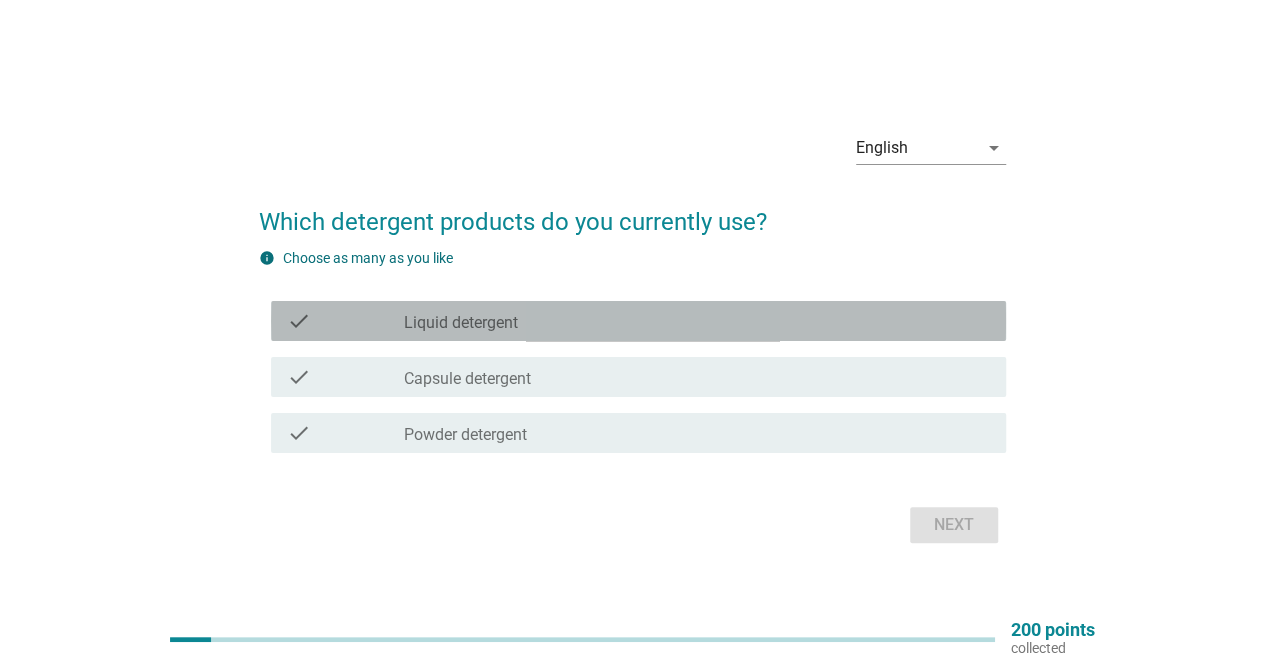 click on "check     check_box_outline_blank Liquid detergent" at bounding box center (638, 321) 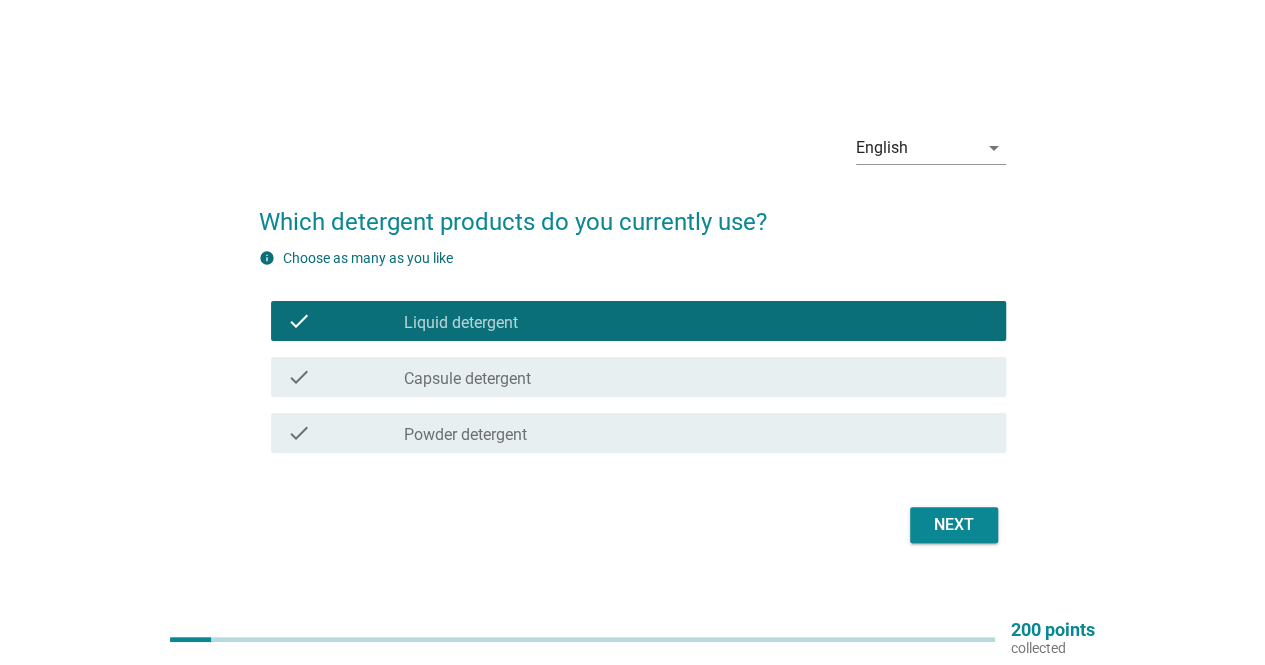 click on "check_box_outline_blank Capsule detergent" at bounding box center (697, 377) 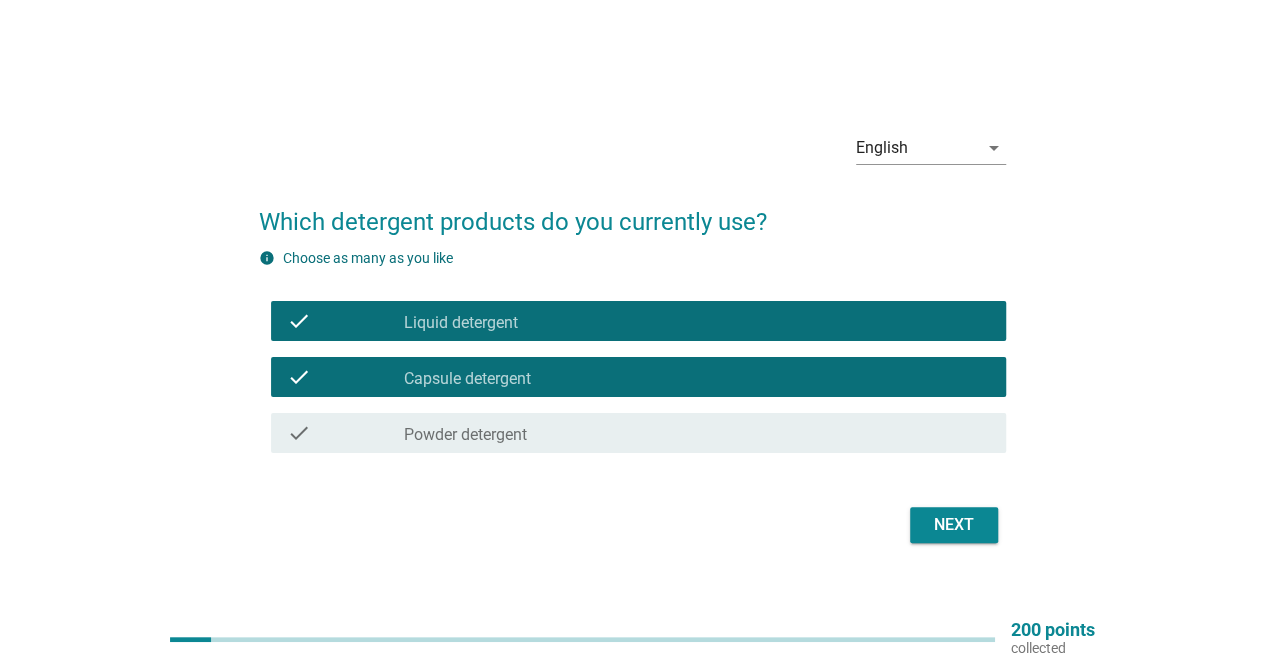 click on "check     check_box_outline_blank Liquid detergent" at bounding box center [638, 321] 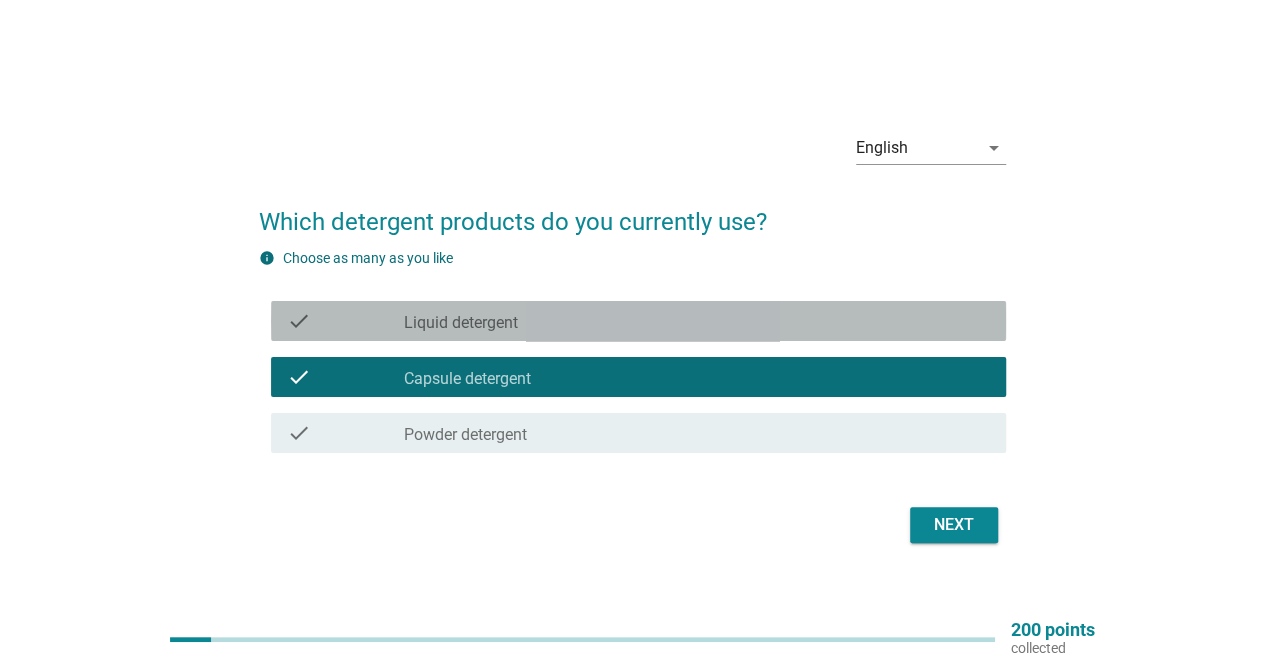click on "check_box_outline_blank Capsule detergent" at bounding box center (697, 377) 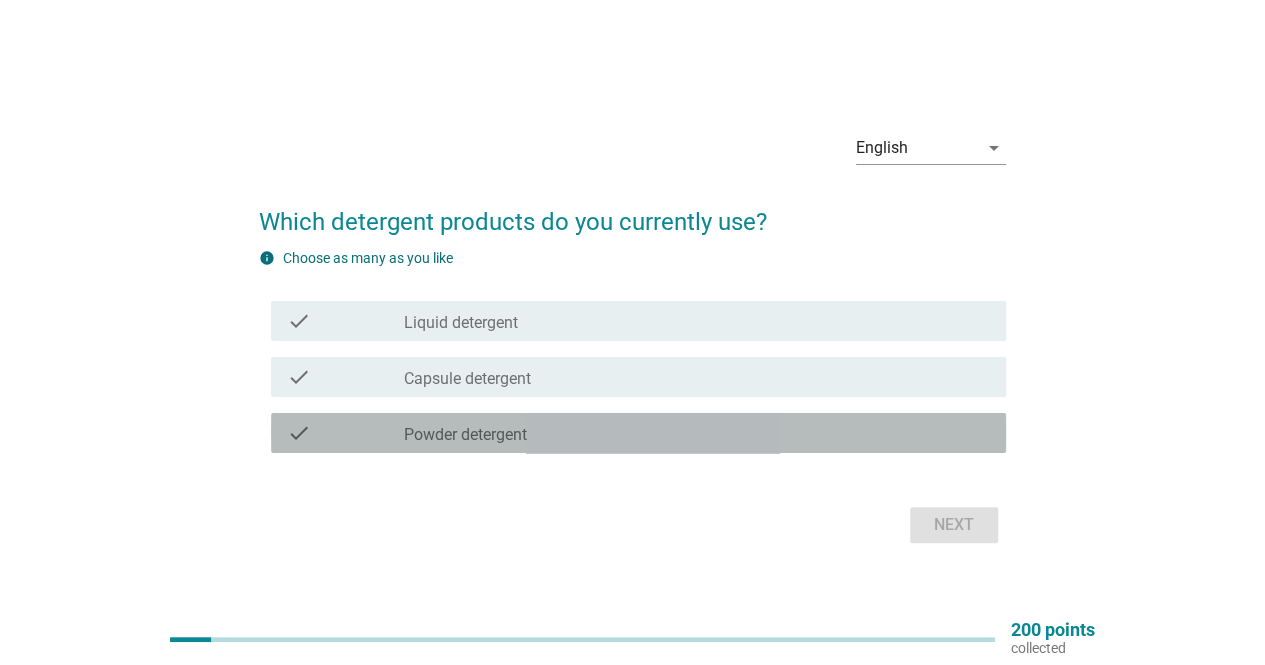click on "check_box_outline_blank Powder detergent" at bounding box center (697, 433) 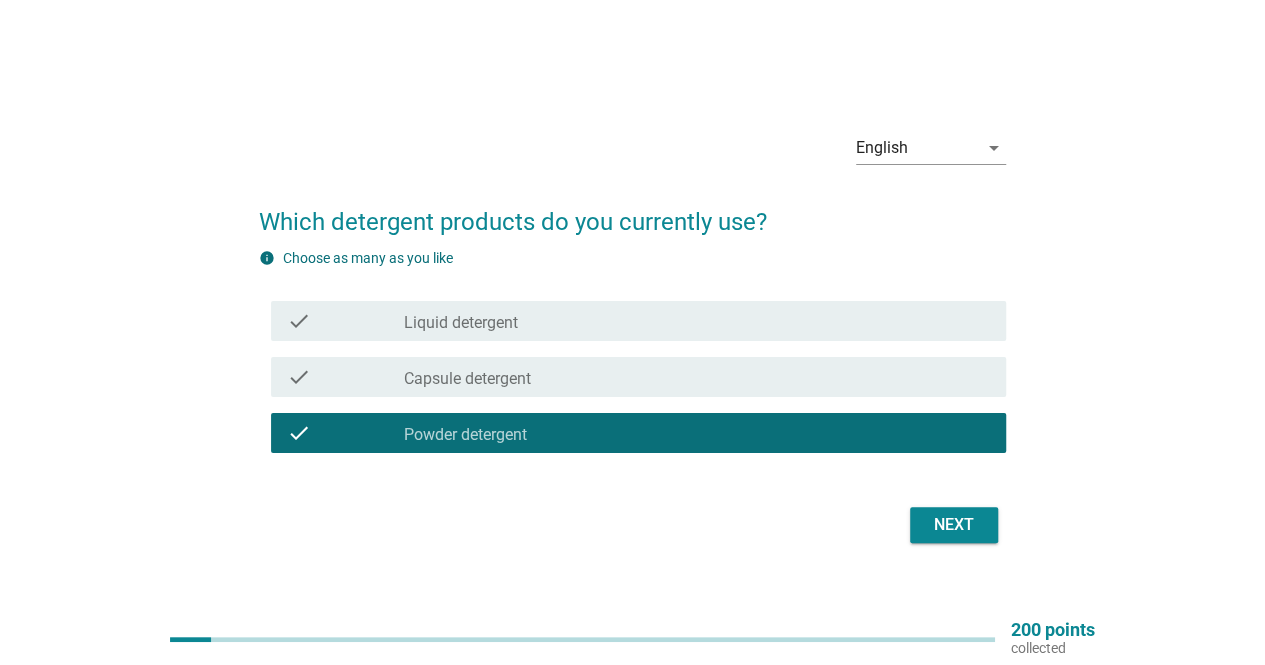 click on "check     check_box_outline_blank Liquid detergent" at bounding box center [638, 321] 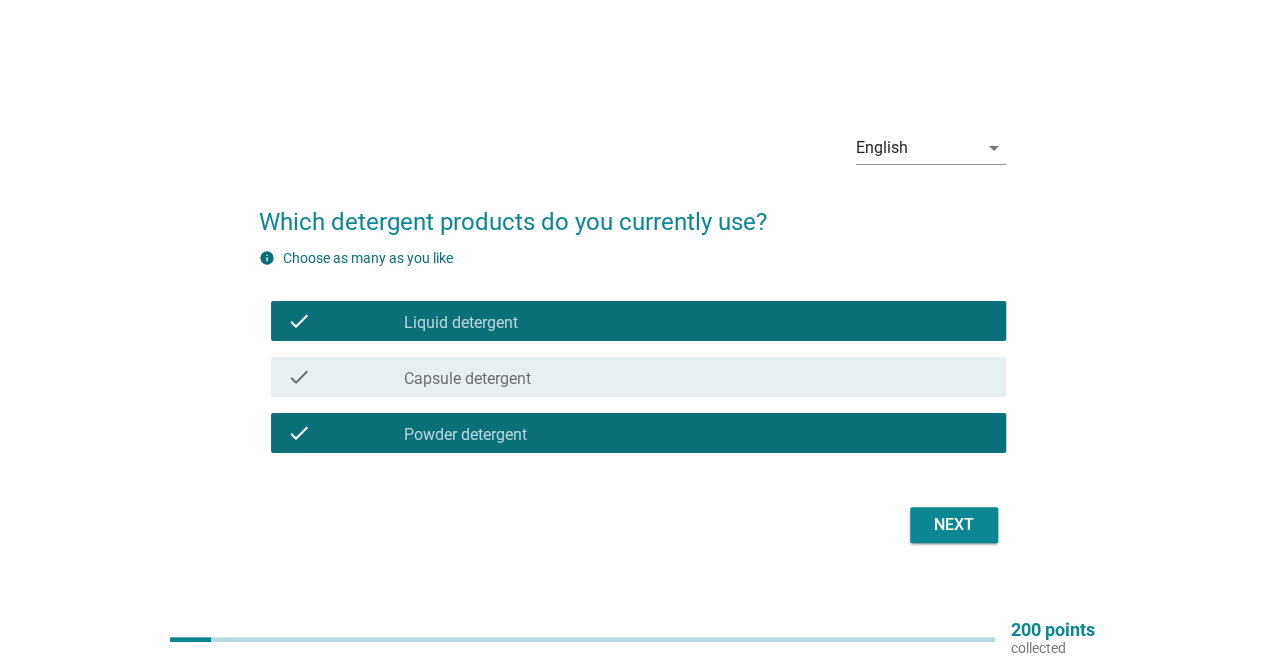 click on "Next" at bounding box center [954, 525] 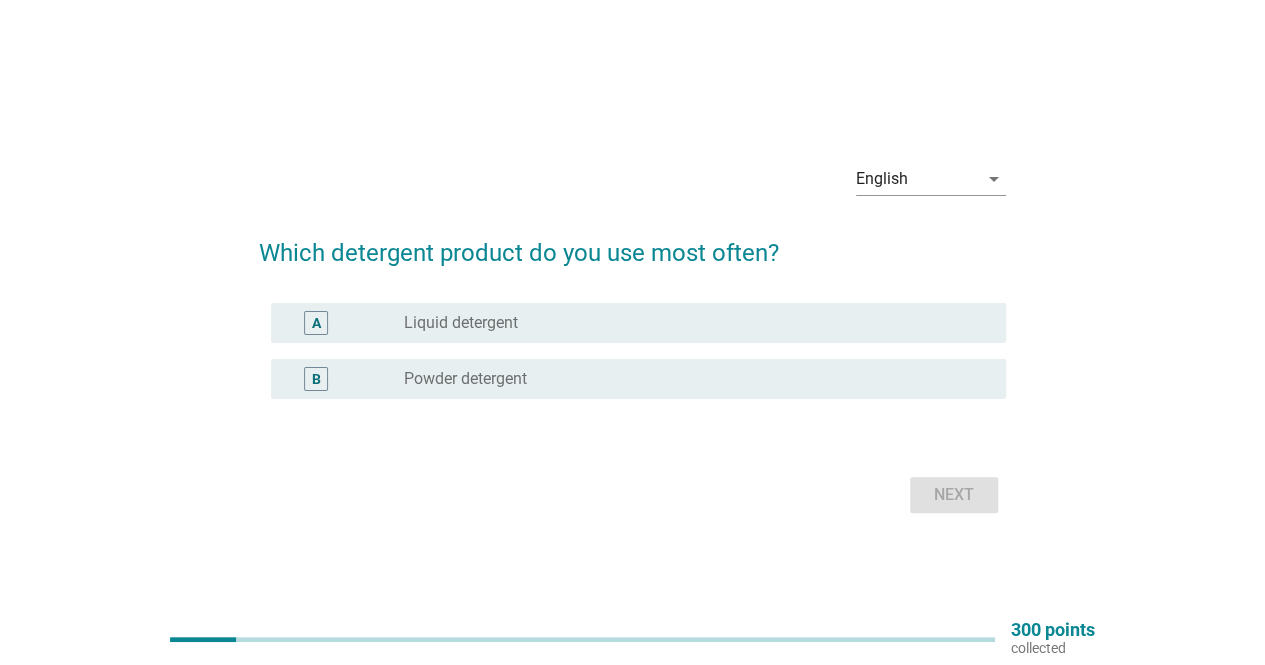 click on "radio_button_unchecked Liquid detergent" at bounding box center [689, 323] 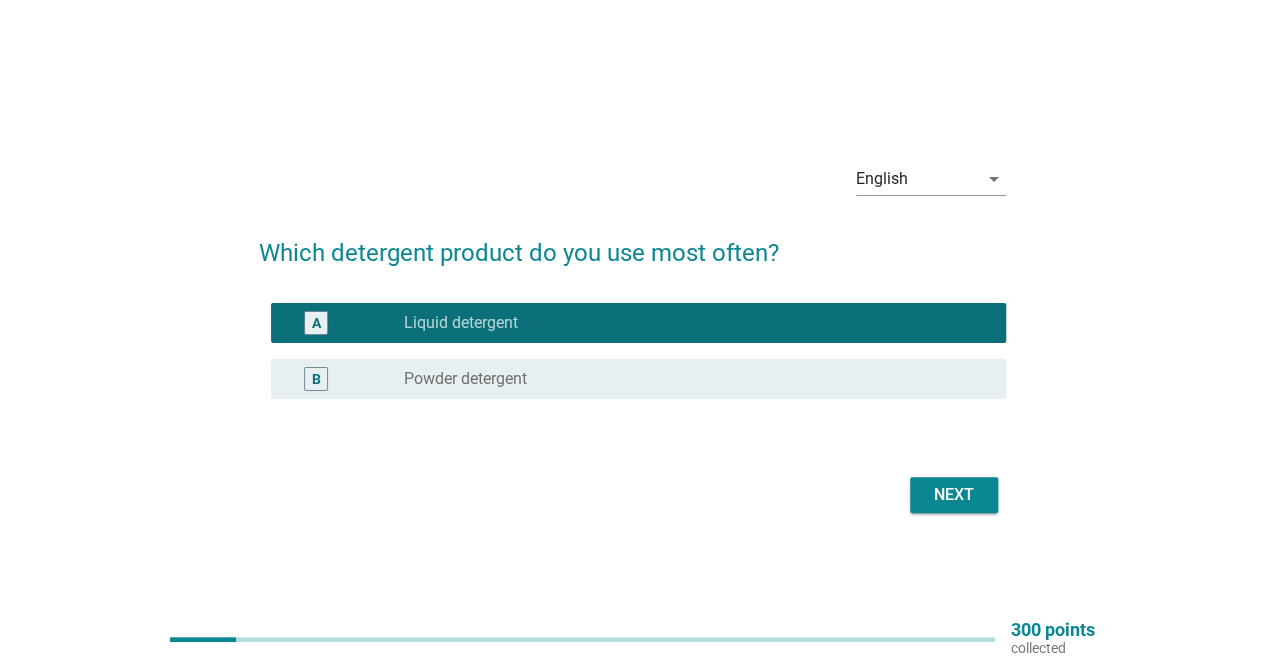 click on "B     radio_button_unchecked Powder detergent" at bounding box center (638, 379) 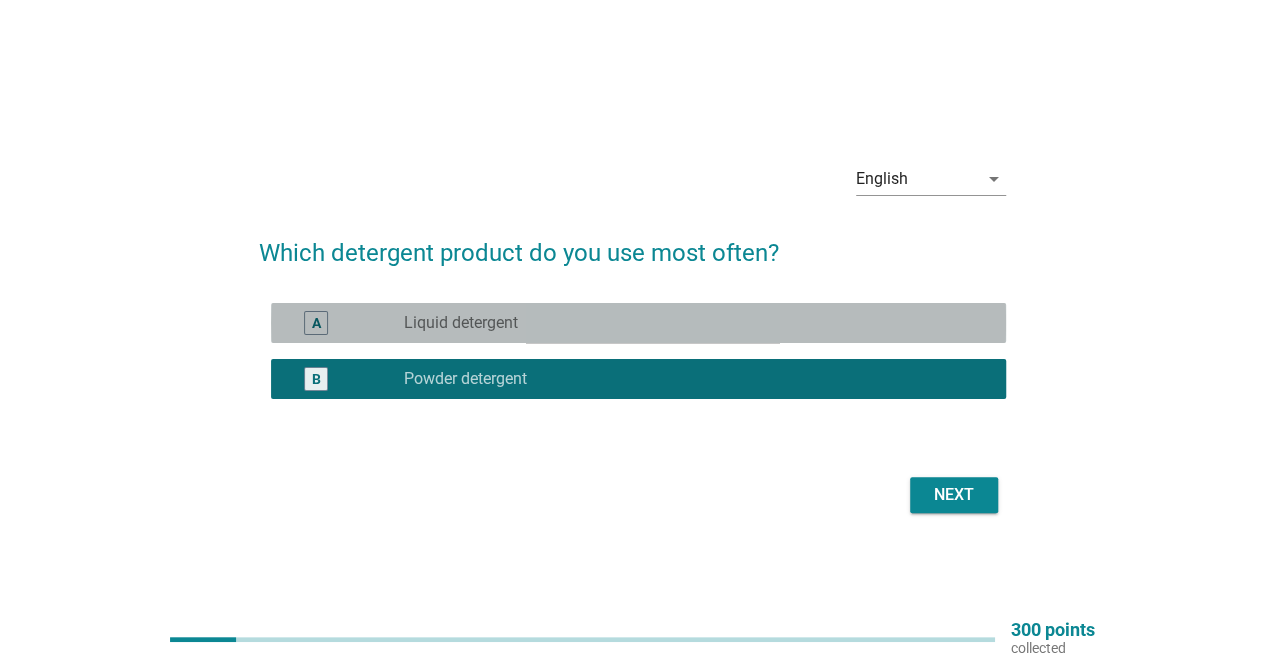 click on "radio_button_unchecked Liquid detergent" at bounding box center (689, 323) 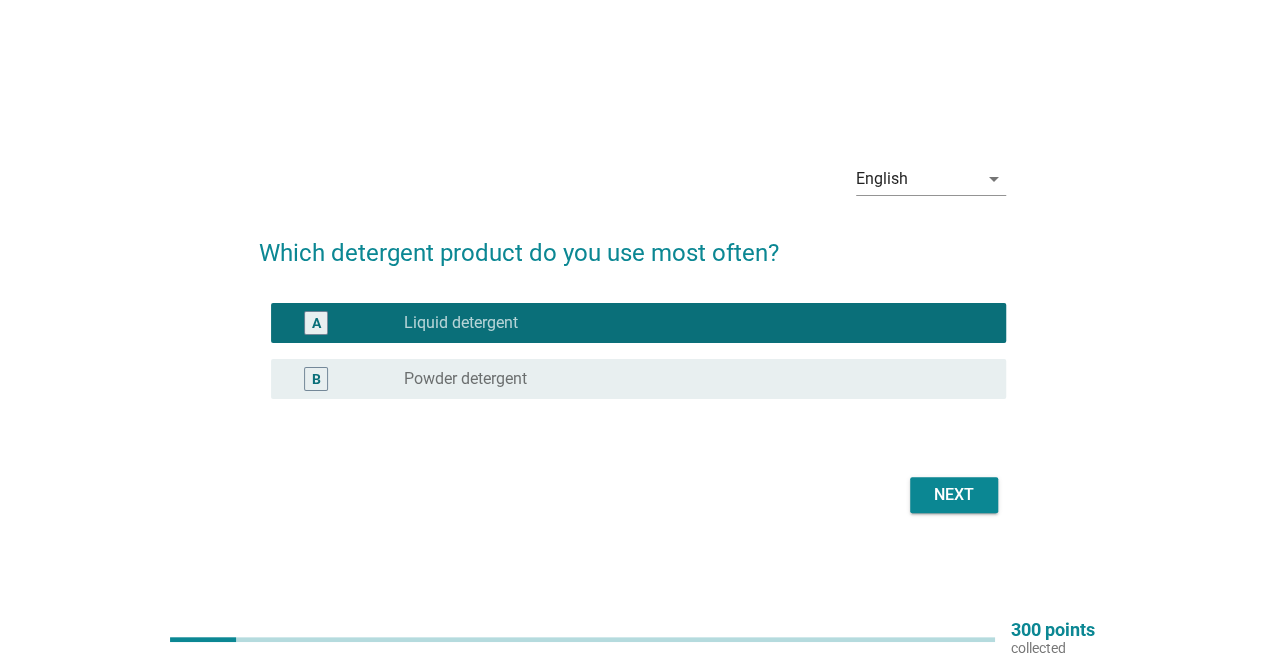 click on "radio_button_unchecked Powder detergent" at bounding box center [689, 379] 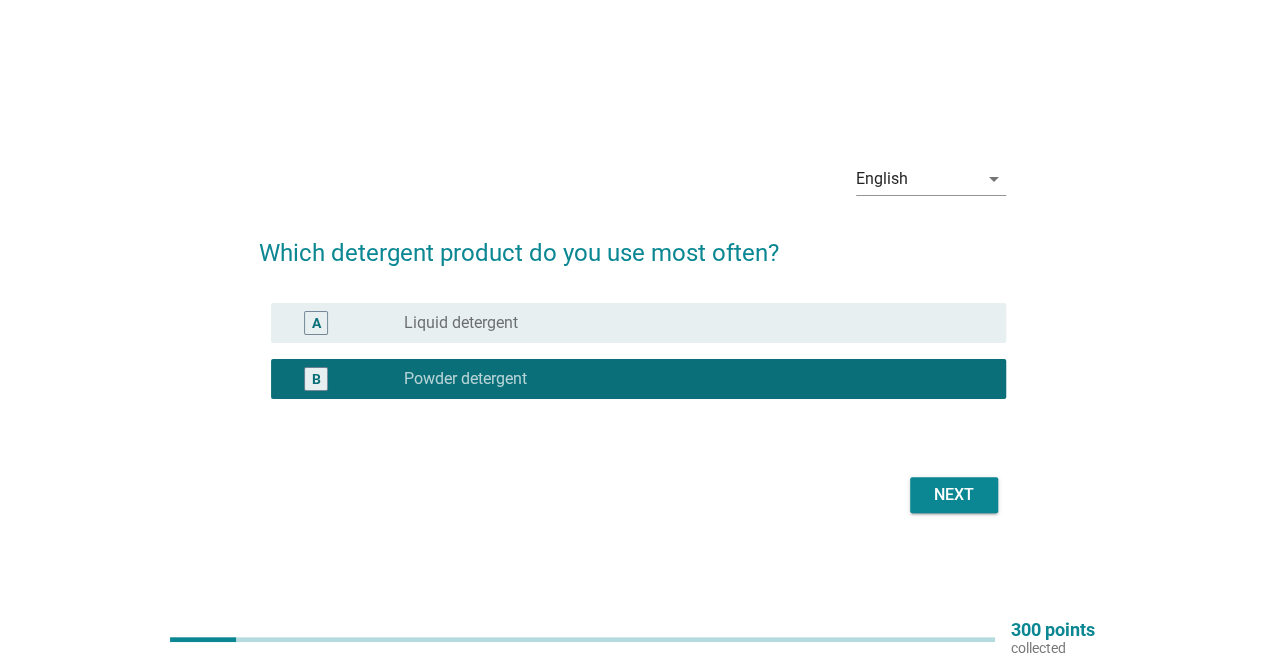 click on "Next" at bounding box center (632, 495) 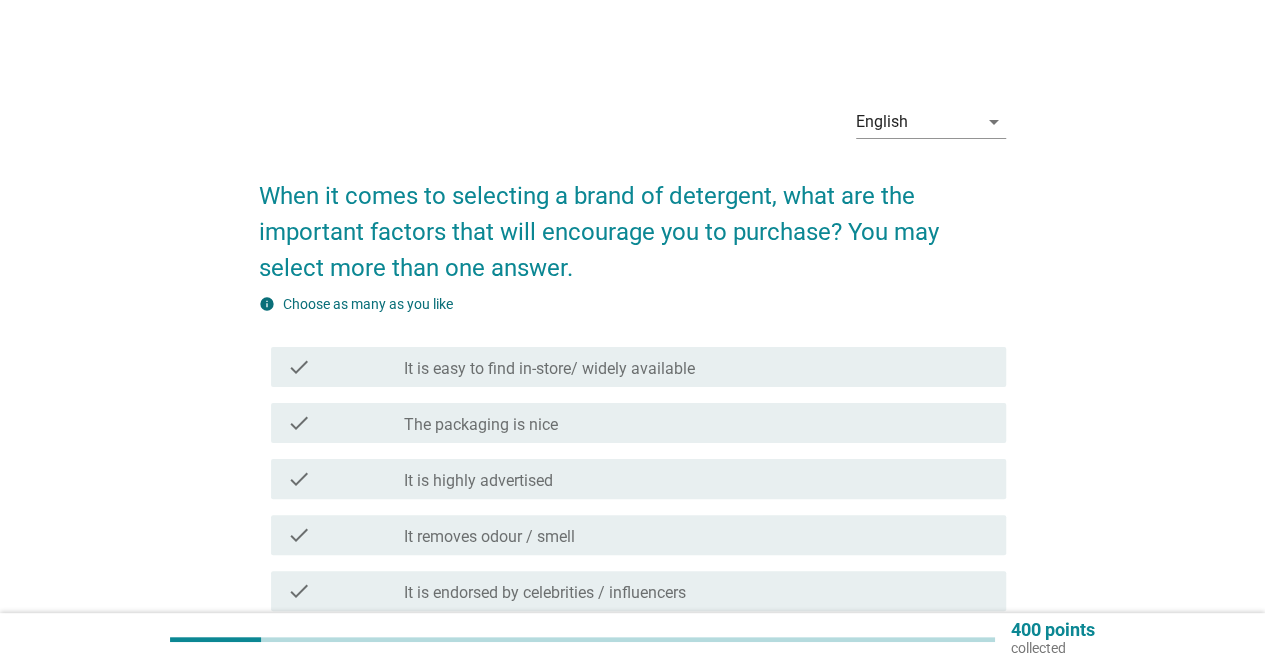 click on "check_box_outline_blank It removes odour / smell" at bounding box center (697, 535) 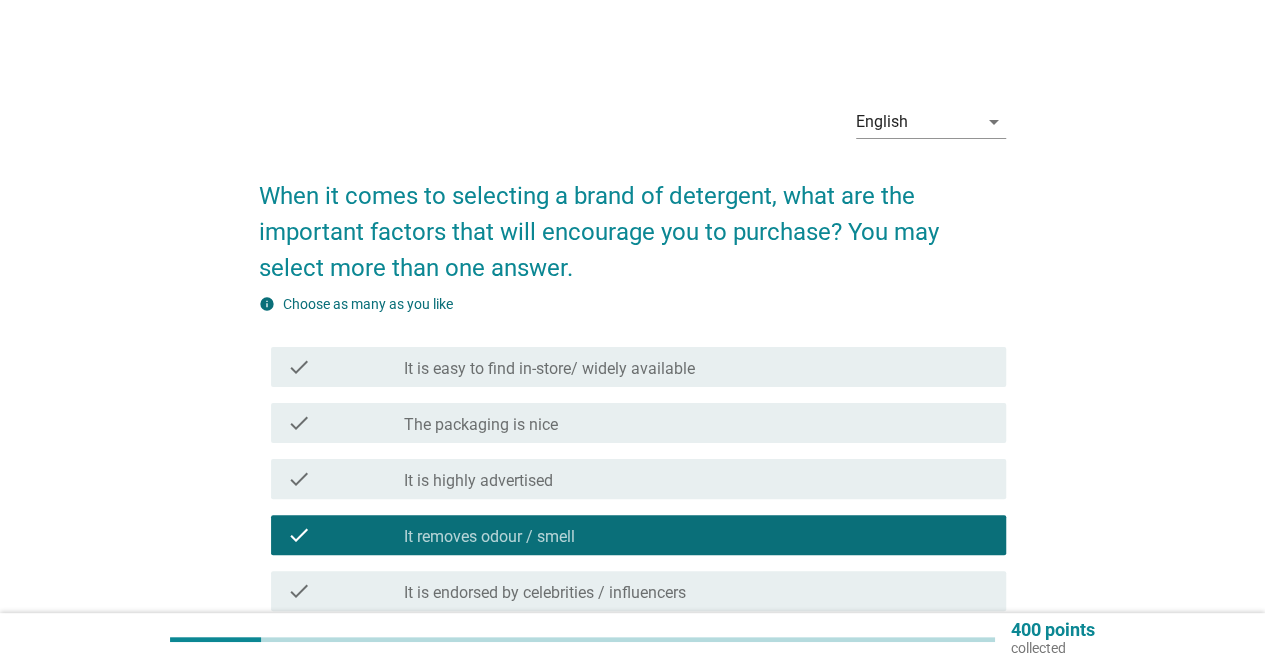 scroll, scrollTop: 200, scrollLeft: 0, axis: vertical 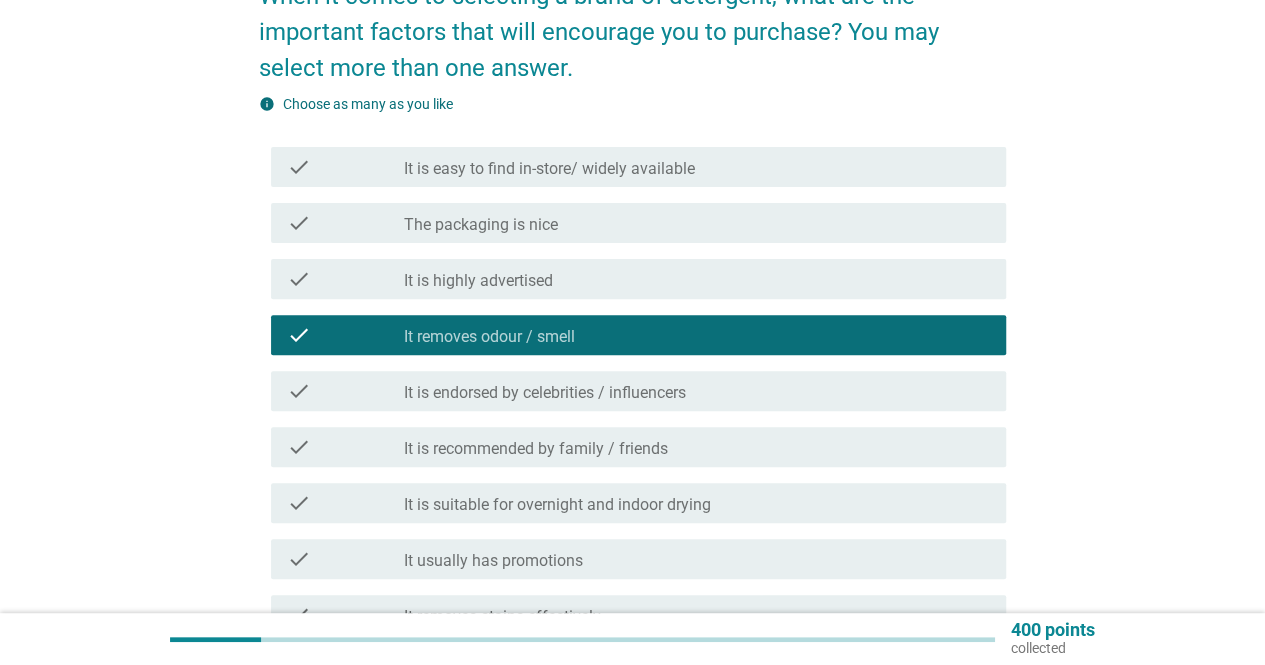 click on "It is suitable for overnight and indoor drying" at bounding box center (557, 505) 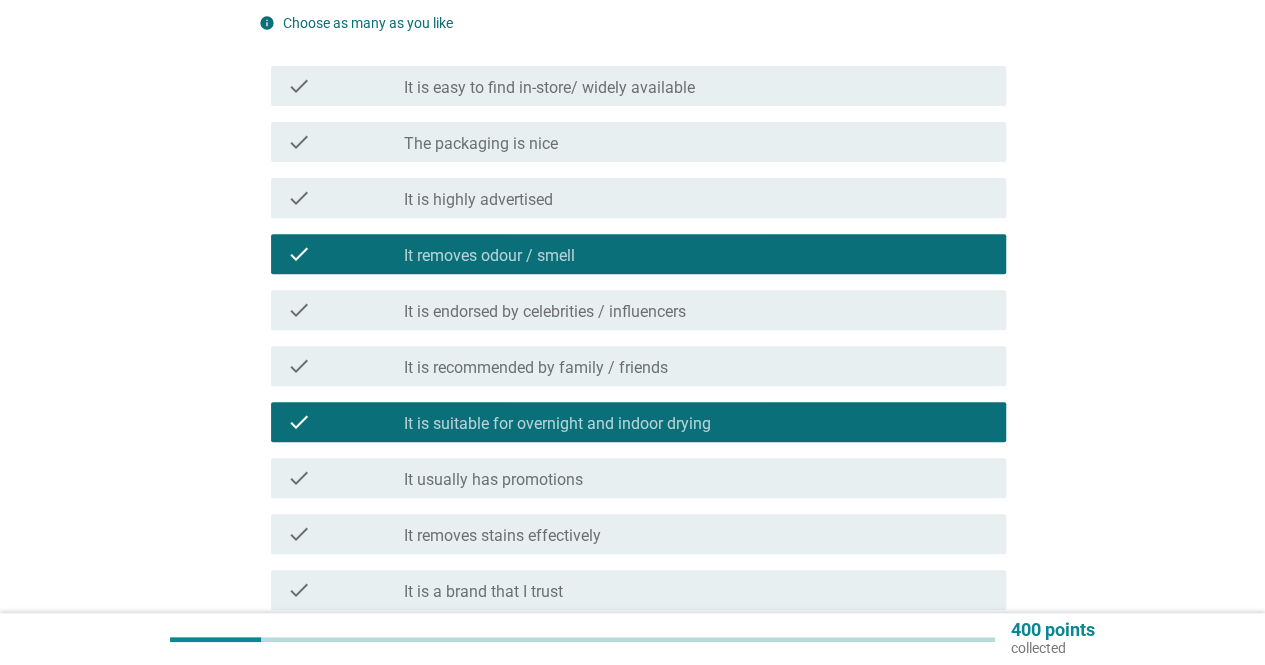 scroll, scrollTop: 300, scrollLeft: 0, axis: vertical 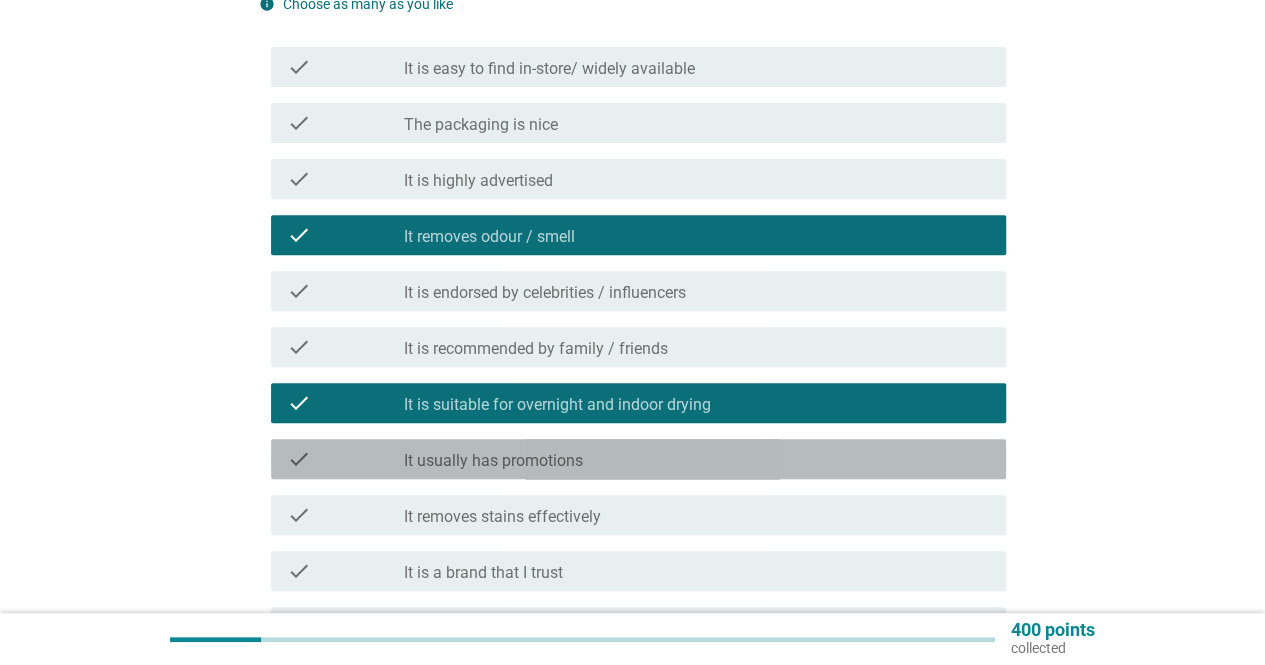 click on "check_box_outline_blank It usually has promotions" at bounding box center (697, 459) 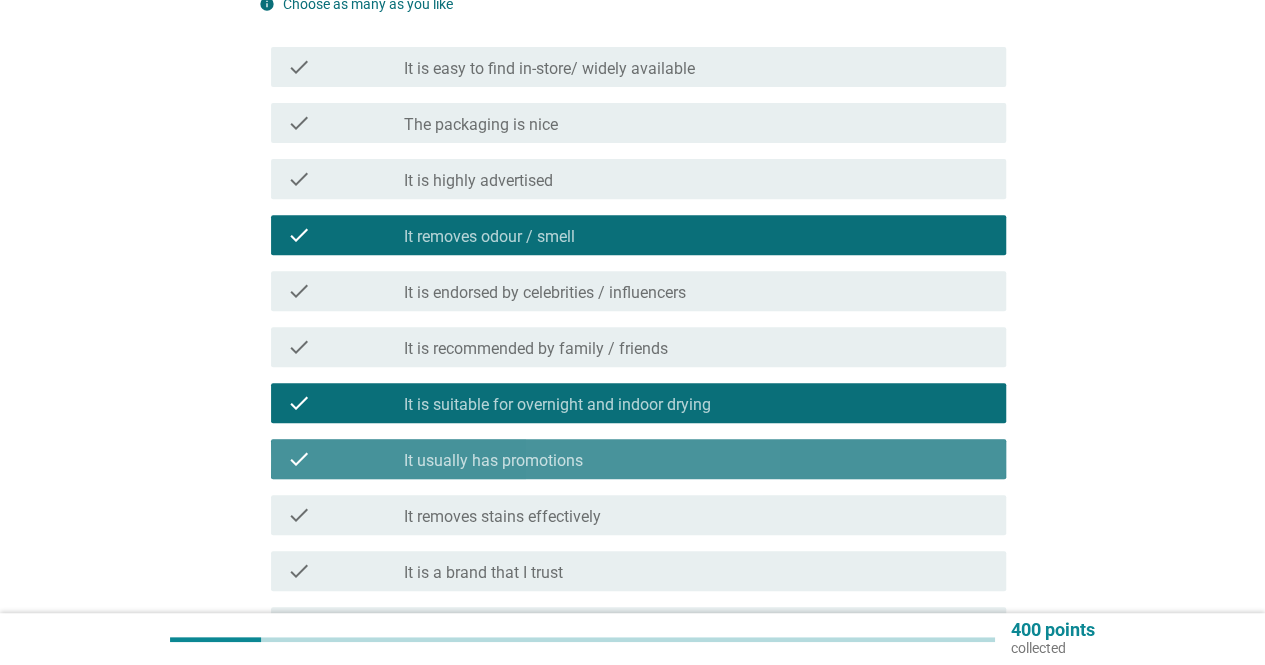 click on "check_box_outline_blank It usually has promotions" at bounding box center [697, 459] 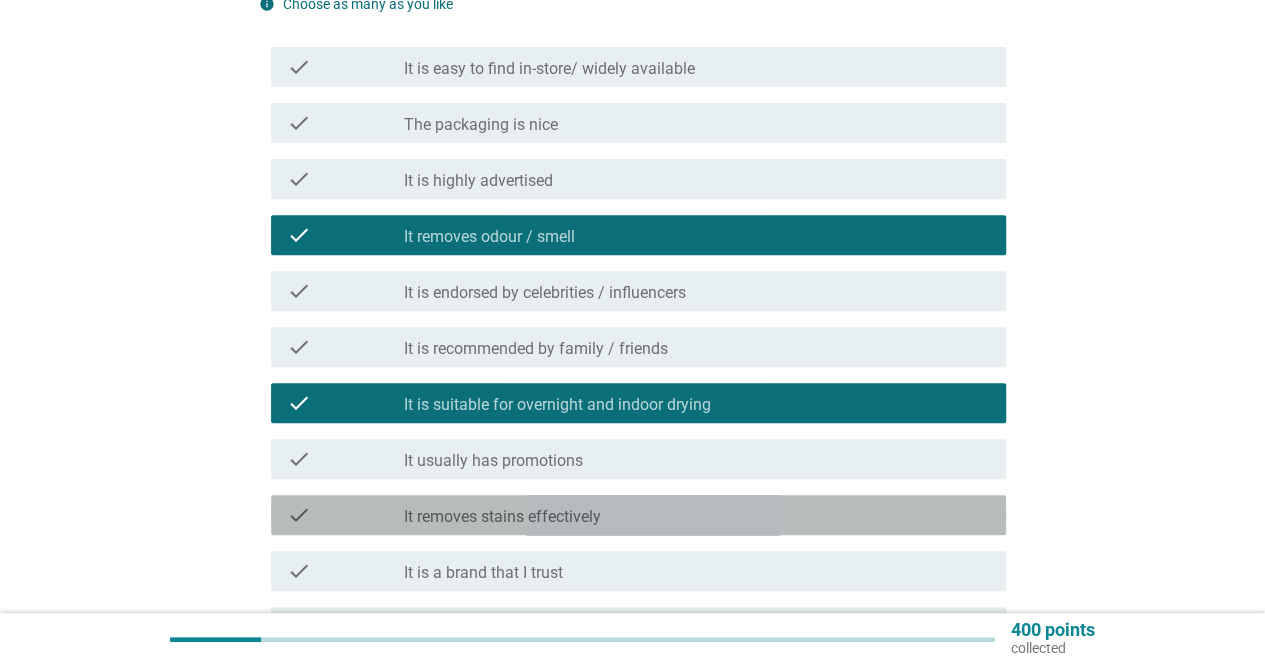 click on "check_box_outline_blank It removes stains effectively" at bounding box center [697, 515] 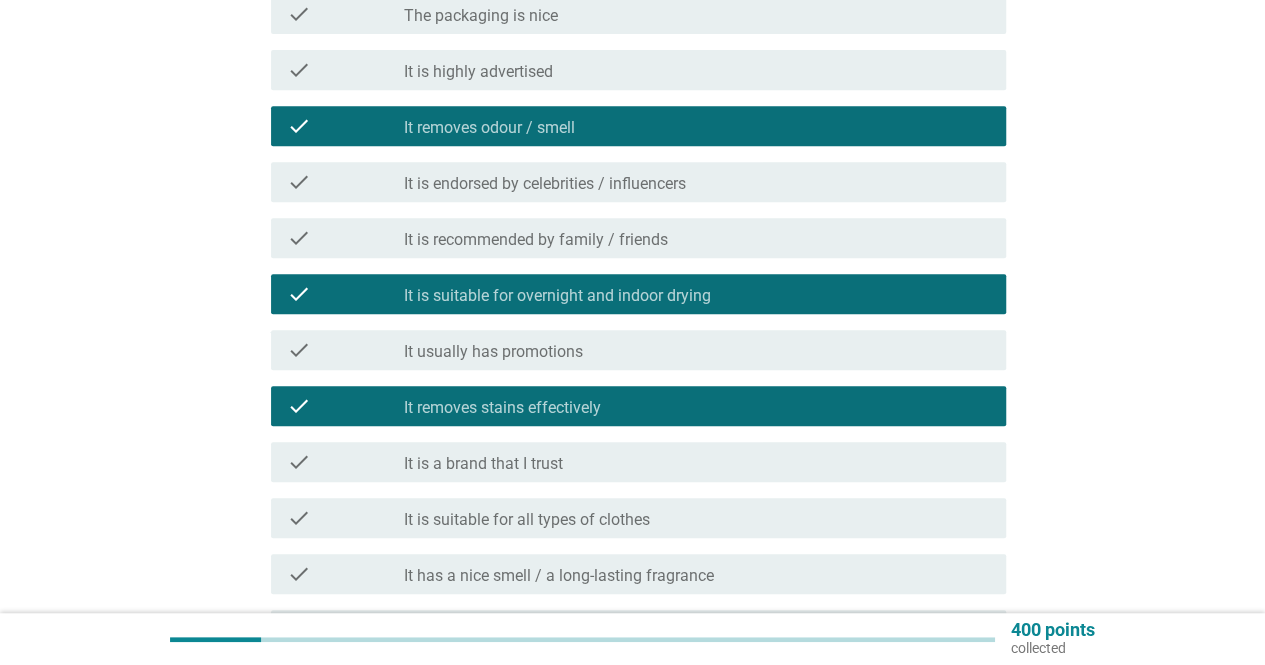 scroll, scrollTop: 500, scrollLeft: 0, axis: vertical 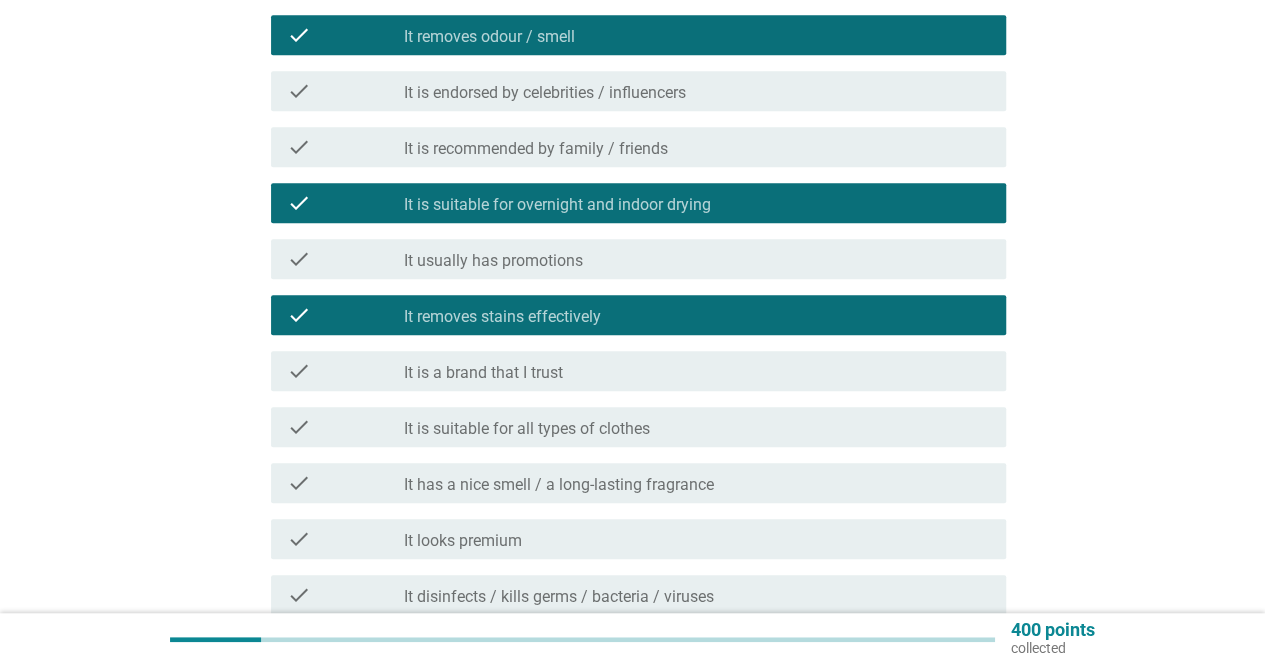 click on "It has a nice smell / a long-lasting fragrance" at bounding box center (559, 485) 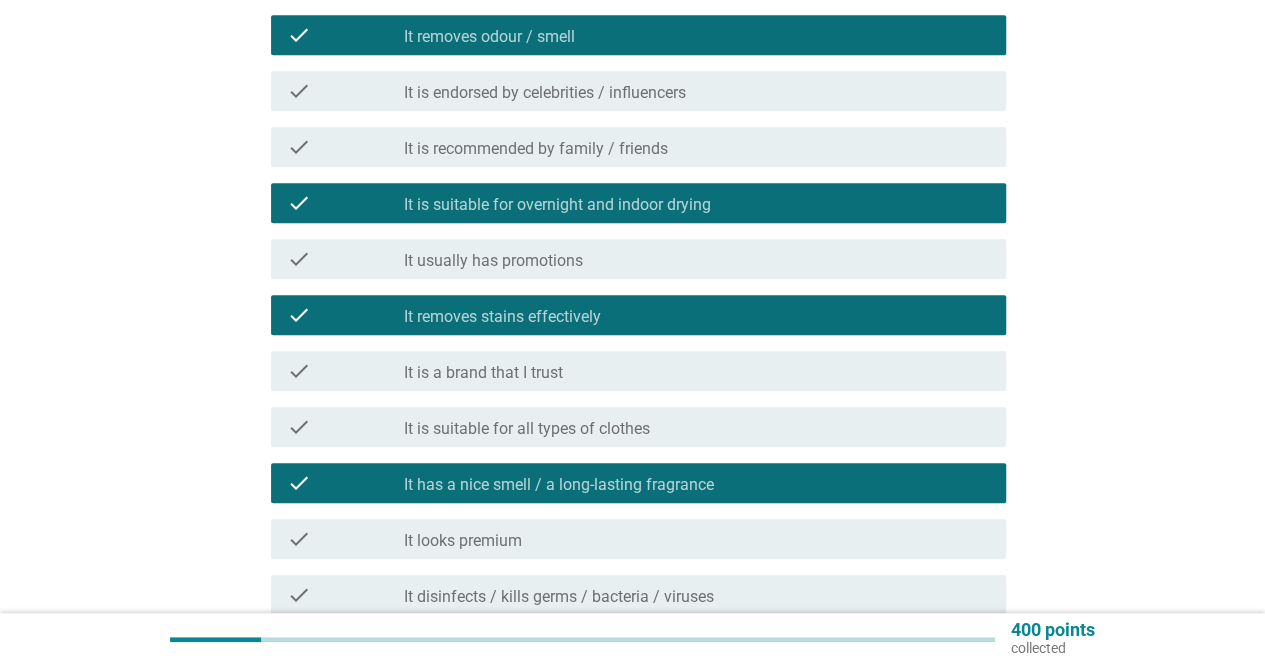 scroll, scrollTop: 600, scrollLeft: 0, axis: vertical 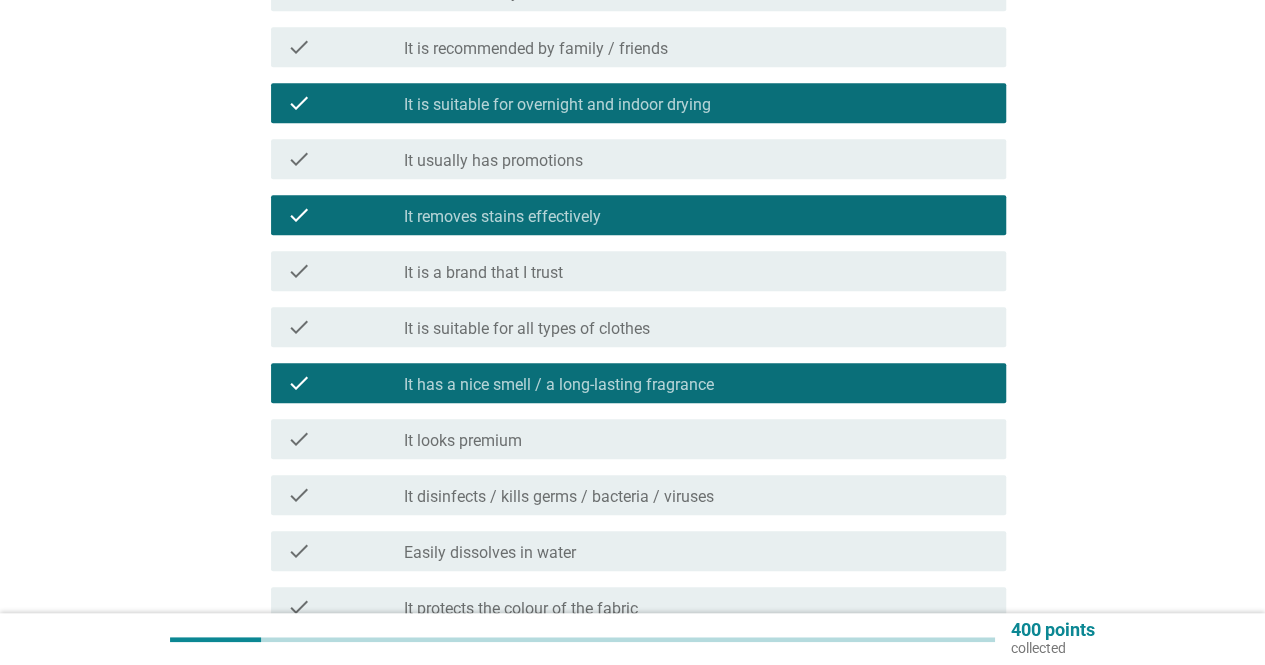 click on "It disinfects / kills germs / bacteria / viruses" at bounding box center (559, 497) 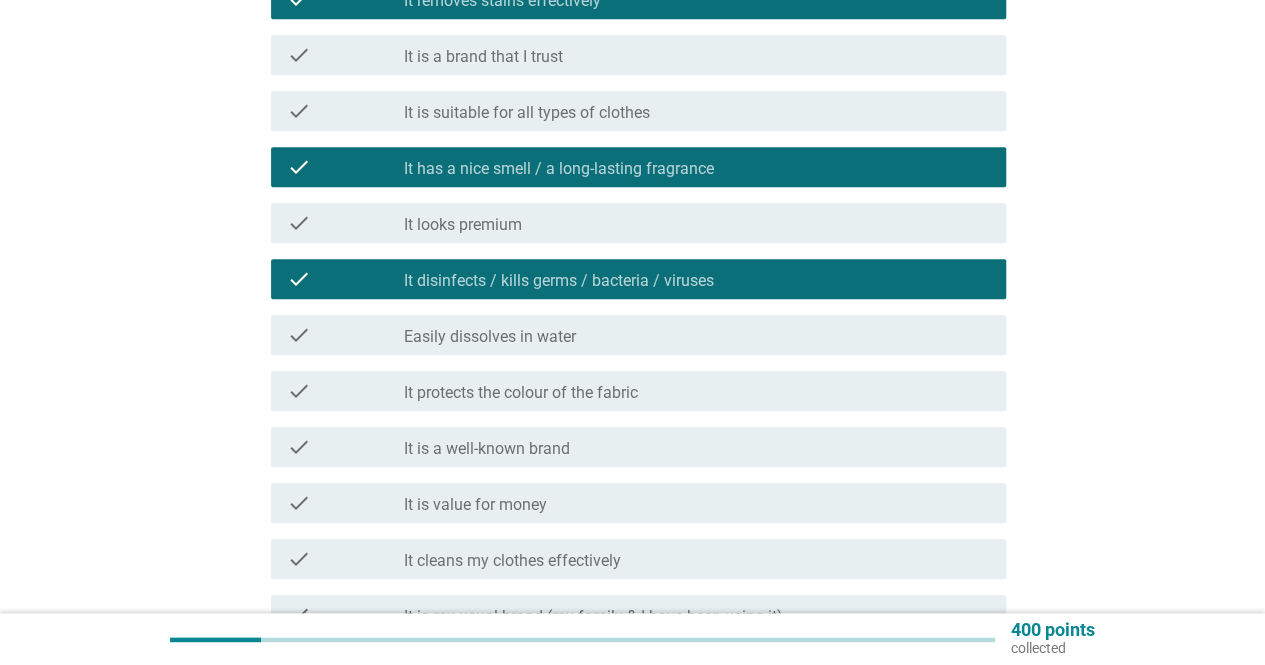 scroll, scrollTop: 900, scrollLeft: 0, axis: vertical 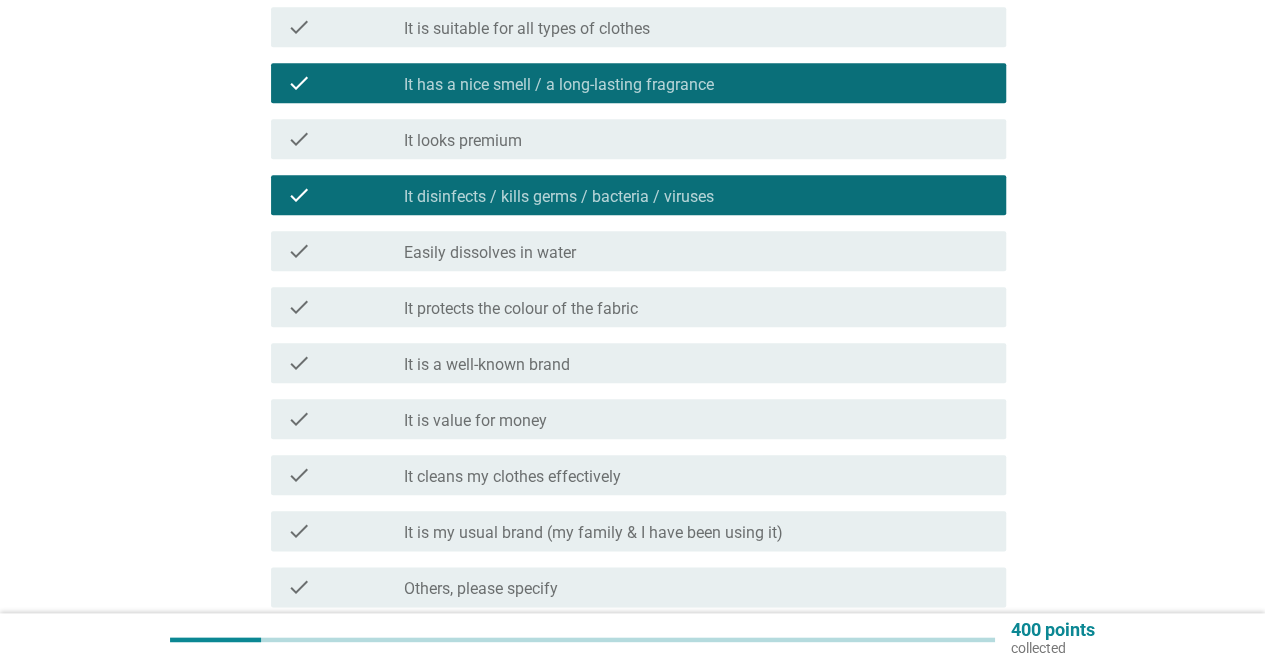 click on "check_box_outline_blank It protects the colour of the fabric" at bounding box center [697, 307] 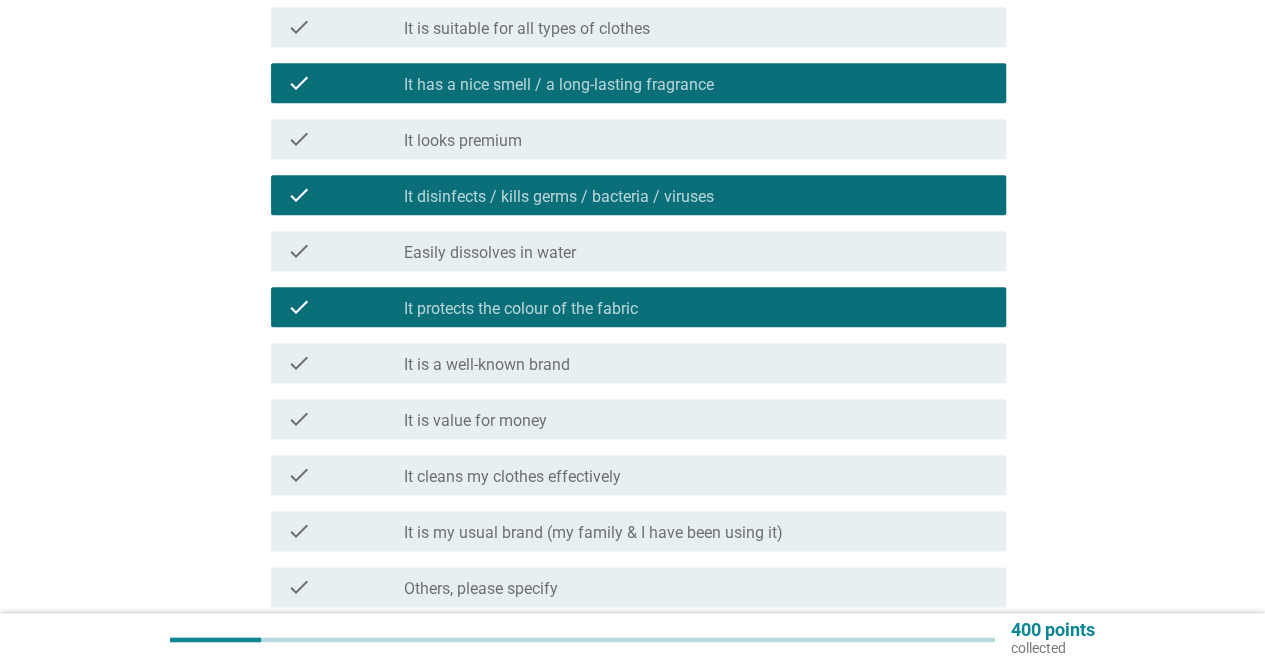 click on "check     check_box_outline_blank It protects the colour of the fabric" at bounding box center (638, 307) 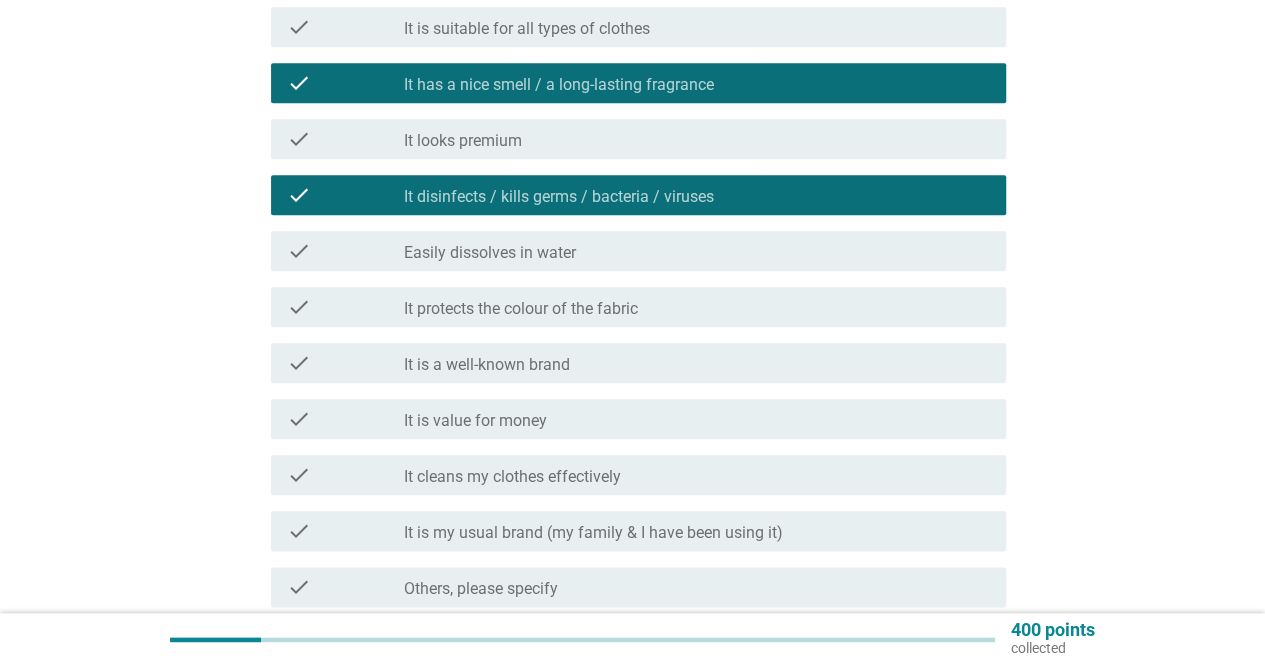 click on "check     check_box_outline_blank It protects the colour of the fabric" at bounding box center (638, 307) 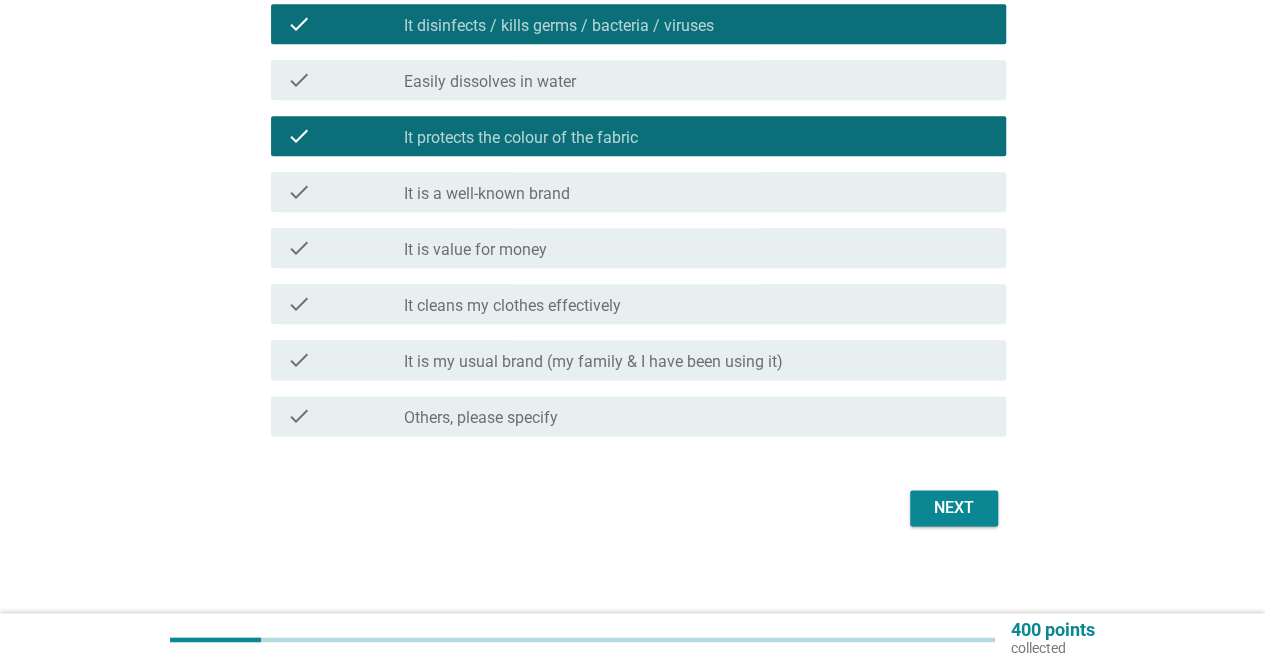 scroll, scrollTop: 1080, scrollLeft: 0, axis: vertical 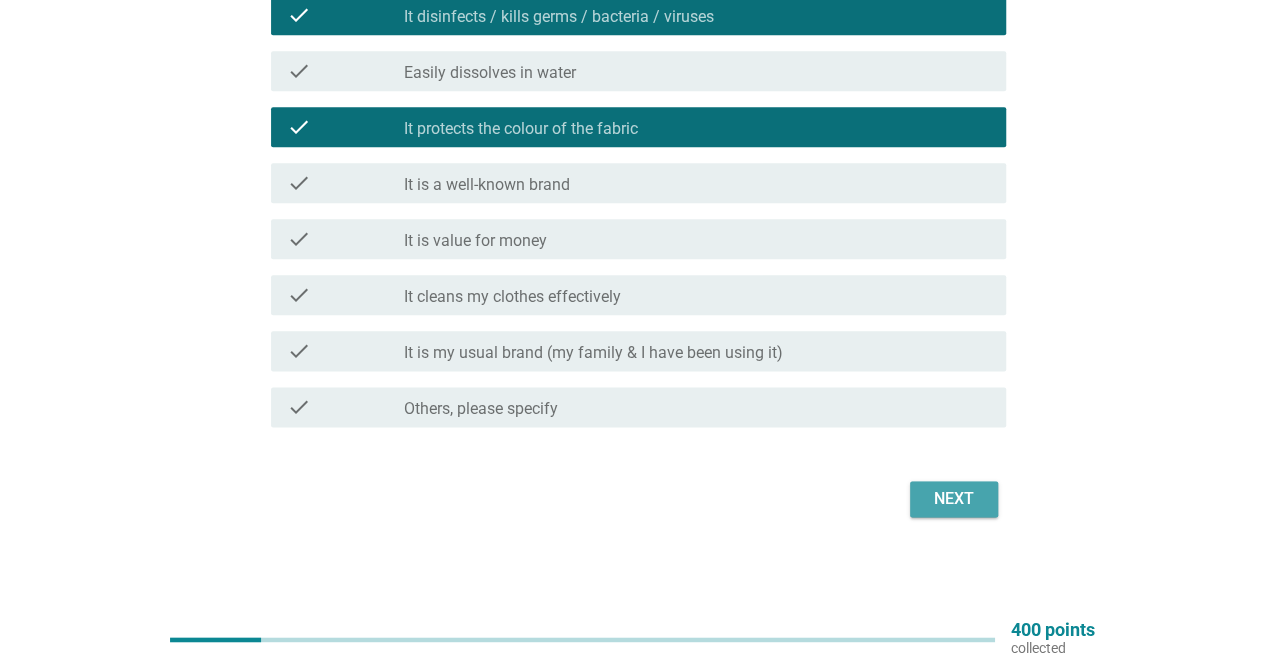 click on "Next" at bounding box center (954, 499) 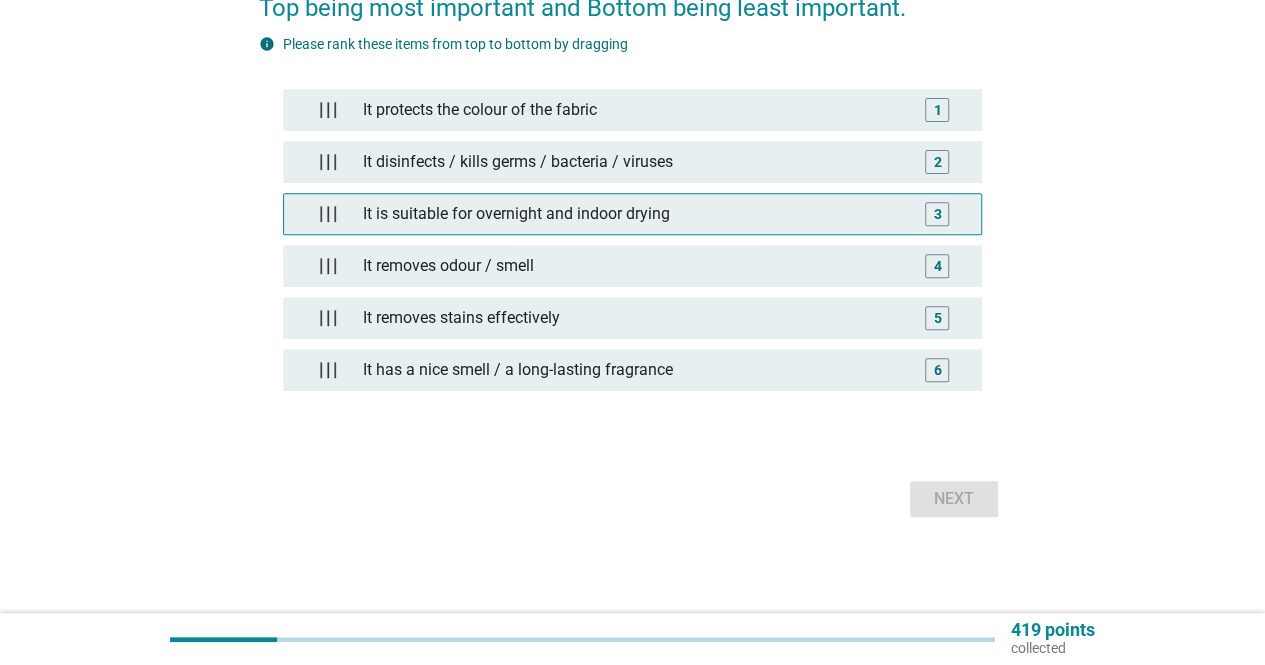 scroll, scrollTop: 0, scrollLeft: 0, axis: both 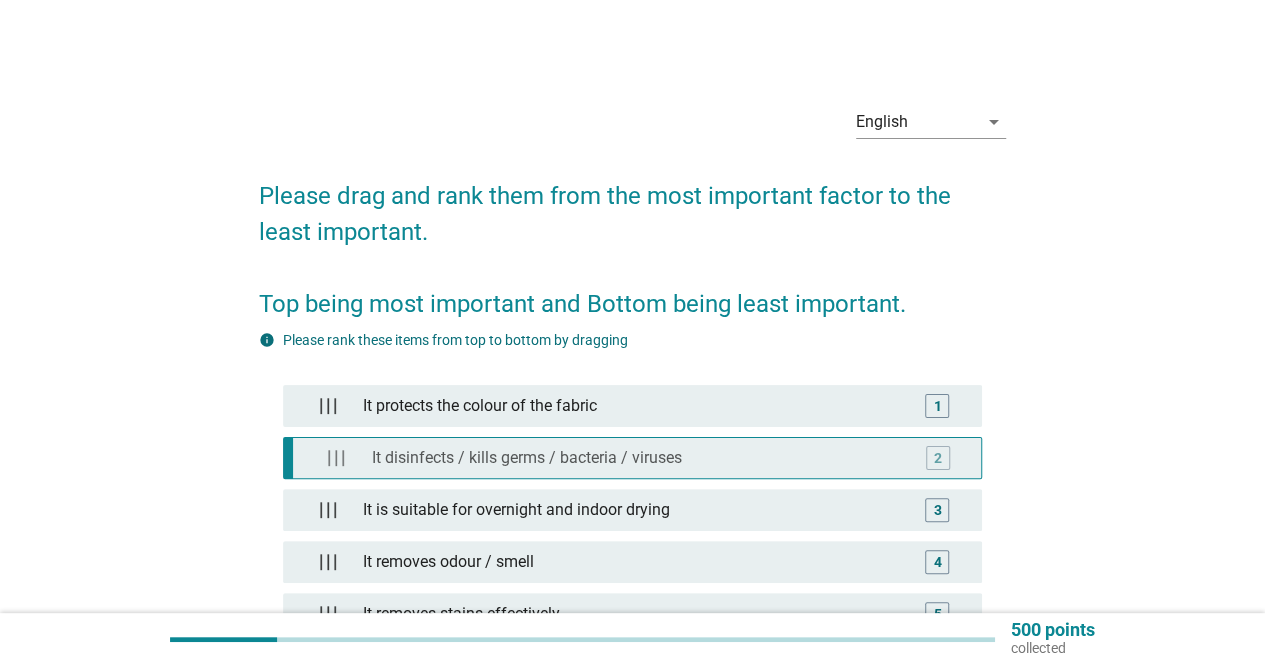 type 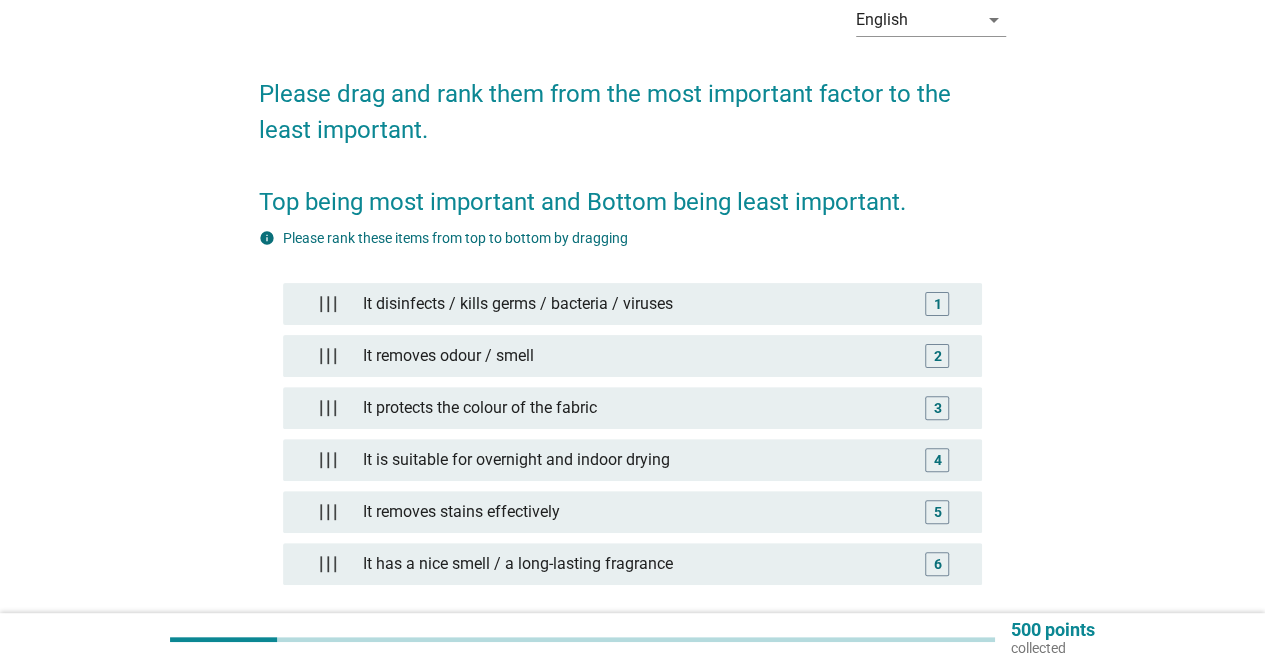 scroll, scrollTop: 292, scrollLeft: 0, axis: vertical 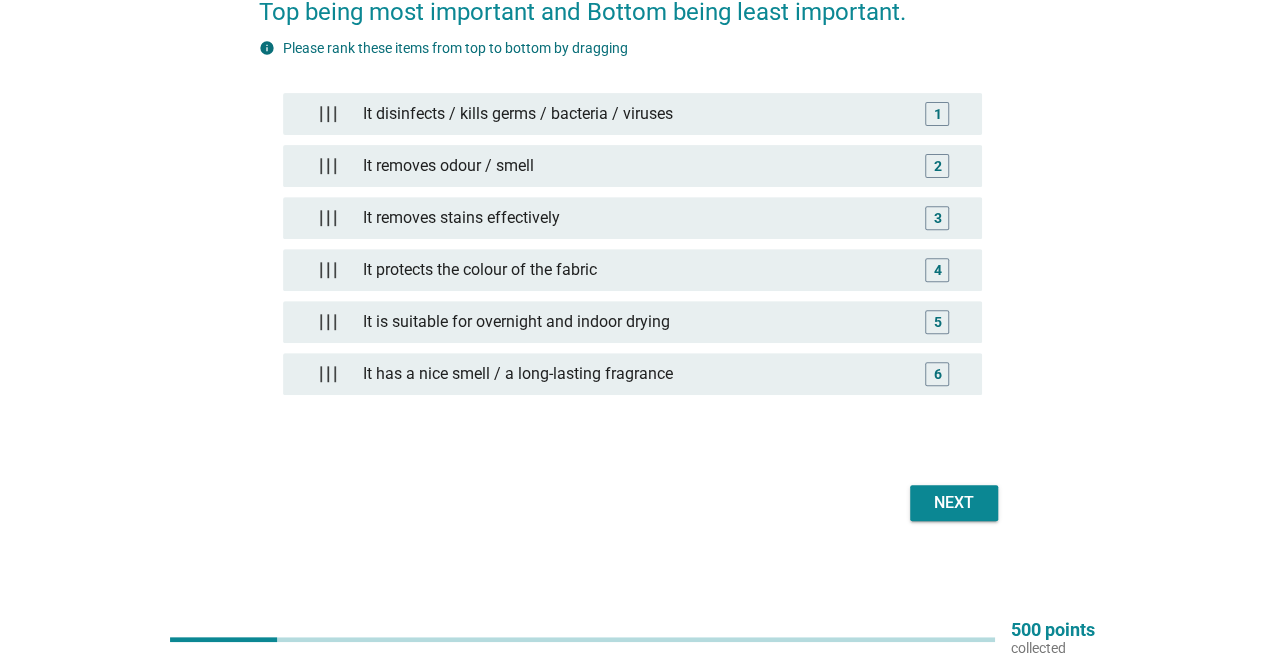 click on "Next" at bounding box center (954, 503) 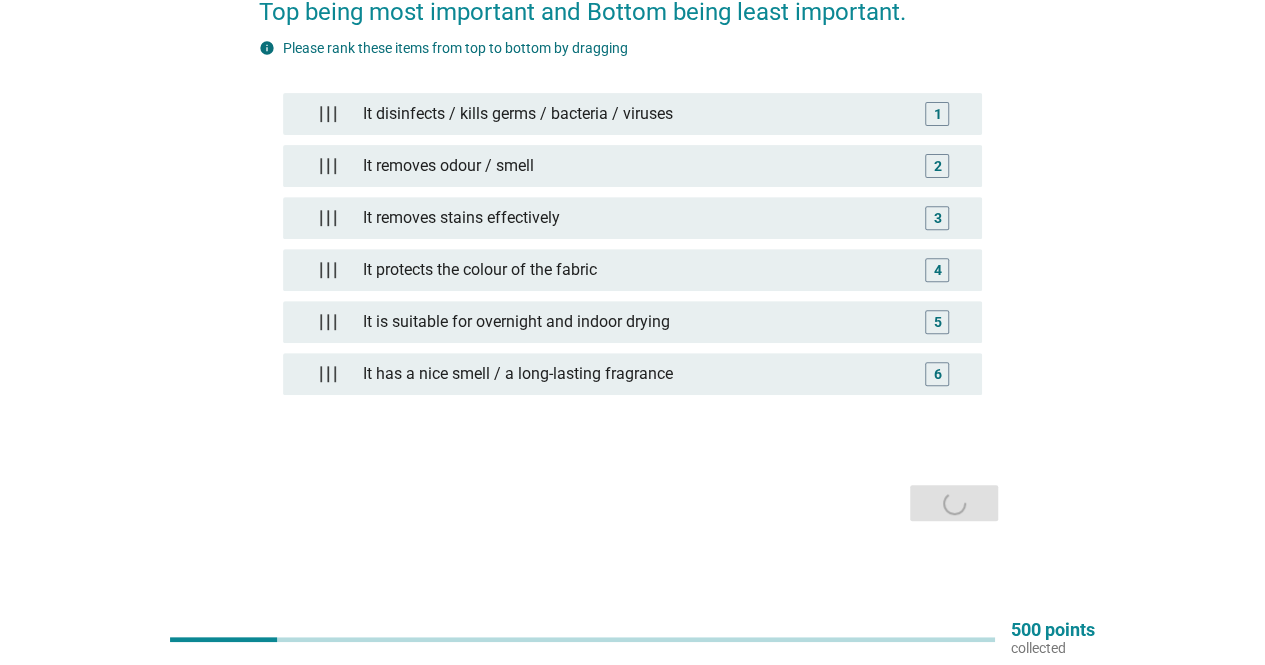 scroll, scrollTop: 0, scrollLeft: 0, axis: both 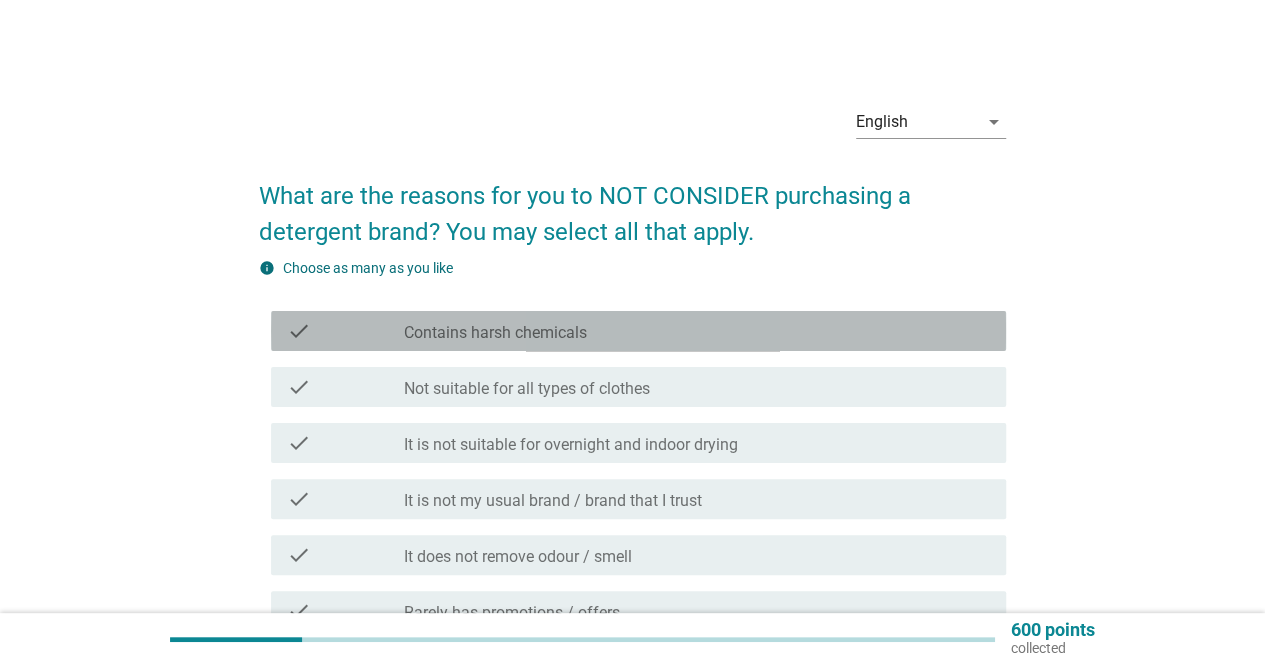 click on "check_box_outline_blank Contains harsh chemicals" at bounding box center (697, 331) 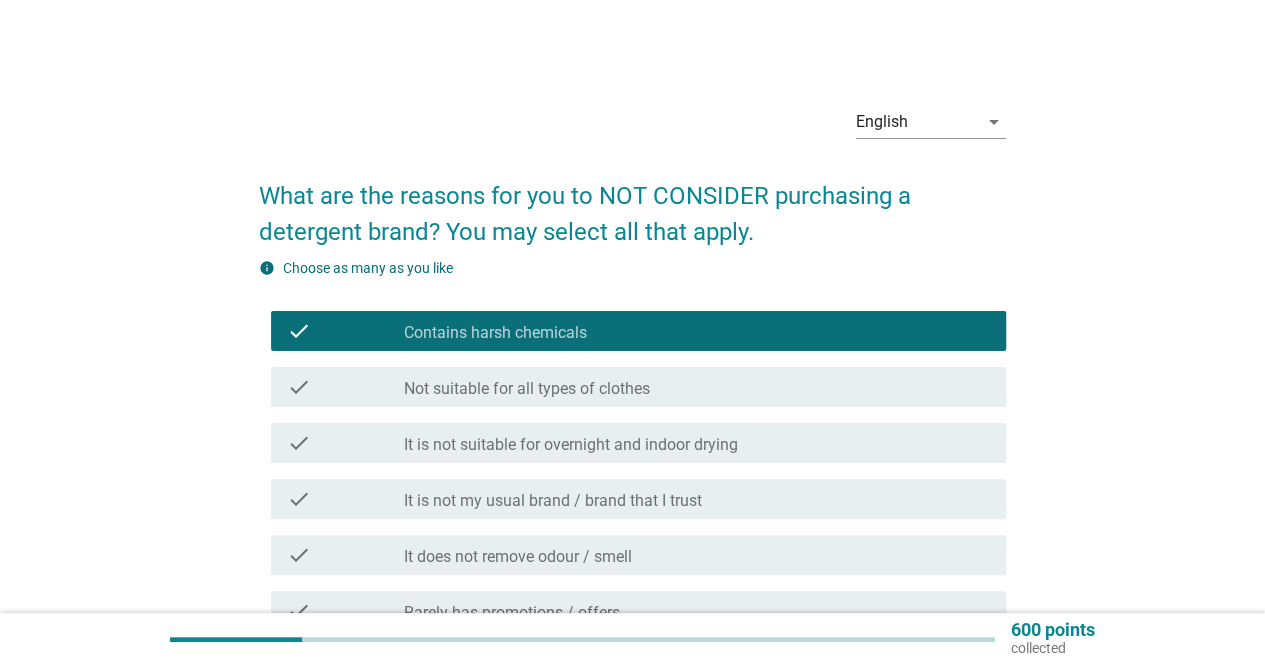 click on "check     check_box_outline_blank It is not suitable for overnight and indoor drying" at bounding box center [638, 443] 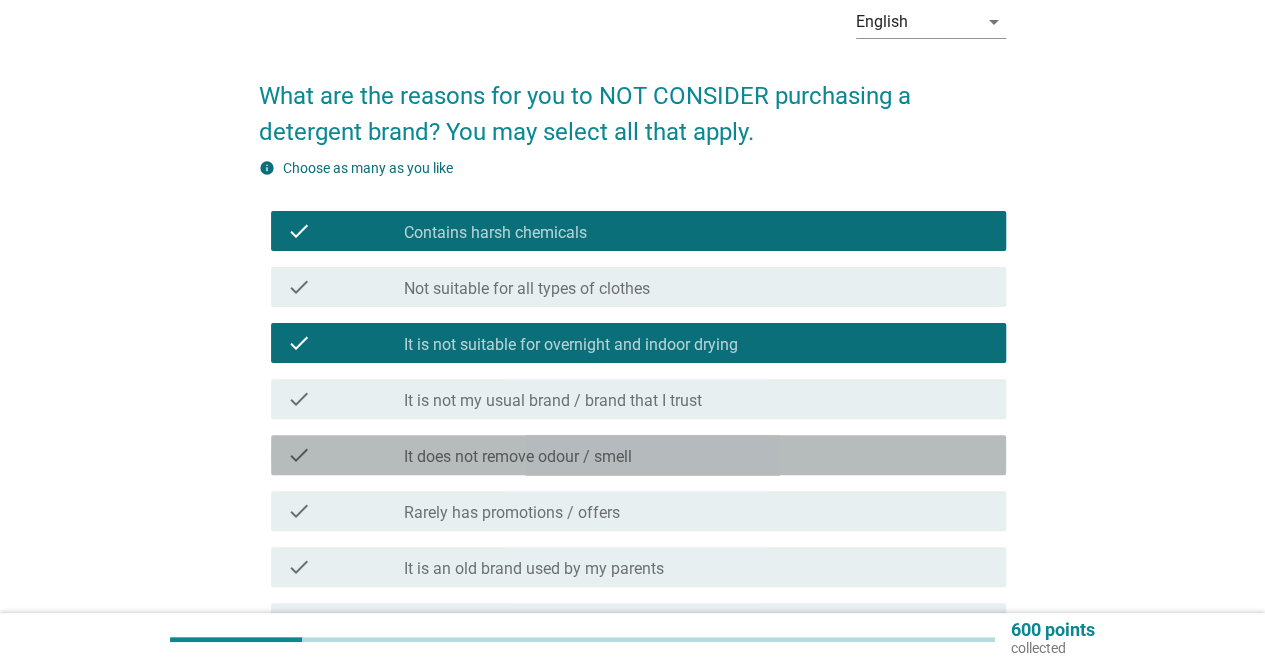 click on "check_box_outline_blank It does not remove odour / smell" at bounding box center [697, 455] 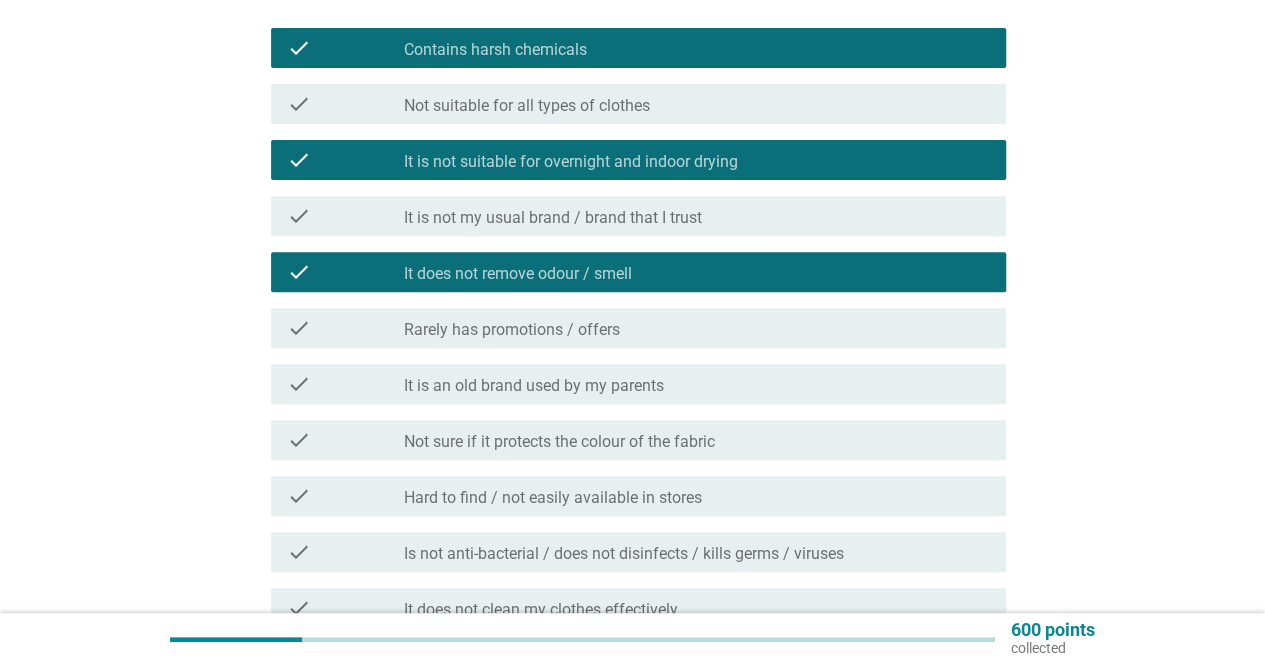 scroll, scrollTop: 500, scrollLeft: 0, axis: vertical 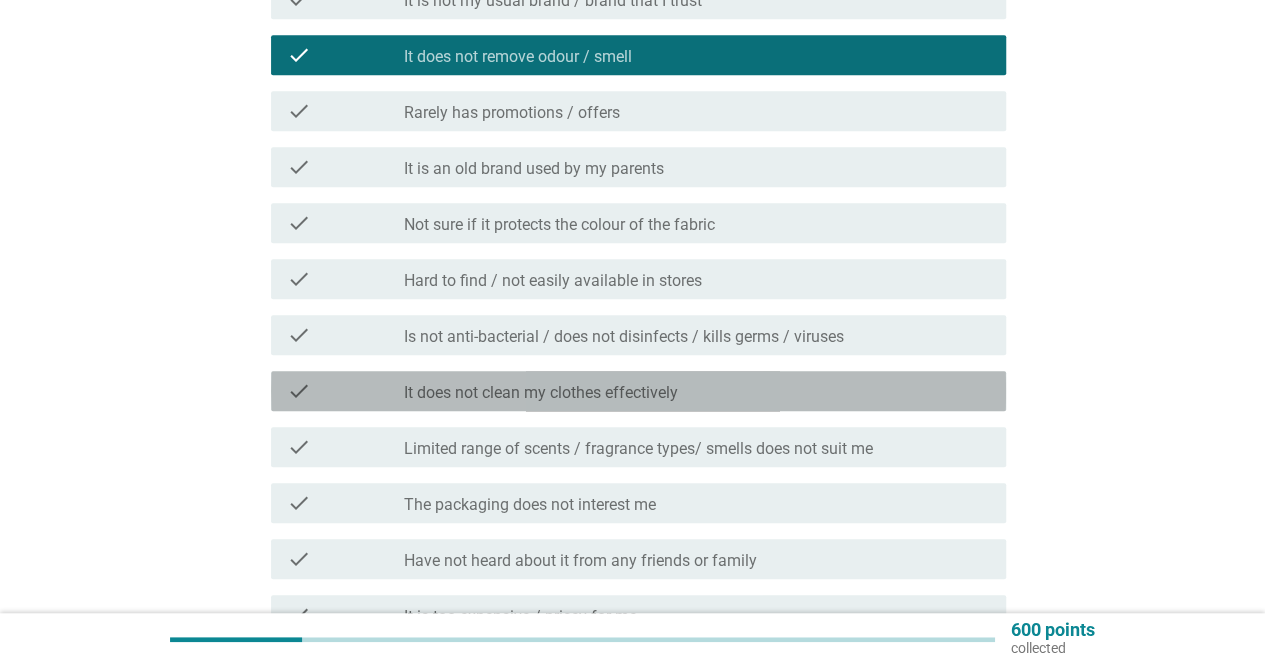 drag, startPoint x: 670, startPoint y: 387, endPoint x: 672, endPoint y: 398, distance: 11.18034 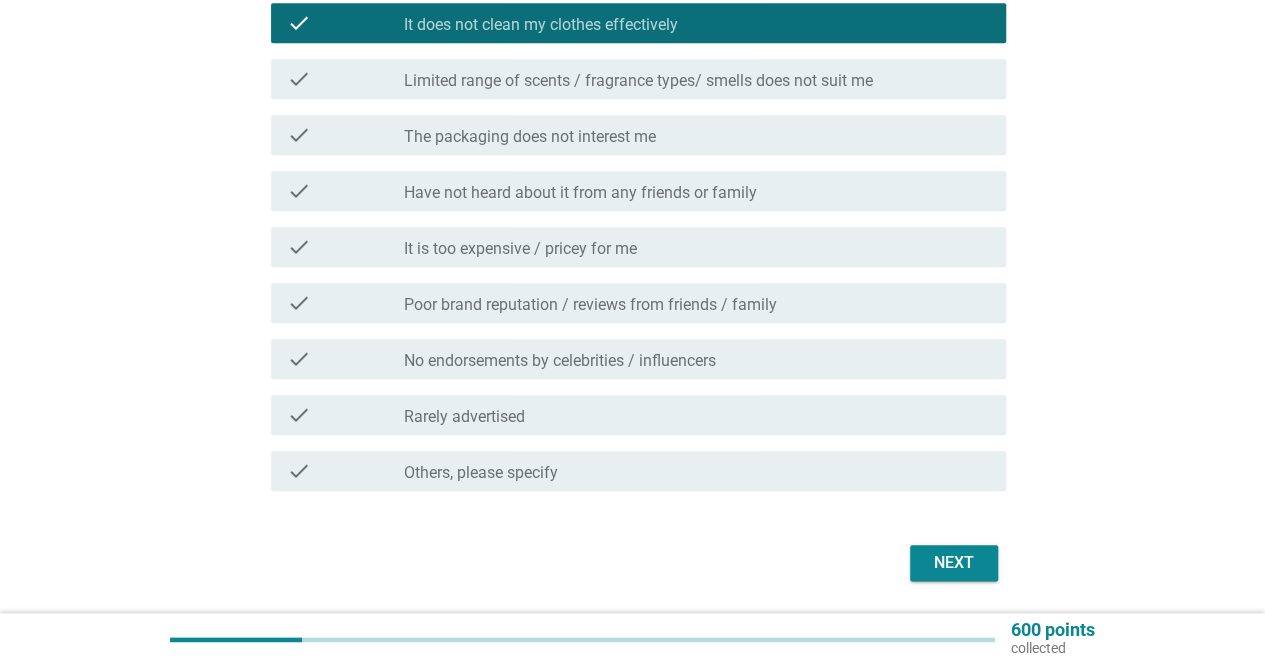 scroll, scrollTop: 900, scrollLeft: 0, axis: vertical 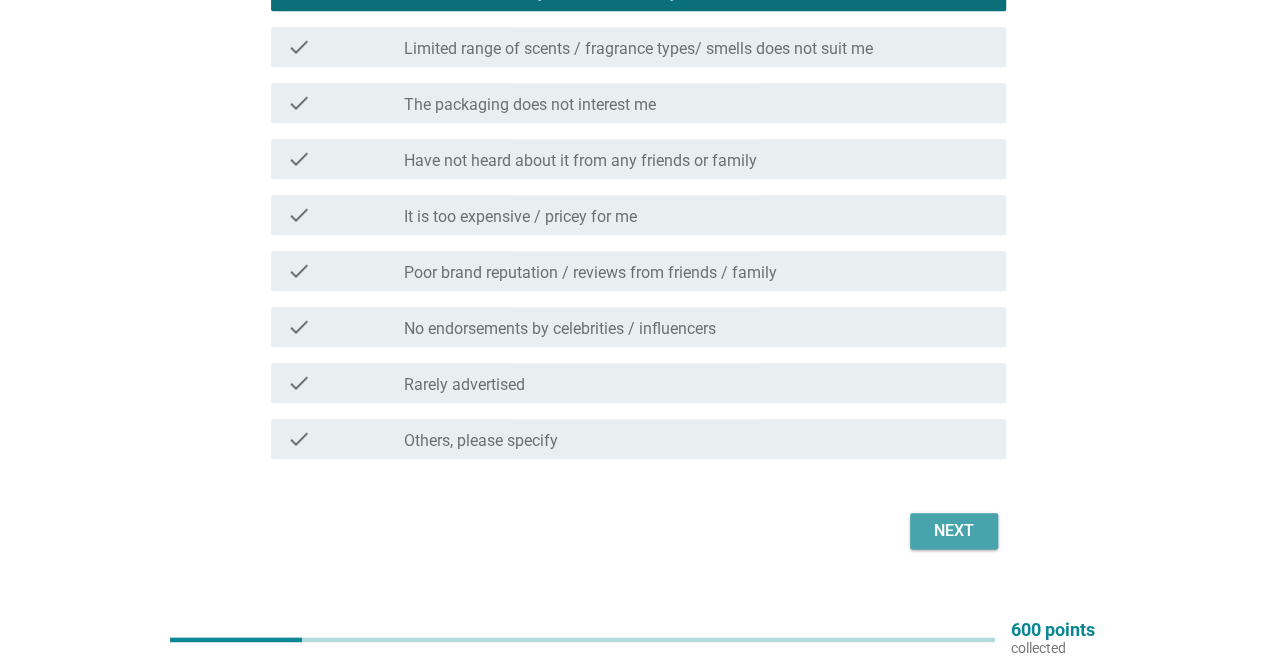 click on "Next" at bounding box center (954, 531) 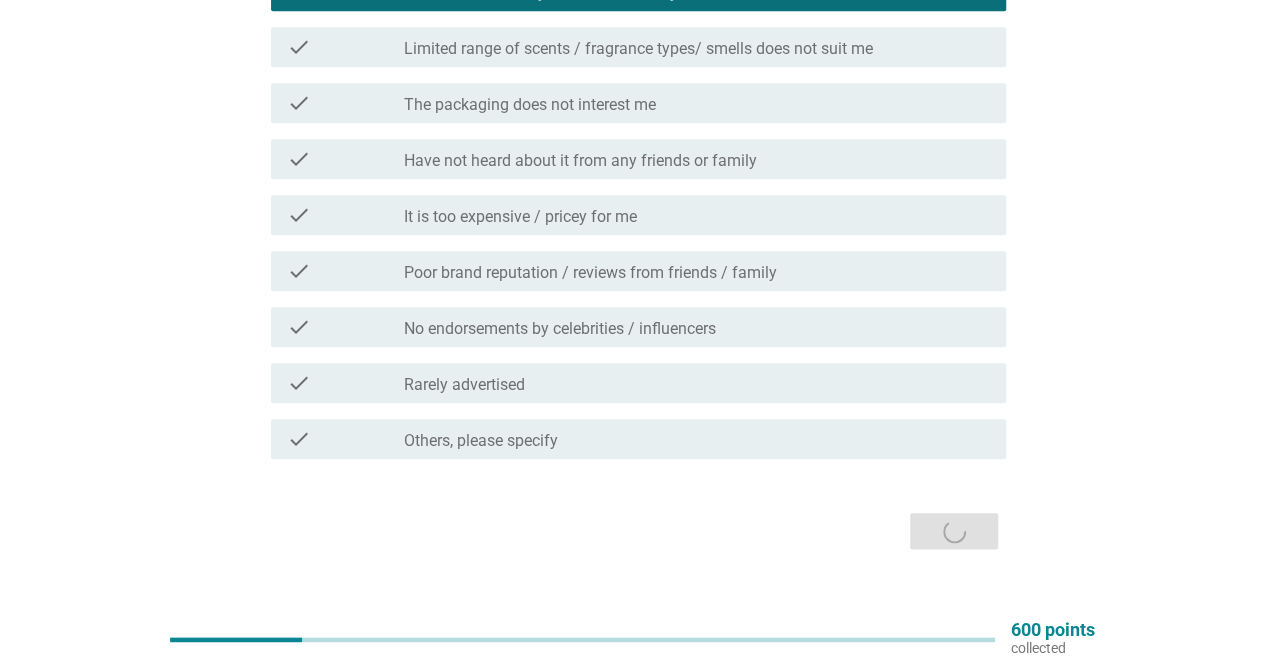 scroll, scrollTop: 0, scrollLeft: 0, axis: both 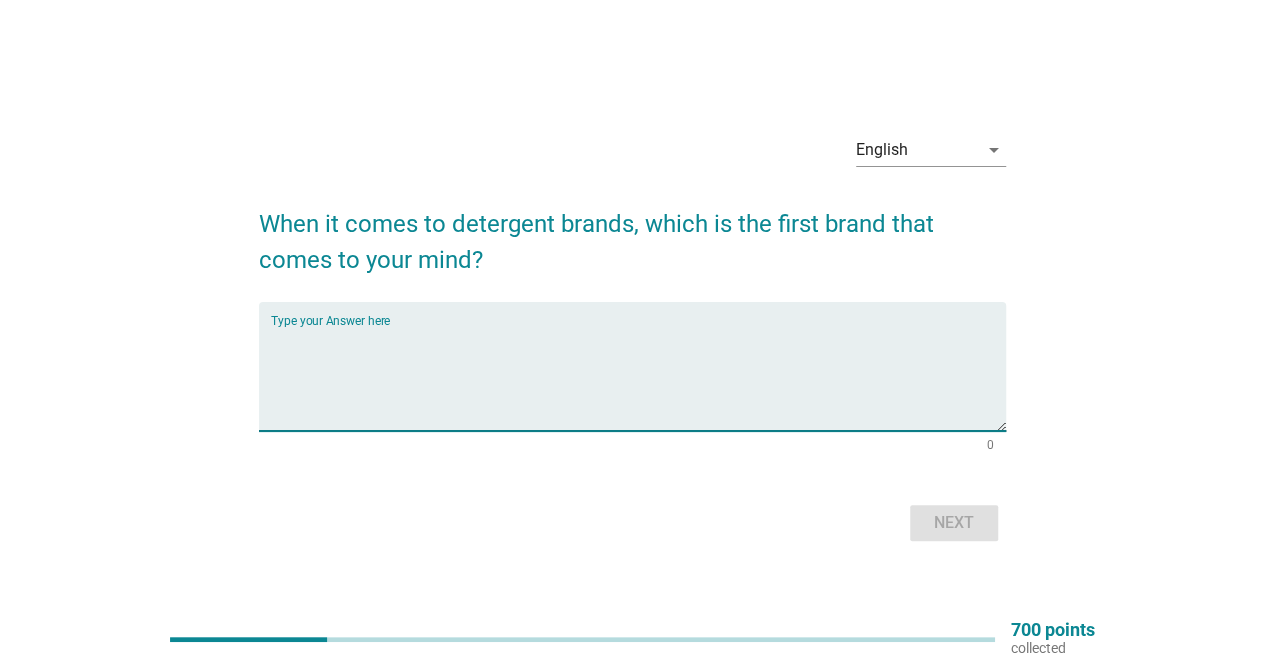 click at bounding box center (638, 378) 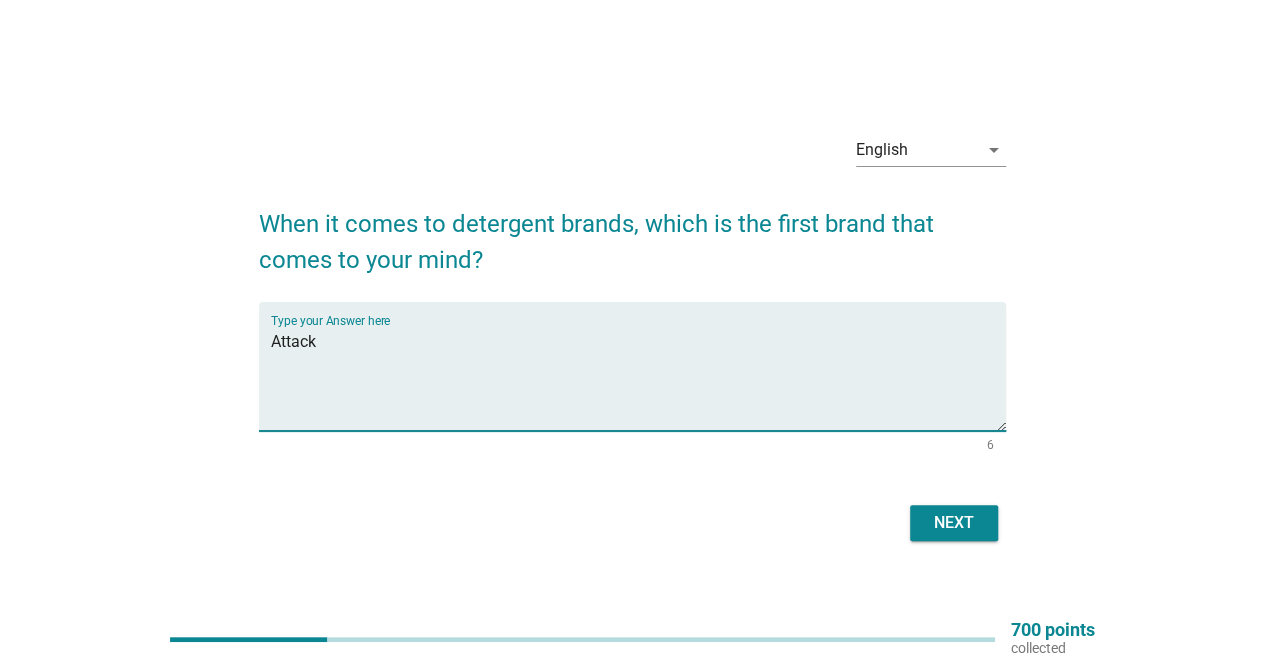 drag, startPoint x: 557, startPoint y: 340, endPoint x: 204, endPoint y: 343, distance: 353.01276 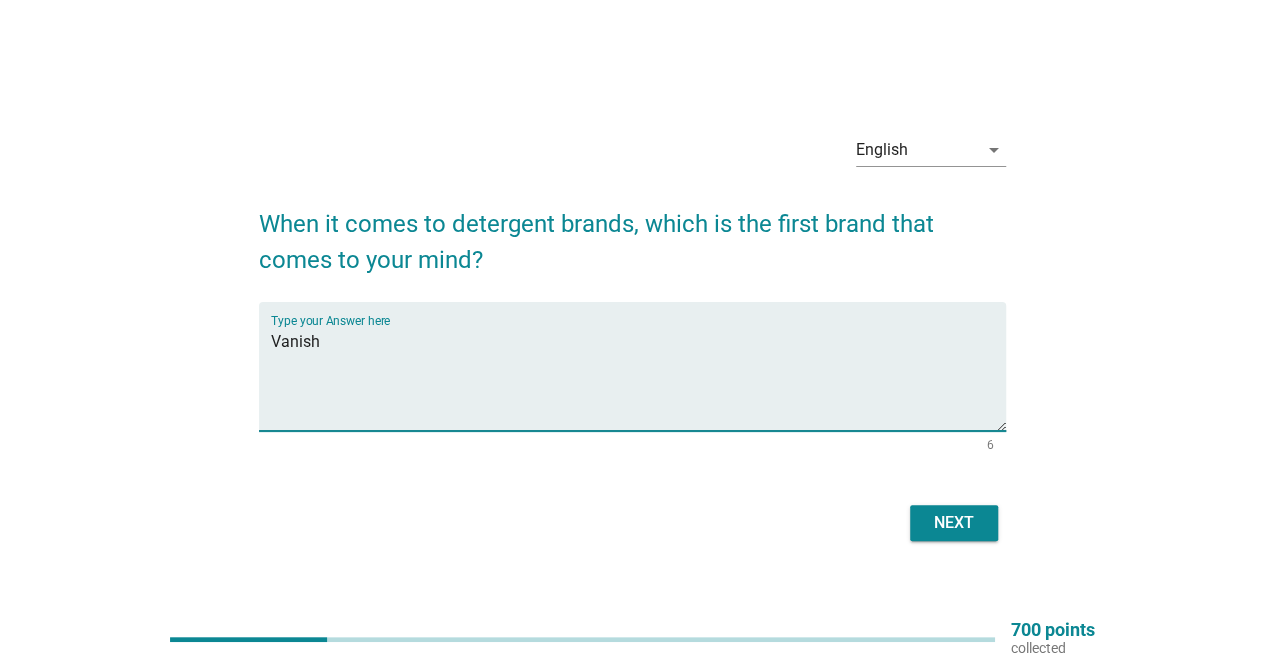 type on "Vanish" 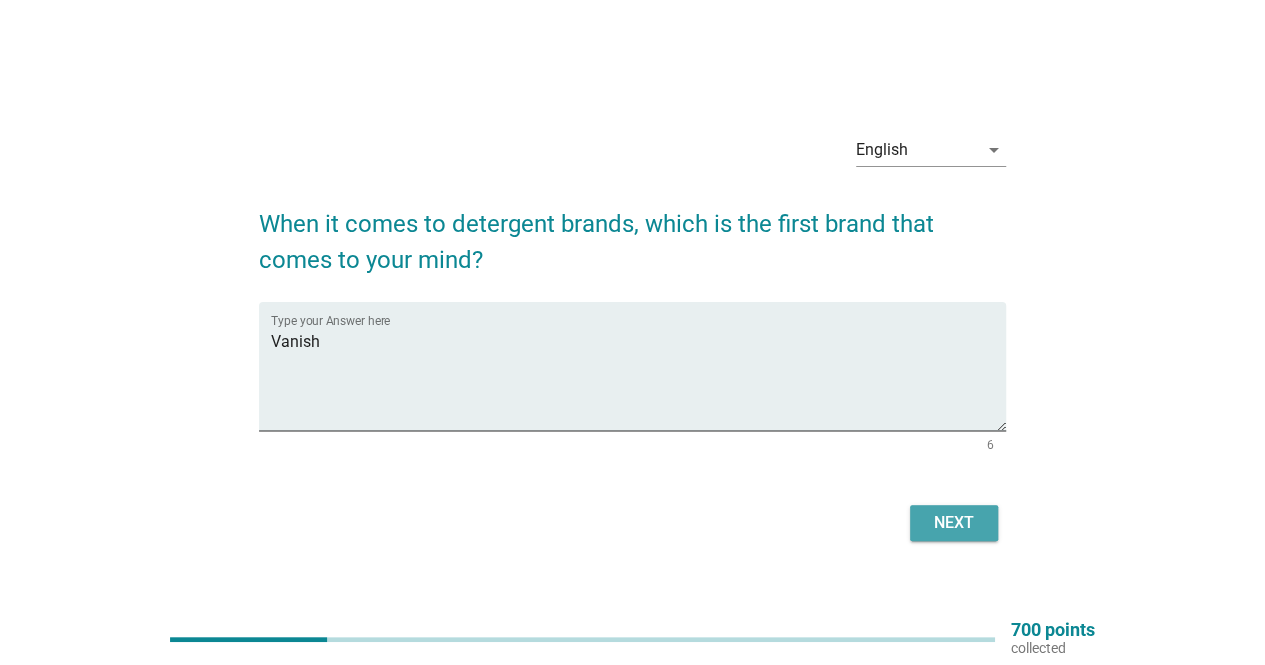 click on "Next" at bounding box center [954, 523] 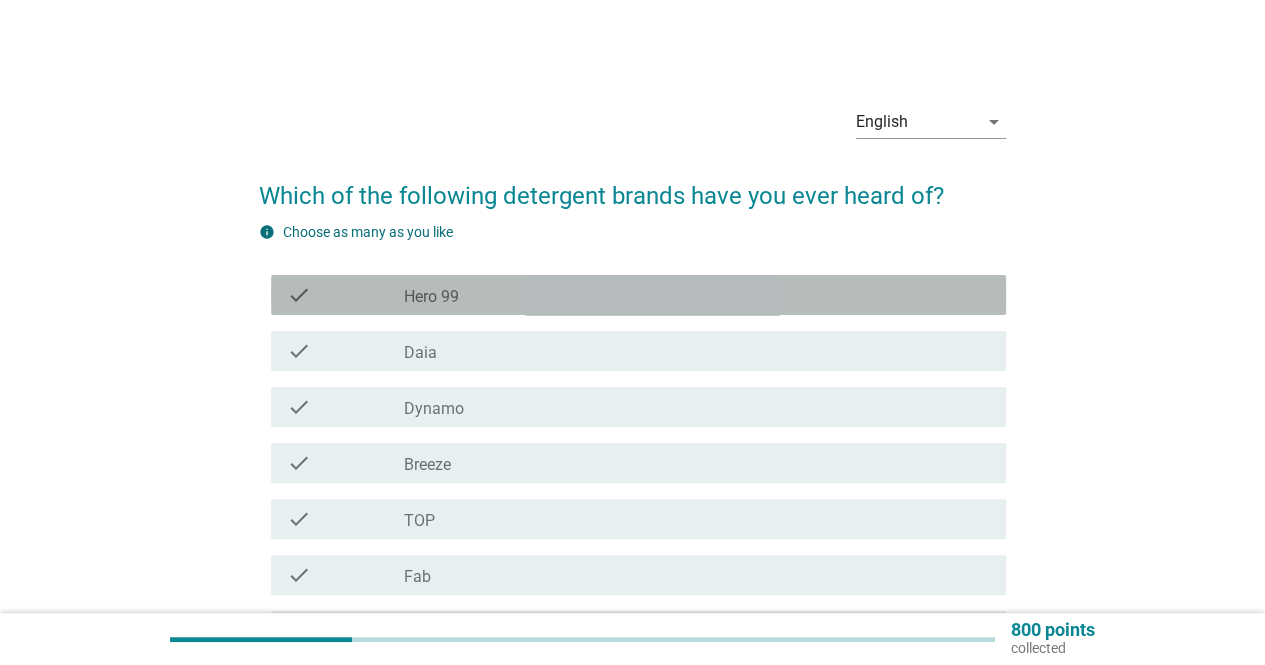 click on "check_box_outline_blank Hero 99" at bounding box center (697, 295) 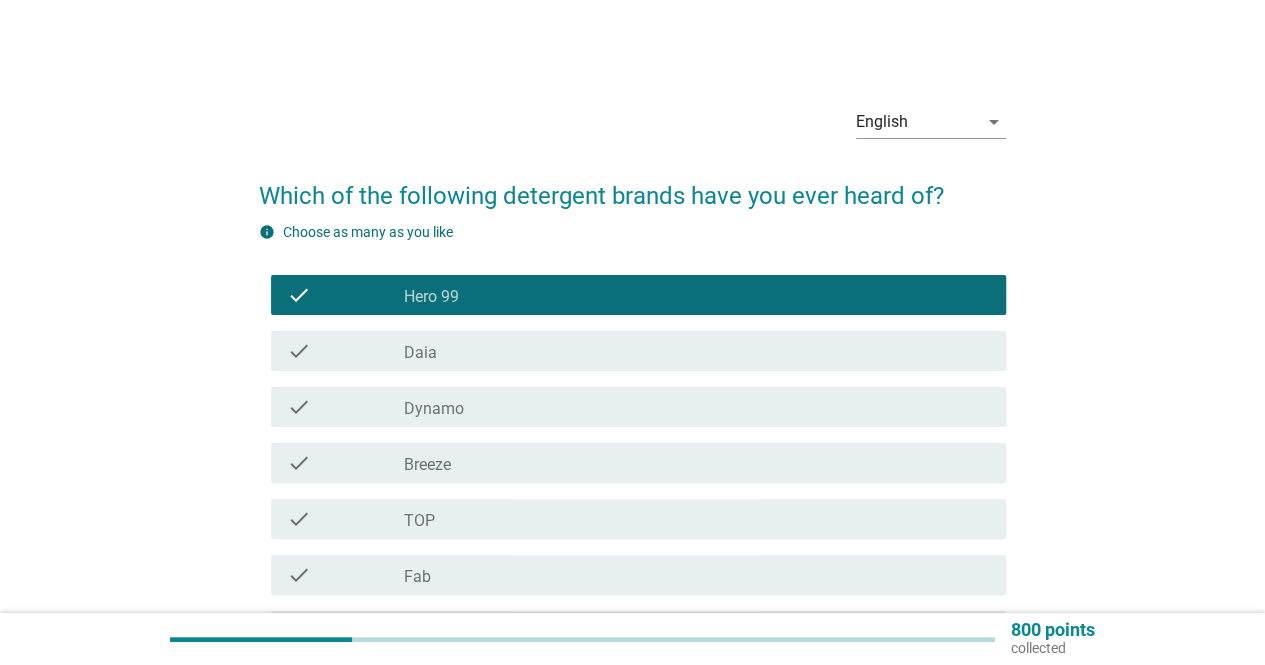 click on "check     check_box_outline_blank Daia" at bounding box center (638, 351) 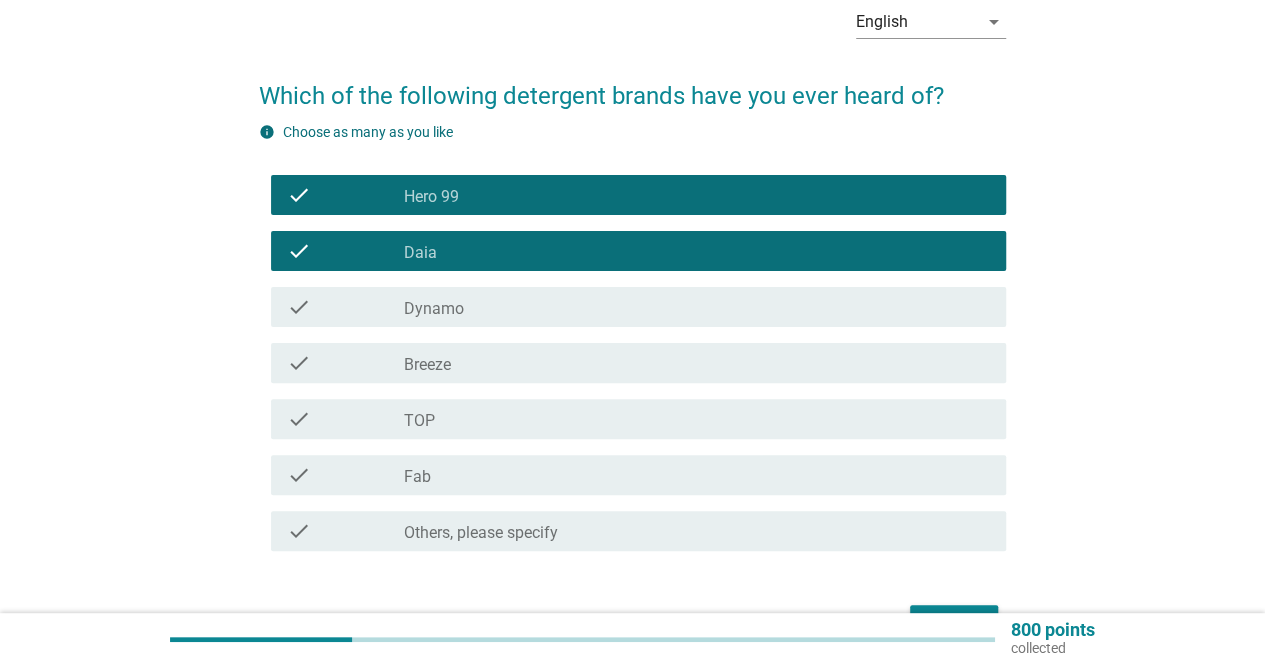 scroll, scrollTop: 200, scrollLeft: 0, axis: vertical 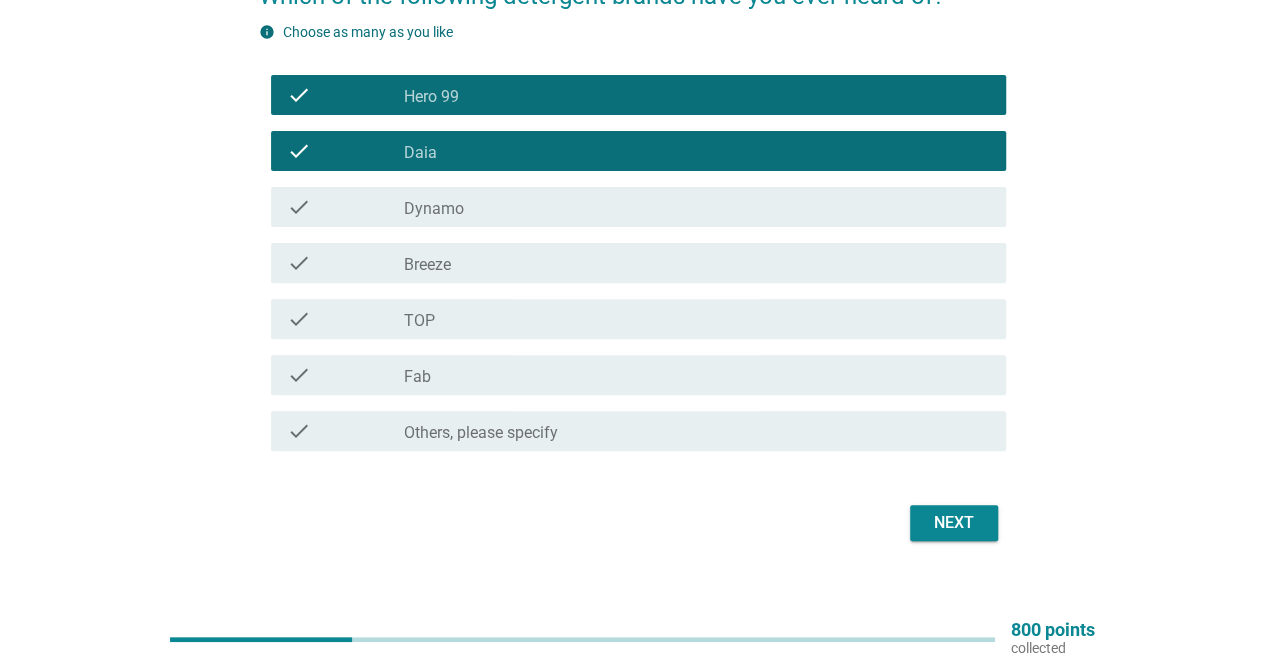 click on "check     check_box_outline_blank Dynamo" at bounding box center [638, 207] 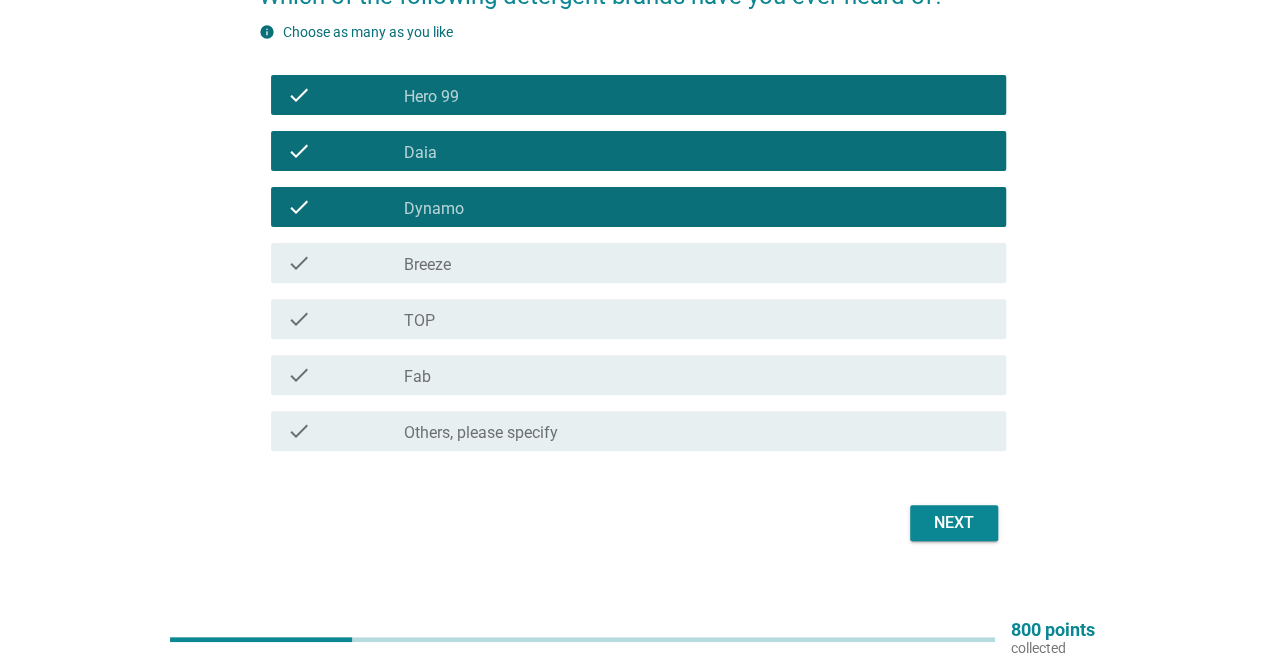 click on "check_box_outline_blank Dynamo" at bounding box center [697, 207] 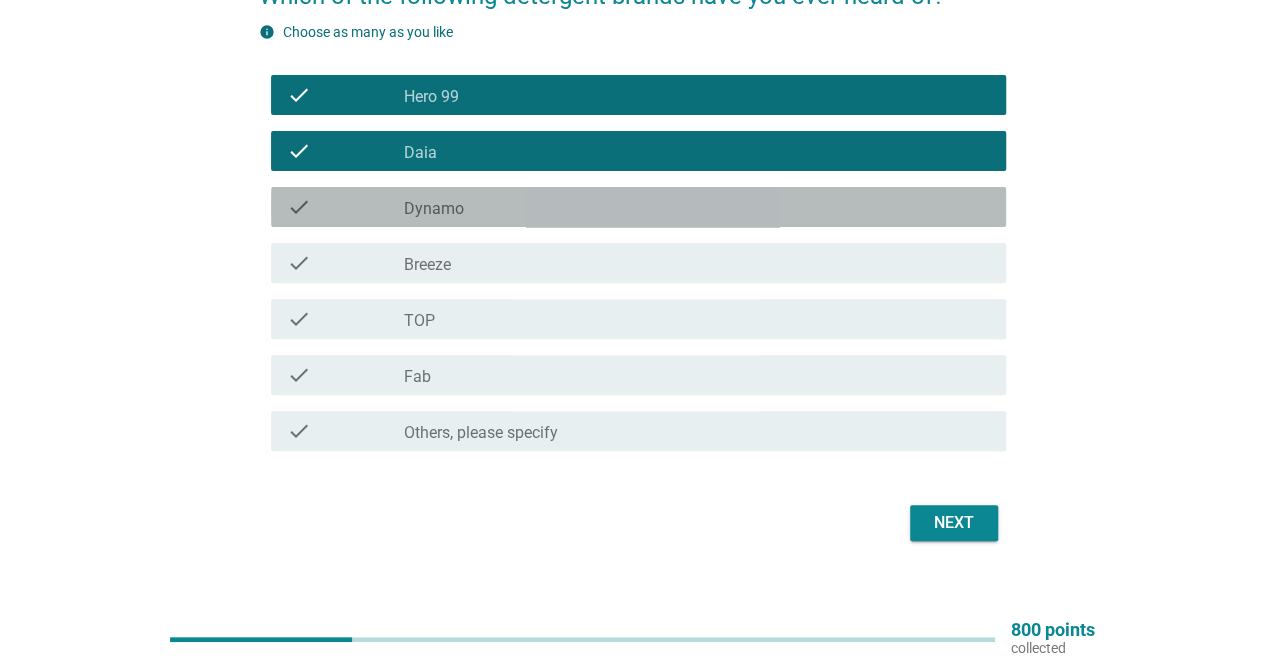 click on "check_box_outline_blank Dynamo" at bounding box center [697, 207] 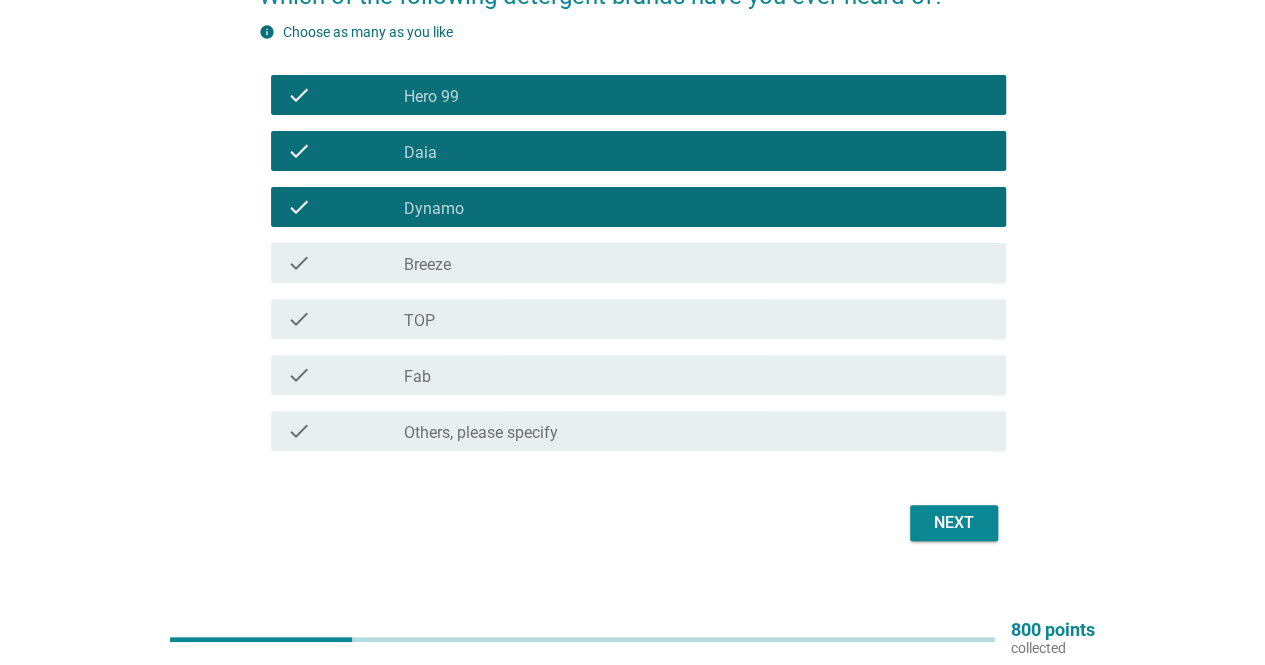 click on "Next" at bounding box center [954, 523] 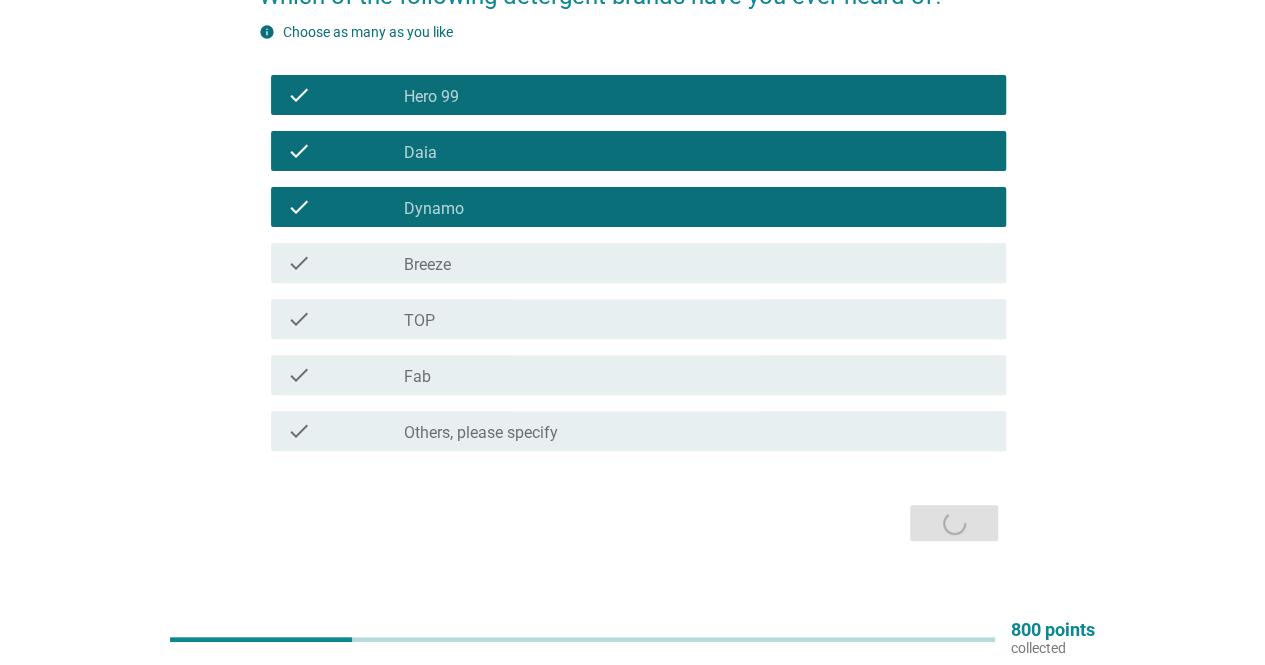 scroll, scrollTop: 0, scrollLeft: 0, axis: both 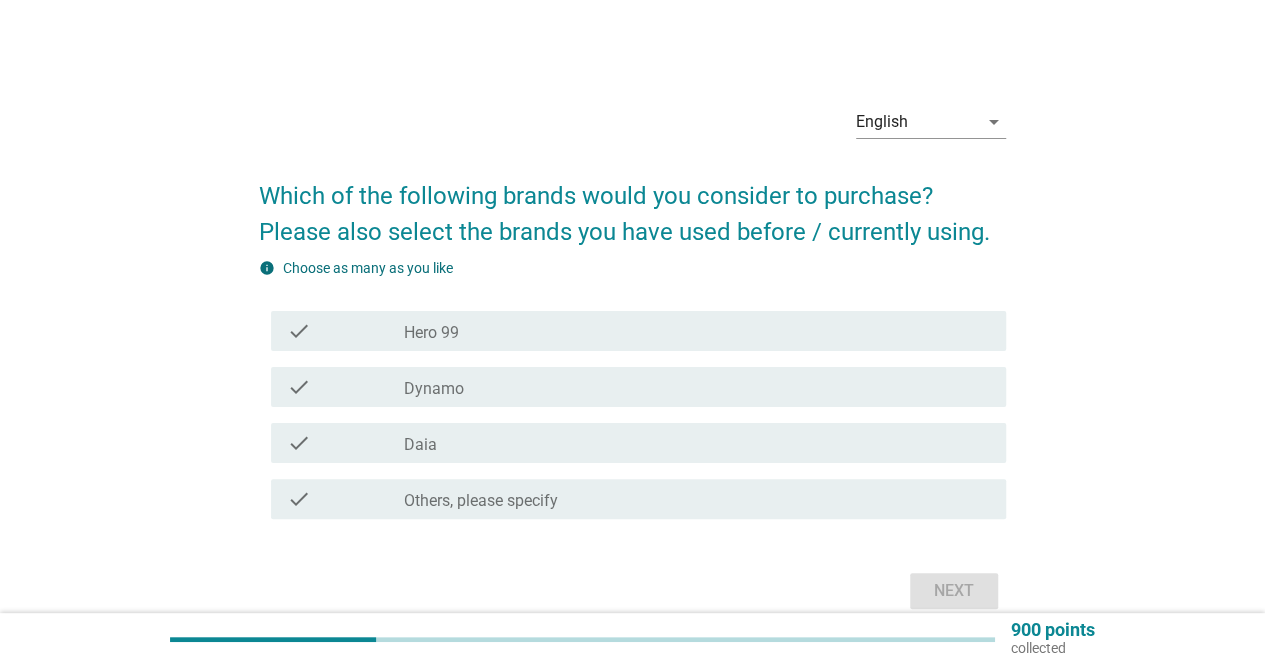 click on "check     check_box_outline_blank Hero 99" at bounding box center (632, 331) 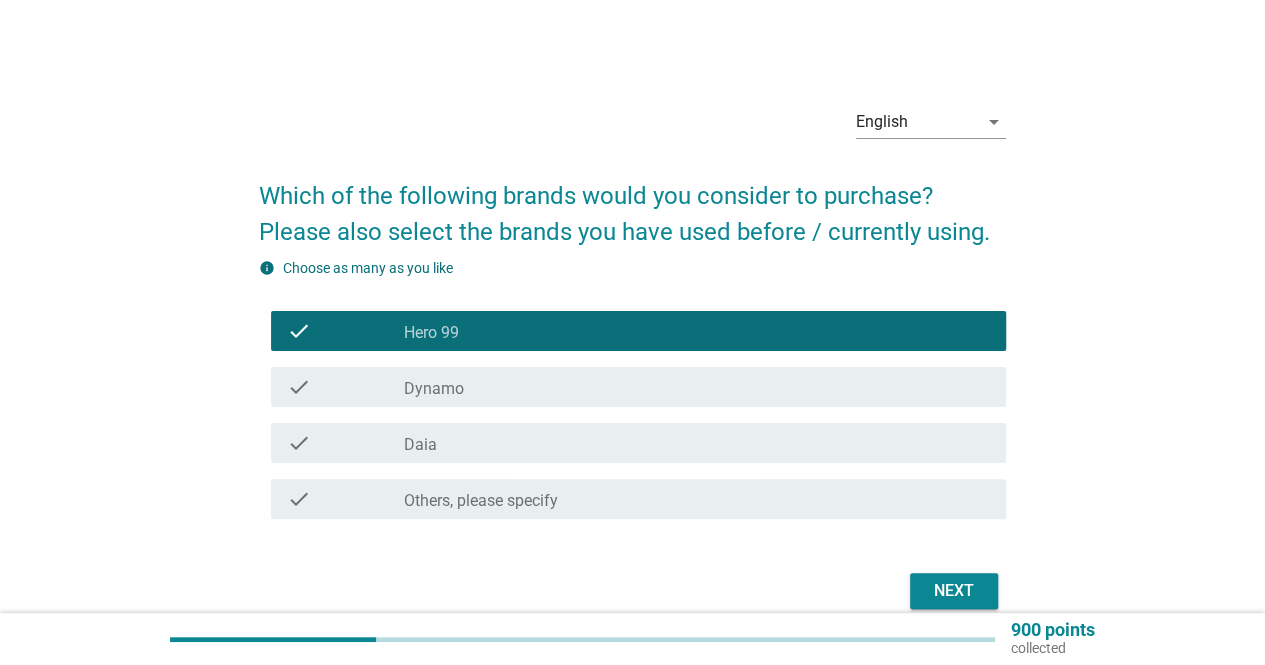click on "check_box_outline_blank Dynamo" at bounding box center [697, 387] 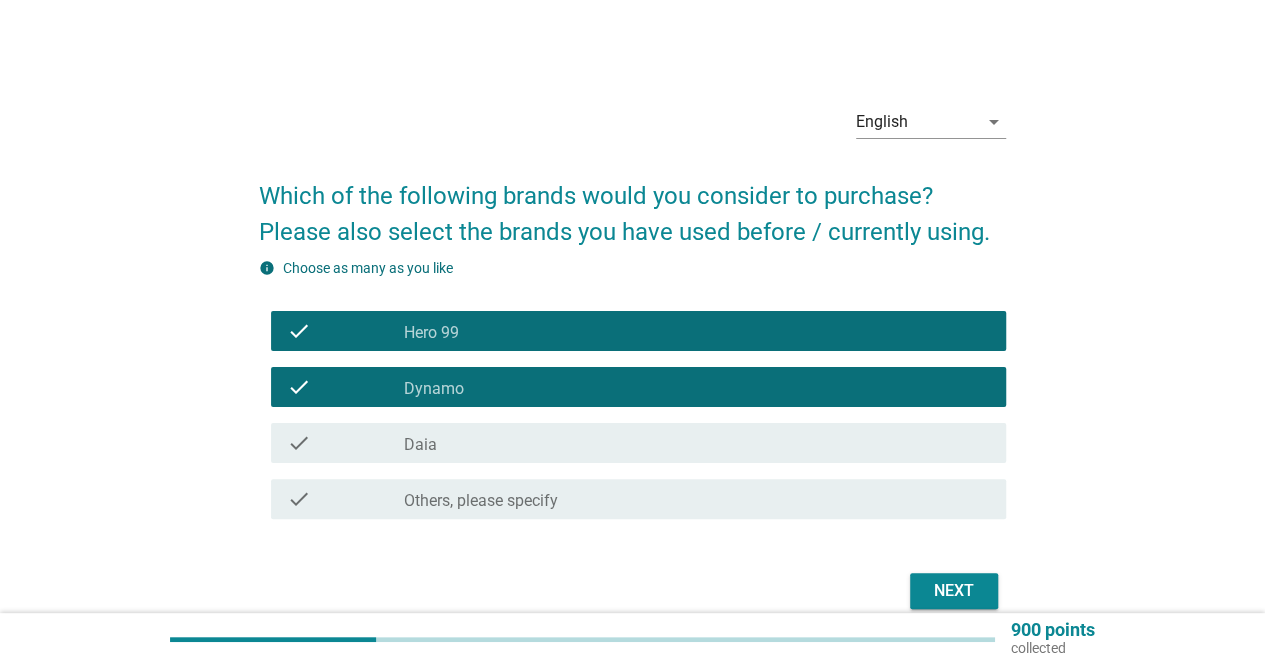 click on "check_box_outline_blank Dynamo" at bounding box center (697, 387) 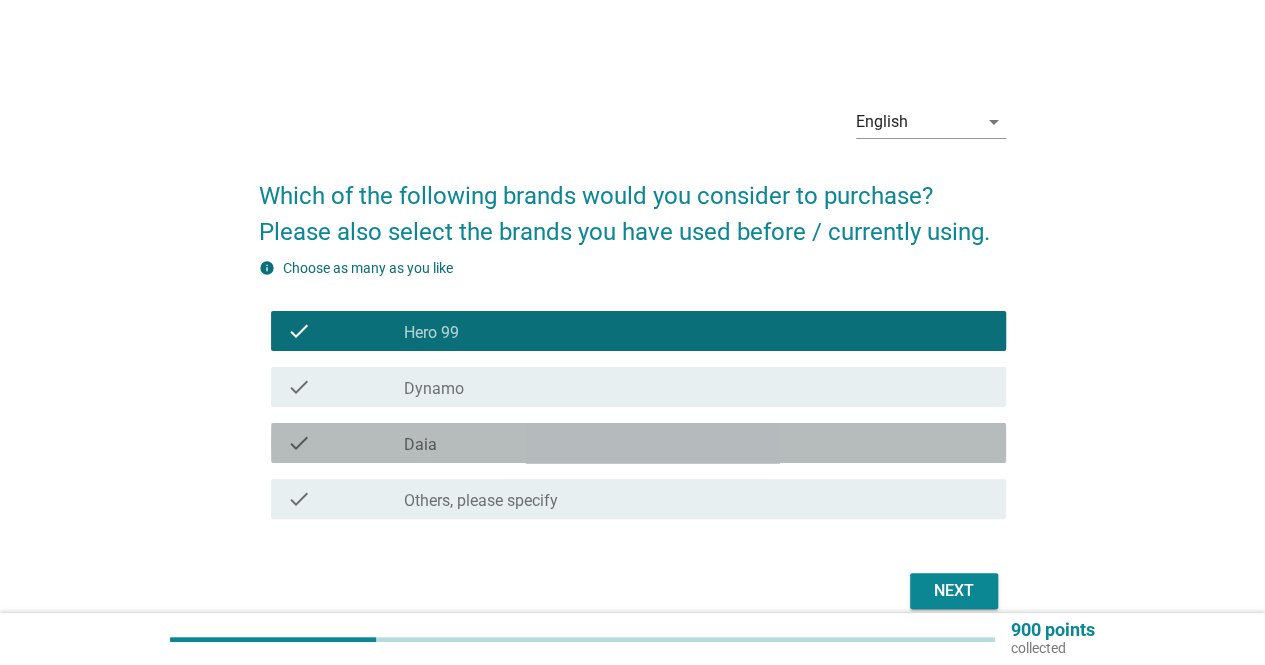 drag, startPoint x: 754, startPoint y: 444, endPoint x: 944, endPoint y: 559, distance: 222.09232 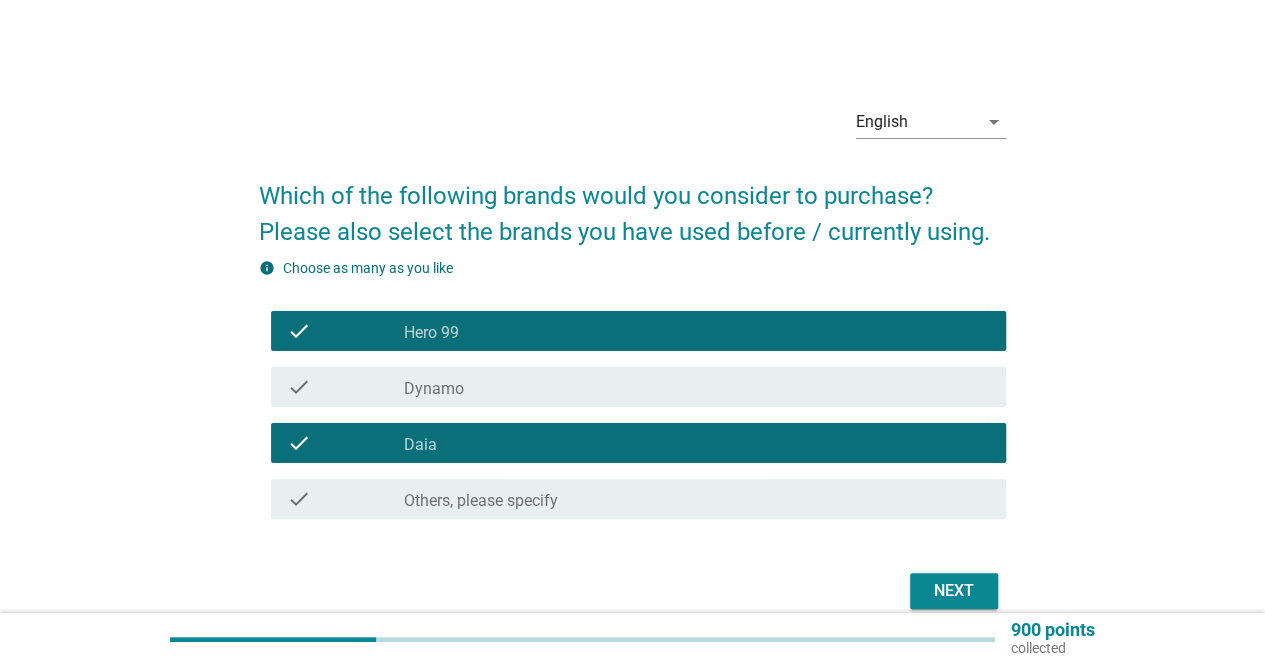 click on "Next" at bounding box center (954, 591) 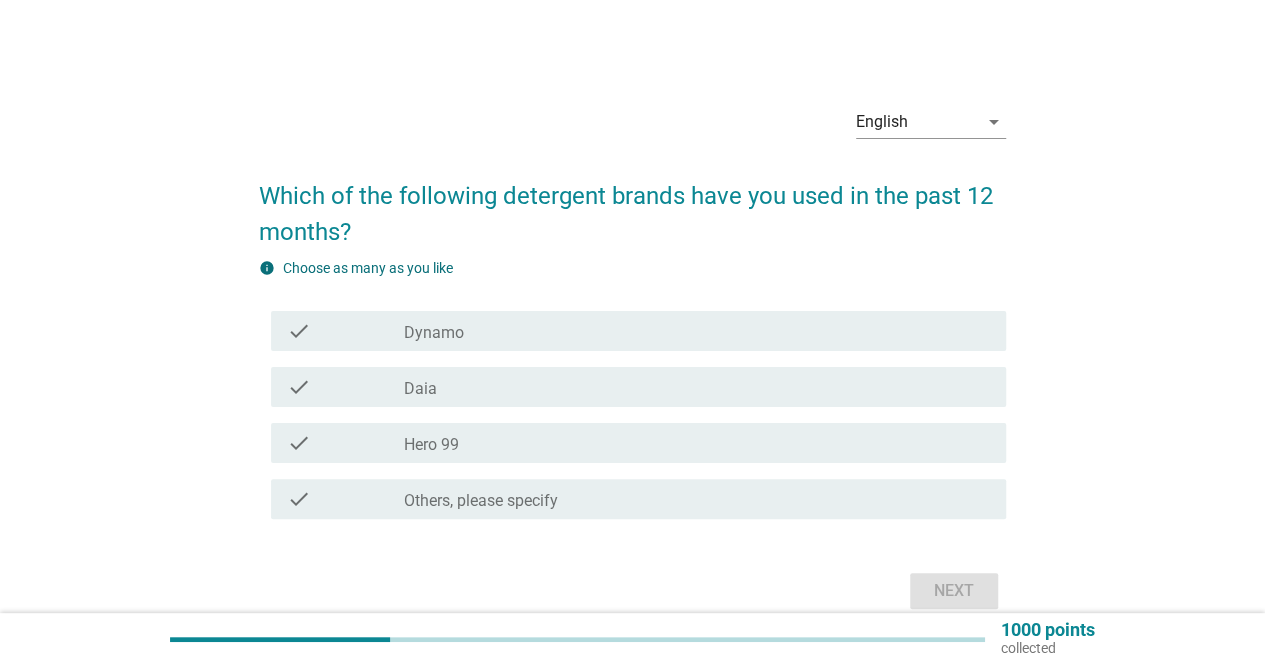 drag, startPoint x: 664, startPoint y: 442, endPoint x: 670, endPoint y: 411, distance: 31.575306 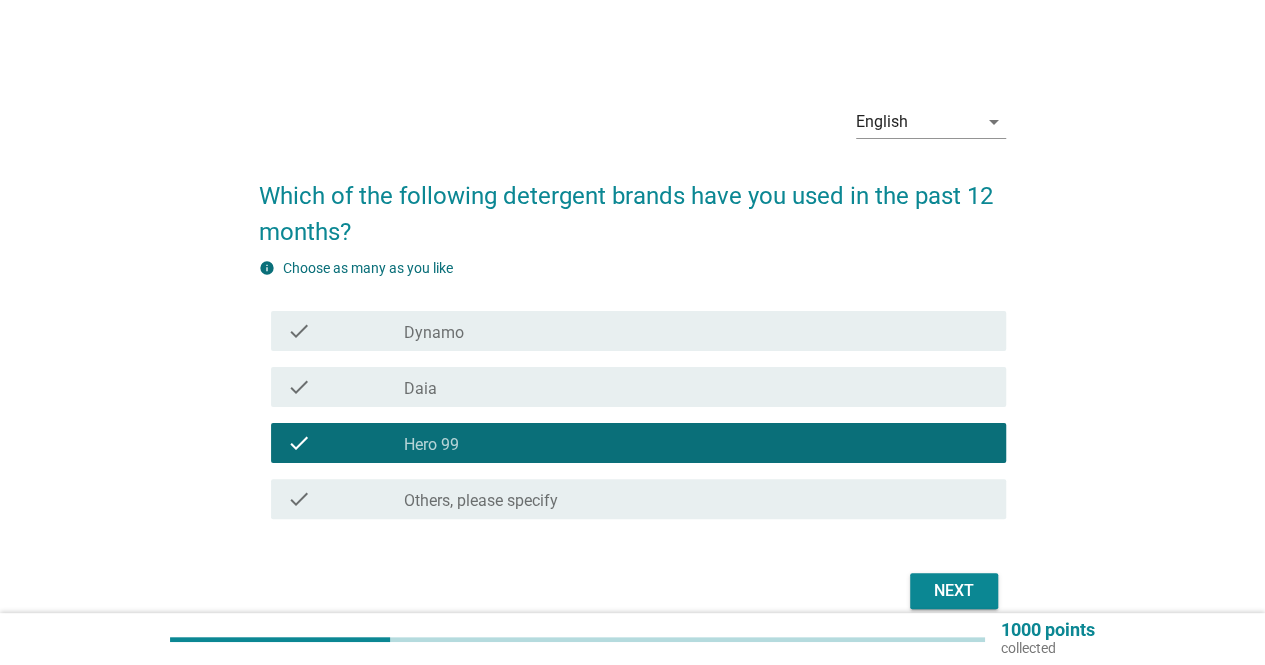 click on "Next" at bounding box center [954, 591] 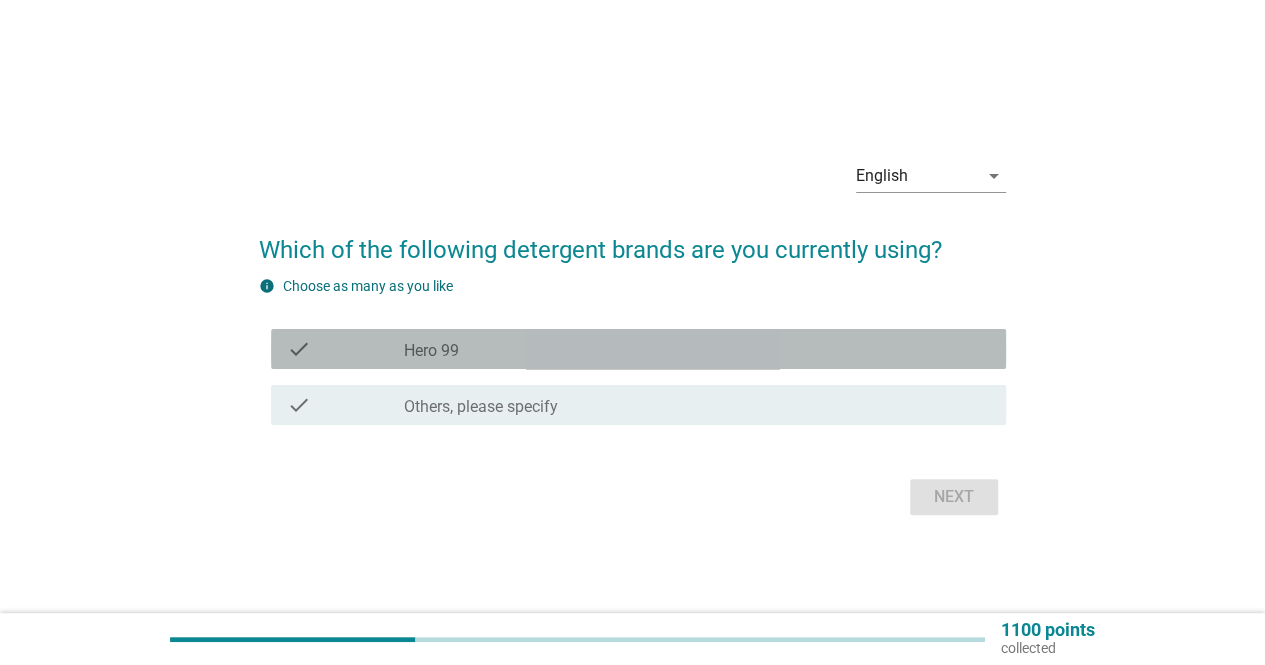 click on "check_box Hero 99" at bounding box center (697, 349) 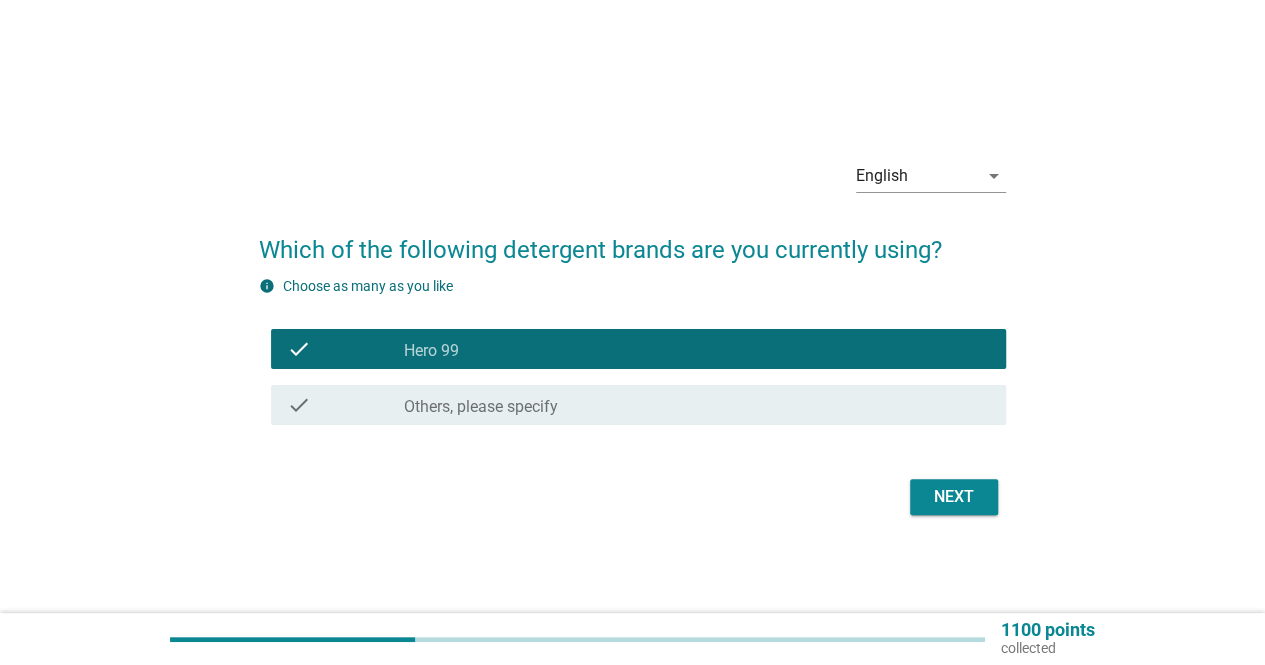 click on "Next" at bounding box center (632, 497) 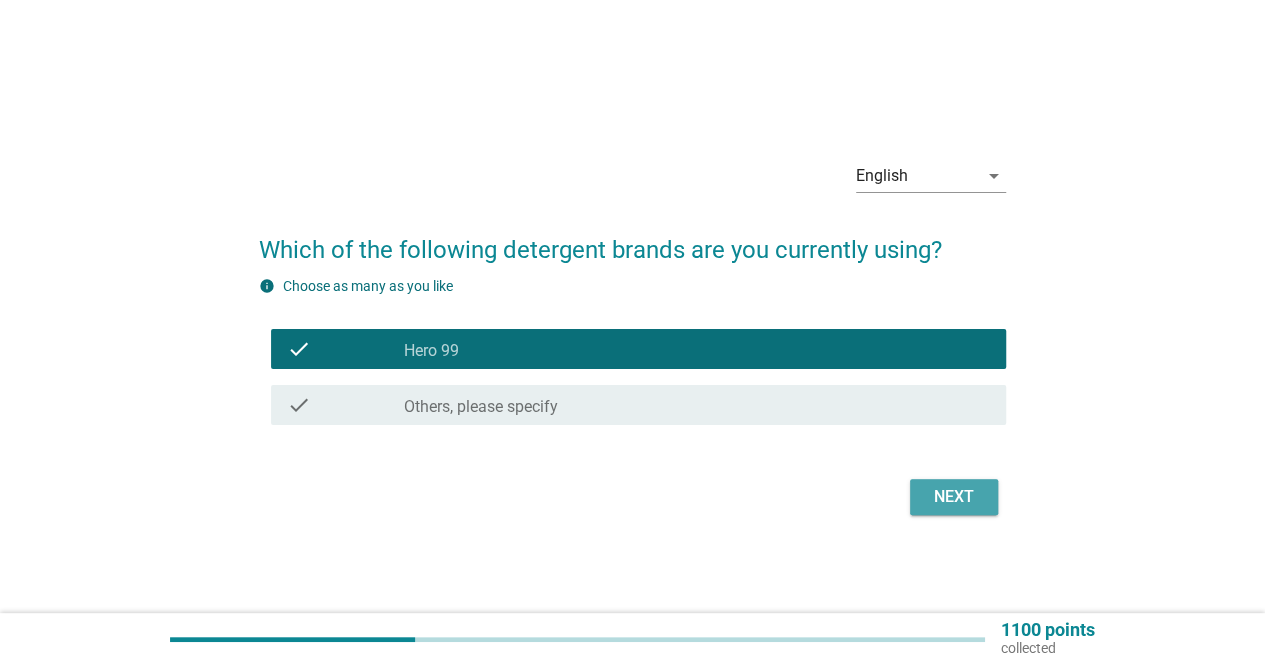 click on "Next" at bounding box center (954, 497) 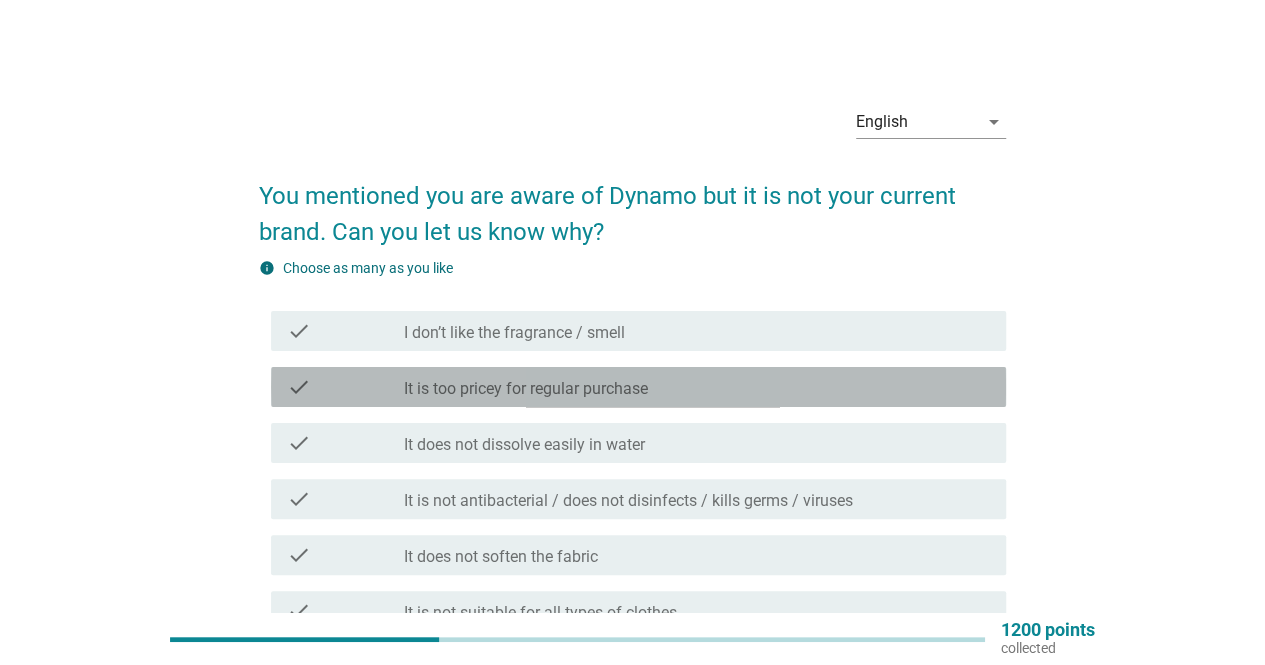 click on "check_box_outline_blank It is too pricey for regular purchase" at bounding box center [697, 387] 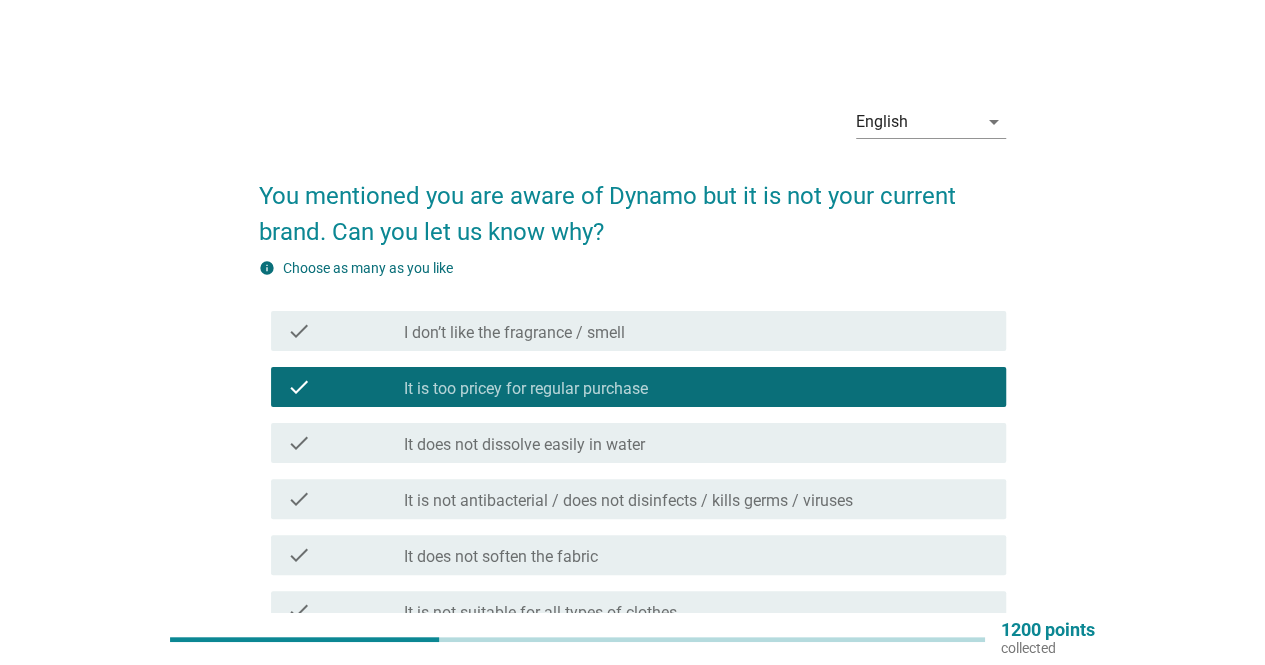 click on "check     check_box_outline_blank I don’t like the fragrance / smell" at bounding box center [638, 331] 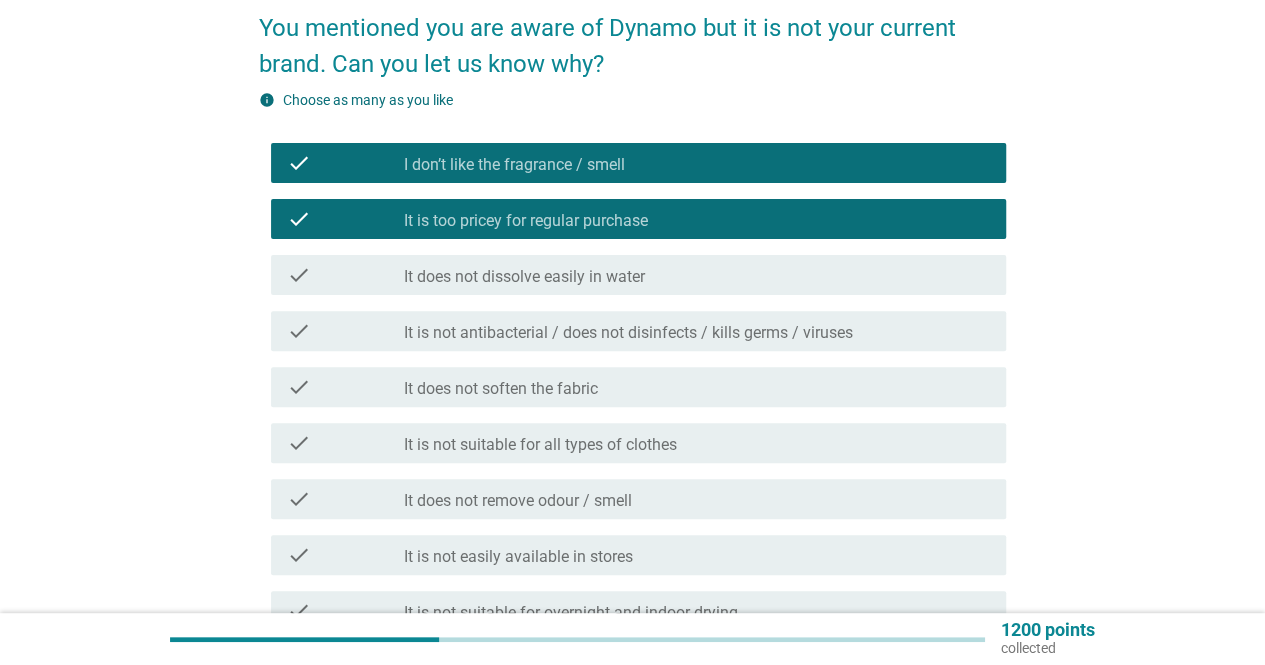 scroll, scrollTop: 200, scrollLeft: 0, axis: vertical 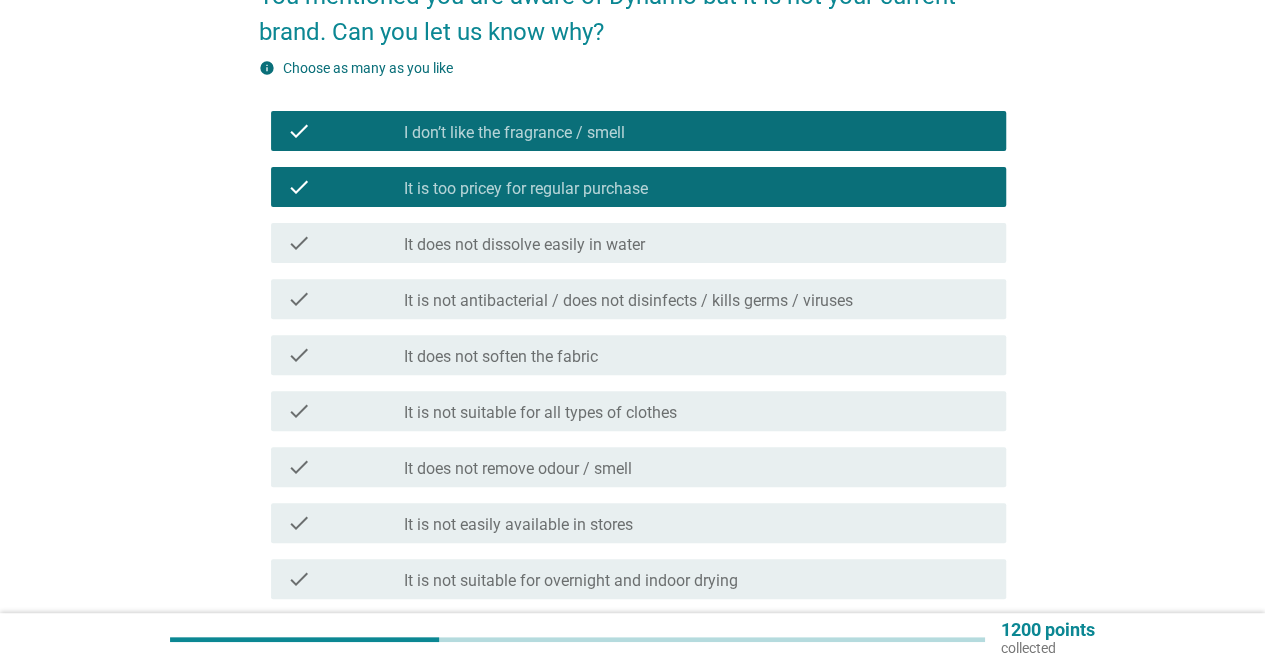 click on "check     check_box_outline_blank It does not soften the fabric" at bounding box center [632, 355] 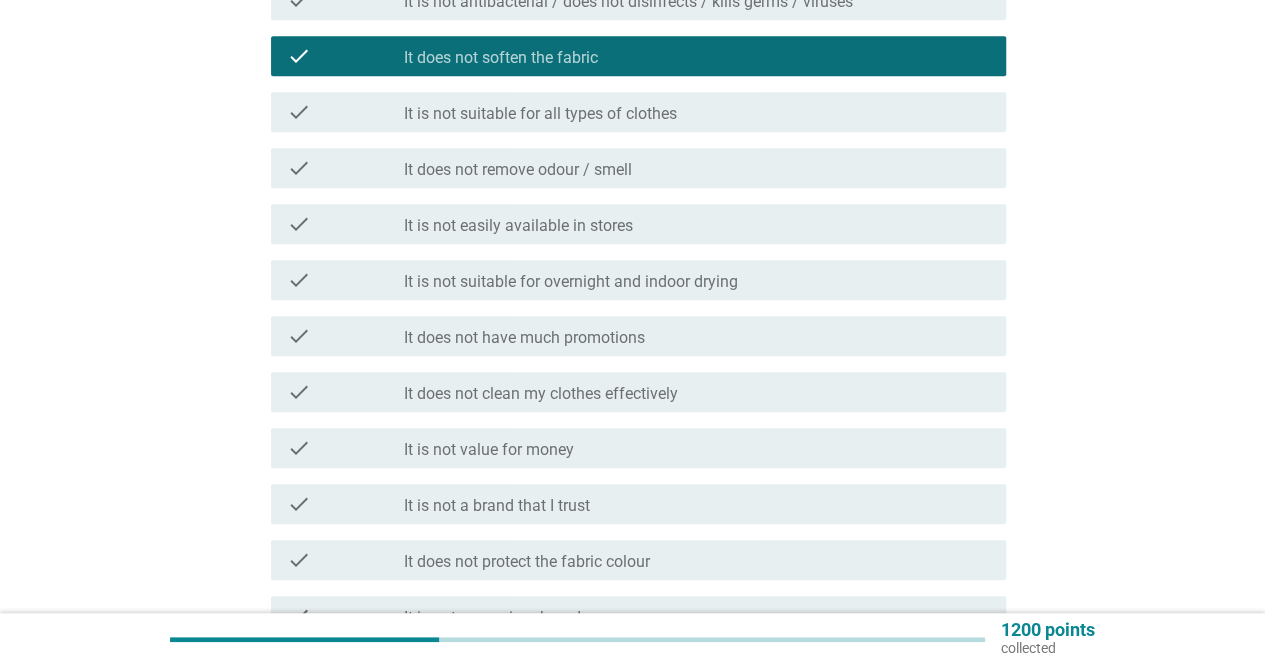 scroll, scrollTop: 500, scrollLeft: 0, axis: vertical 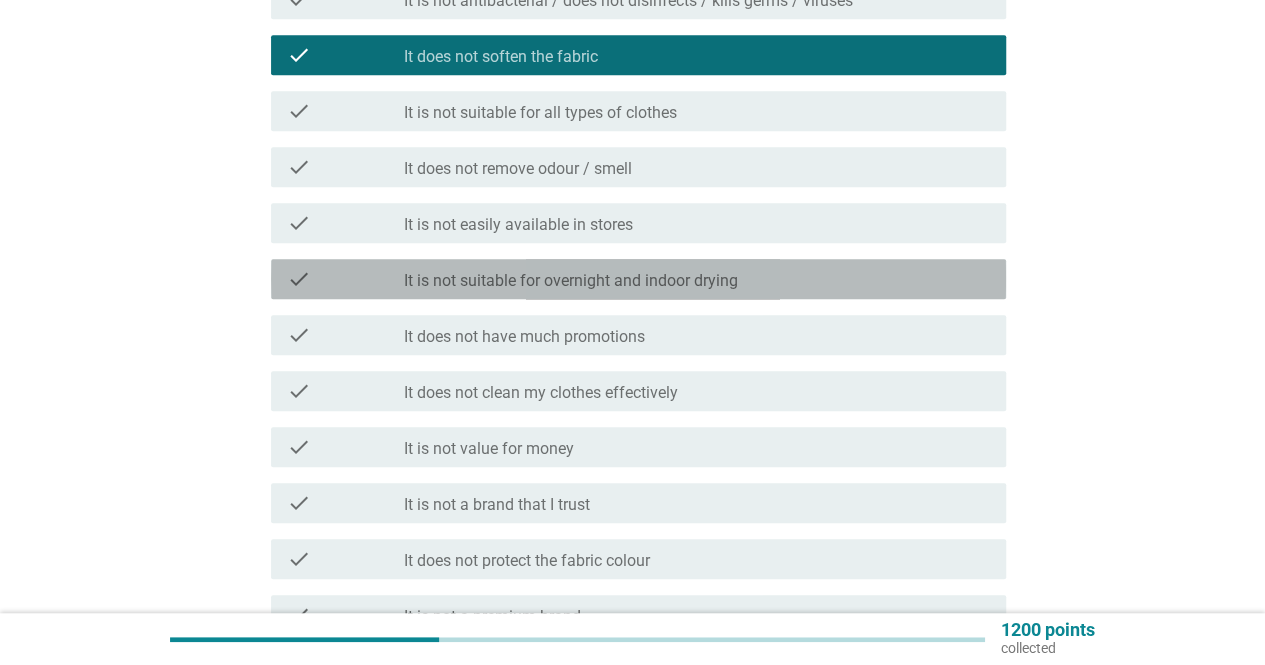click on "It is not suitable for overnight and indoor drying" at bounding box center (571, 281) 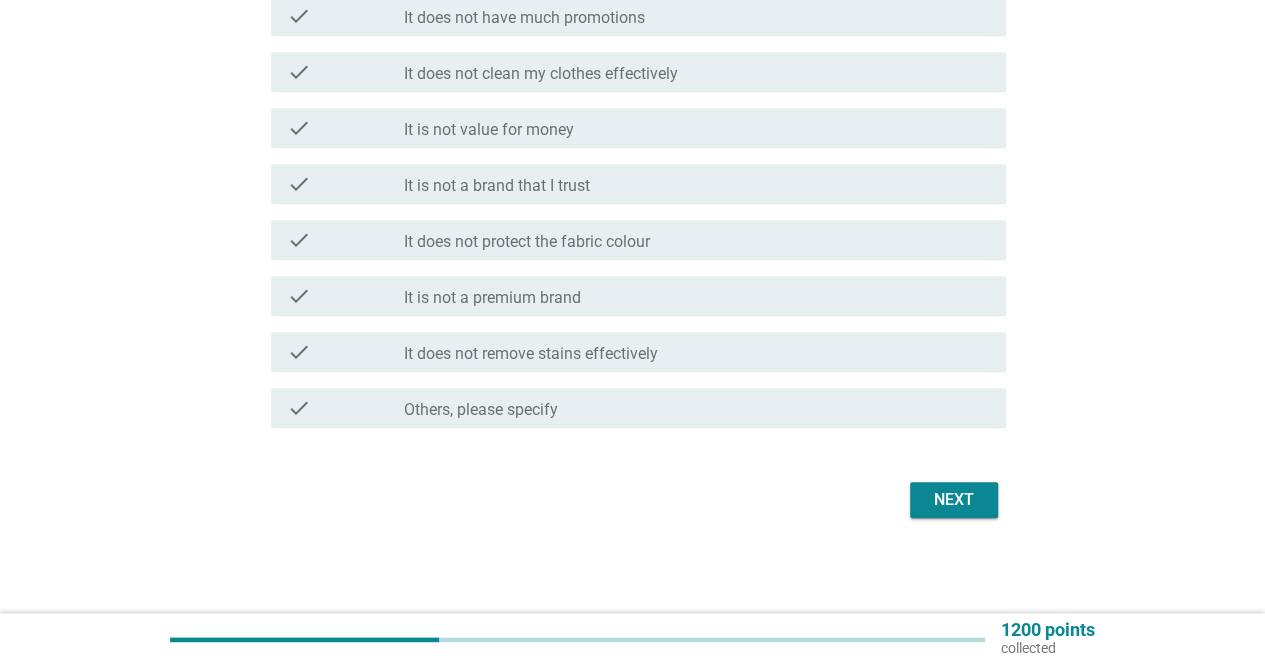 scroll, scrollTop: 820, scrollLeft: 0, axis: vertical 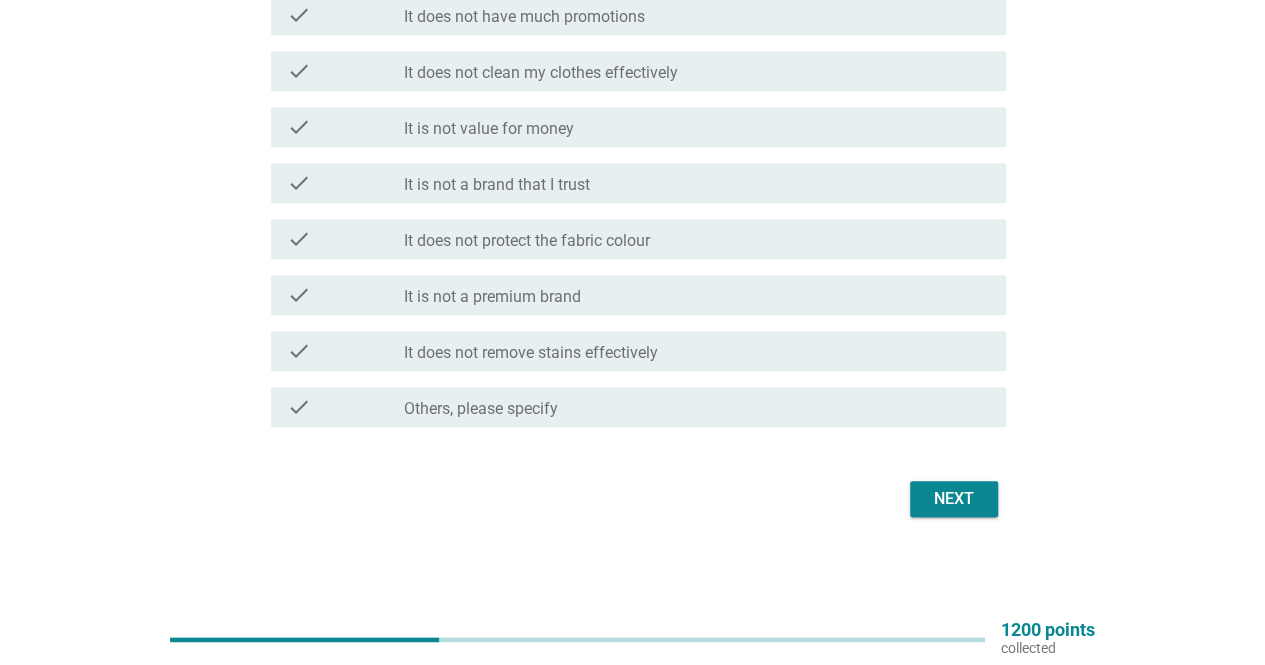 click on "Next" at bounding box center [954, 499] 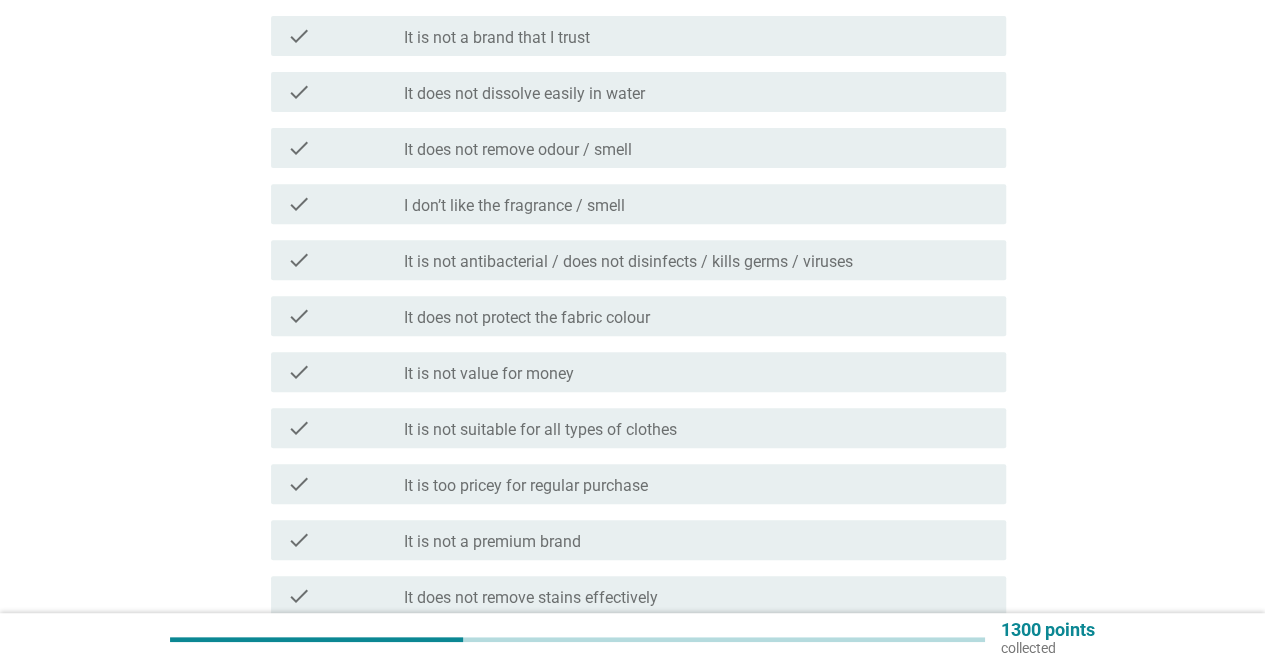 scroll, scrollTop: 300, scrollLeft: 0, axis: vertical 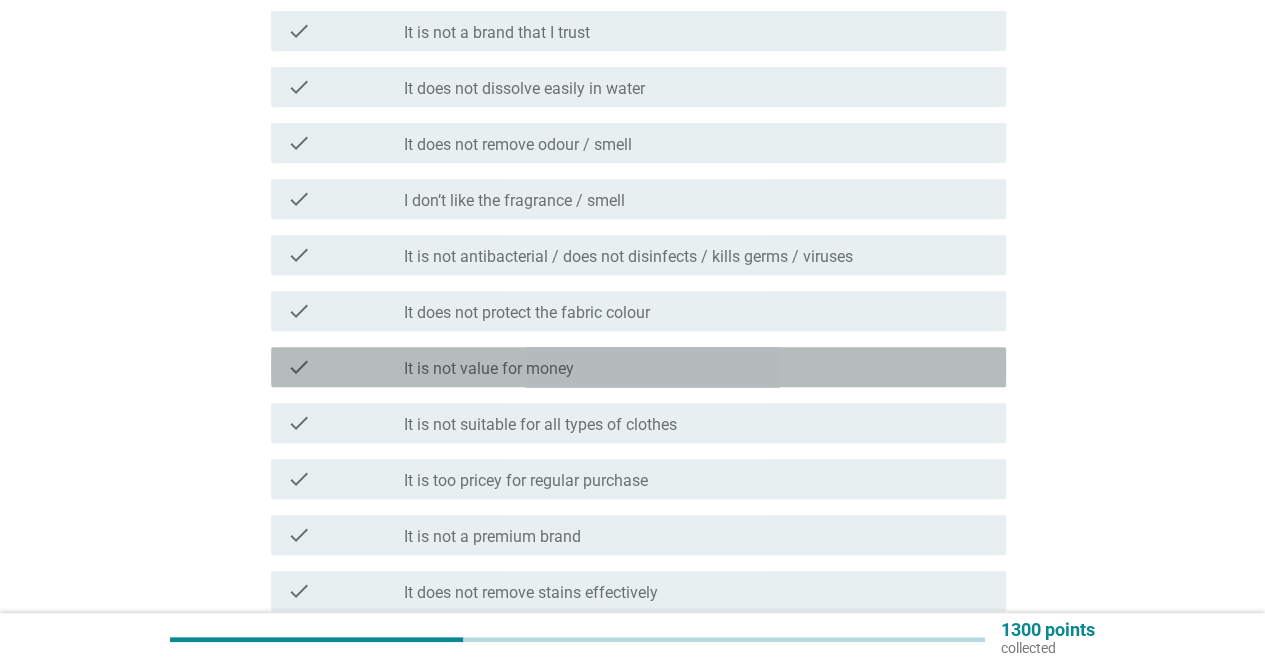 click on "It is not value for money" at bounding box center [489, 369] 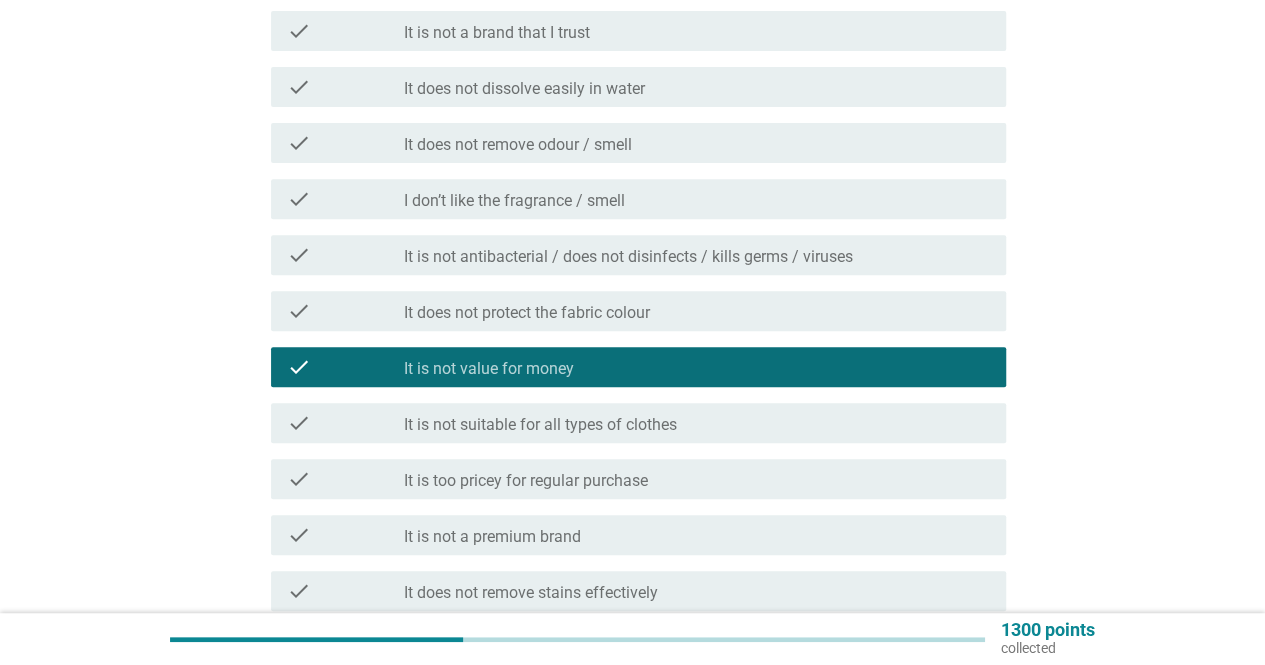 drag, startPoint x: 603, startPoint y: 423, endPoint x: 604, endPoint y: 435, distance: 12.0415945 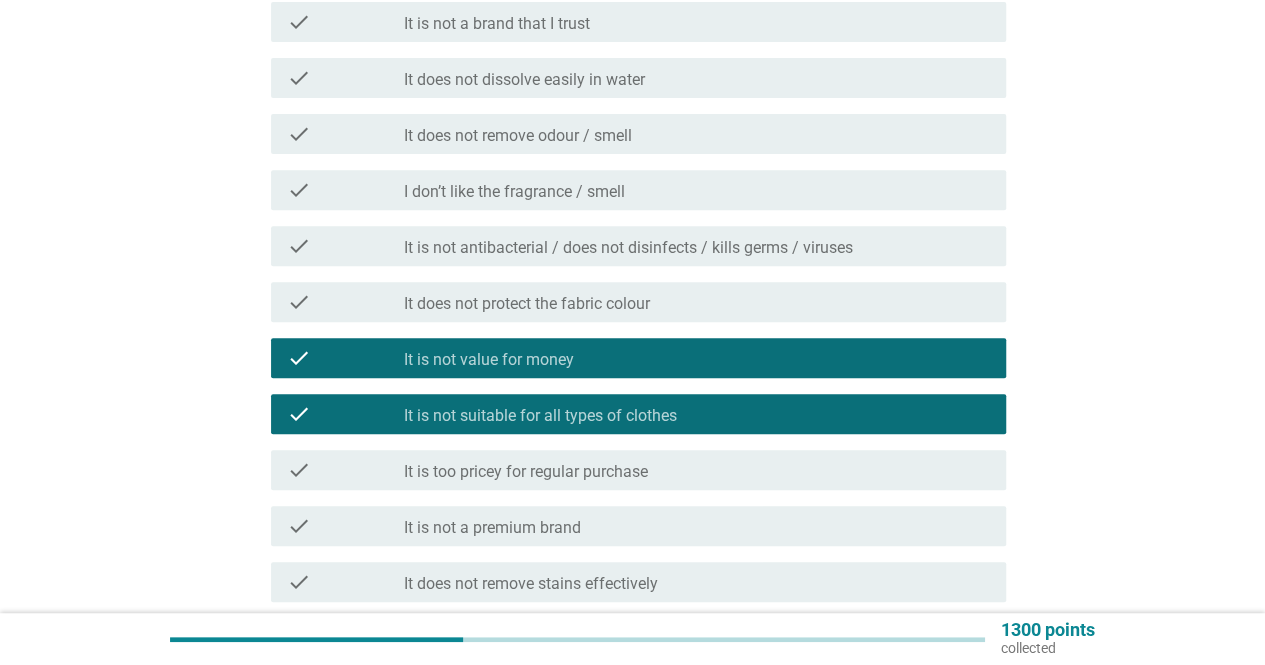 scroll, scrollTop: 600, scrollLeft: 0, axis: vertical 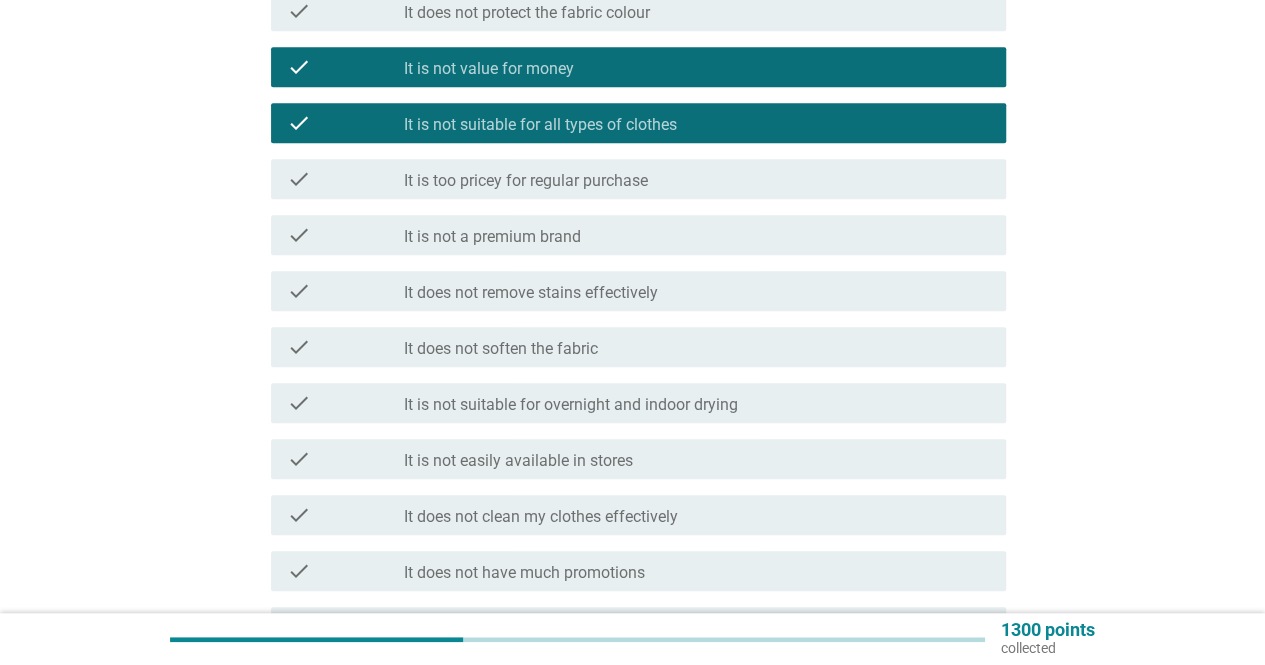 click on "check_box_outline_blank It does not soften the fabric" at bounding box center [697, 347] 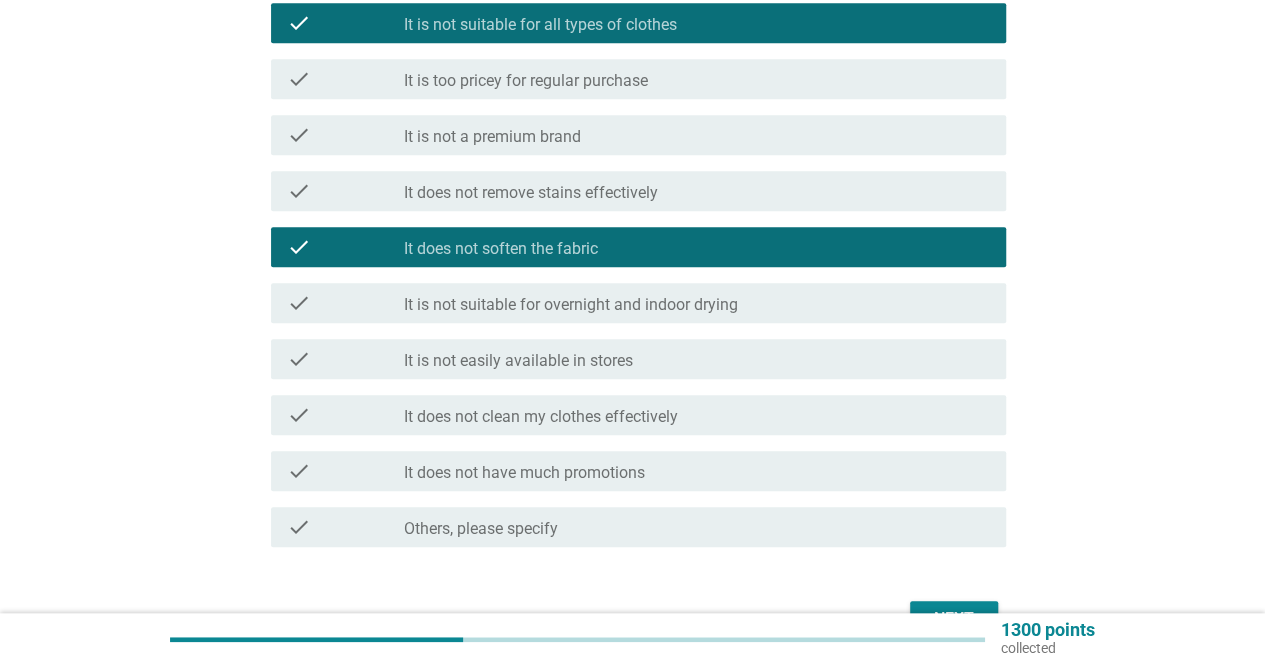 click on "It does not soften the fabric" at bounding box center (501, 249) 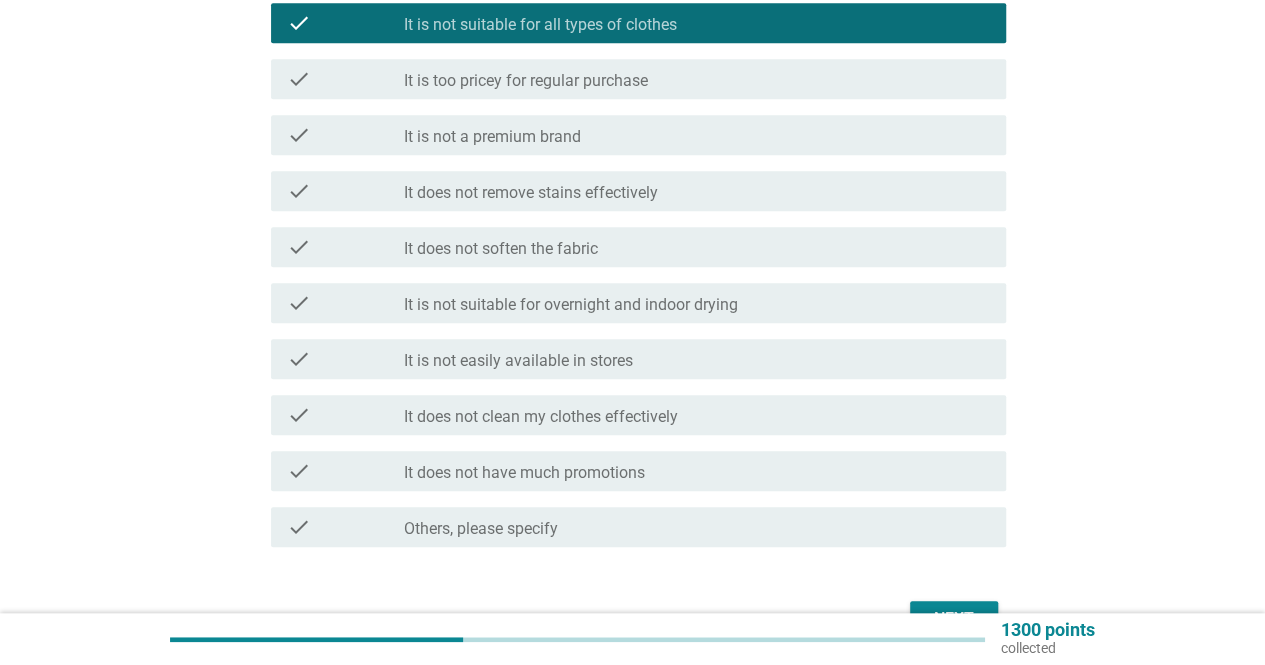 scroll, scrollTop: 500, scrollLeft: 0, axis: vertical 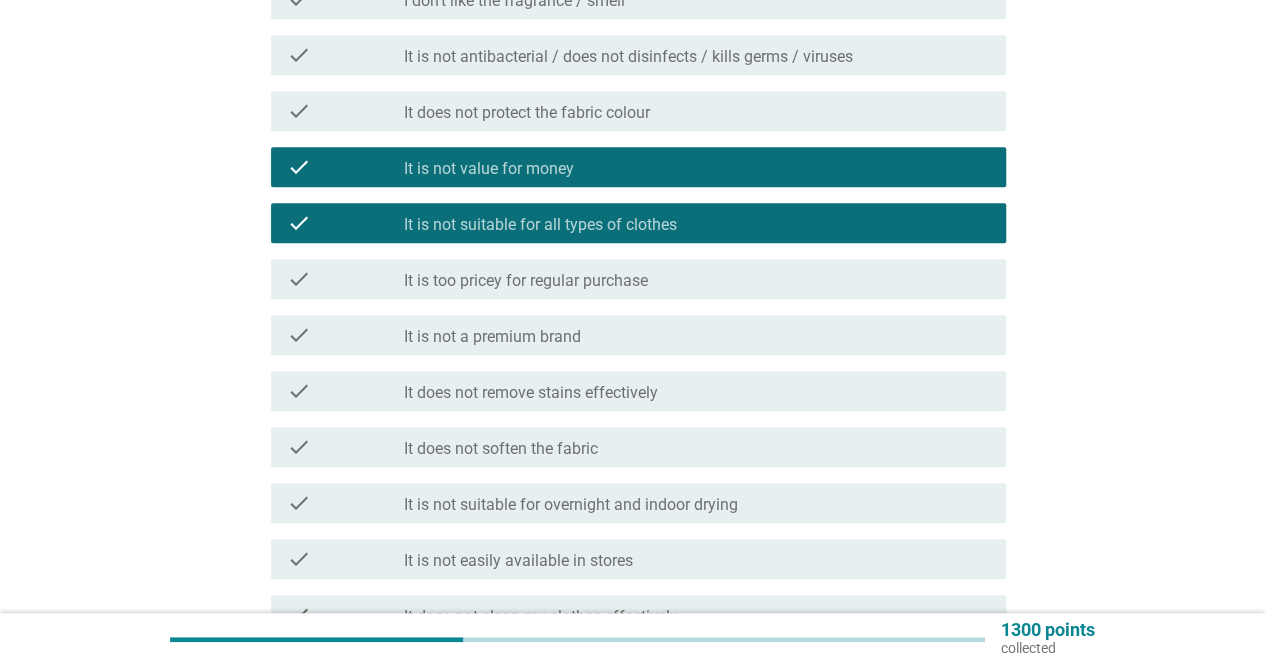 click on "check     check_box_outline_blank It is not suitable for overnight and indoor drying" at bounding box center [638, 503] 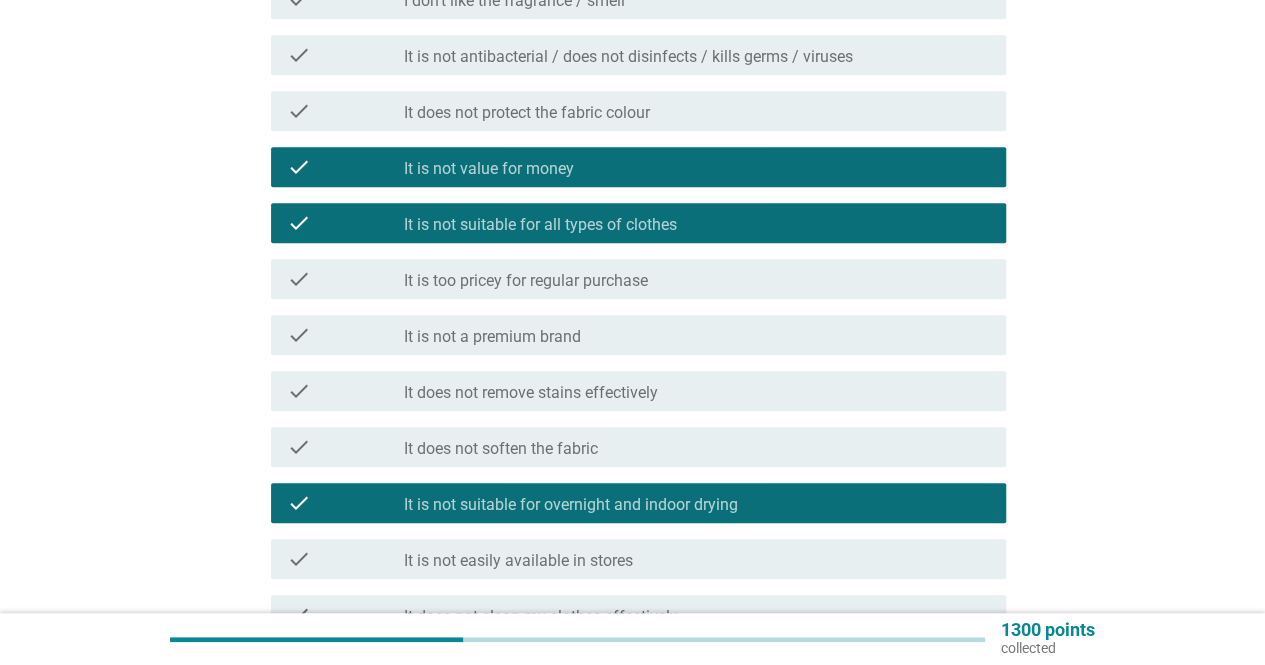 scroll, scrollTop: 820, scrollLeft: 0, axis: vertical 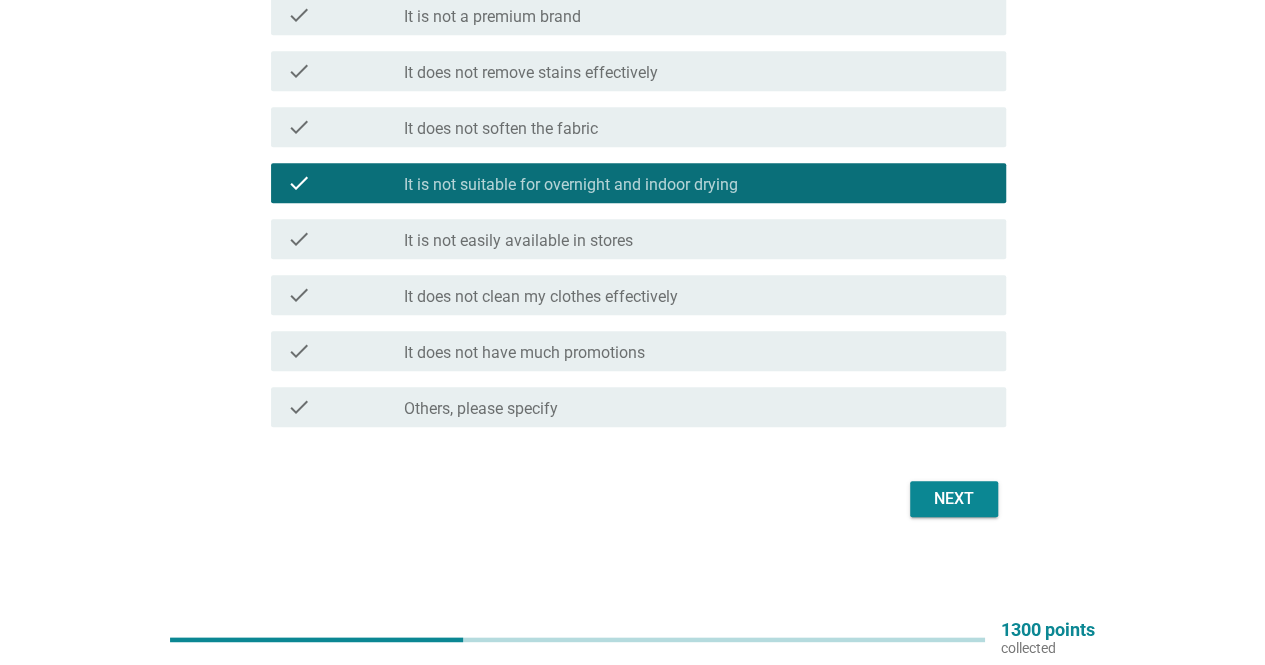 click on "Next" at bounding box center (954, 499) 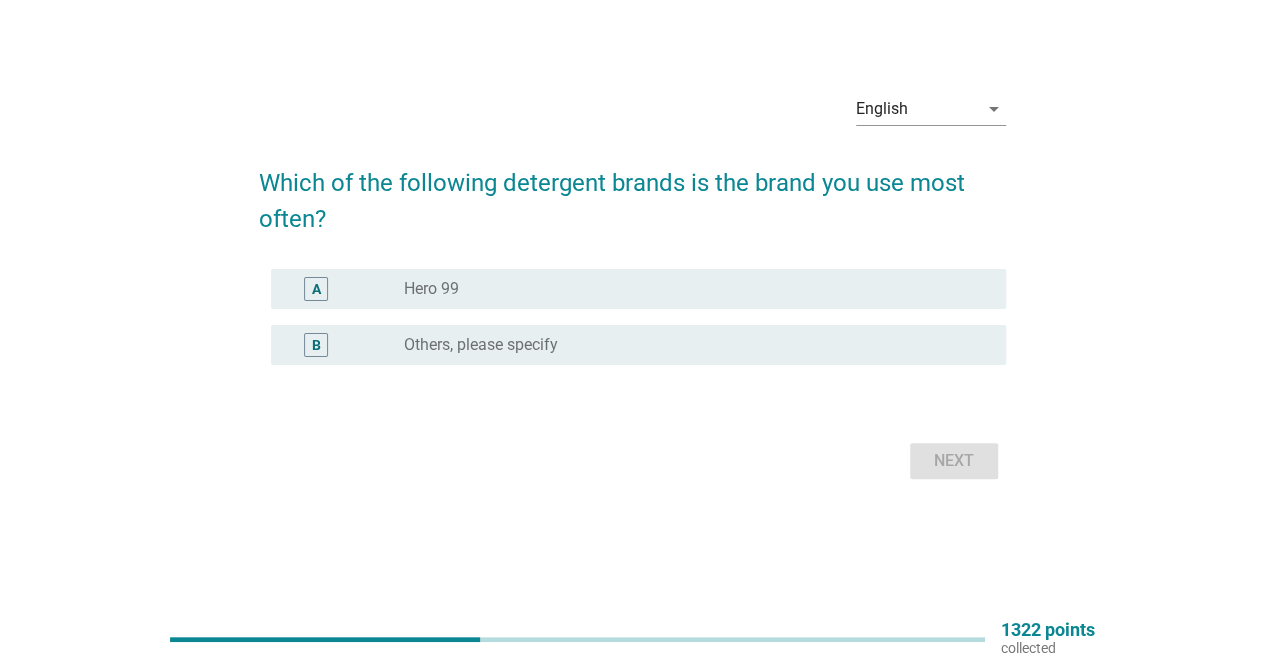 scroll, scrollTop: 0, scrollLeft: 0, axis: both 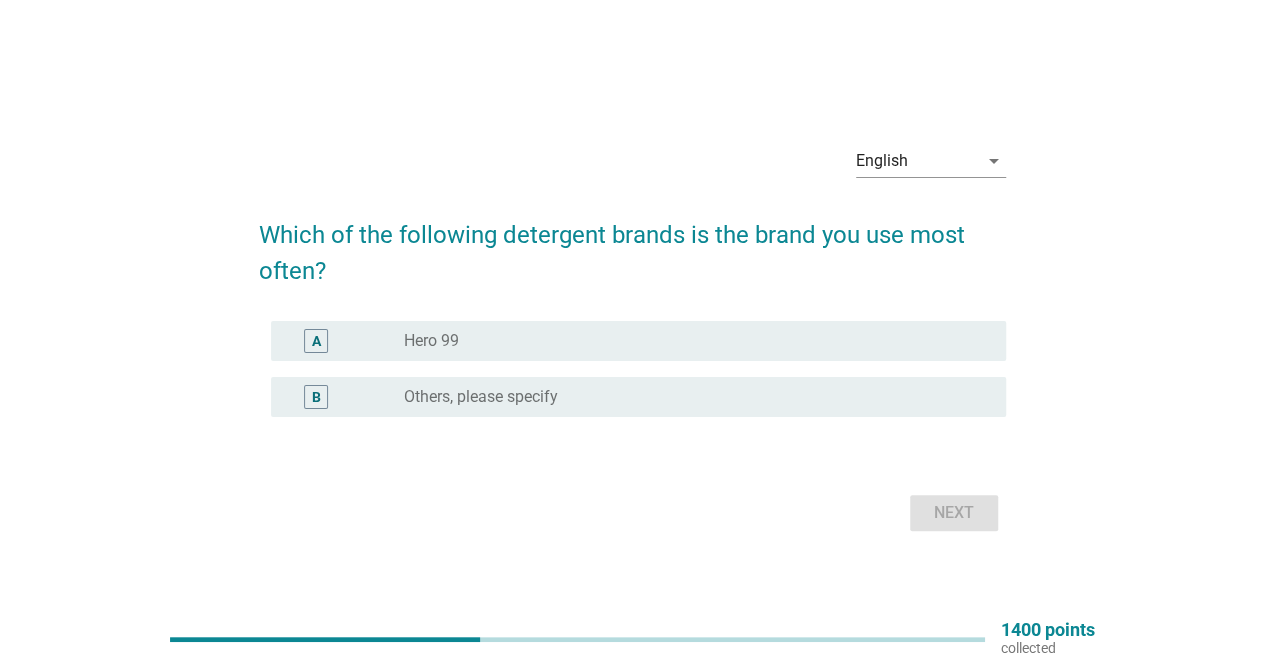 click on "Which of the following detergent brands is the brand you use most often?     A     radio_button_unchecked Hero 99   B     radio_button_unchecked Others, please specify     Next" at bounding box center (632, 367) 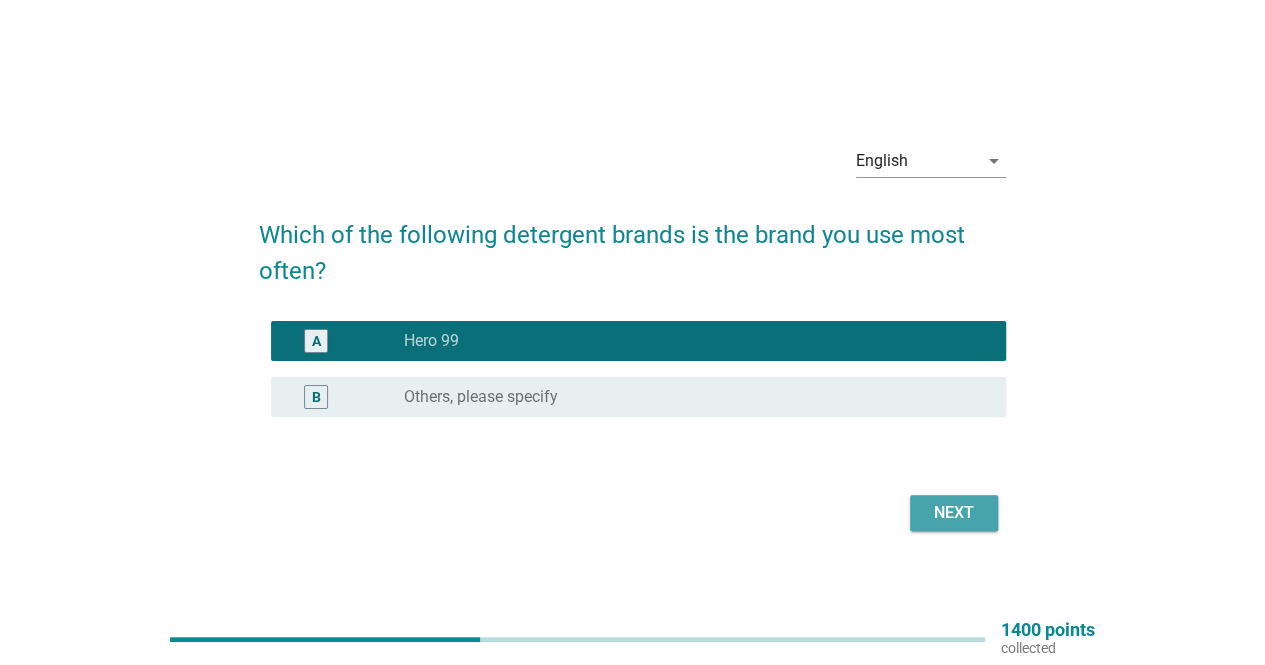 click on "Next" at bounding box center (954, 513) 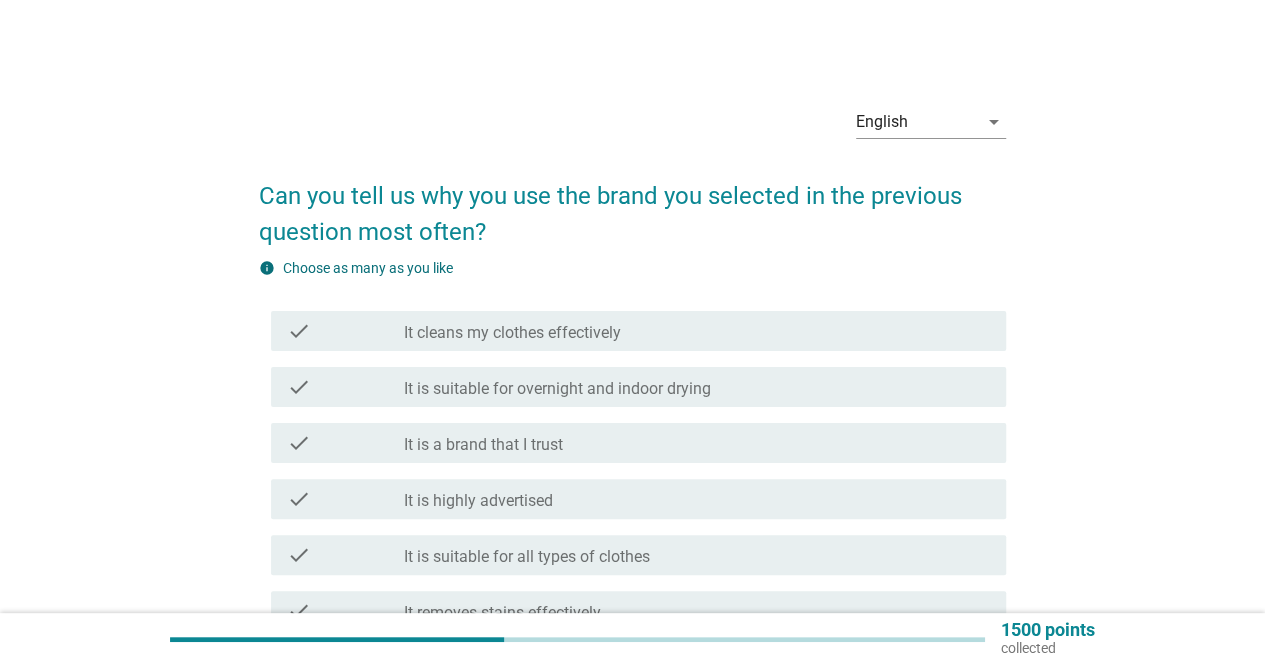 click on "check     check_box_outline_blank It cleans my clothes effectively" at bounding box center [638, 331] 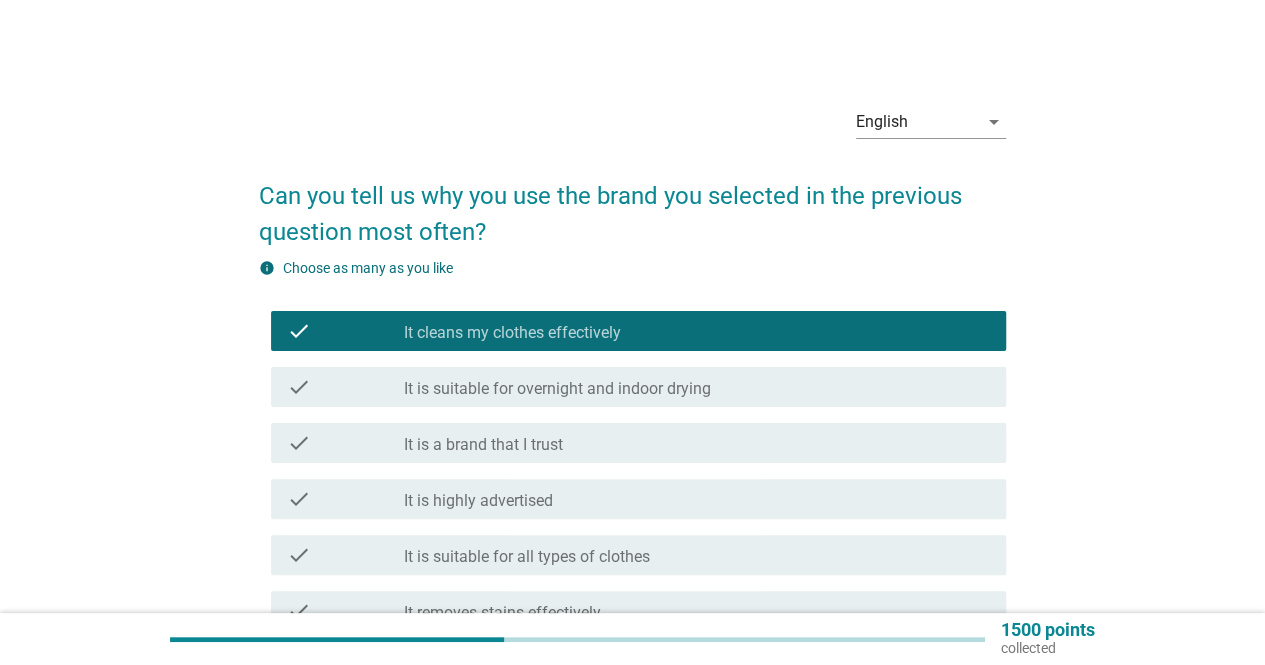 click on "It is suitable for overnight and indoor drying" at bounding box center [557, 389] 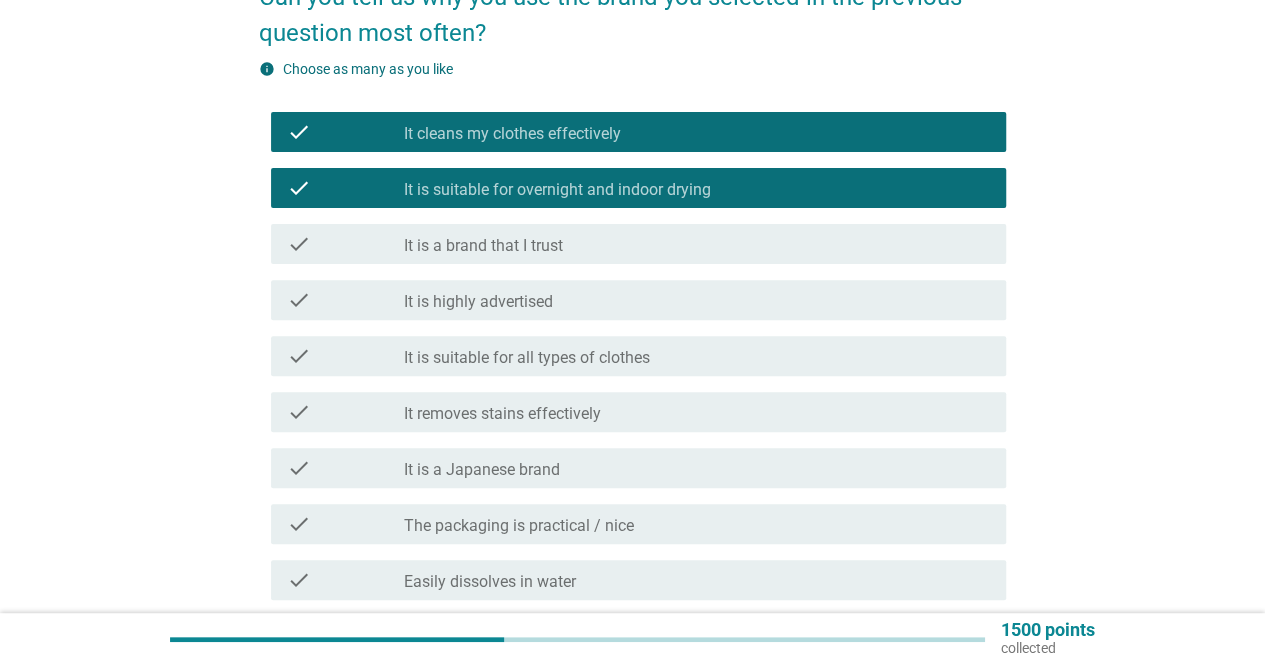 scroll, scrollTop: 200, scrollLeft: 0, axis: vertical 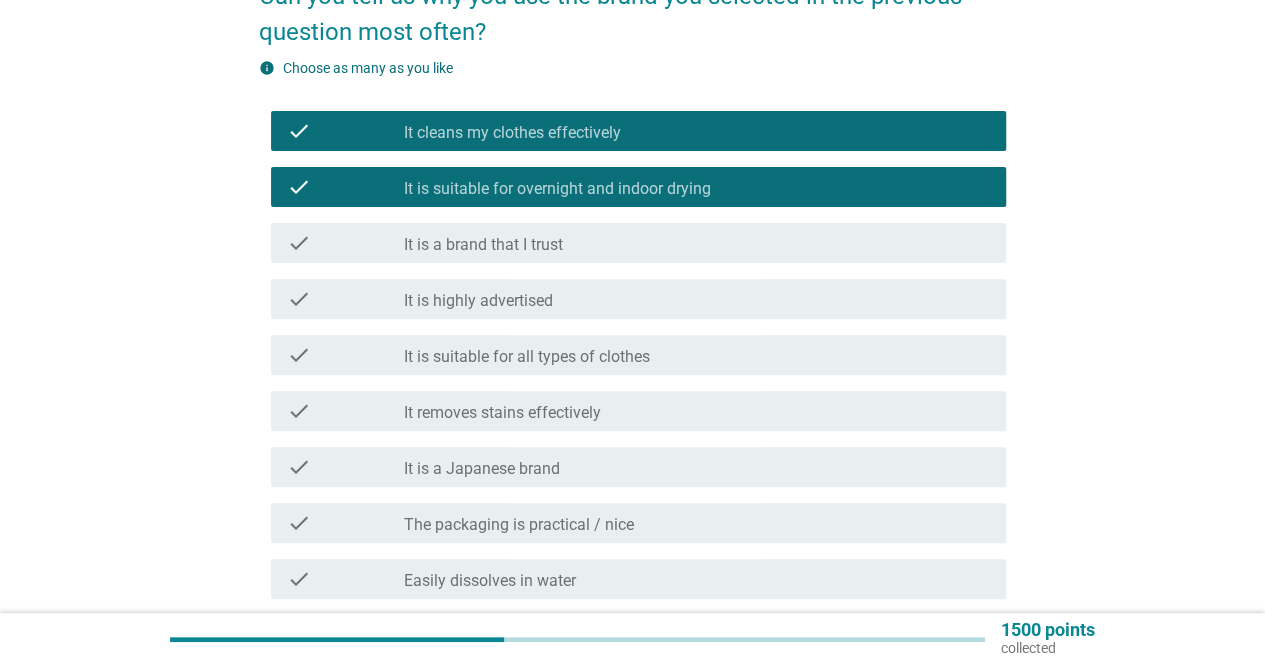 click on "check_box_outline_blank It is highly advertised" at bounding box center [697, 299] 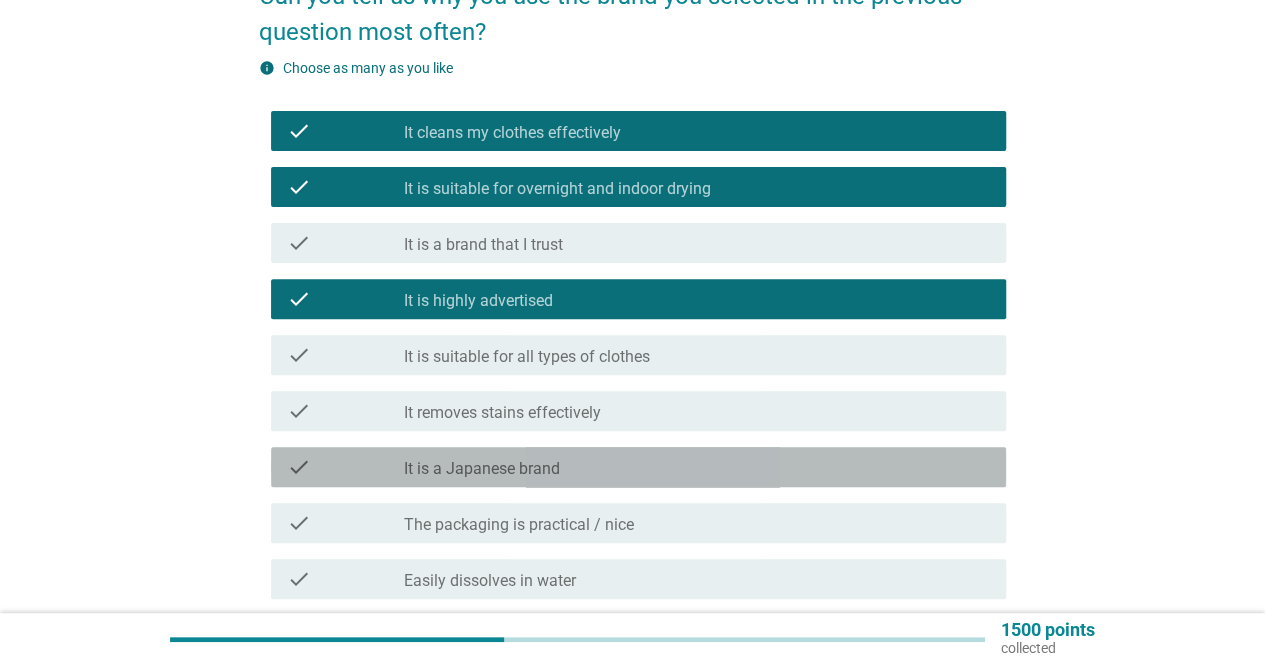 click on "It is a Japanese brand" at bounding box center (482, 469) 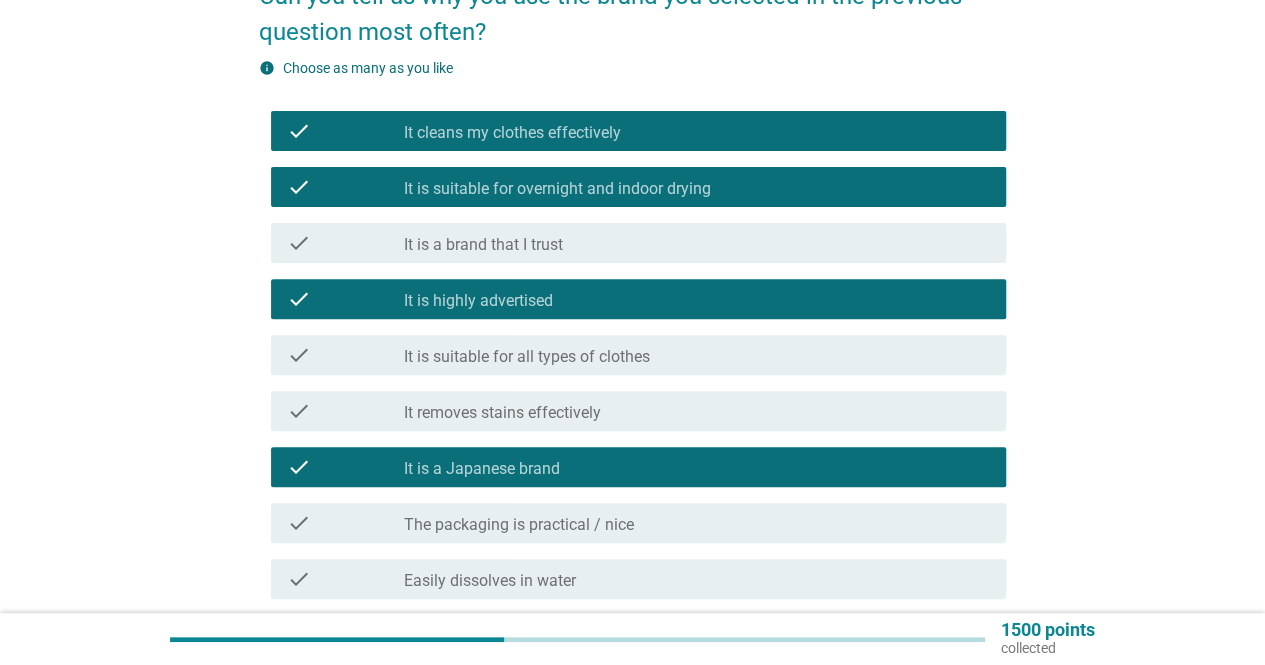 click on "The packaging is practical / nice" at bounding box center [519, 525] 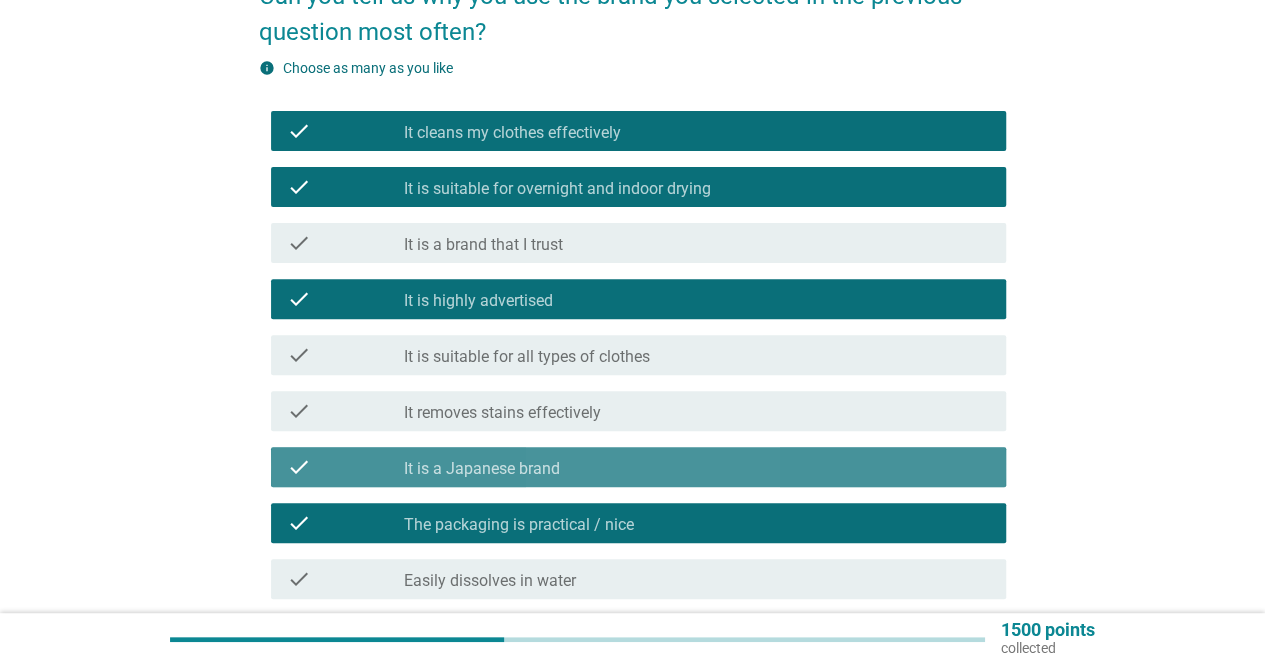 click on "check_box It is a Japanese brand" at bounding box center (697, 467) 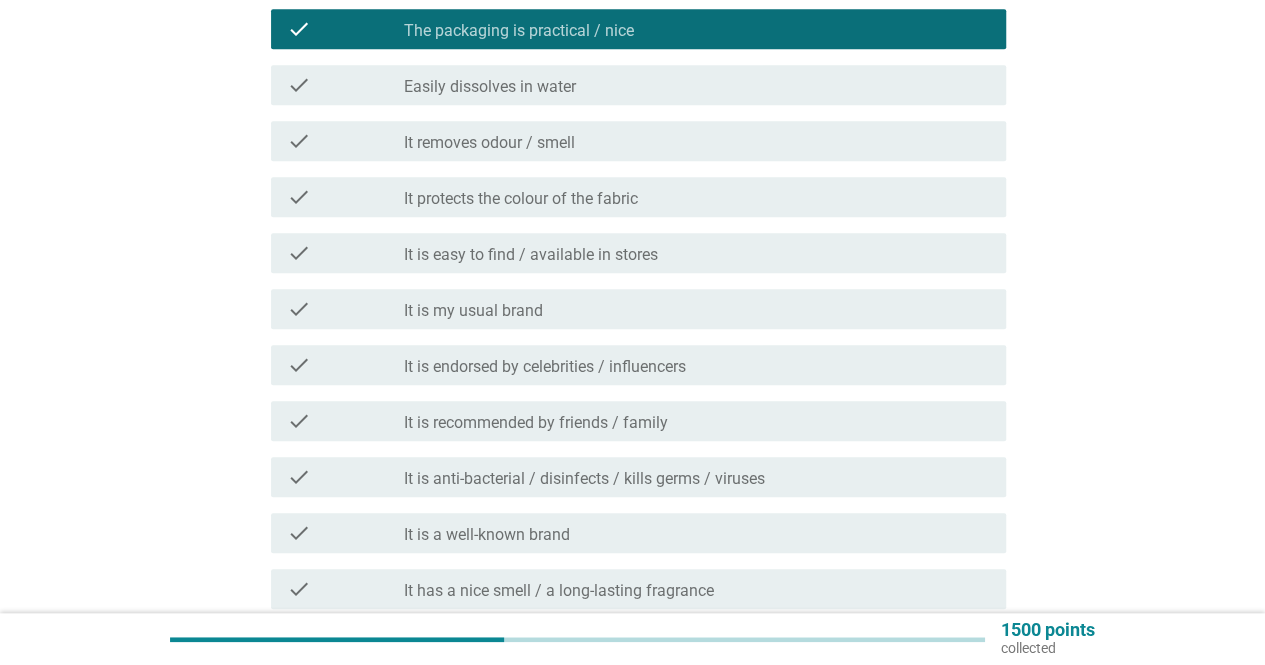 scroll, scrollTop: 700, scrollLeft: 0, axis: vertical 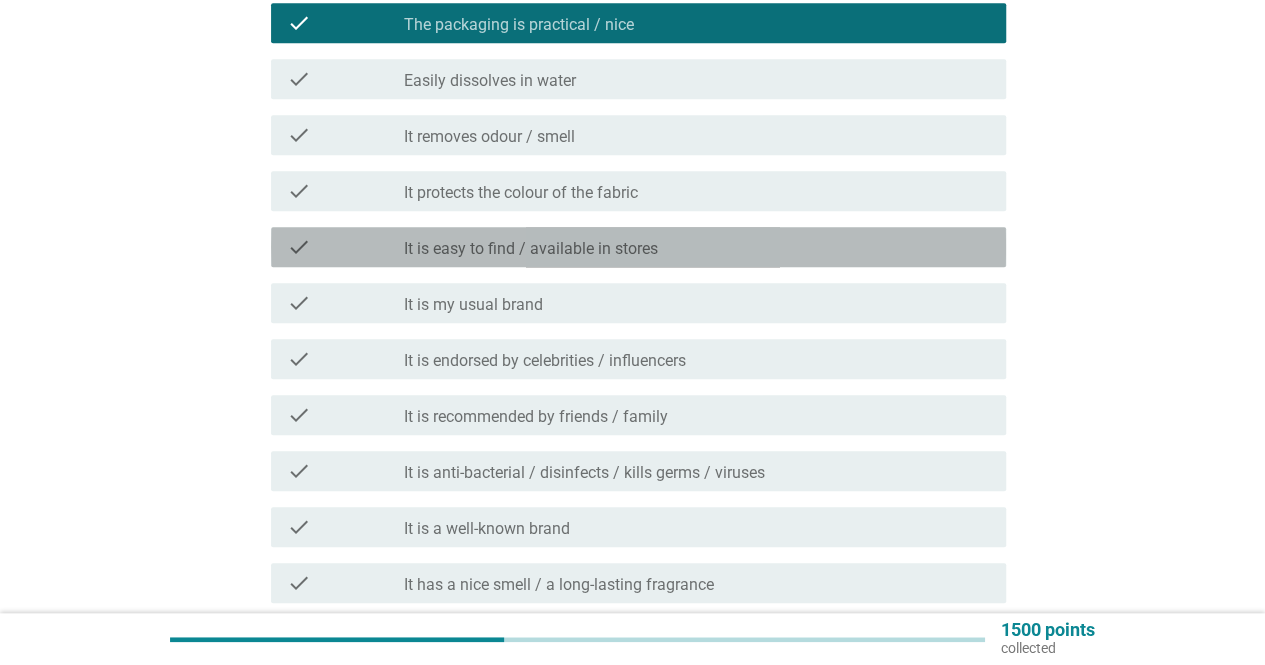 click on "It is easy to find / available in stores" at bounding box center (531, 249) 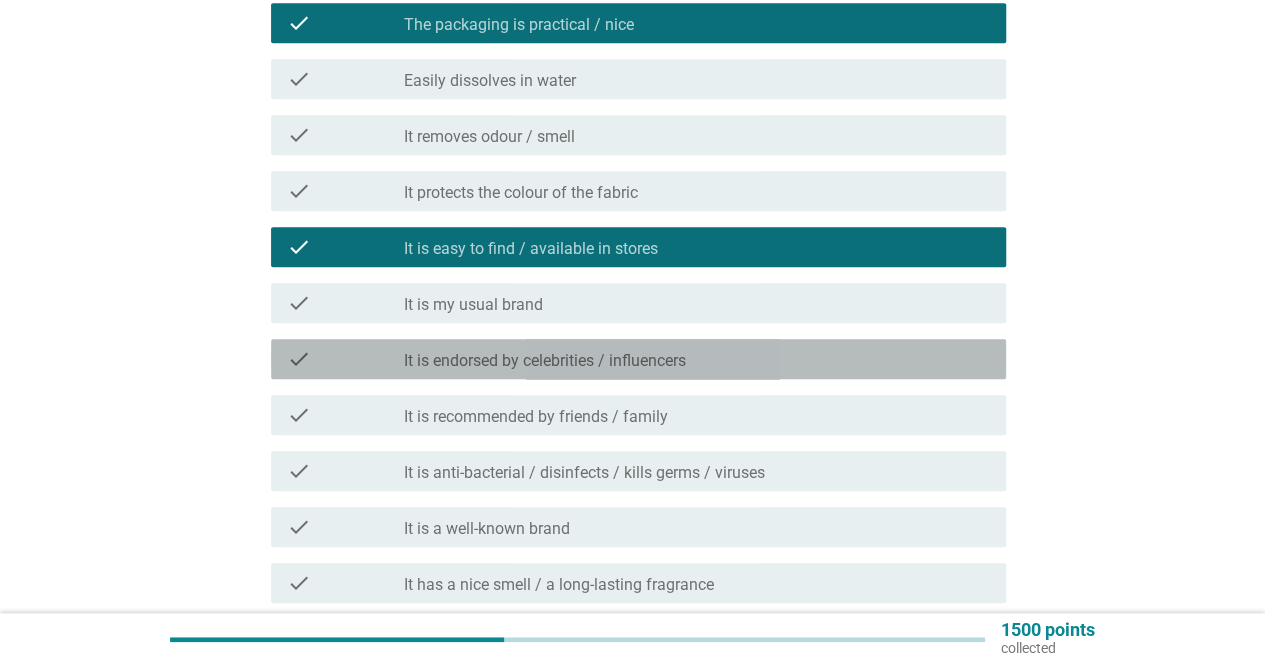 click on "It is endorsed by celebrities / influencers" at bounding box center (545, 361) 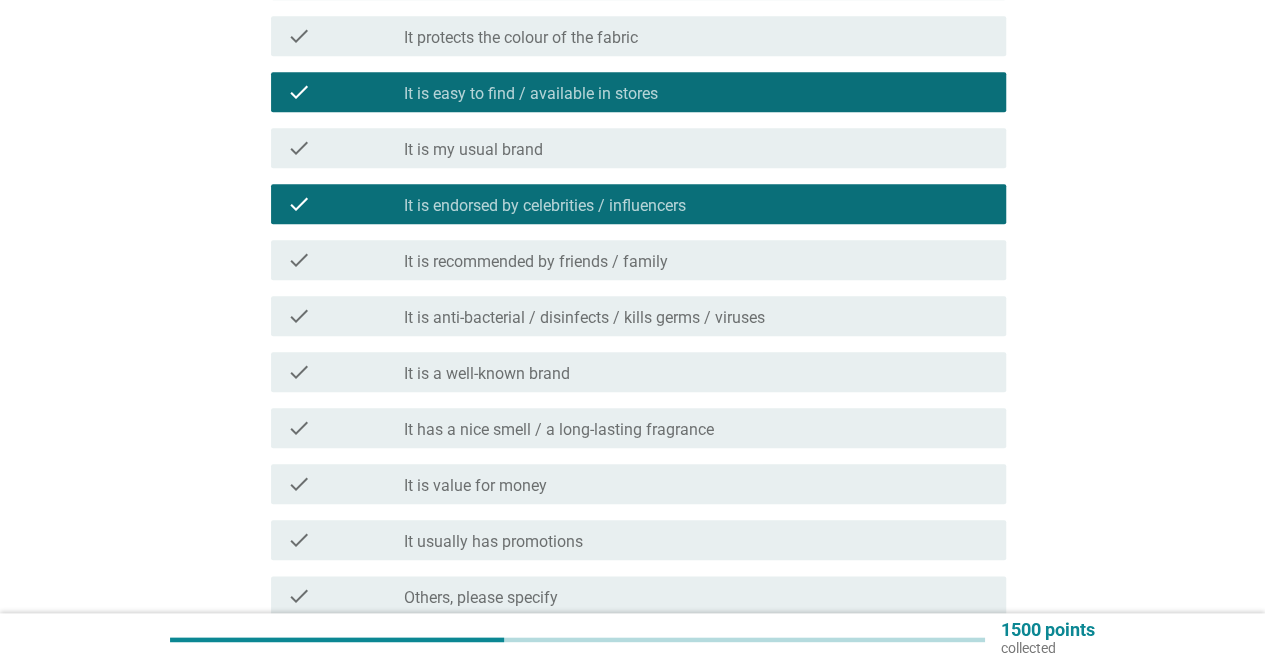 scroll, scrollTop: 900, scrollLeft: 0, axis: vertical 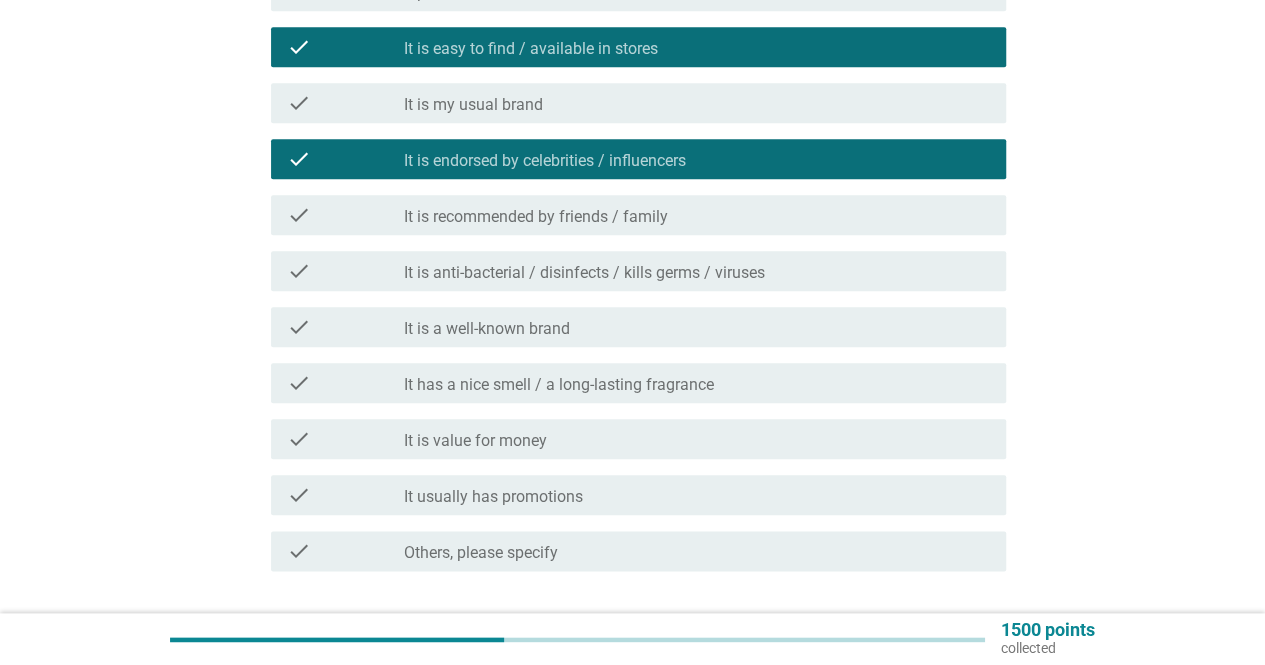 drag, startPoint x: 612, startPoint y: 439, endPoint x: 672, endPoint y: 452, distance: 61.39218 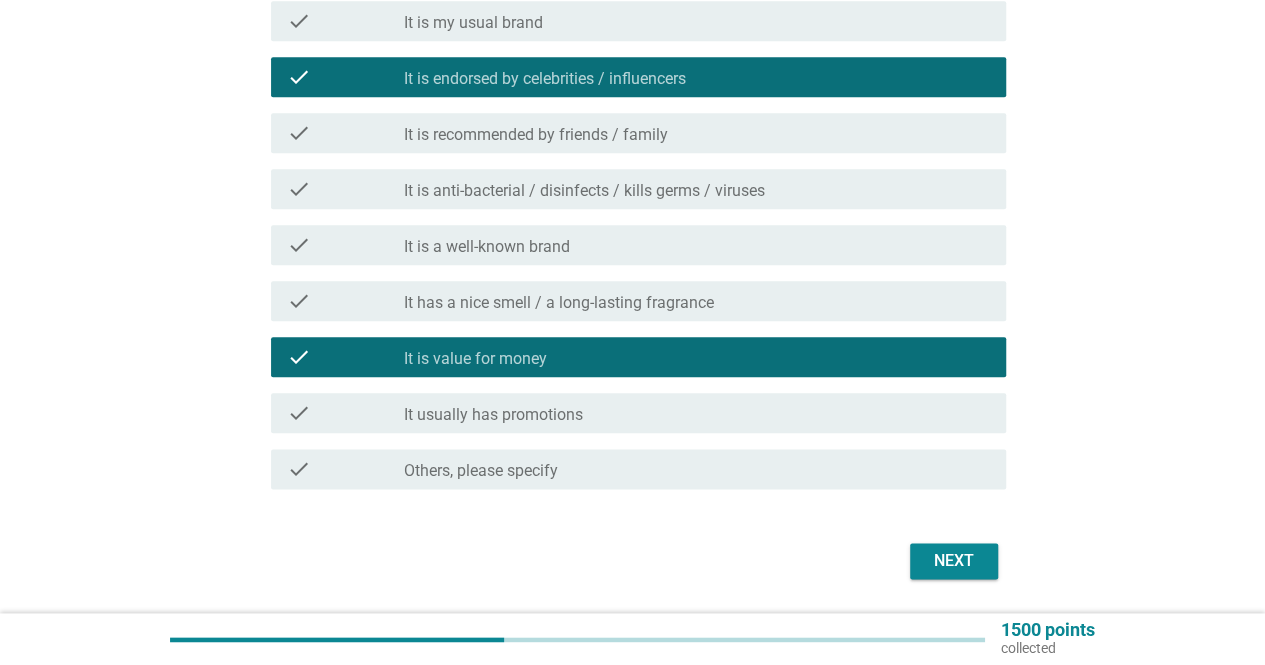 scroll, scrollTop: 1044, scrollLeft: 0, axis: vertical 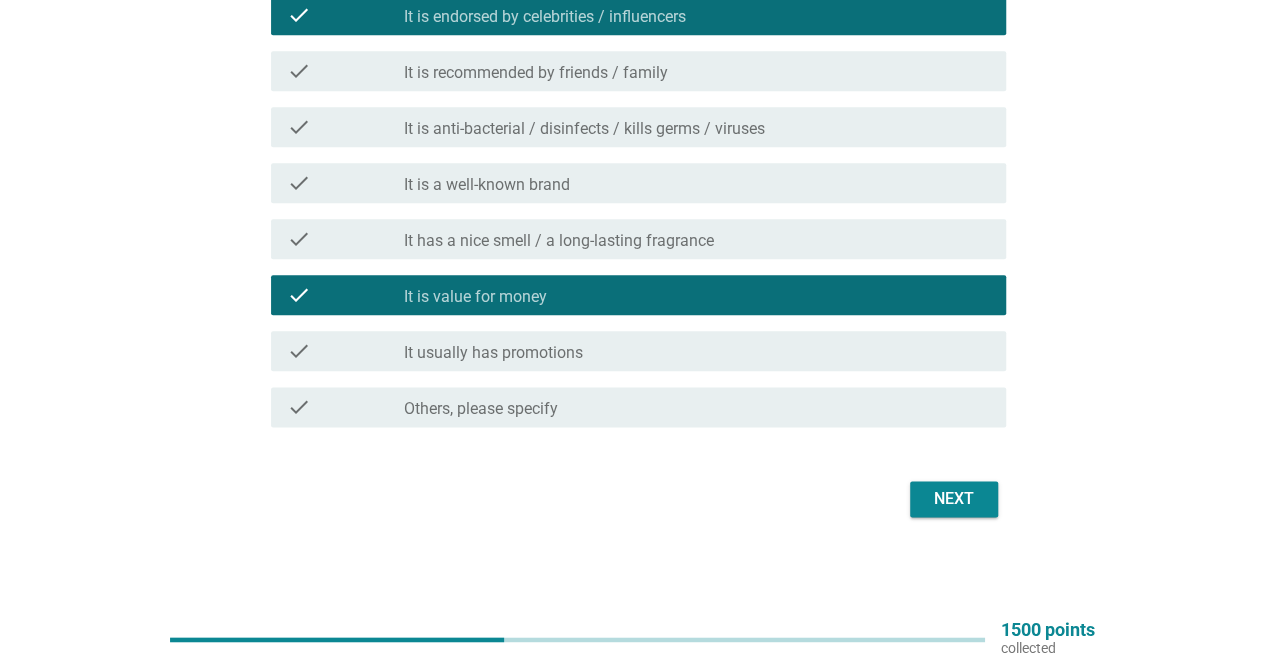 click on "check_box_outline_blank It usually has promotions" at bounding box center (697, 351) 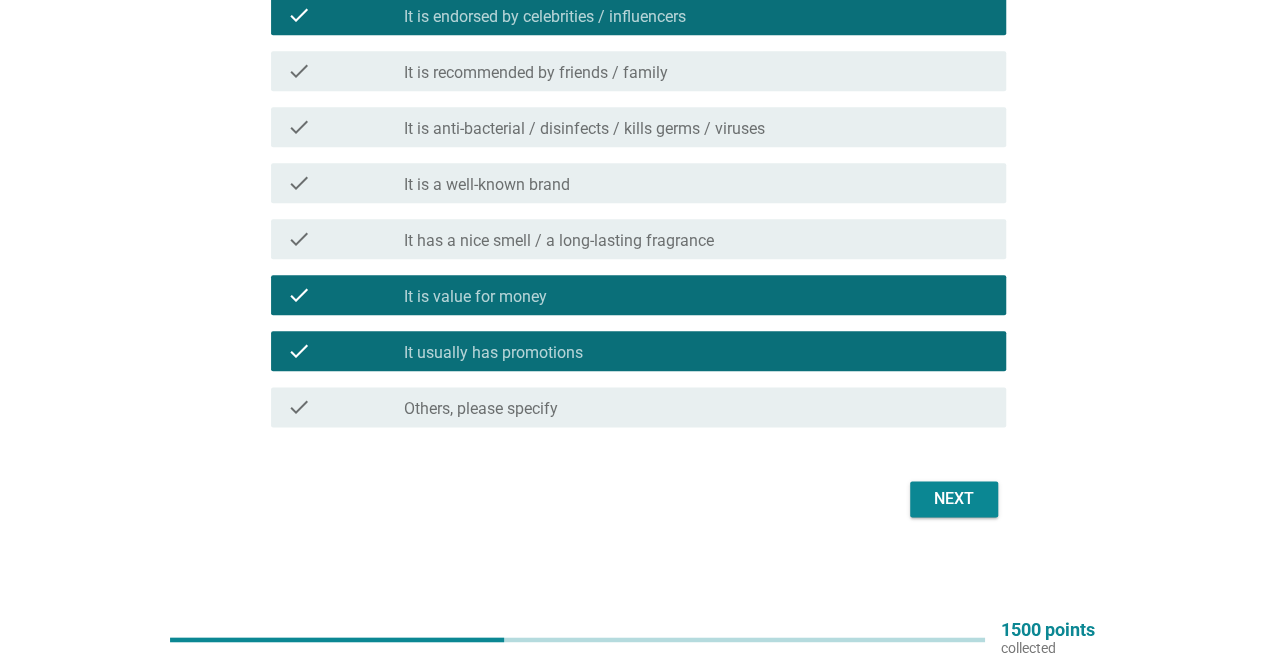 click on "Next" at bounding box center [954, 499] 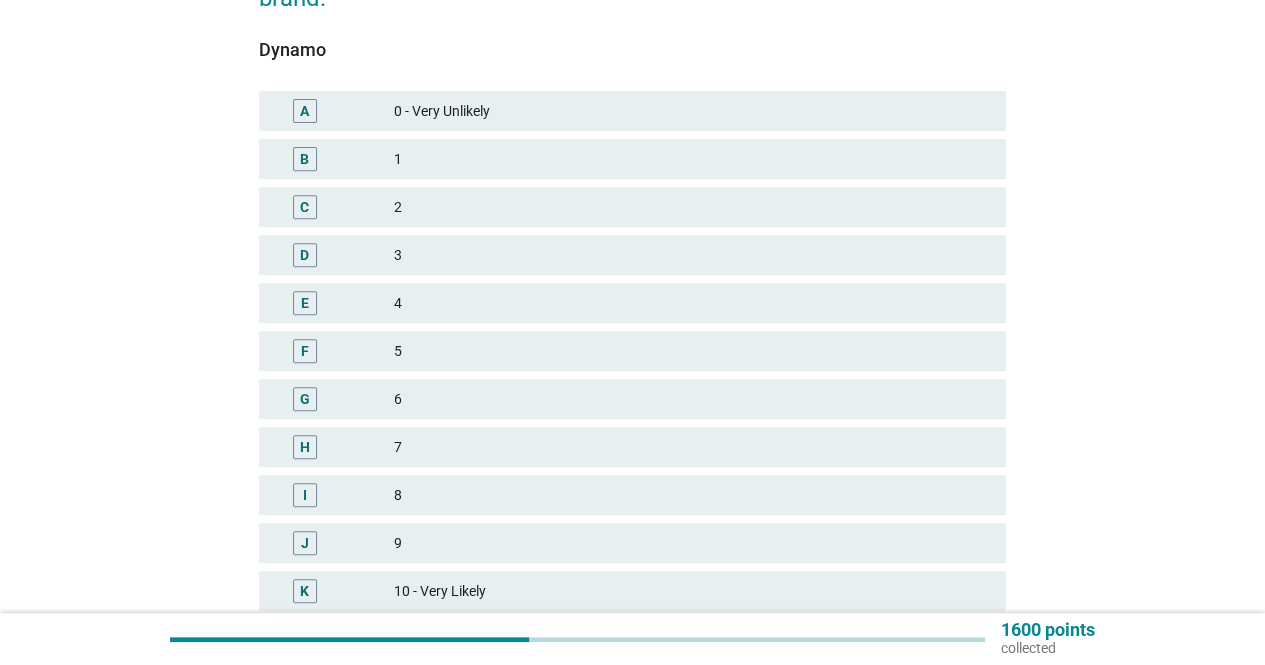 scroll, scrollTop: 400, scrollLeft: 0, axis: vertical 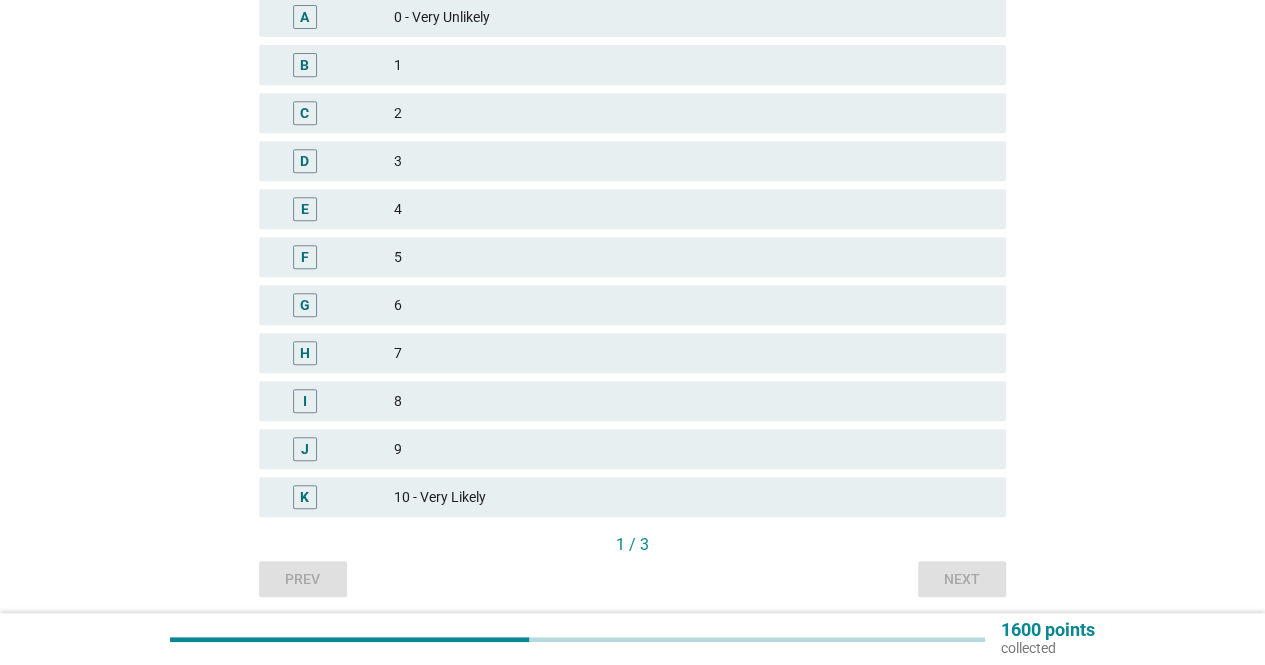 click on "H   7" at bounding box center [632, 353] 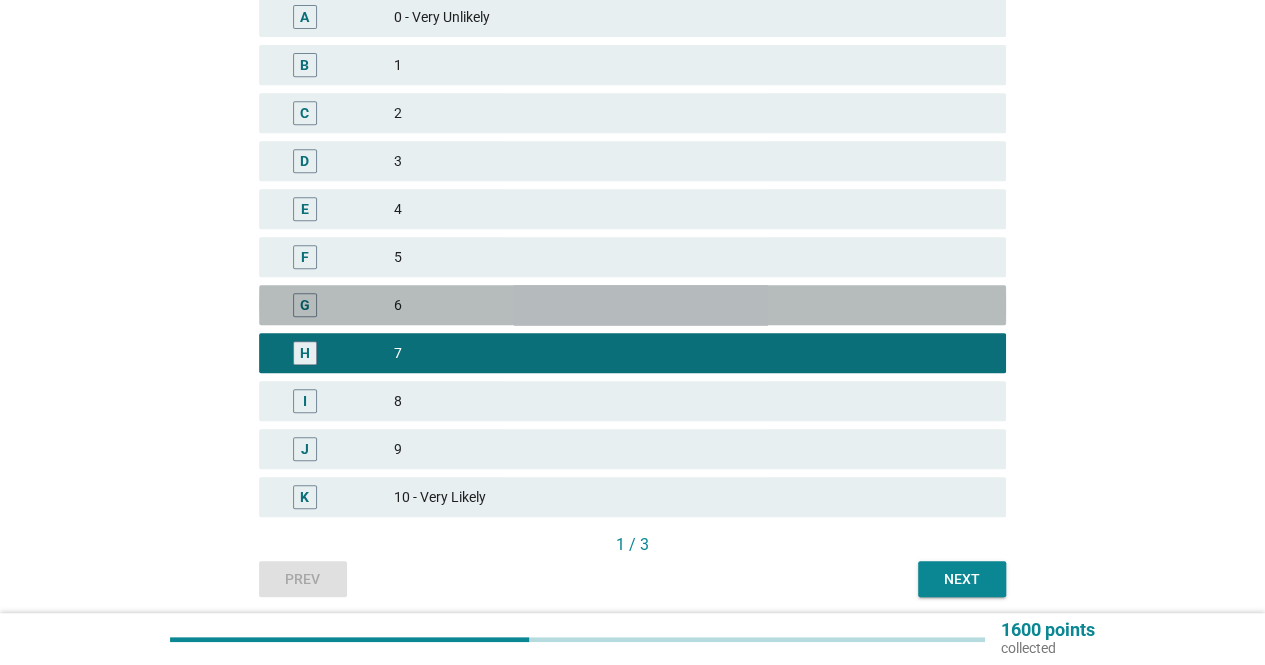 click on "6" at bounding box center [692, 305] 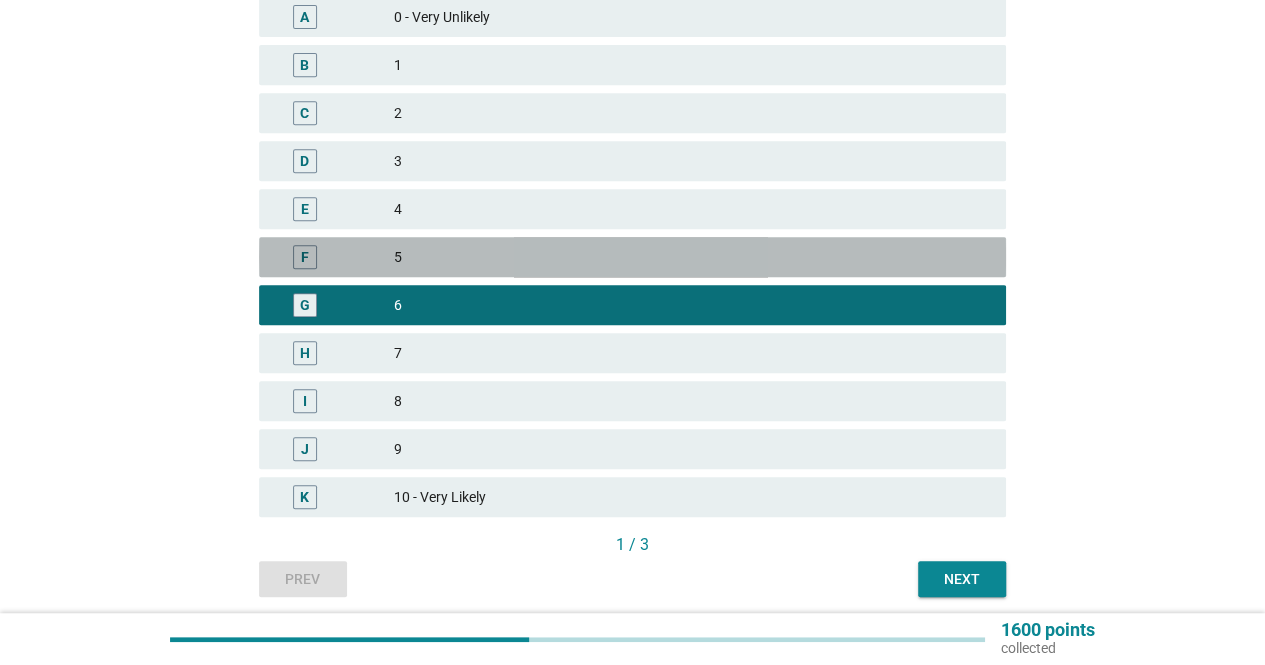 click on "5" at bounding box center (692, 257) 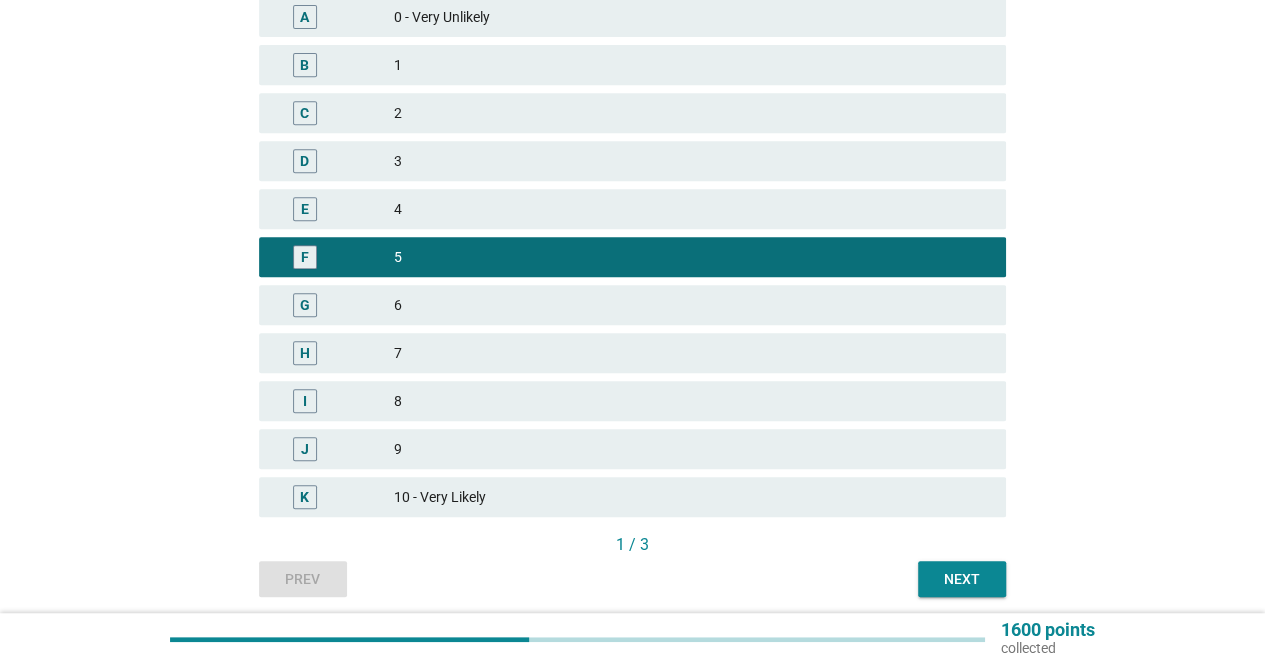 click on "7" at bounding box center [692, 353] 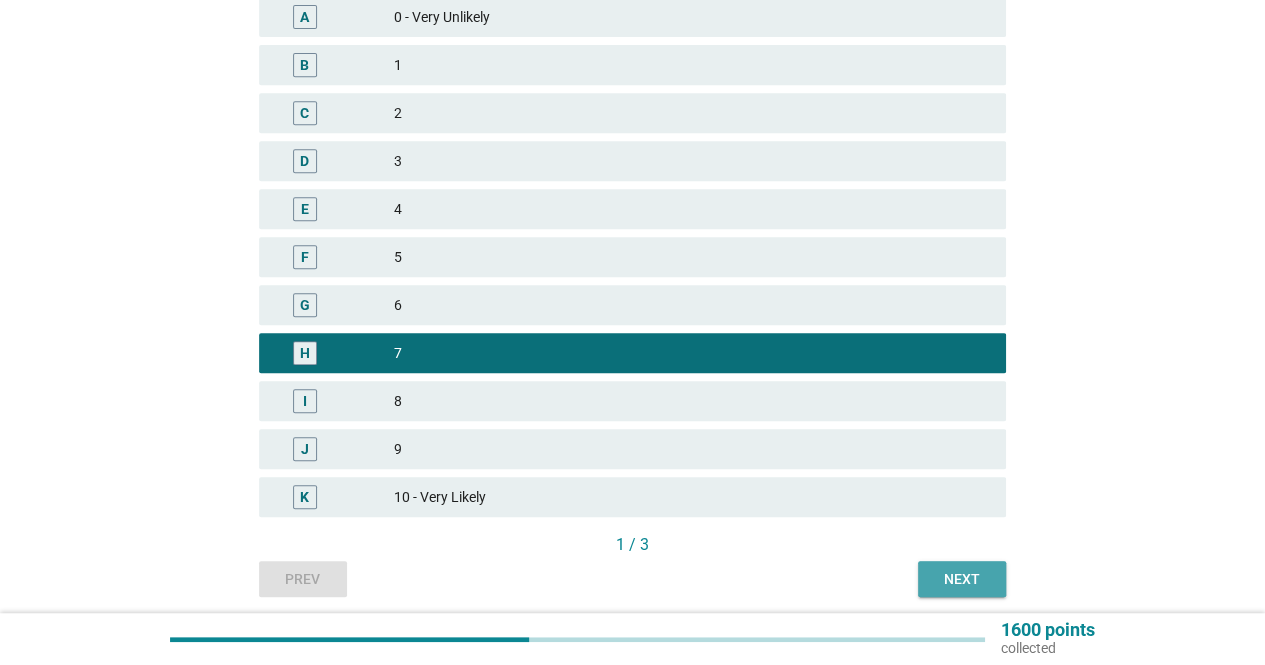 click on "Next" at bounding box center [962, 579] 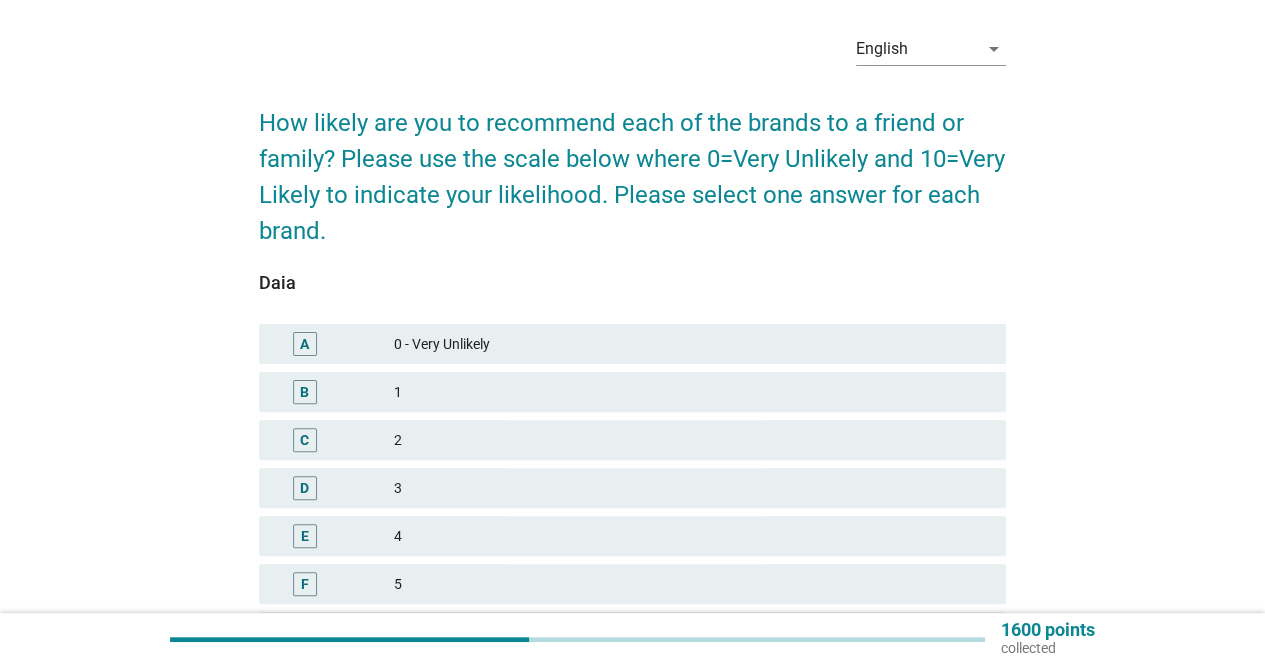 scroll, scrollTop: 300, scrollLeft: 0, axis: vertical 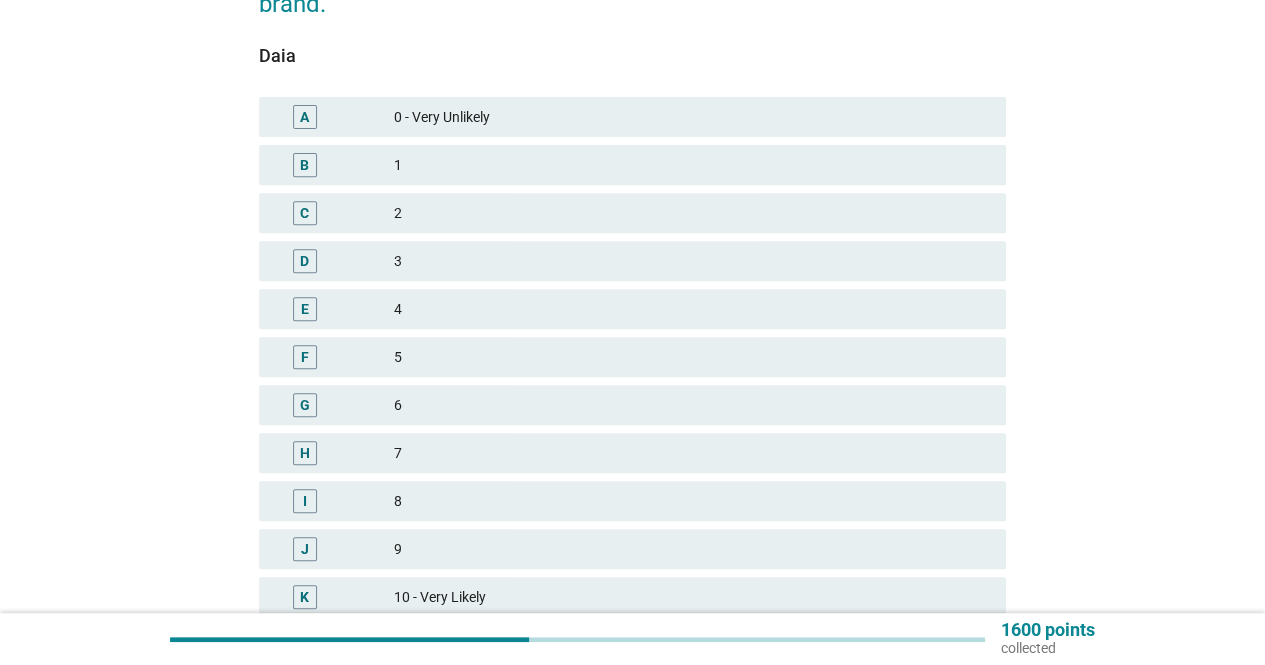drag, startPoint x: 550, startPoint y: 470, endPoint x: 568, endPoint y: 468, distance: 18.110771 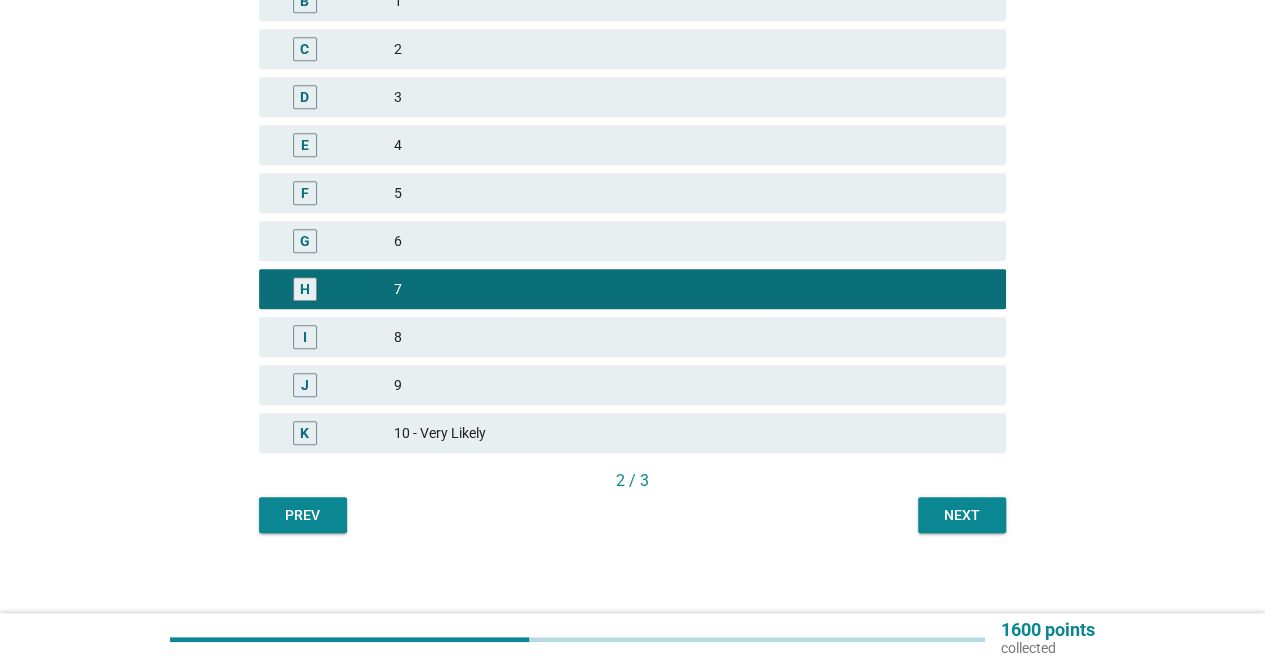 scroll, scrollTop: 474, scrollLeft: 0, axis: vertical 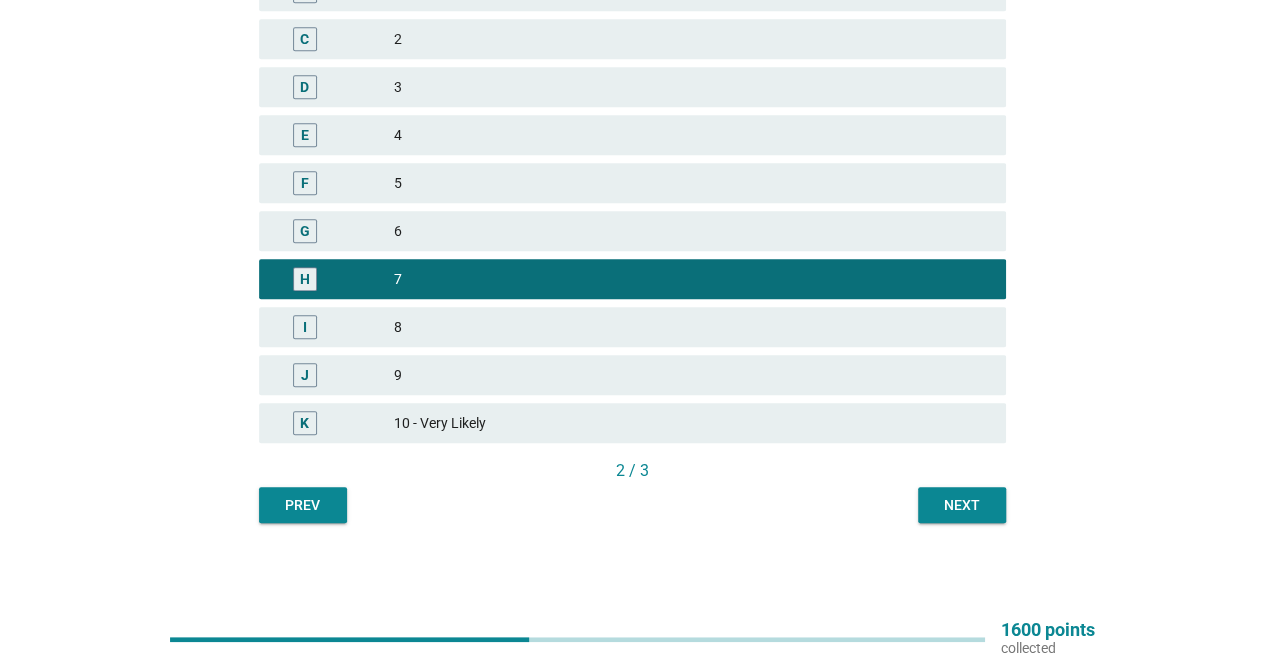 click on "Next" at bounding box center [962, 505] 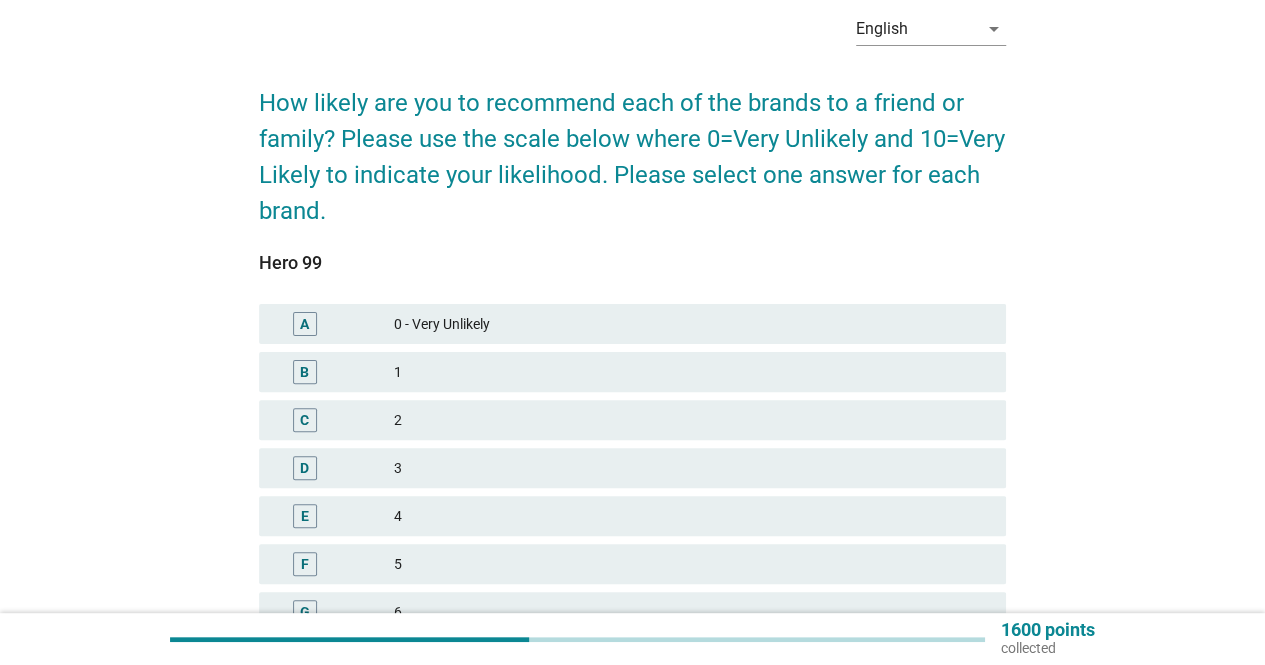scroll, scrollTop: 400, scrollLeft: 0, axis: vertical 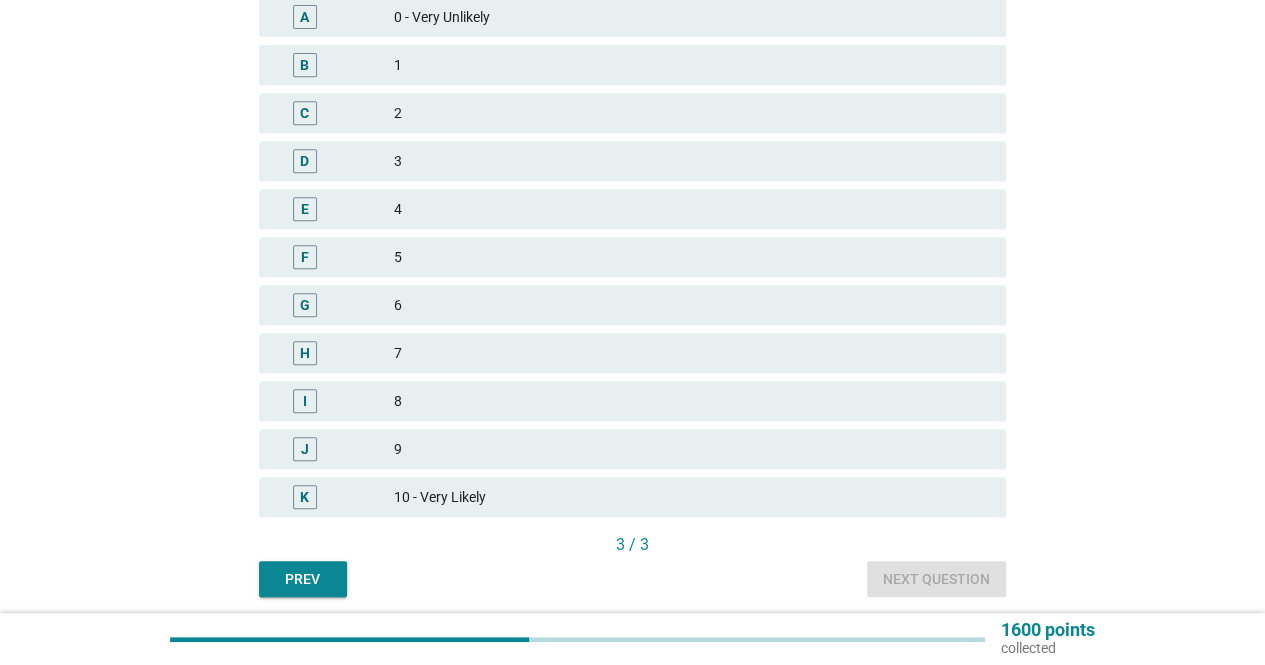 click on "J   9" at bounding box center [632, 449] 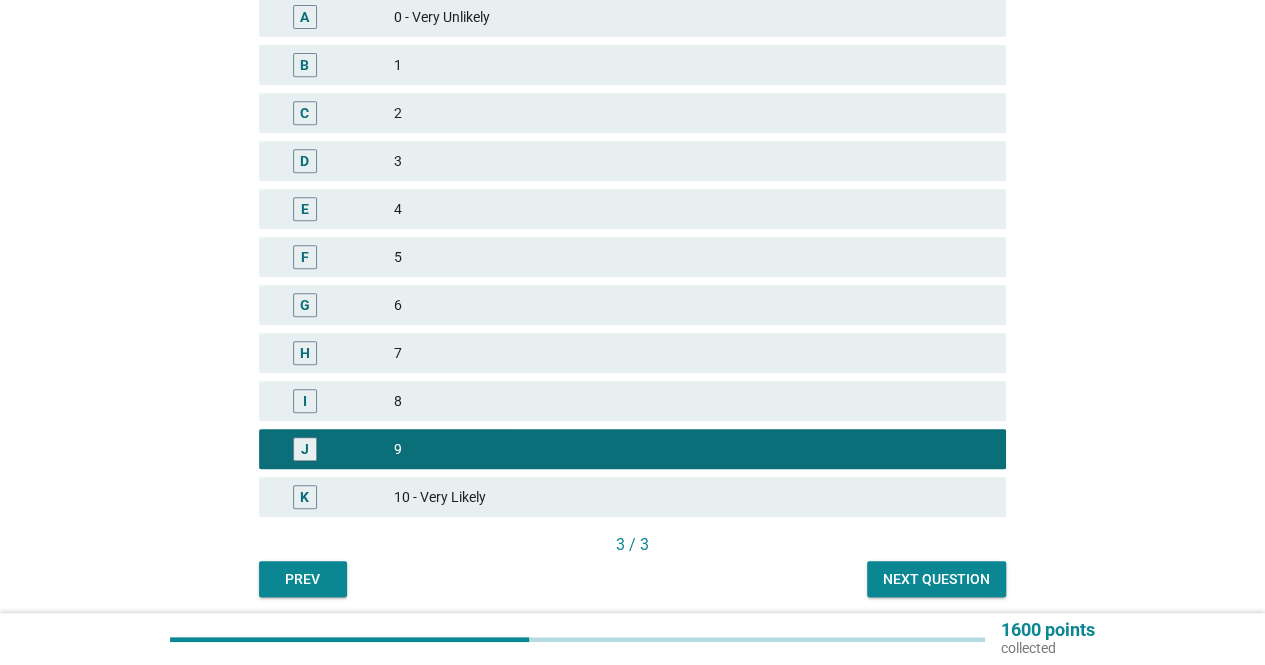 click on "Next question" at bounding box center (936, 579) 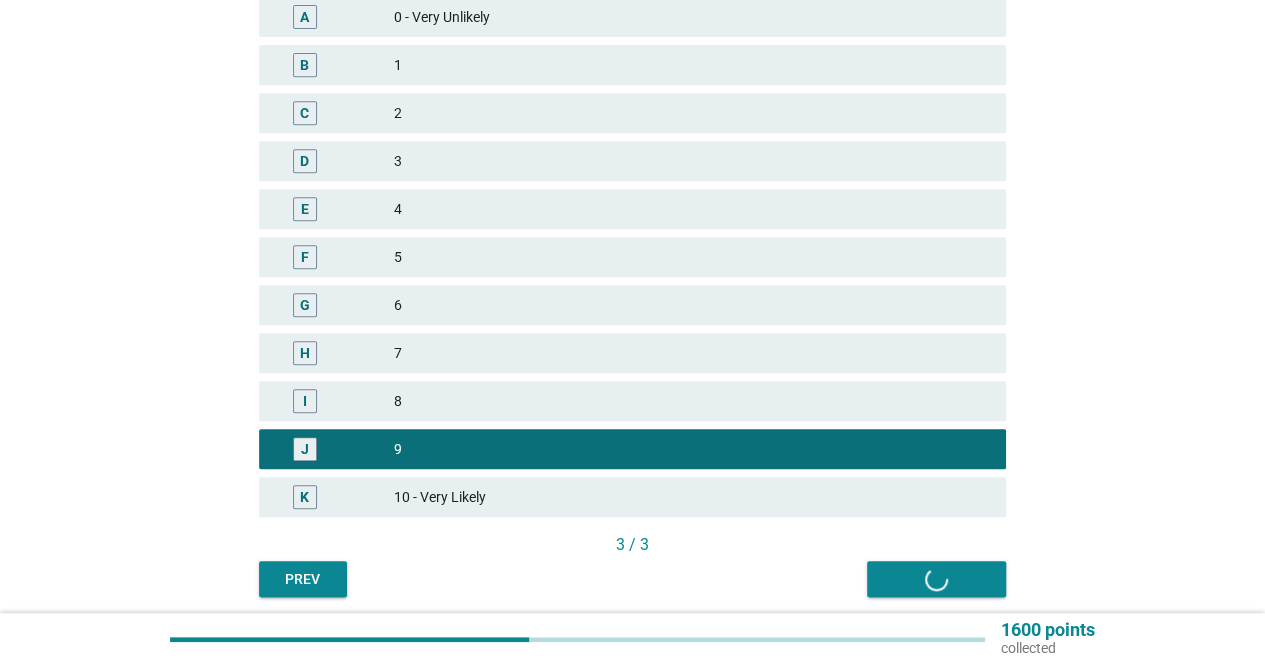 scroll, scrollTop: 0, scrollLeft: 0, axis: both 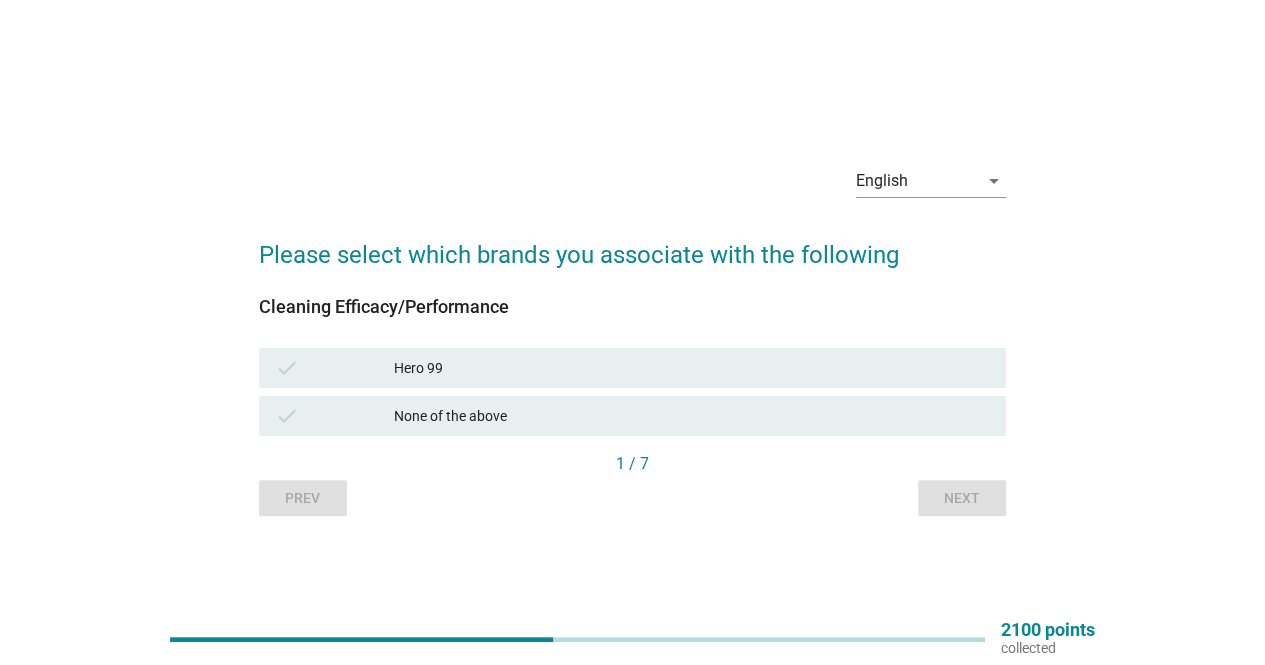 drag, startPoint x: 743, startPoint y: 349, endPoint x: 742, endPoint y: 366, distance: 17.029387 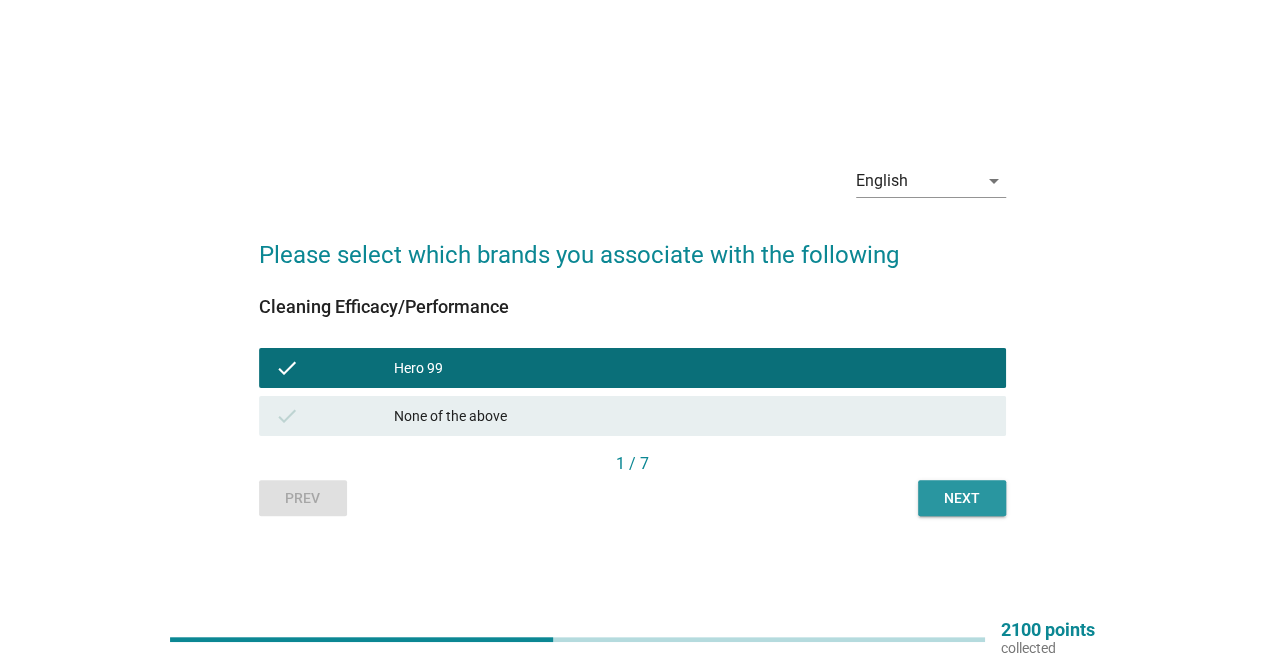 click on "Next" at bounding box center [962, 498] 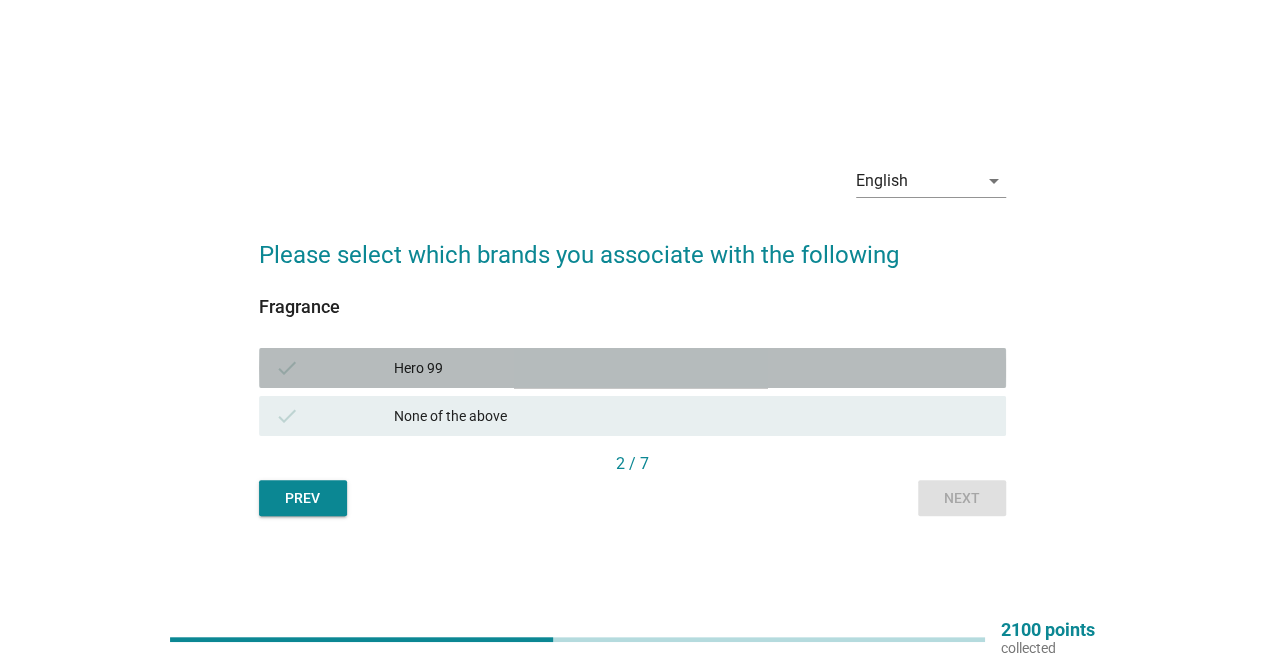click on "Hero 99" at bounding box center (692, 368) 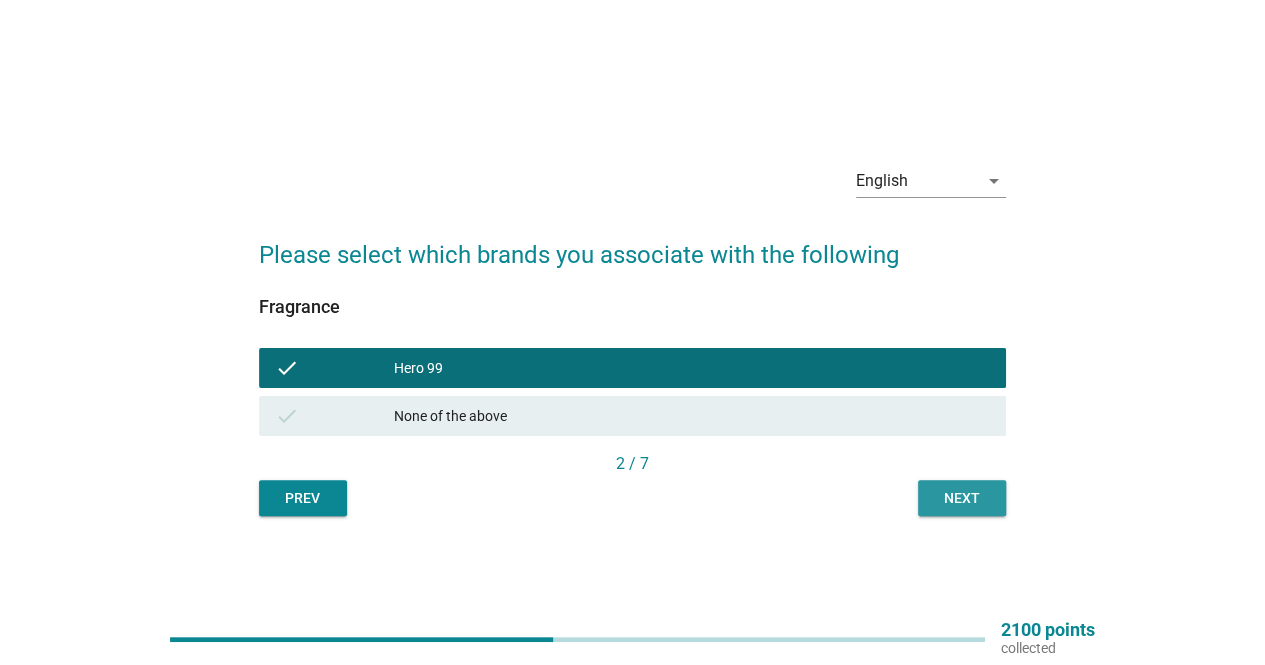 click on "Next" at bounding box center (962, 498) 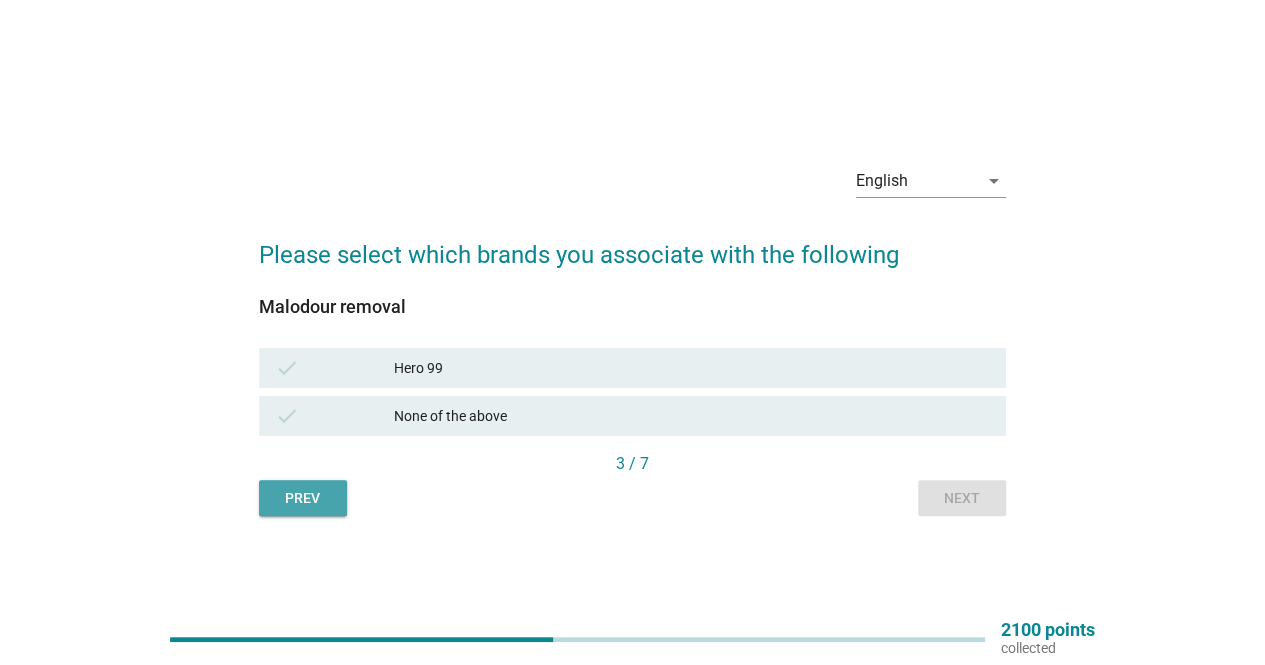 click on "Prev" at bounding box center (303, 498) 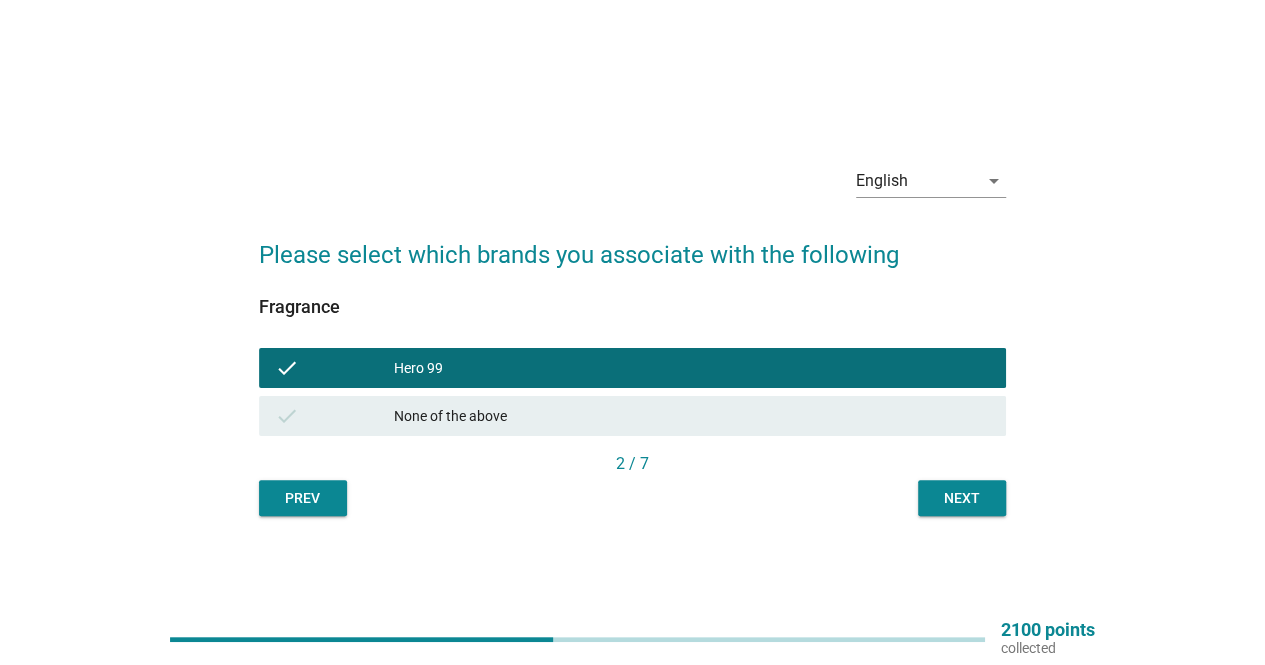click on "check   None of the above" at bounding box center (632, 416) 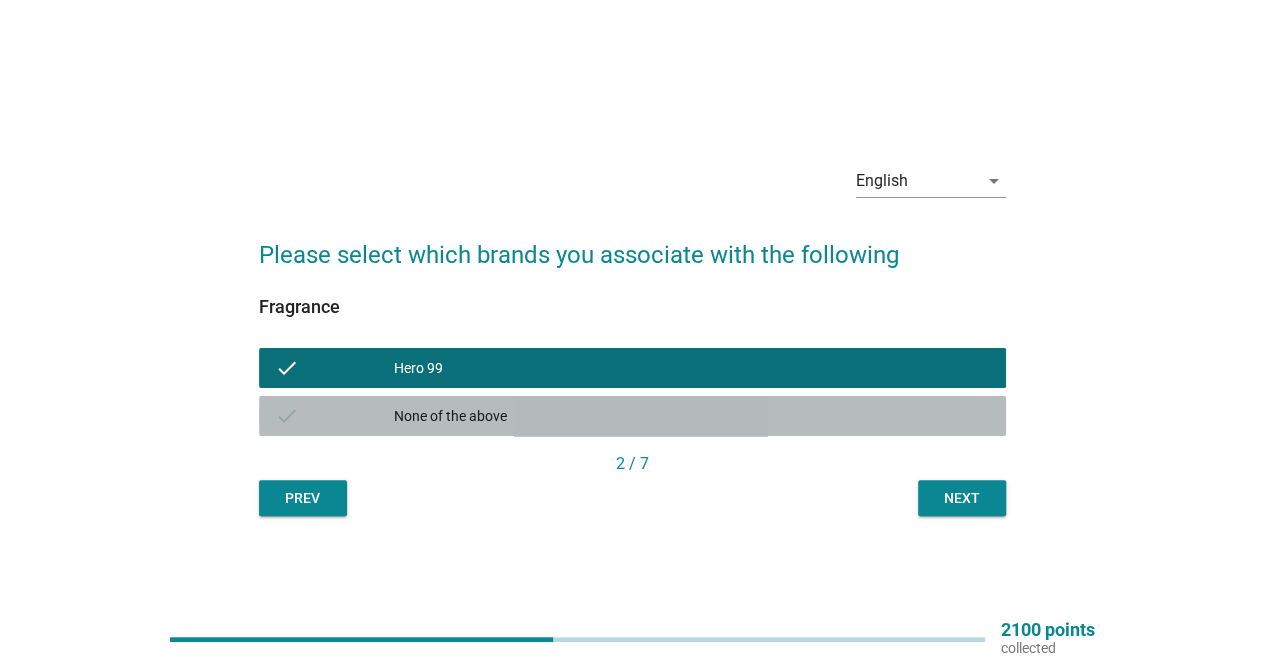 click on "None of the above" at bounding box center (692, 416) 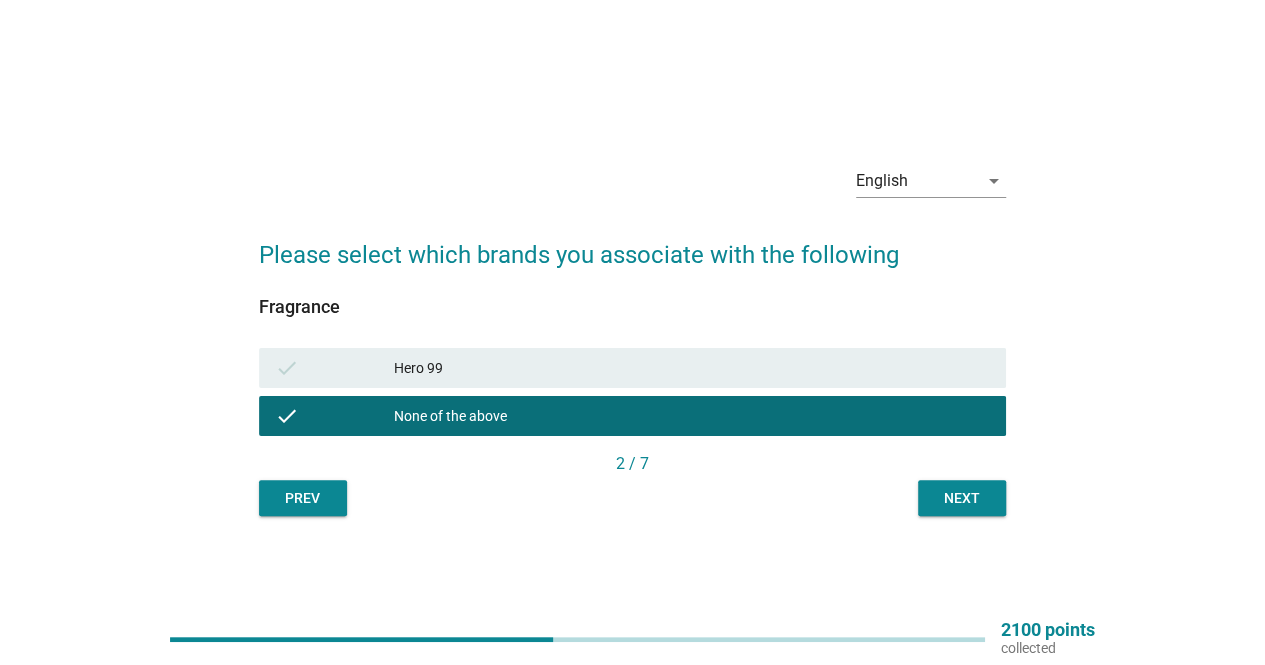 drag, startPoint x: 944, startPoint y: 507, endPoint x: 726, endPoint y: 413, distance: 237.40262 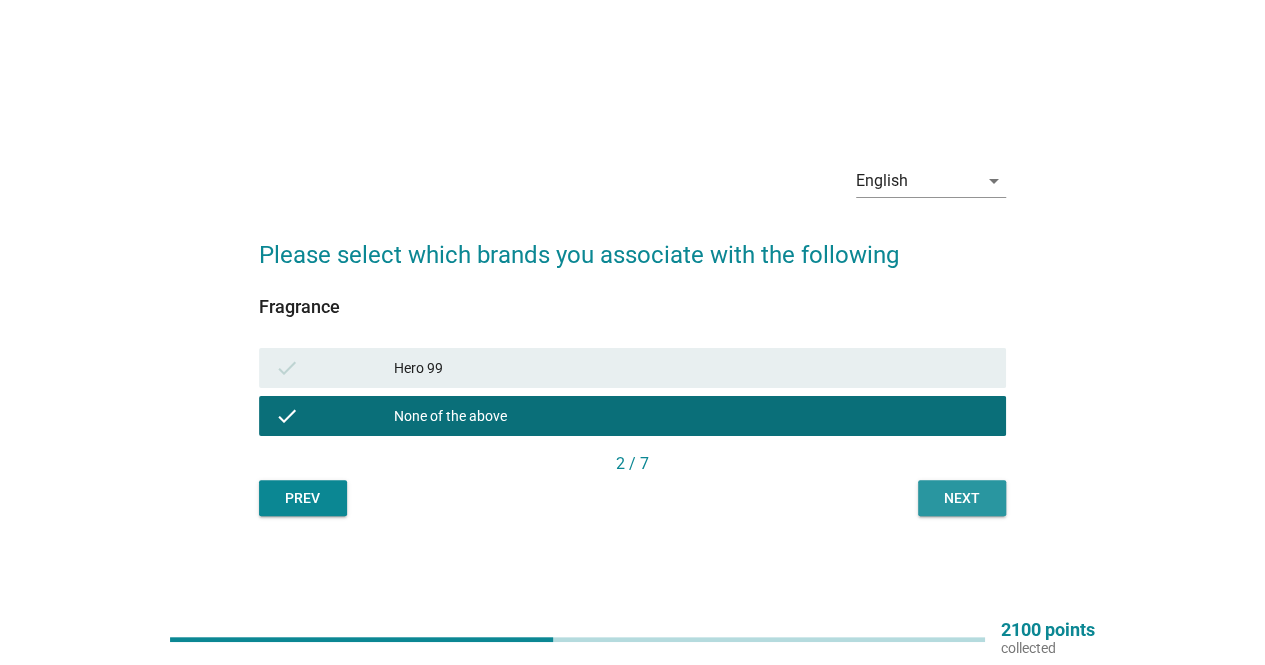 click on "Next" at bounding box center [962, 498] 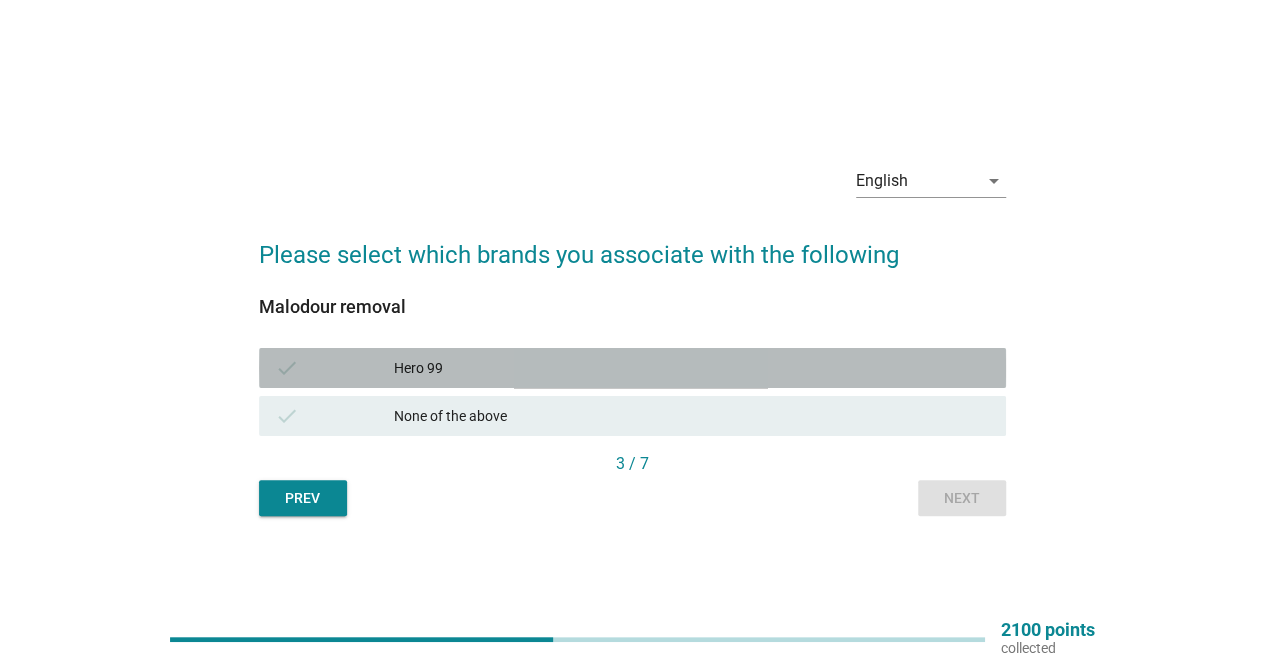click on "Hero 99" at bounding box center [692, 368] 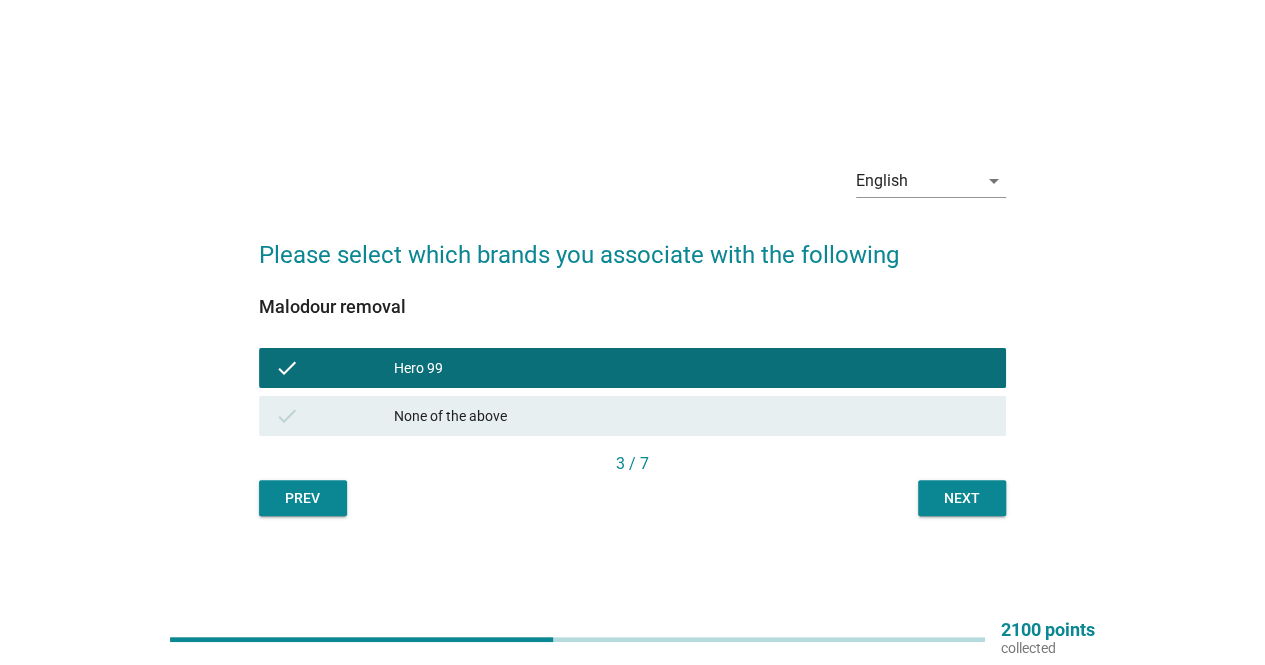 click on "Next" at bounding box center [962, 498] 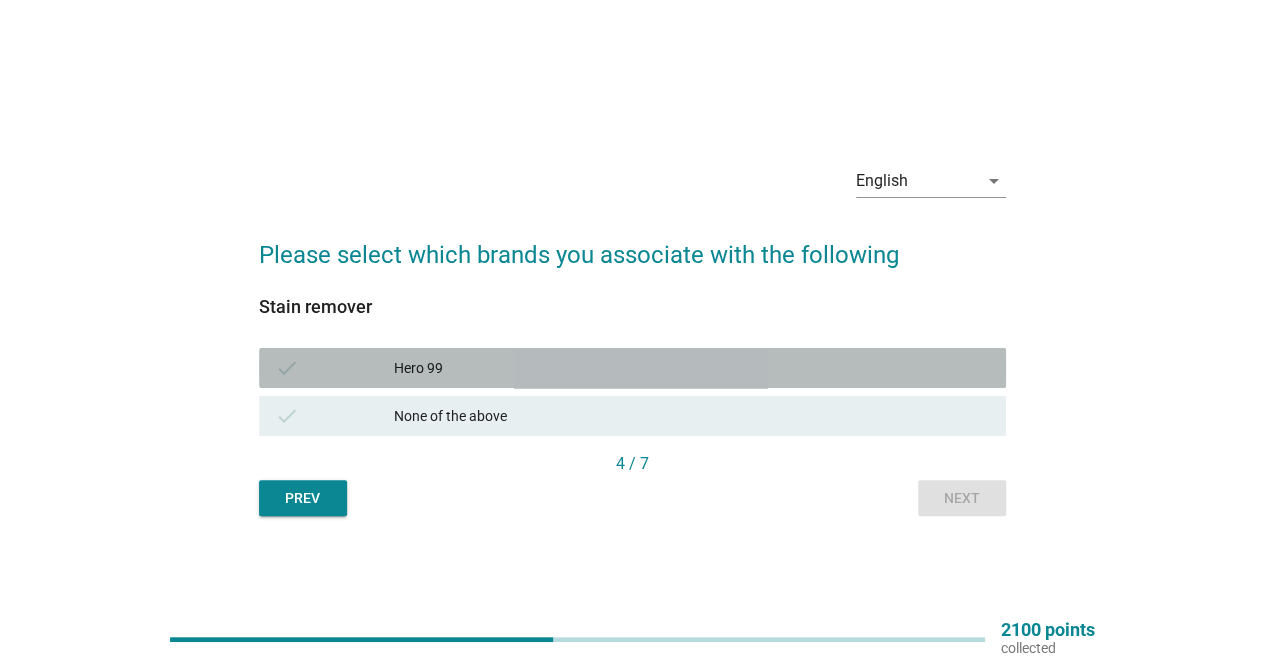 click on "Hero 99" at bounding box center [692, 368] 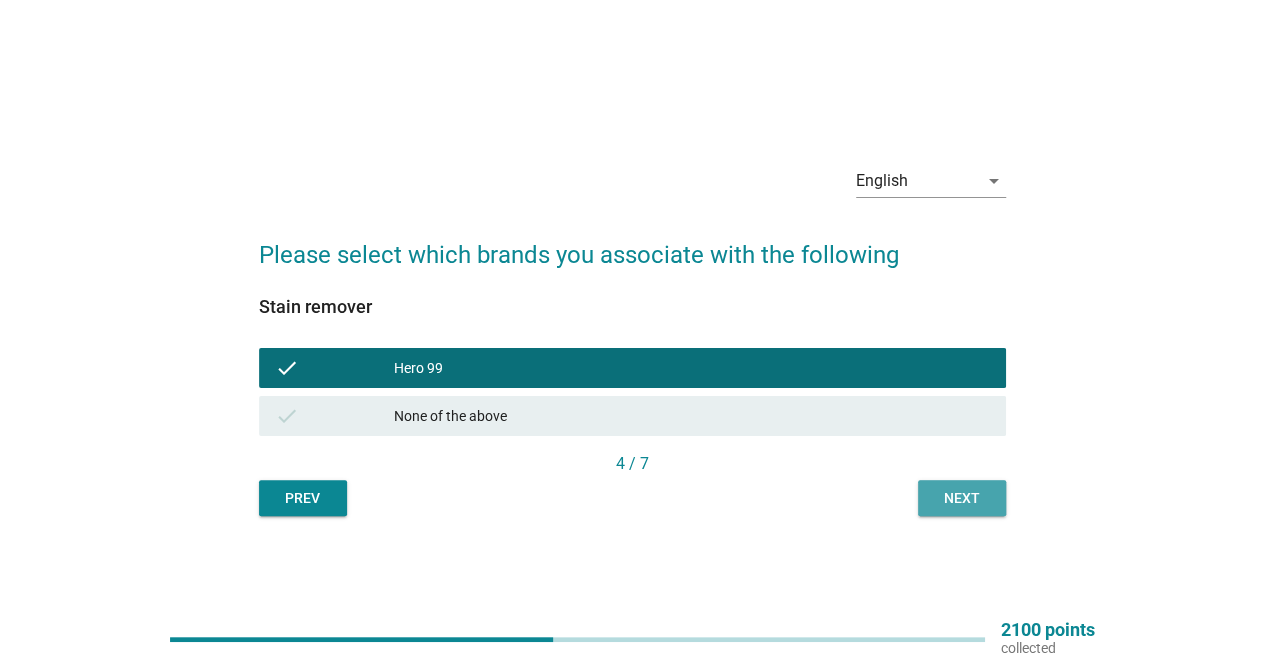 click on "Next" at bounding box center [962, 498] 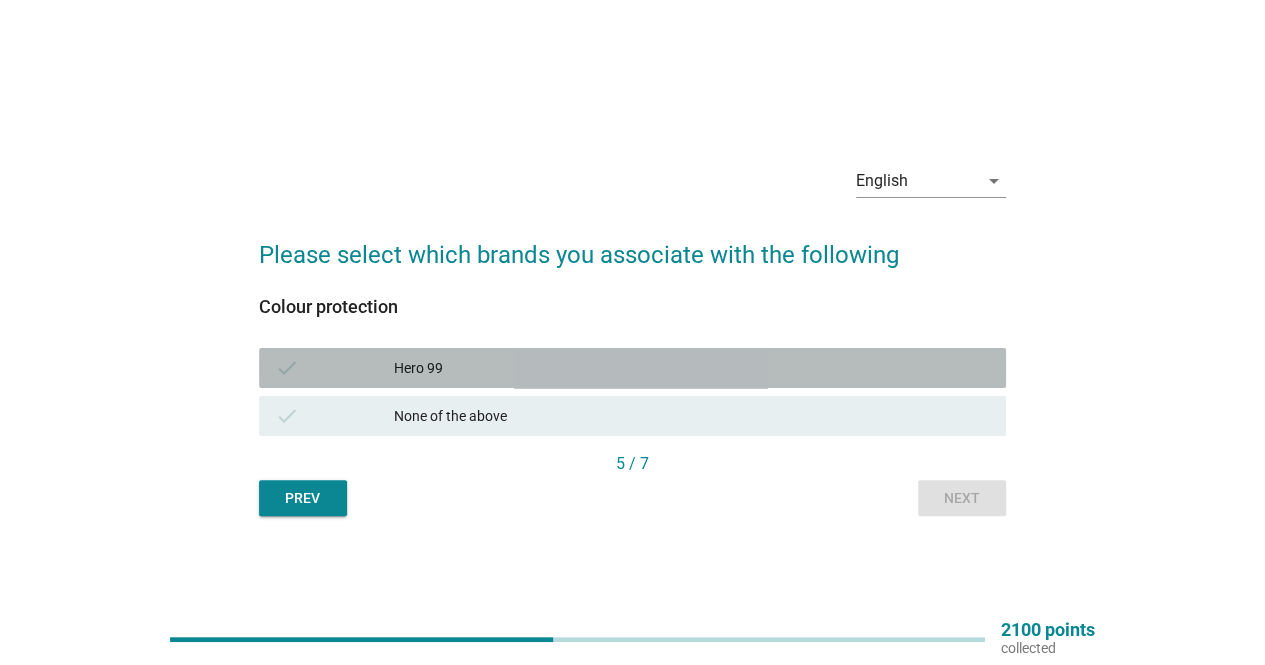 click on "Hero 99" at bounding box center (692, 368) 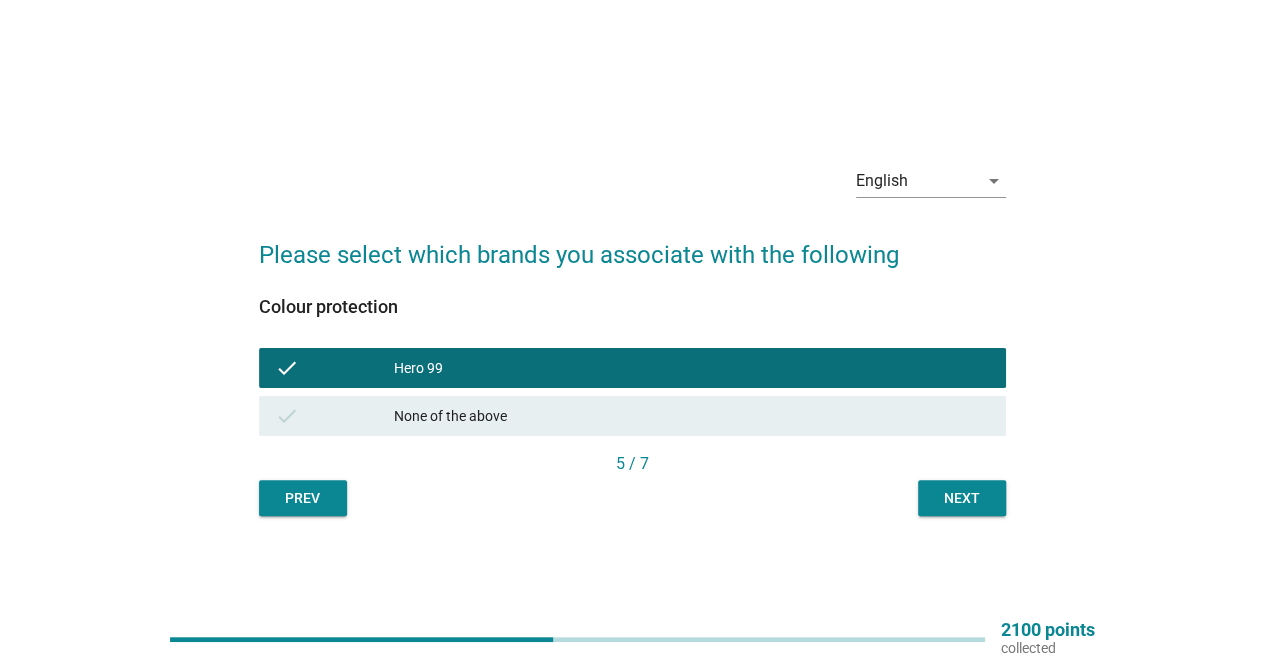 drag, startPoint x: 712, startPoint y: 403, endPoint x: 722, endPoint y: 405, distance: 10.198039 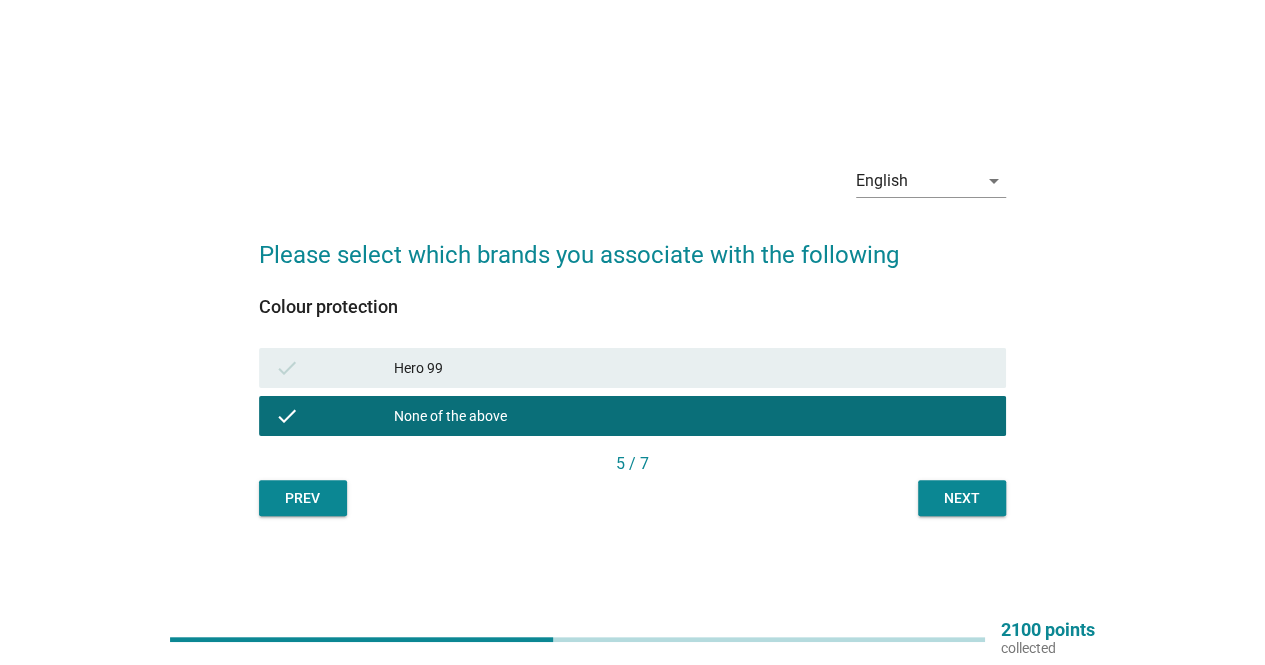click on "Next" at bounding box center [962, 498] 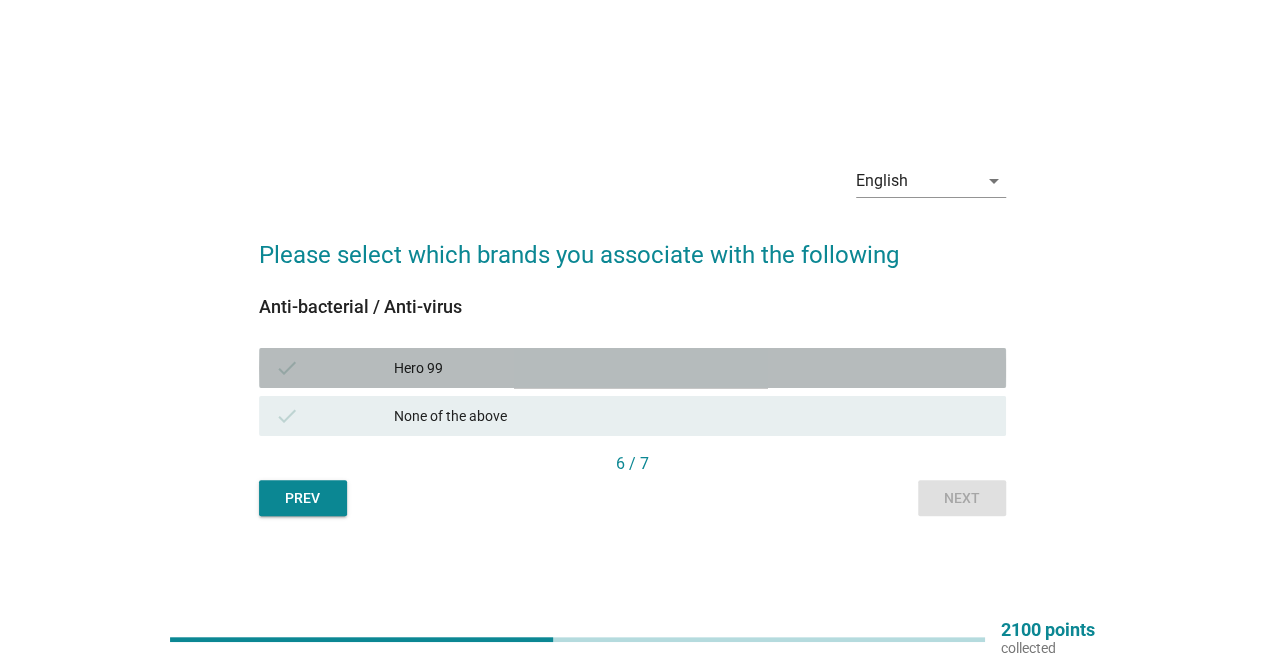 click on "Hero 99" at bounding box center (692, 368) 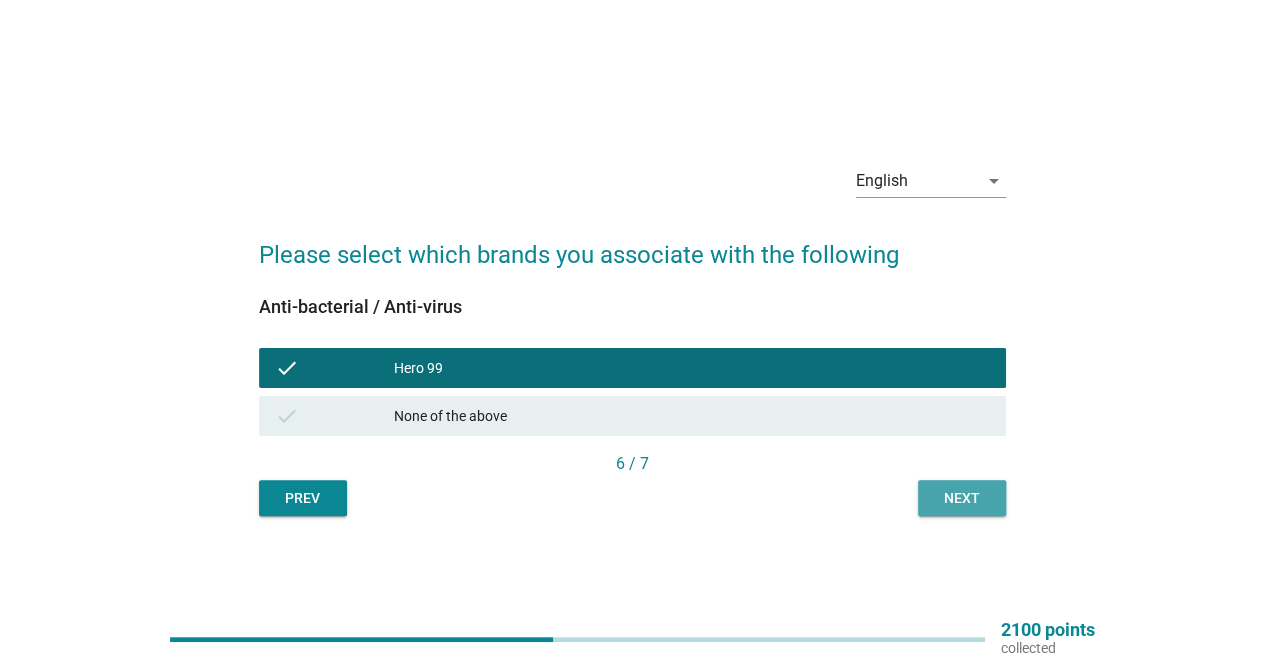 click on "Next" at bounding box center (962, 498) 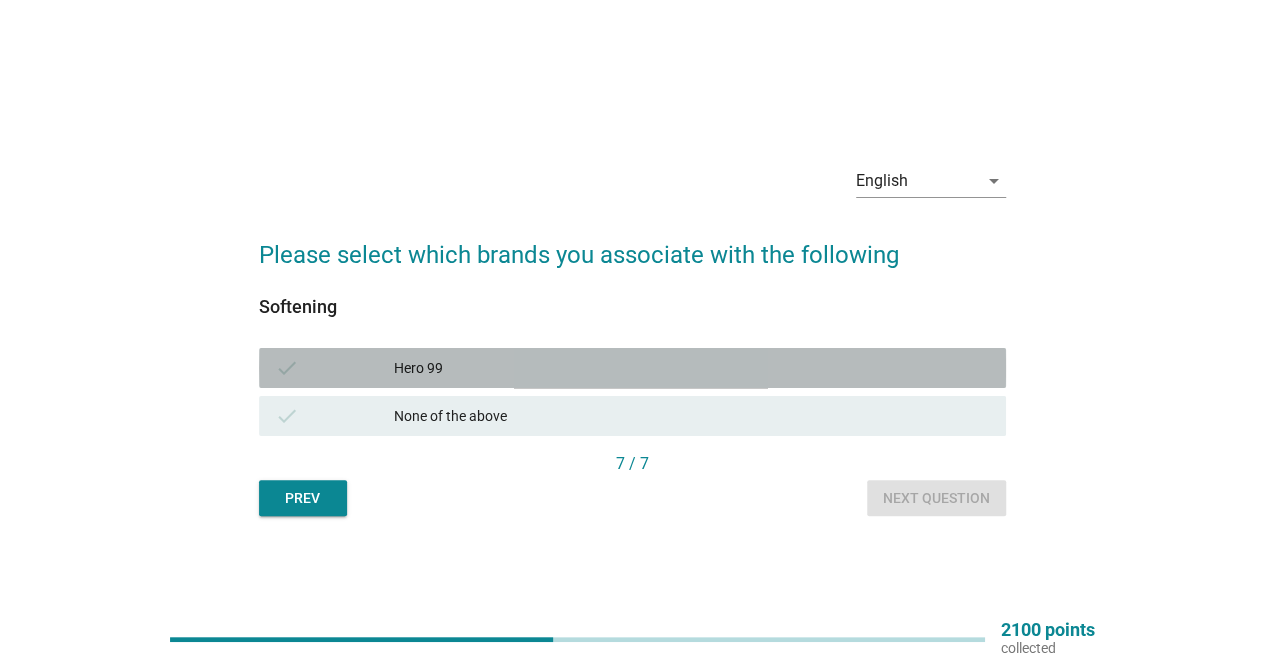 click on "Hero 99" at bounding box center [692, 368] 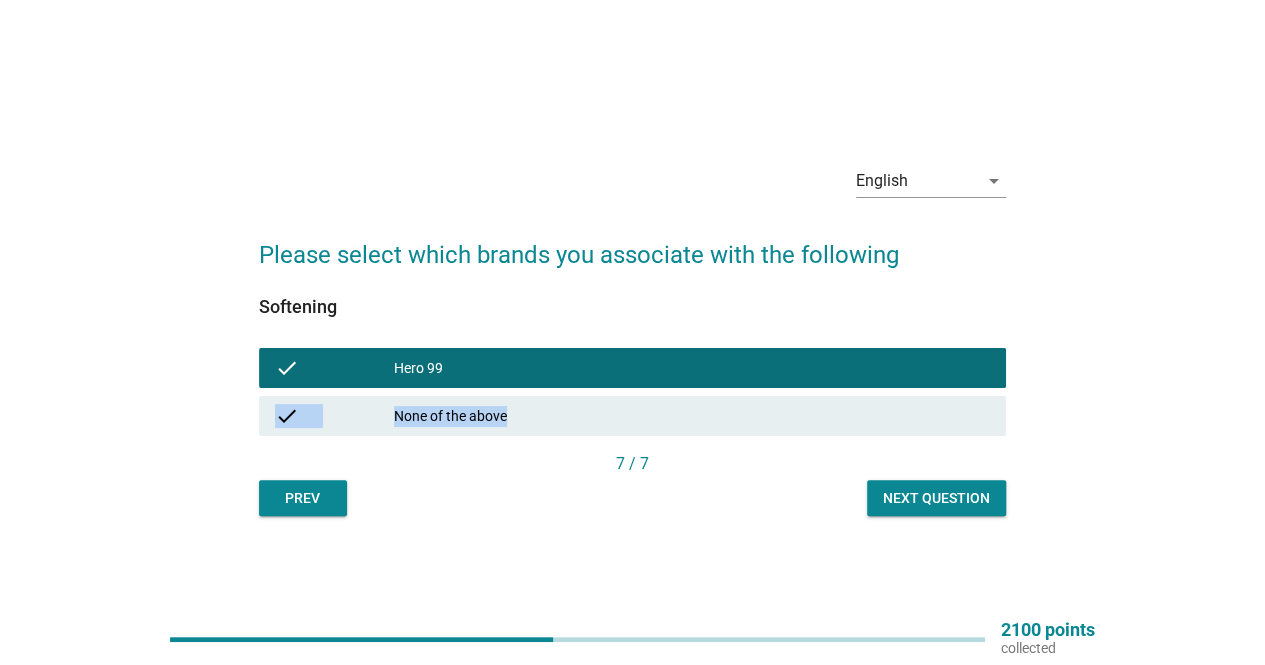 drag, startPoint x: 631, startPoint y: 393, endPoint x: 628, endPoint y: 410, distance: 17.262676 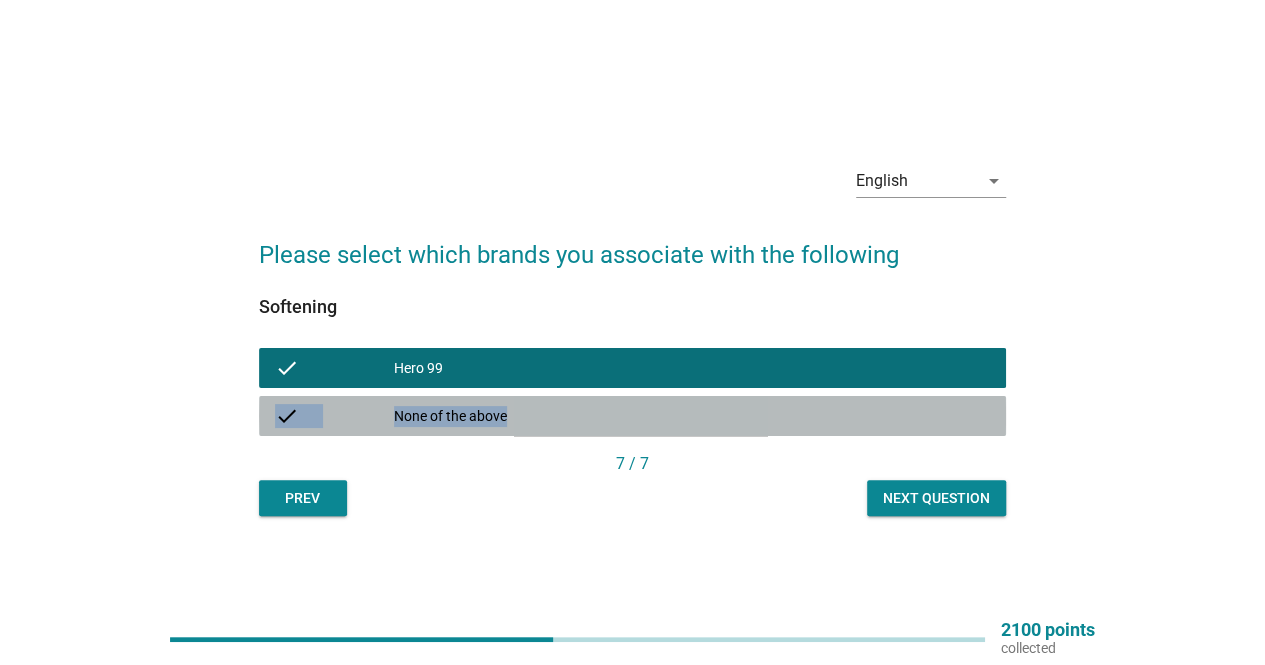 drag, startPoint x: 642, startPoint y: 427, endPoint x: 754, endPoint y: 453, distance: 114.97826 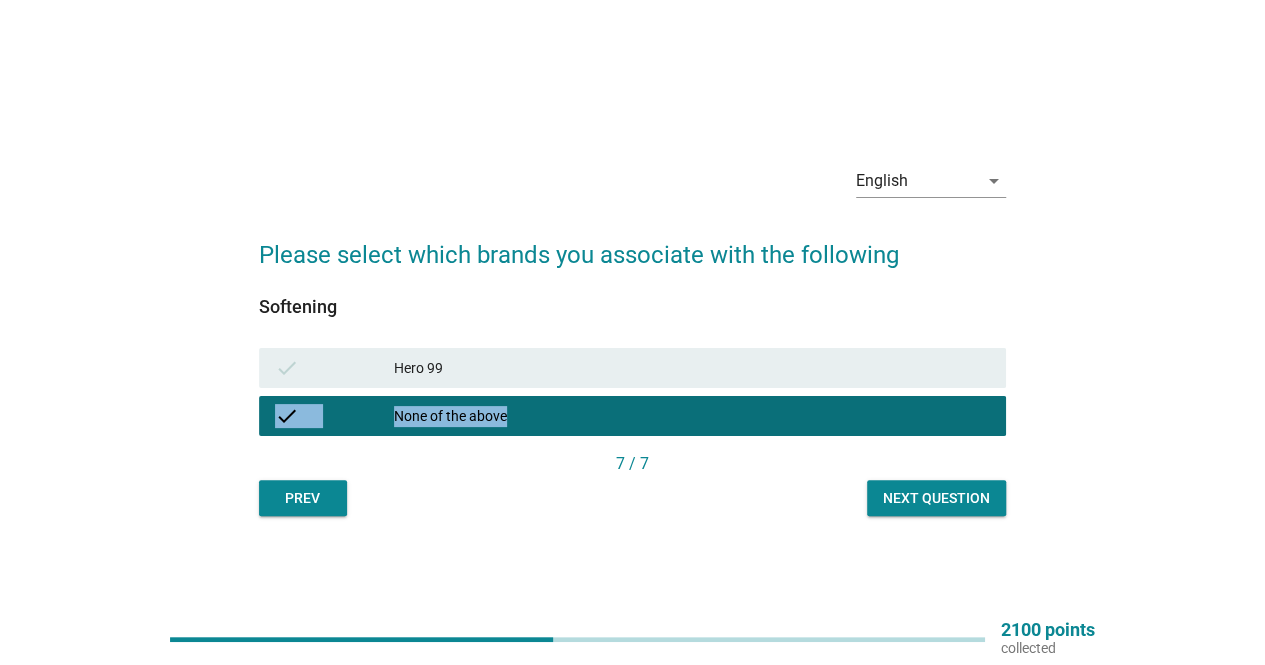 click on "Next question" at bounding box center [936, 498] 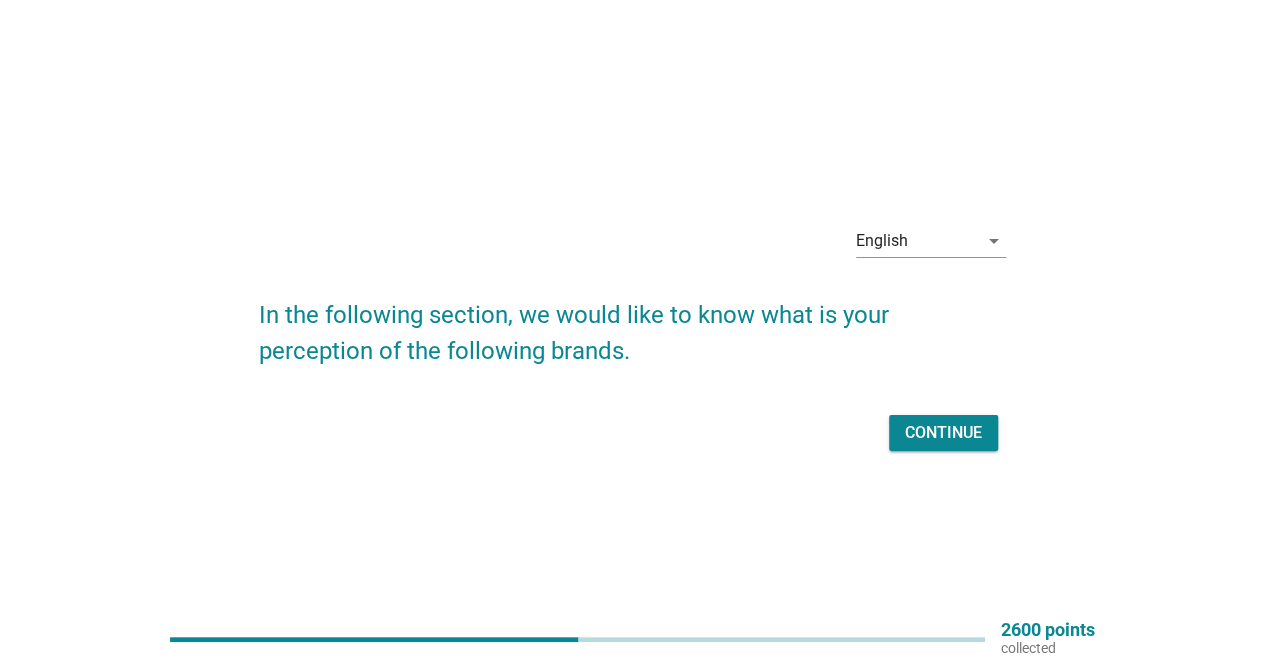 click on "Continue" at bounding box center (943, 433) 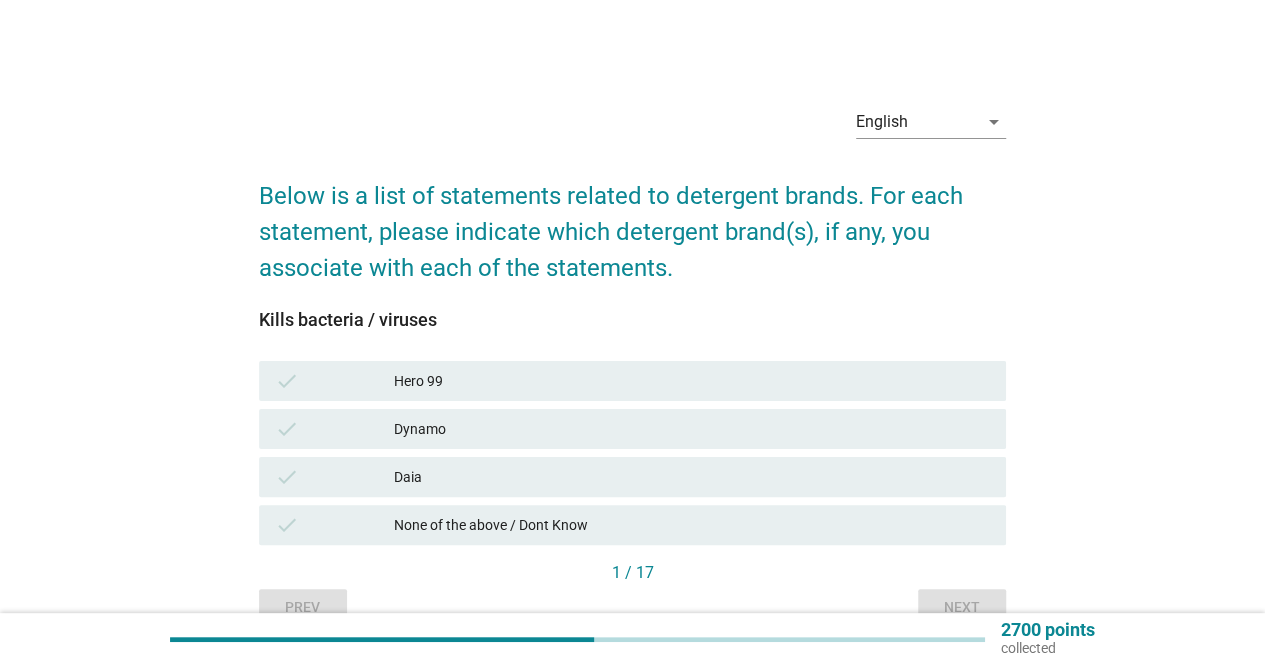 click on "Hero 99" at bounding box center (692, 381) 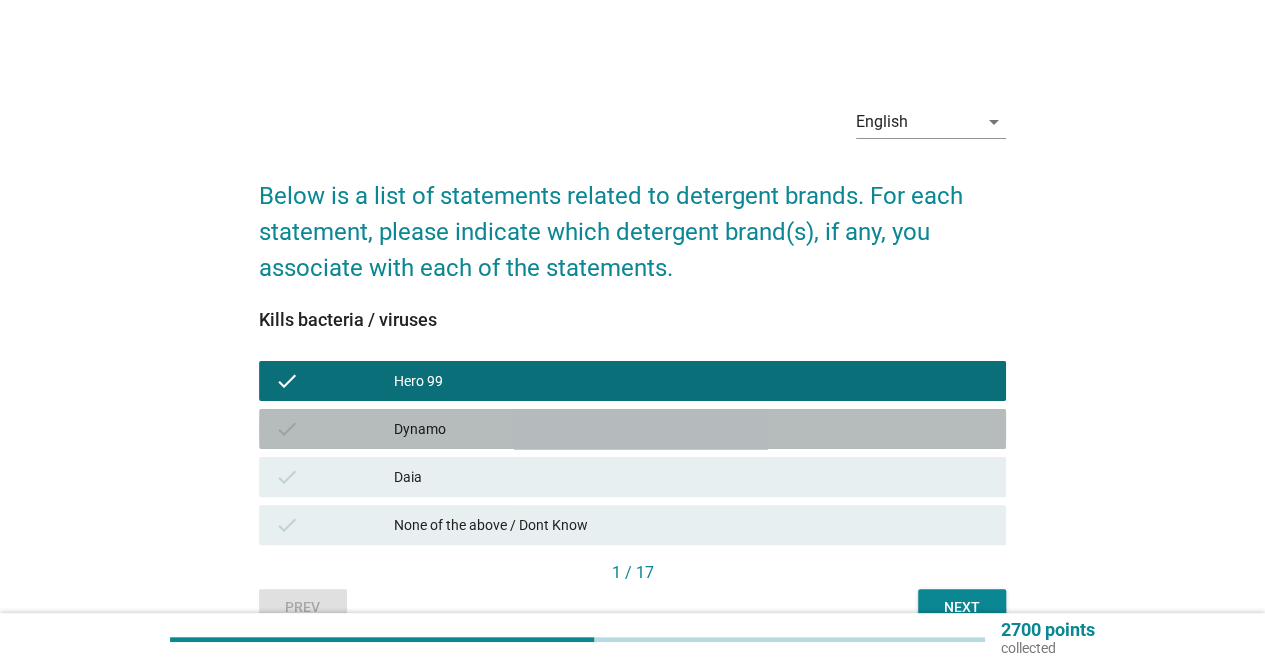 click on "Dynamo" at bounding box center [692, 429] 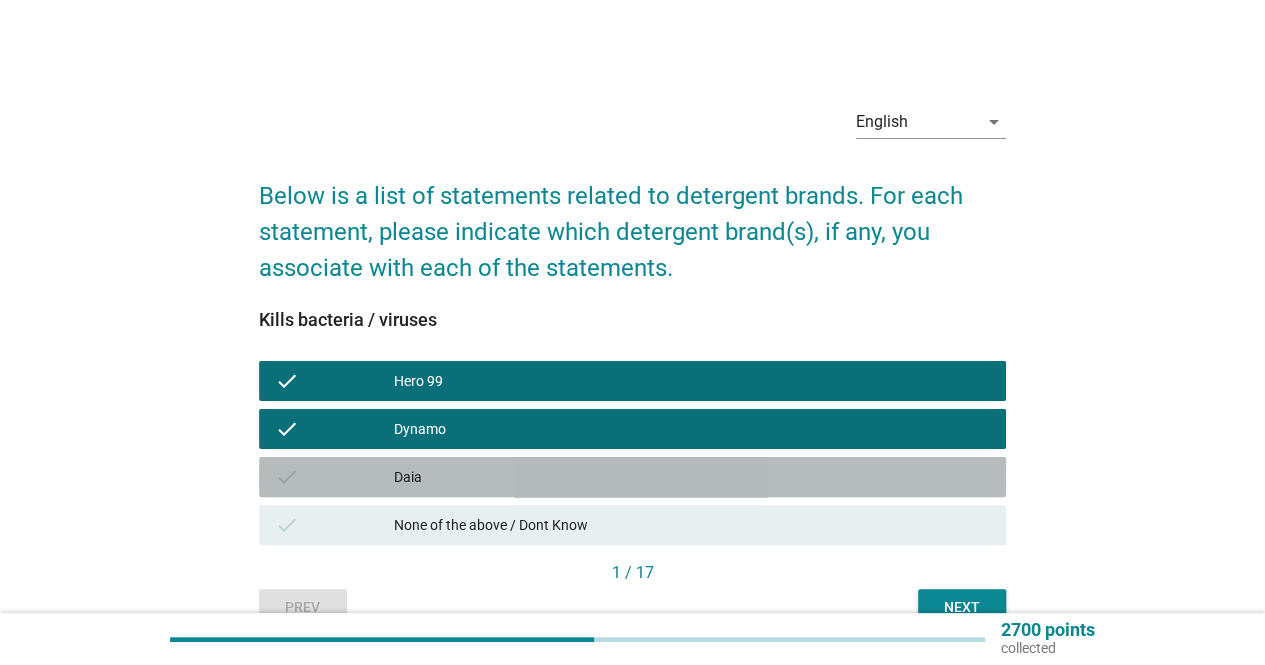 click on "Daia" at bounding box center (692, 477) 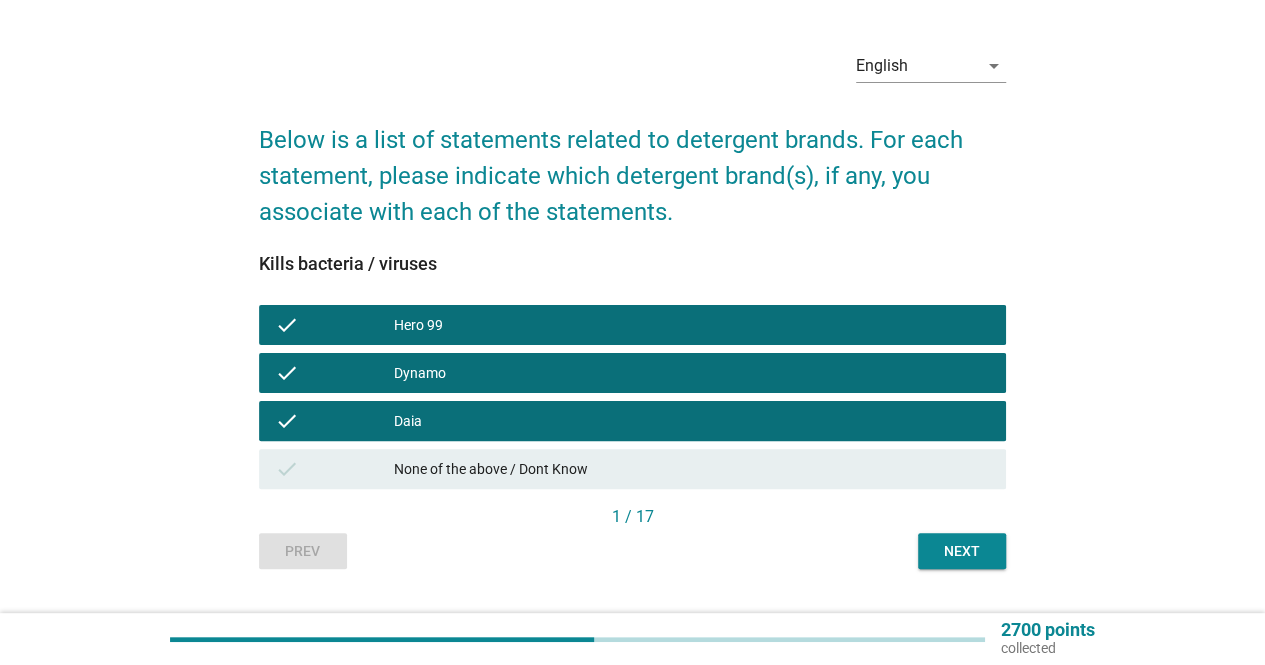 scroll, scrollTop: 102, scrollLeft: 0, axis: vertical 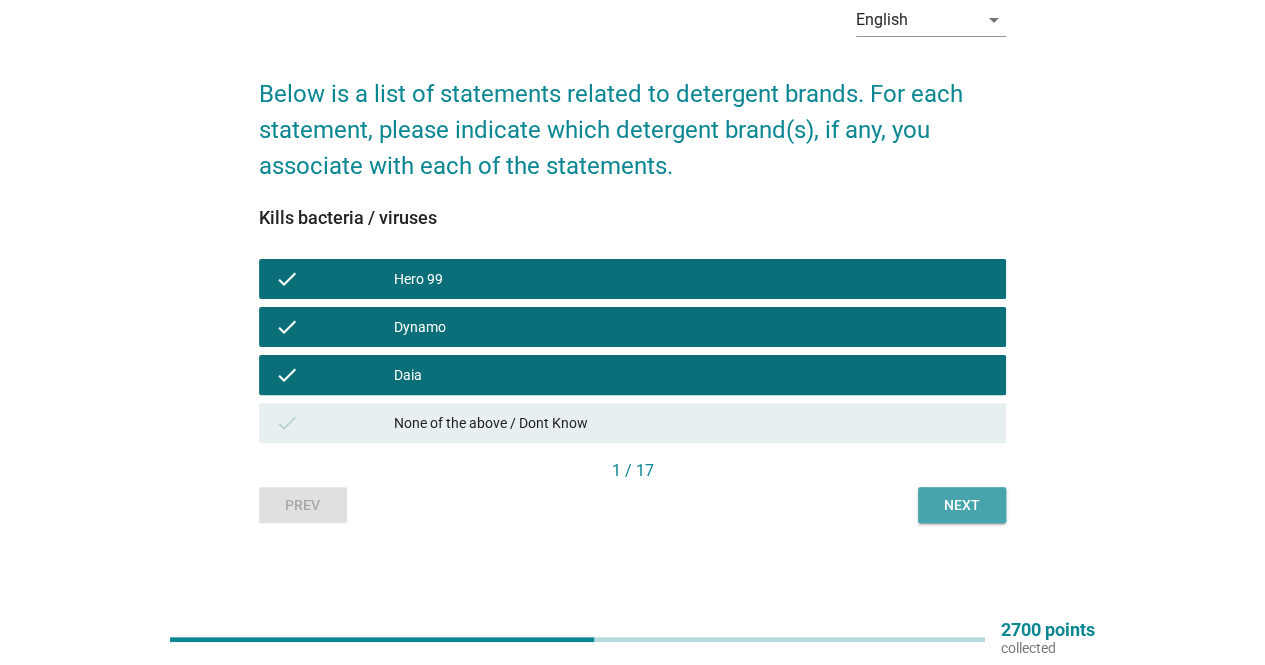 click on "Next" at bounding box center (962, 505) 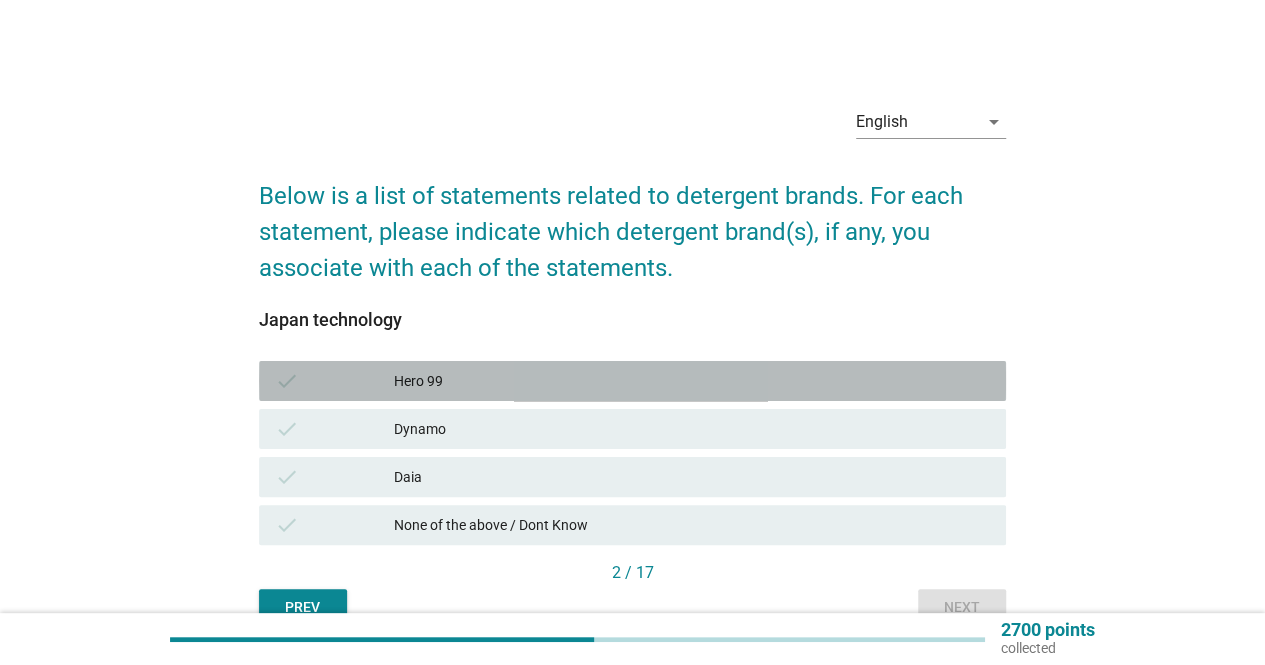 click on "Hero 99" at bounding box center (692, 381) 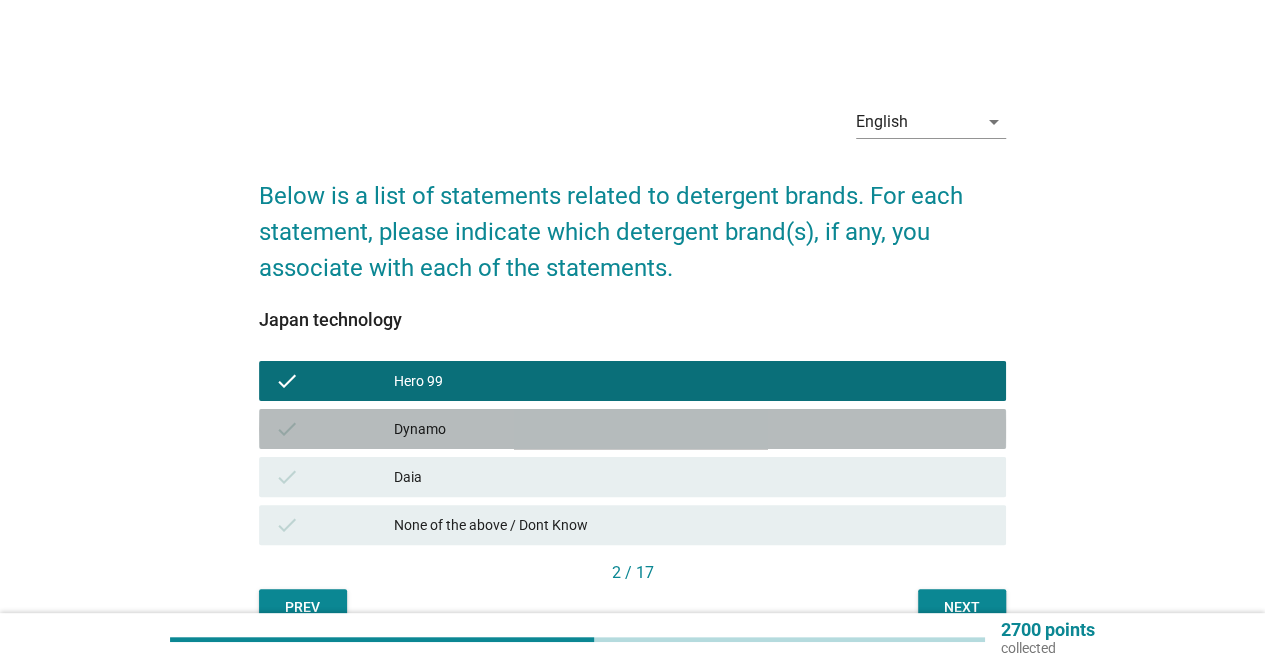 click on "check   Dynamo" at bounding box center [632, 429] 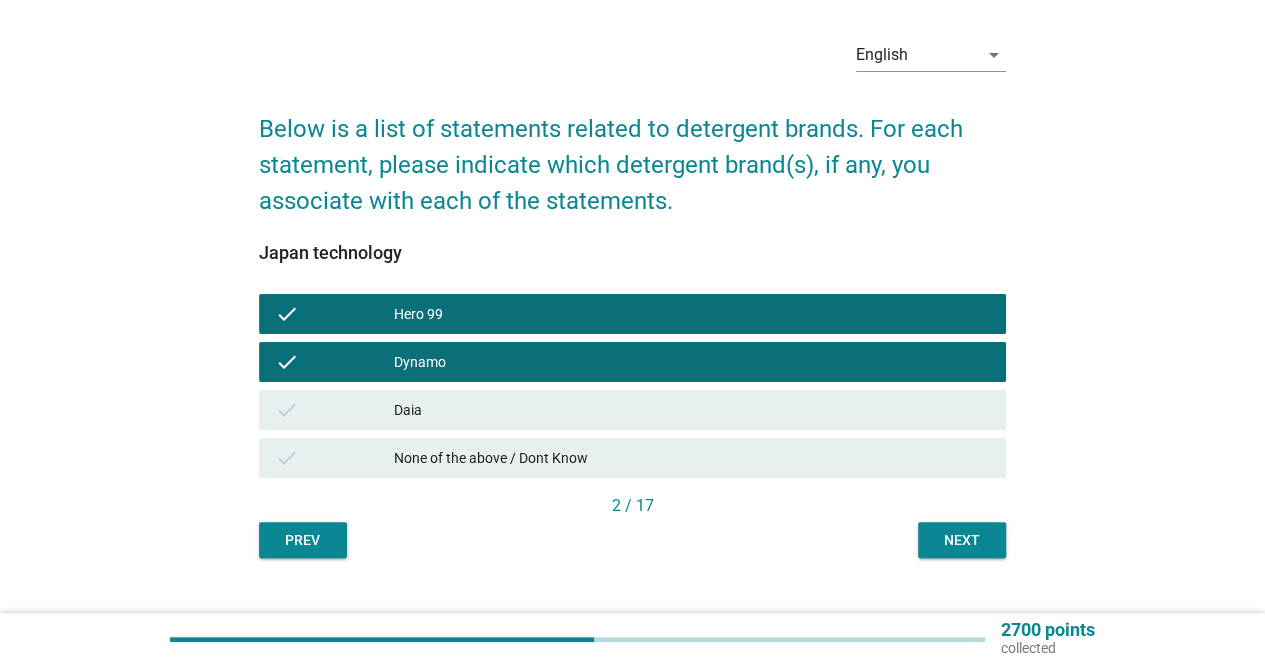 scroll, scrollTop: 102, scrollLeft: 0, axis: vertical 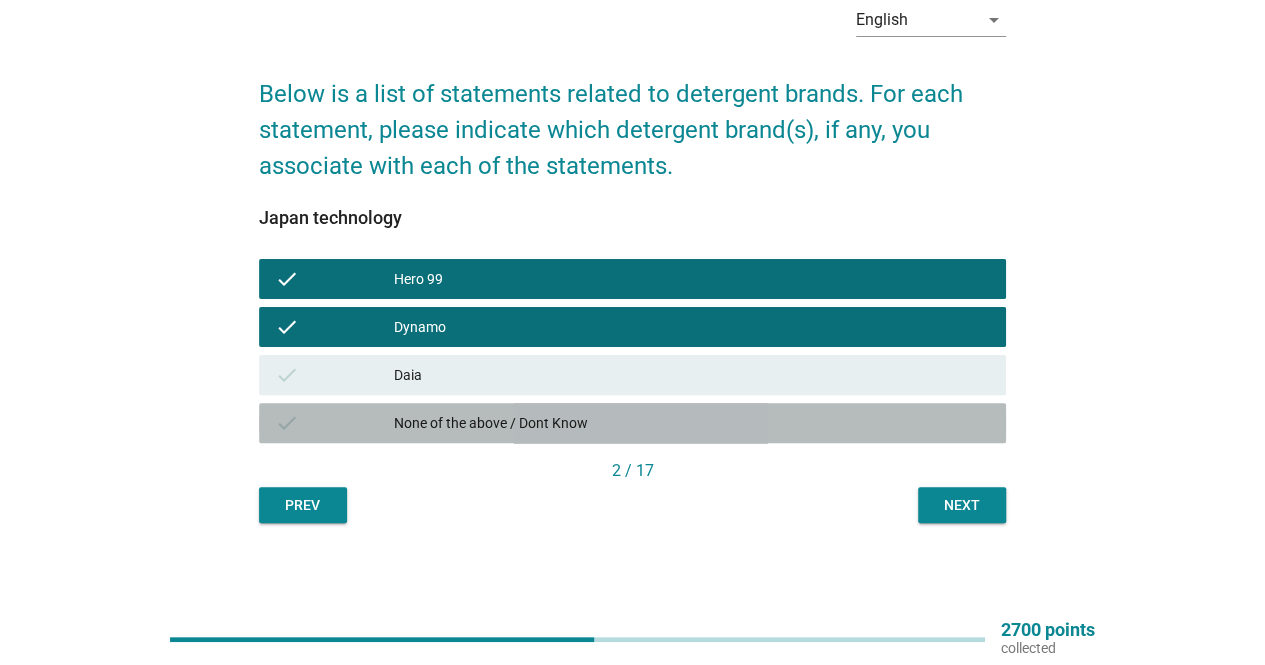 click on "check   None of the above / Dont Know" at bounding box center [632, 423] 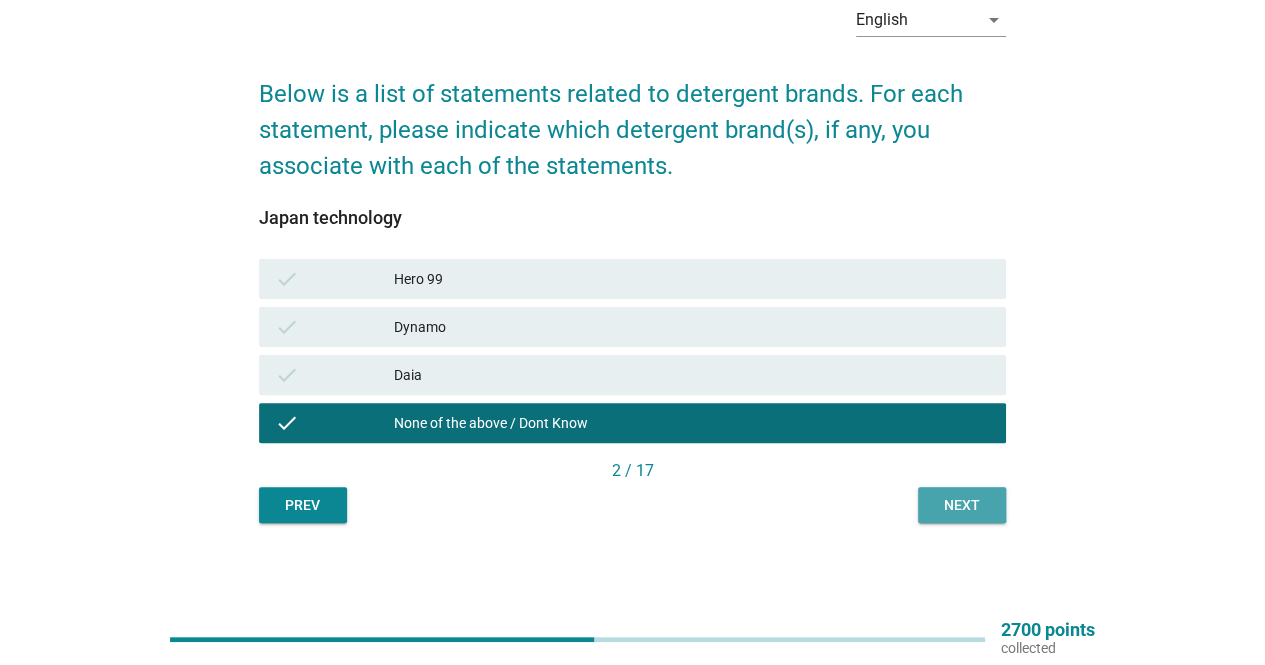 click on "Next" at bounding box center (962, 505) 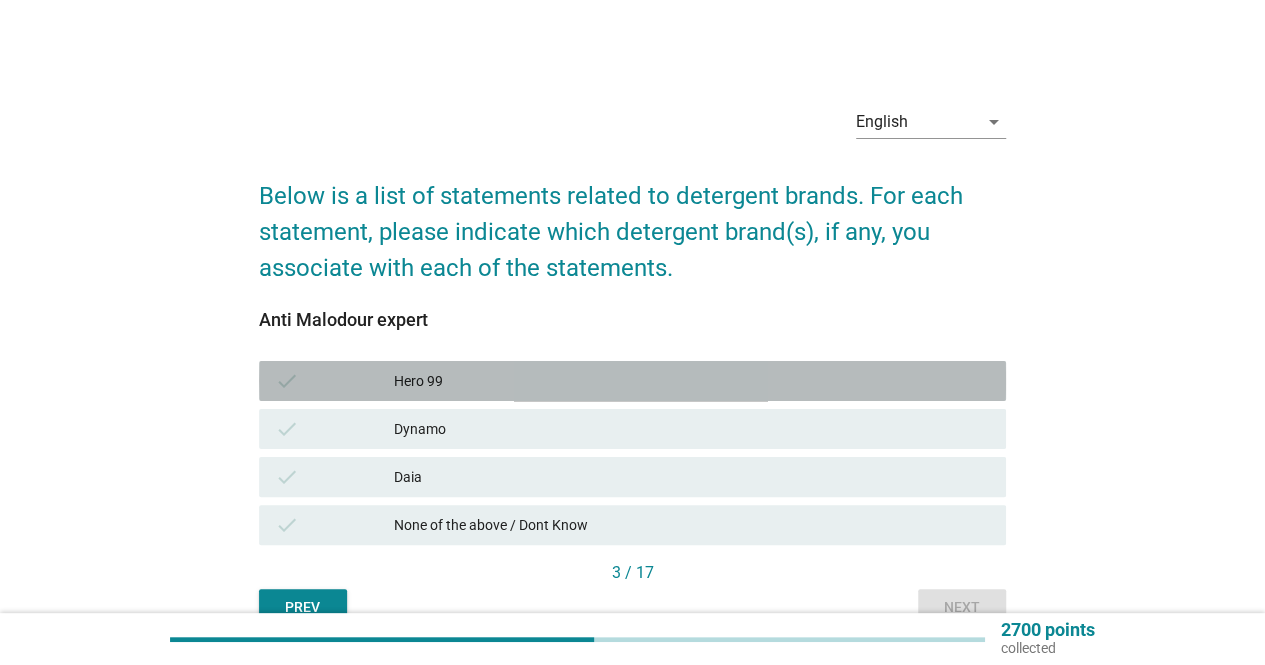 click on "check   Hero 99" at bounding box center (632, 381) 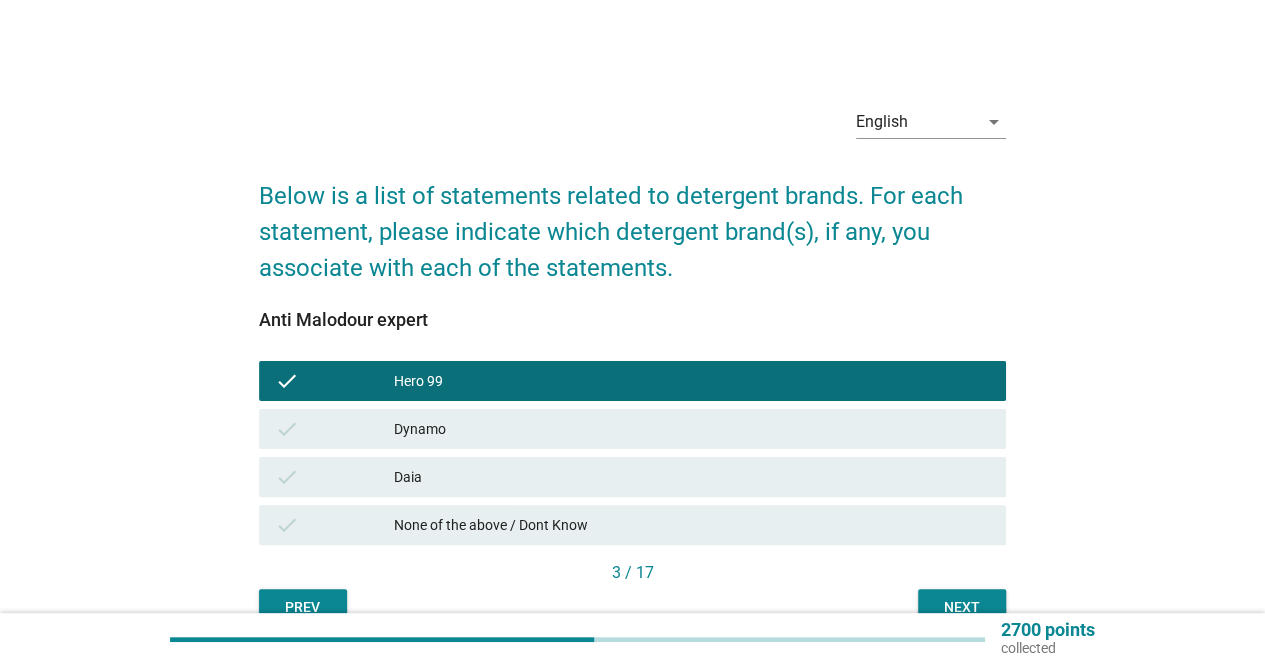 click on "check   Dynamo" at bounding box center (632, 429) 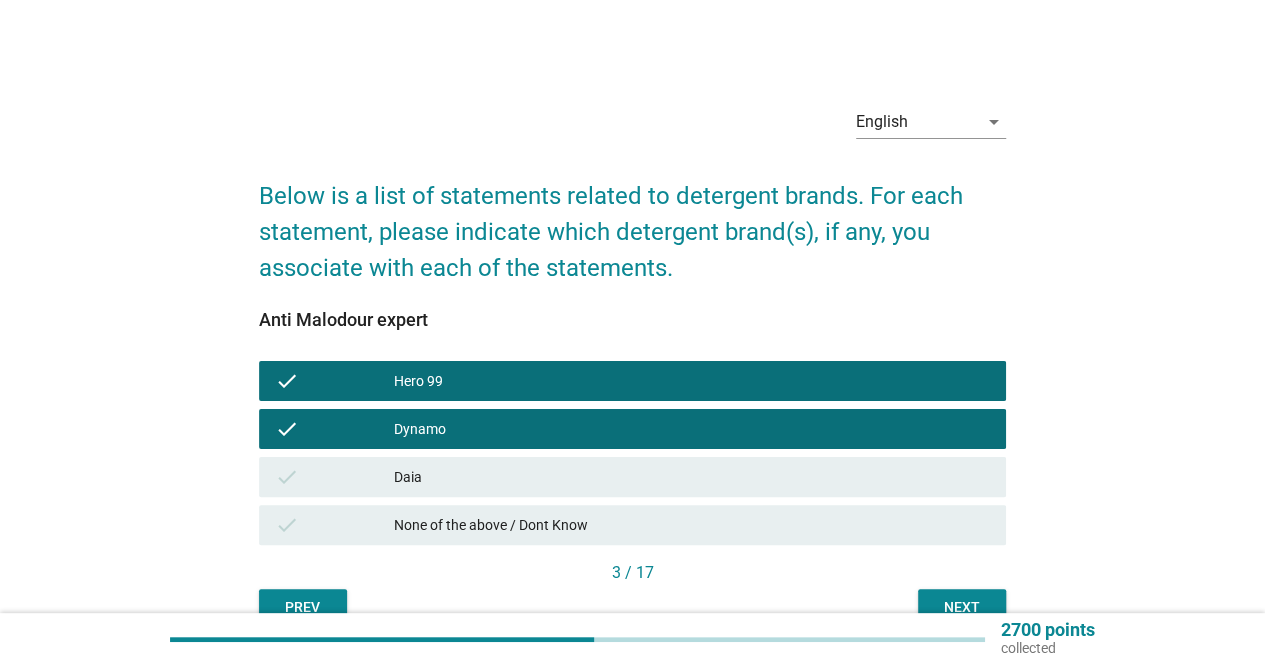 click on "check   Daia" at bounding box center (632, 477) 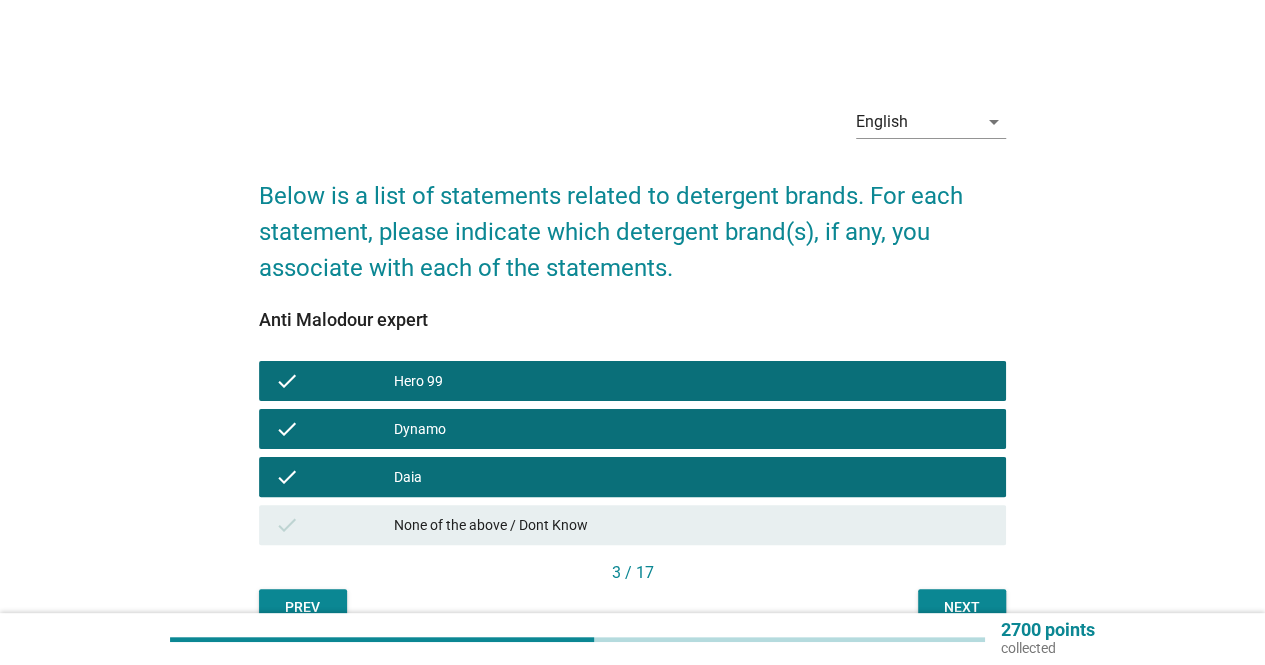 scroll, scrollTop: 100, scrollLeft: 0, axis: vertical 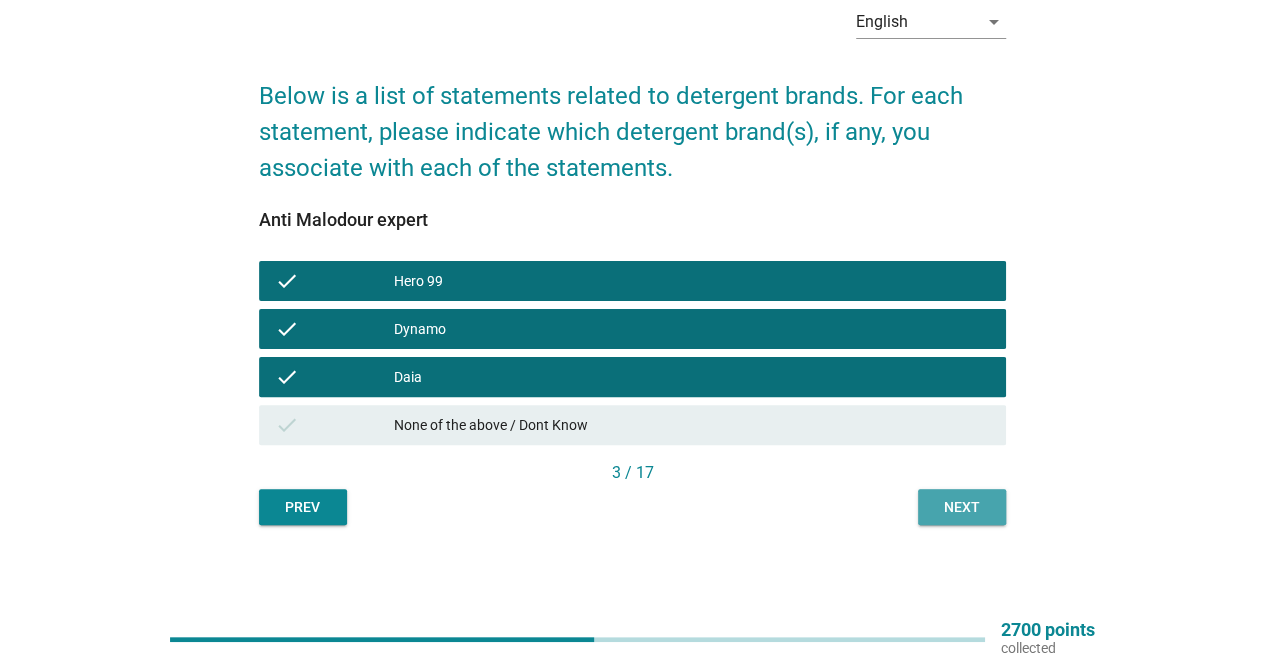 click on "Next" at bounding box center (962, 507) 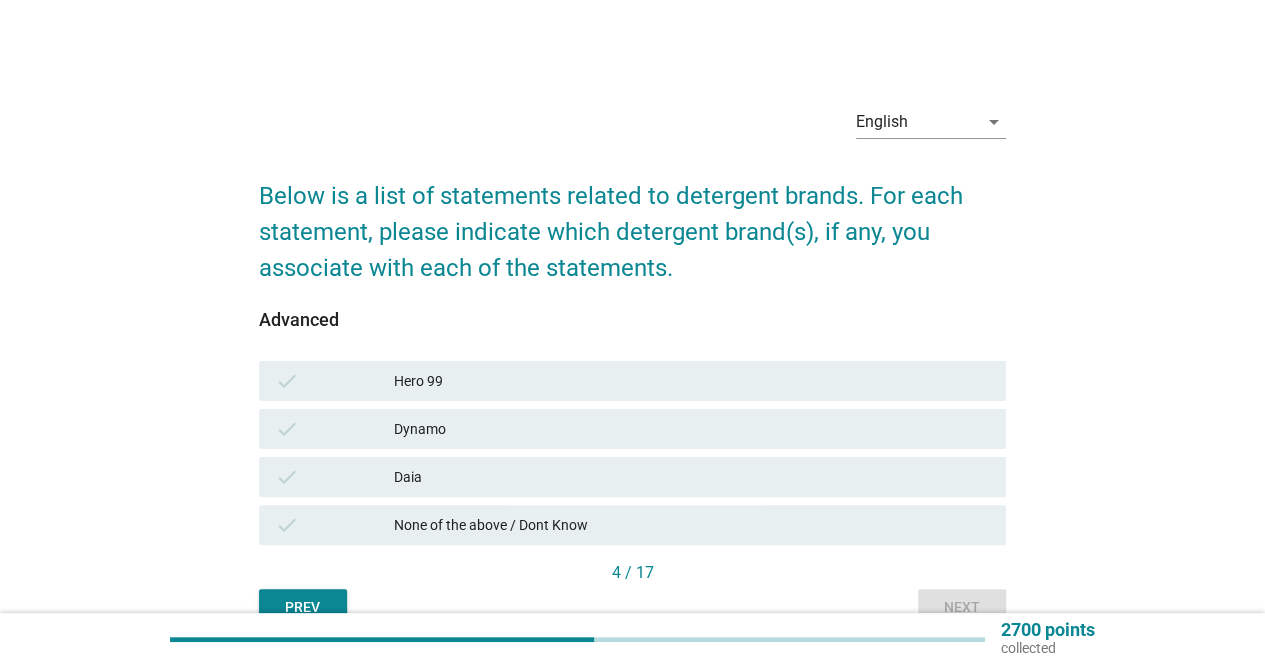 drag, startPoint x: 713, startPoint y: 367, endPoint x: 714, endPoint y: 387, distance: 20.024984 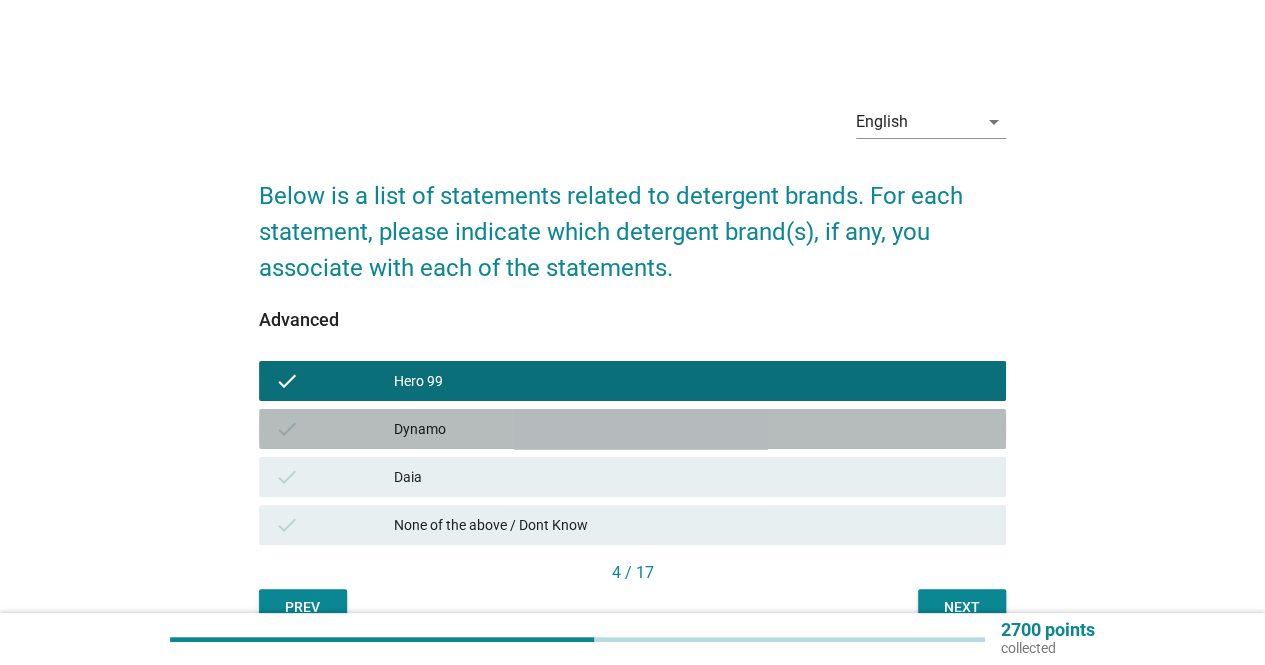 click on "check   Dynamo" at bounding box center [632, 429] 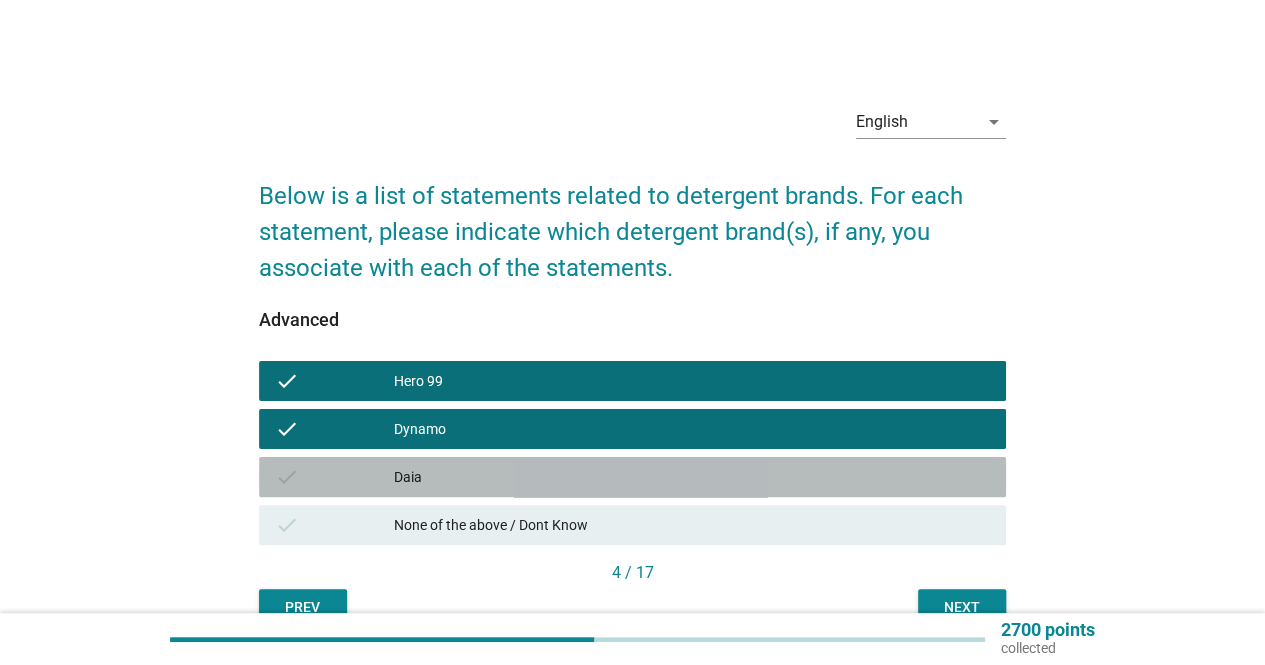 click on "Daia" at bounding box center (692, 477) 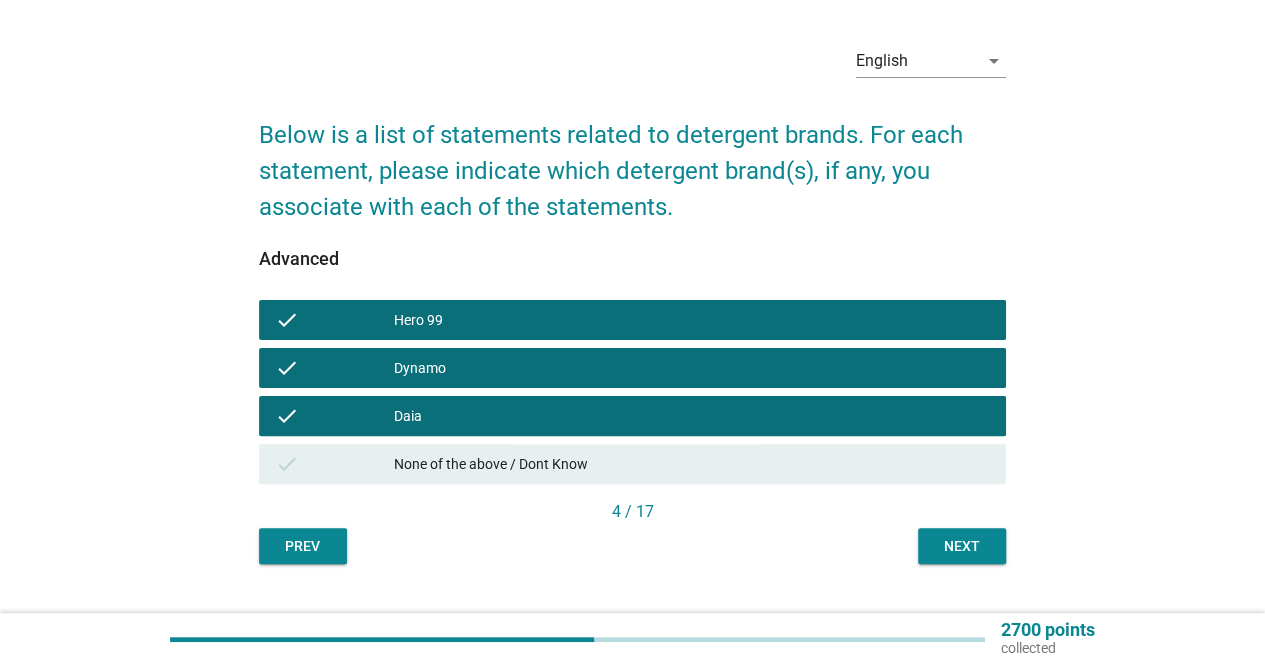 scroll, scrollTop: 102, scrollLeft: 0, axis: vertical 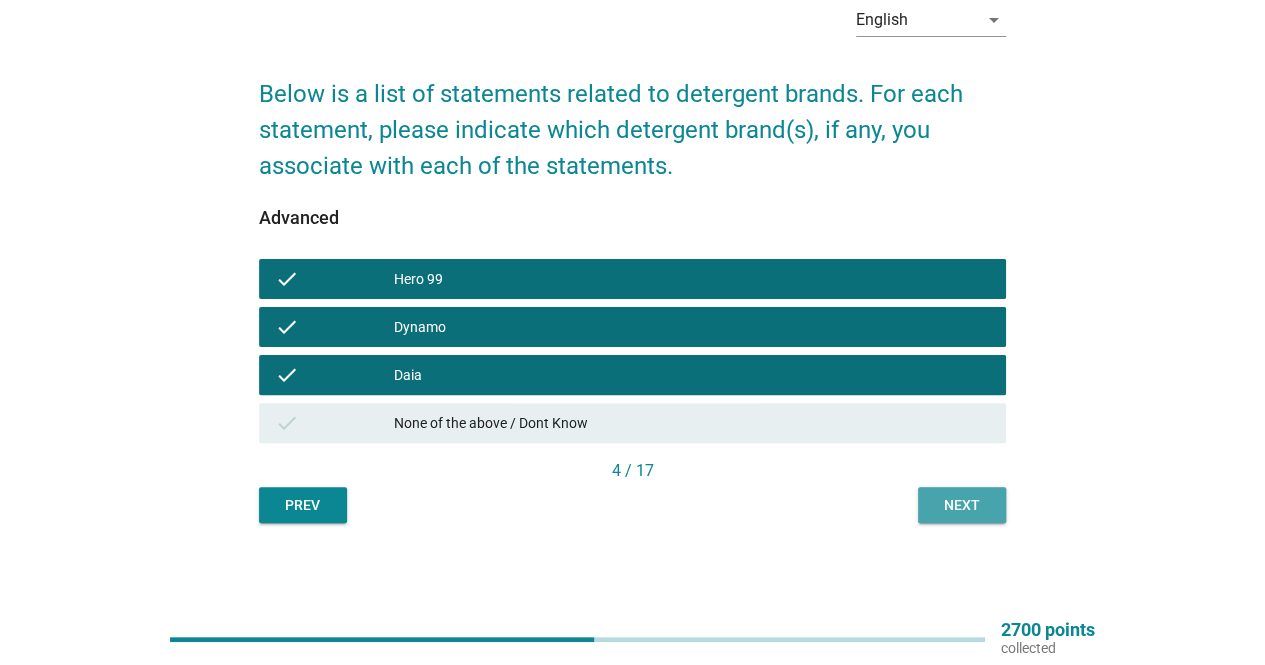 click on "Next" at bounding box center [962, 505] 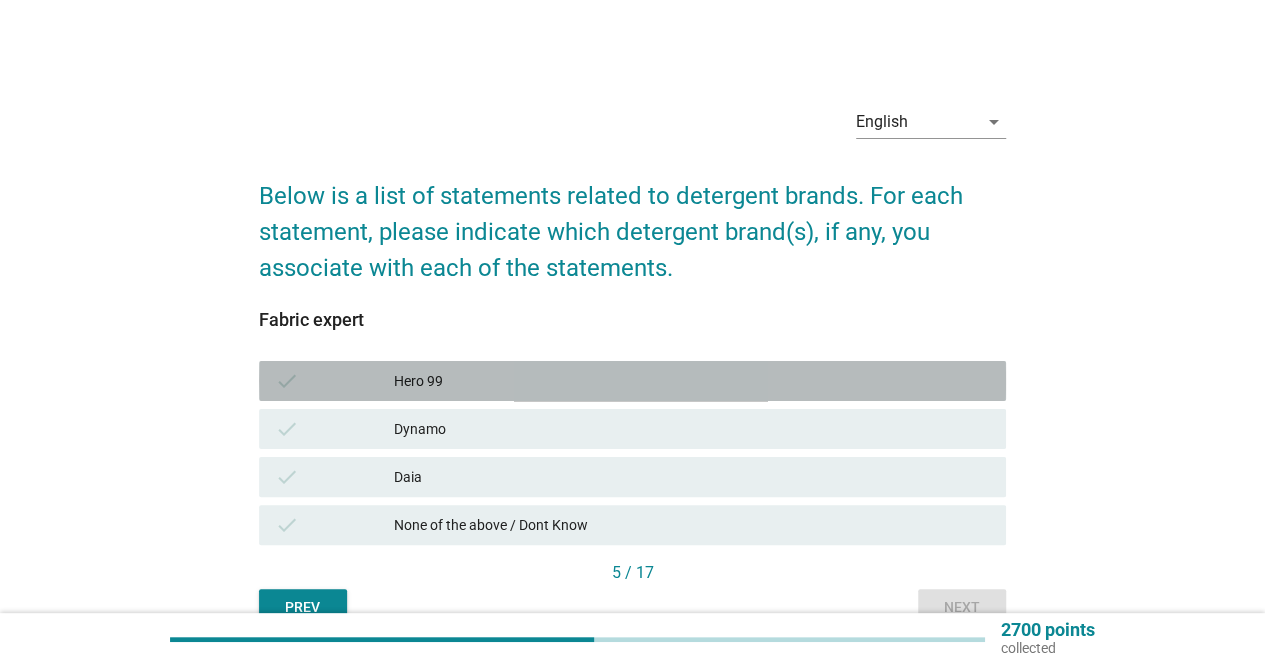 click on "Hero 99" at bounding box center (692, 381) 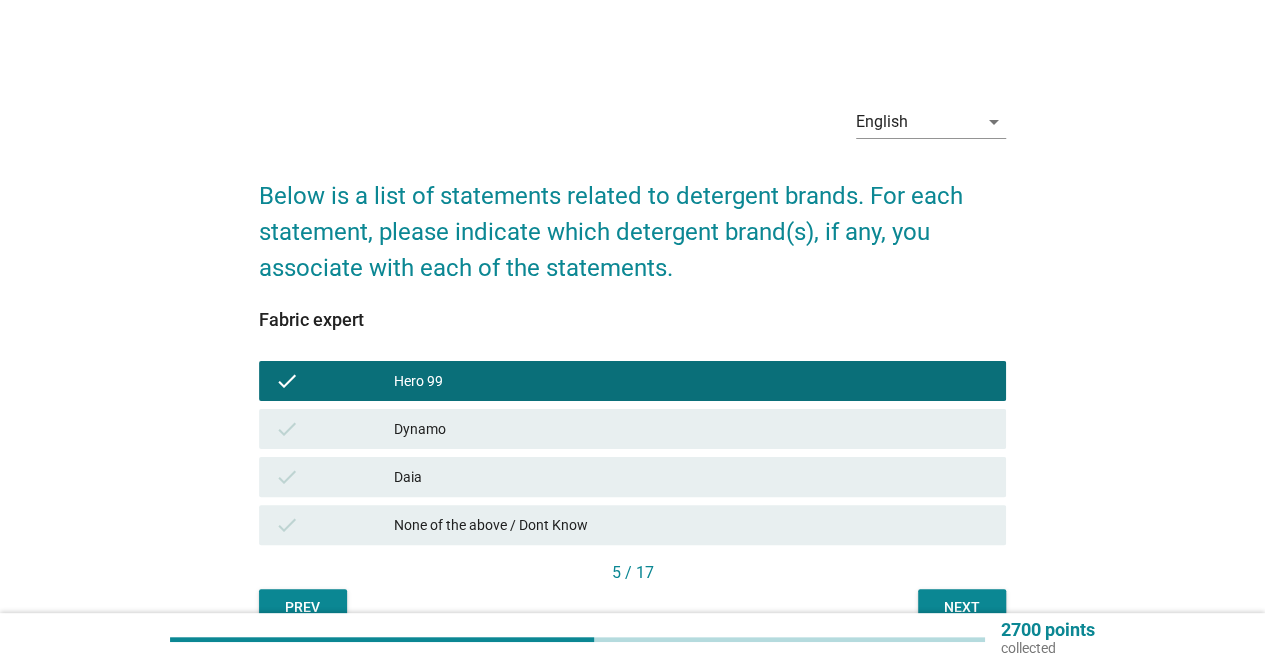 drag, startPoint x: 801, startPoint y: 427, endPoint x: 800, endPoint y: 456, distance: 29.017237 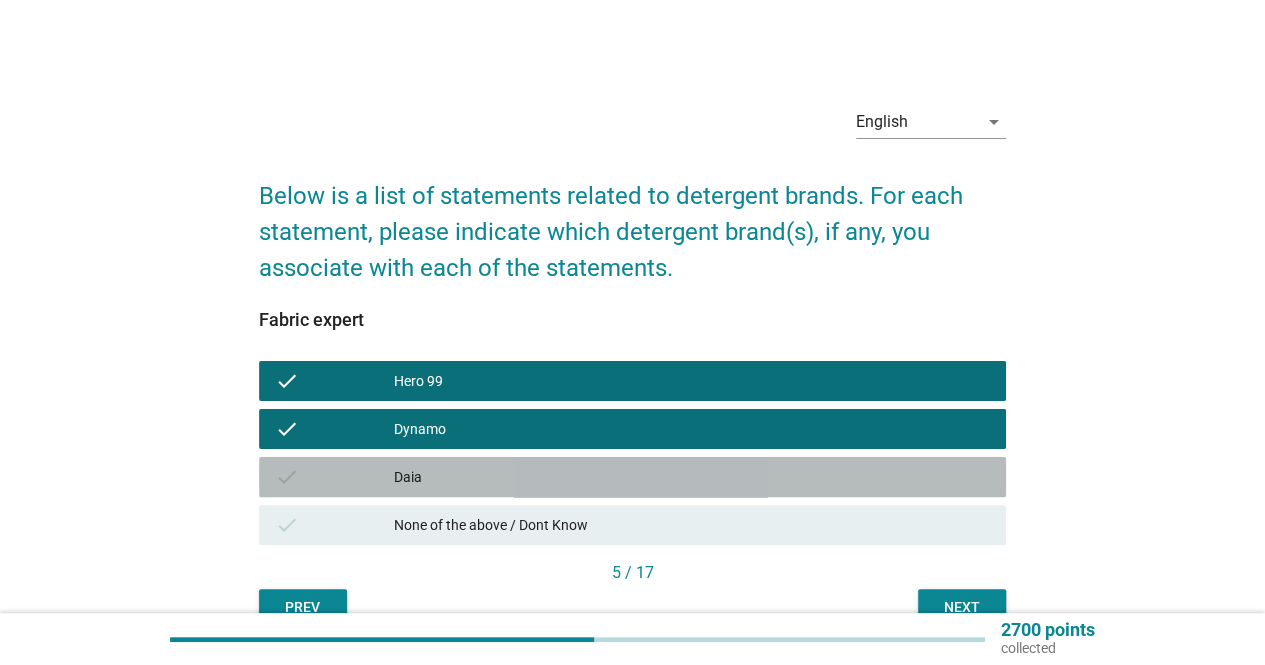 click on "Daia" at bounding box center (692, 477) 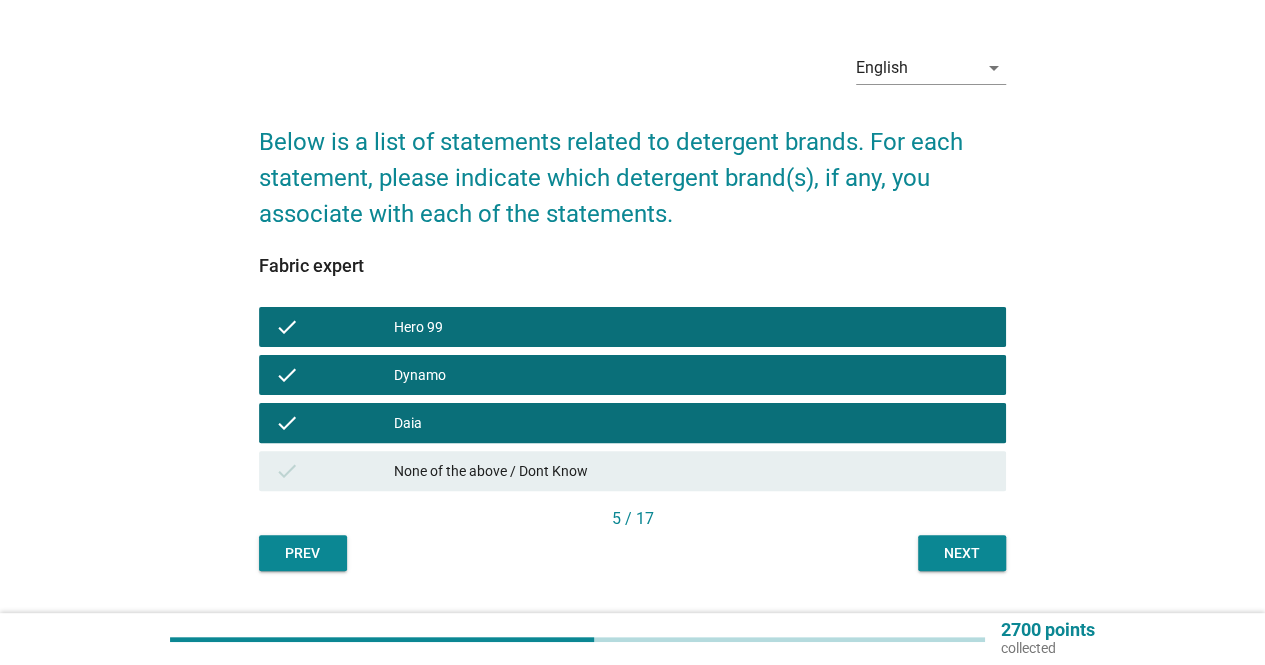 scroll, scrollTop: 100, scrollLeft: 0, axis: vertical 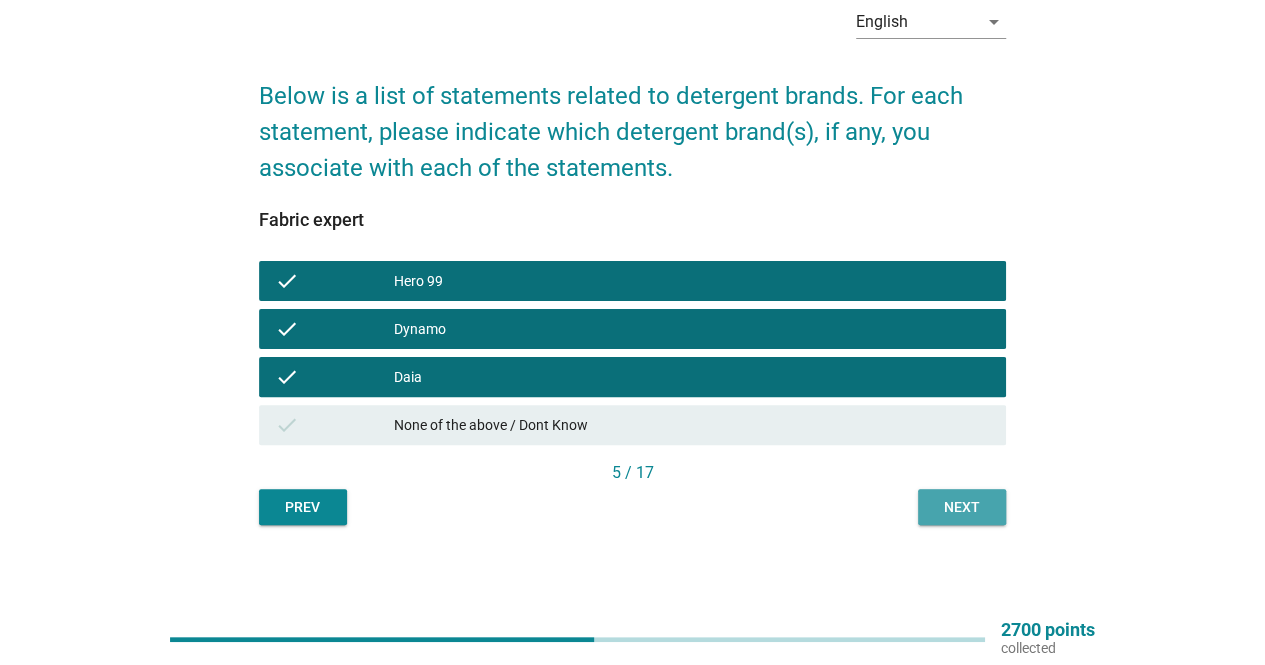 click on "Next" at bounding box center [962, 507] 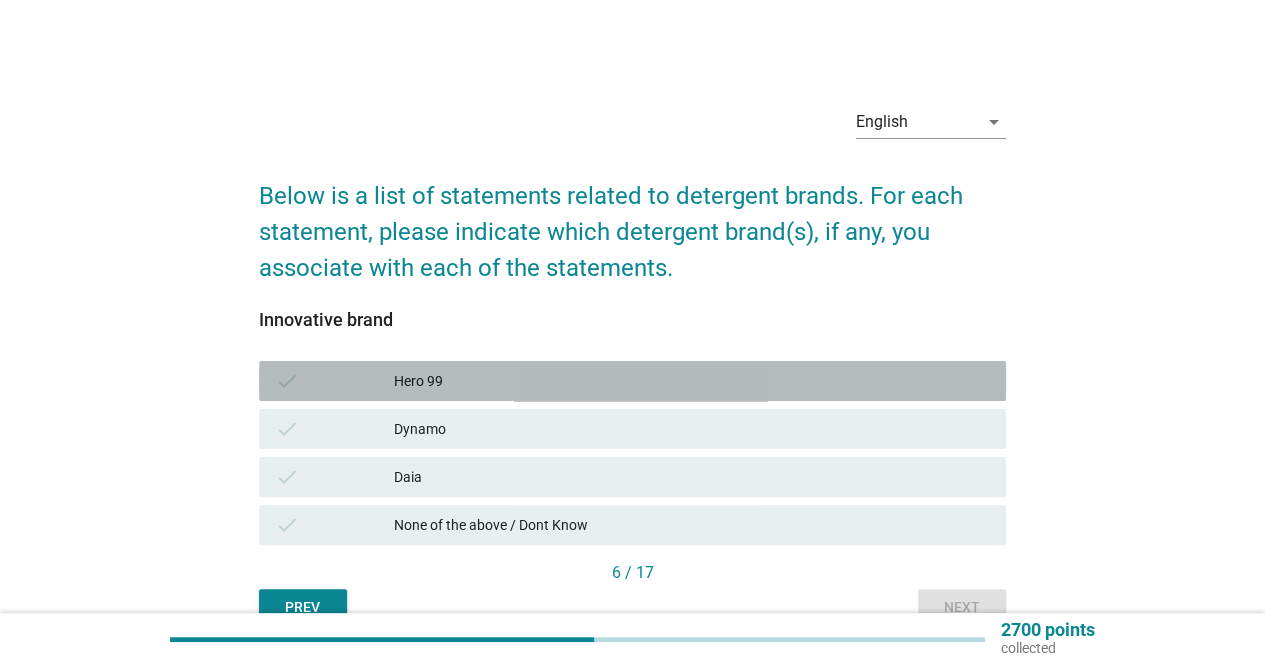 click on "Hero 99" at bounding box center [692, 381] 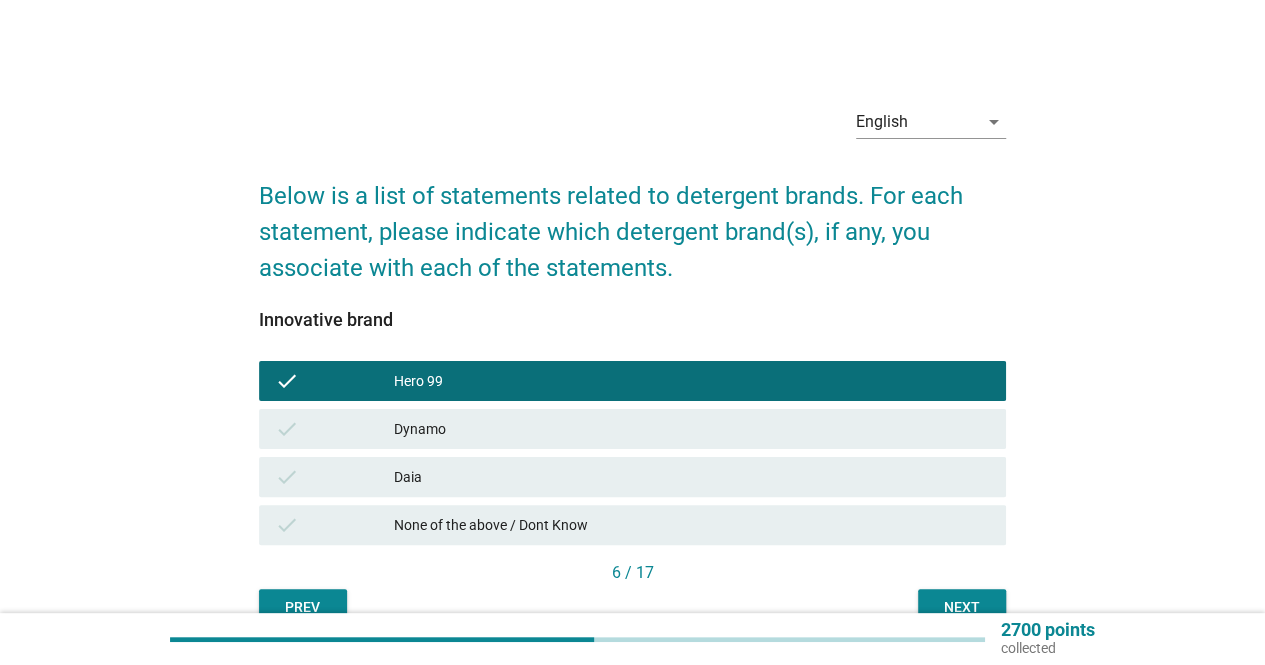 click on "Dynamo" at bounding box center (692, 429) 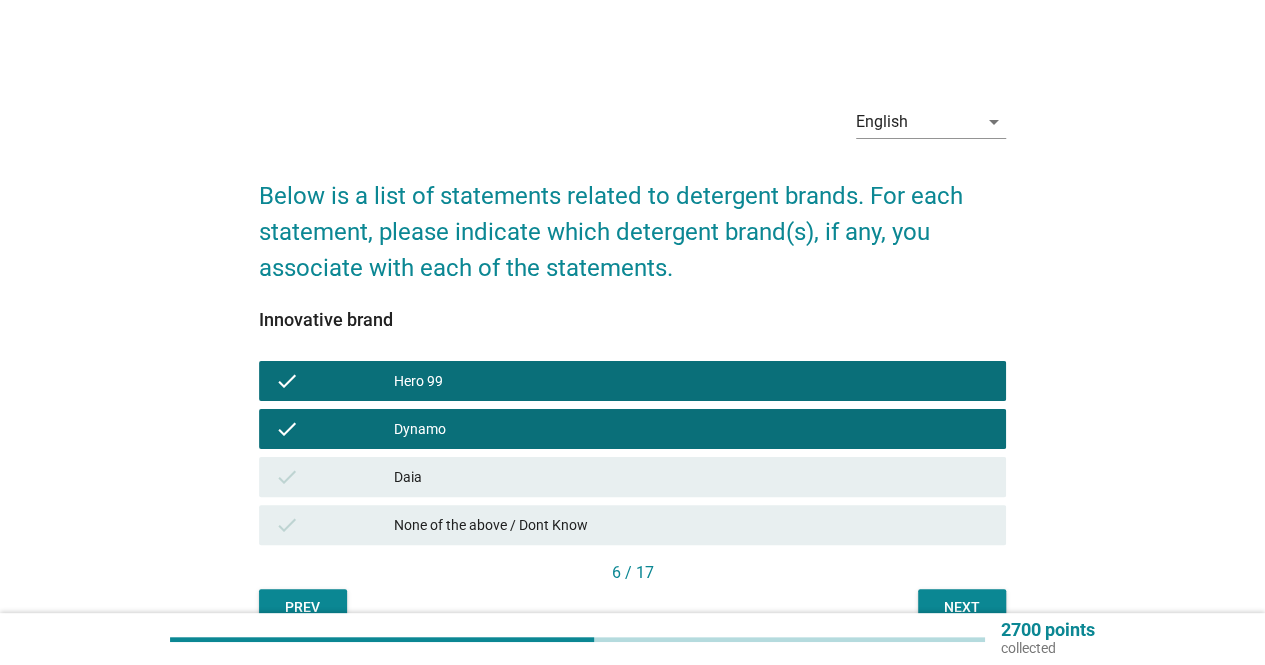 click on "Daia" at bounding box center [692, 477] 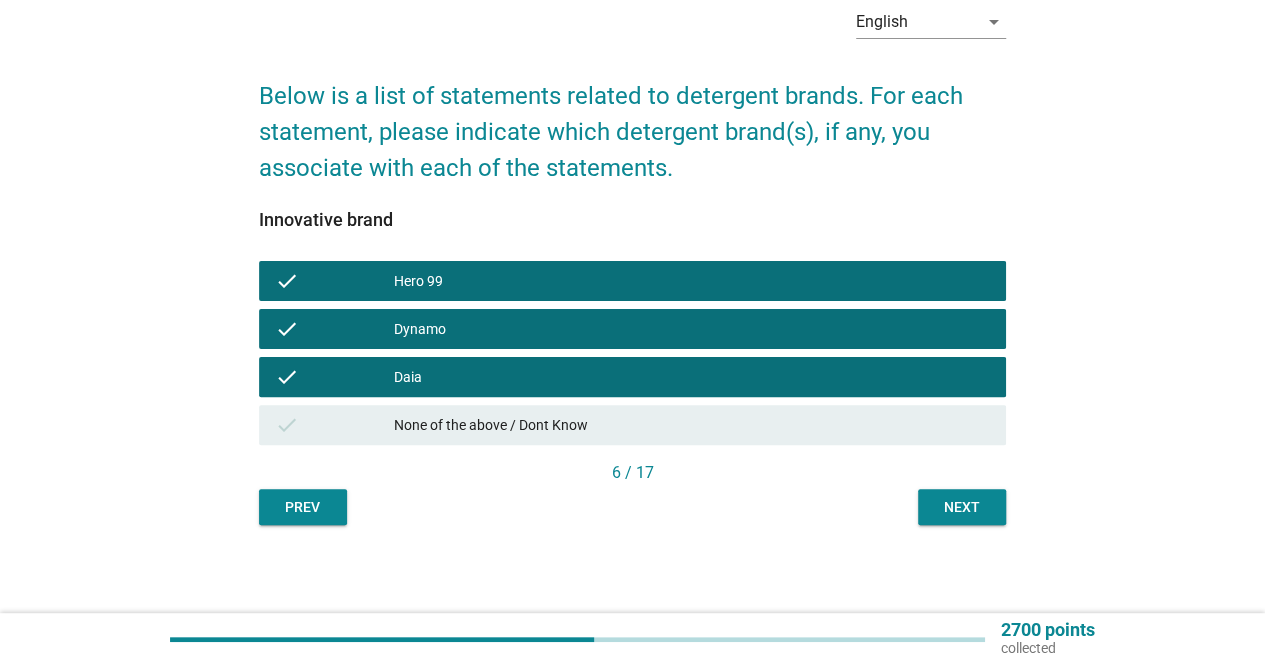 scroll, scrollTop: 102, scrollLeft: 0, axis: vertical 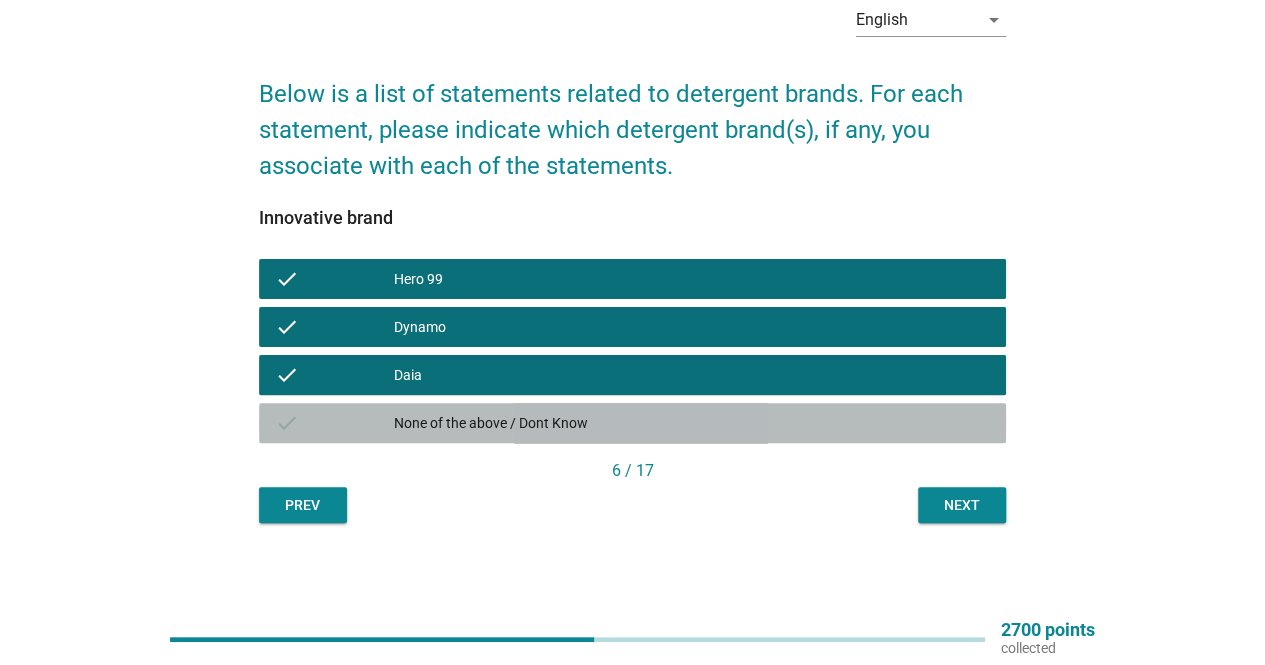 click on "None of the above / Dont Know" at bounding box center (692, 423) 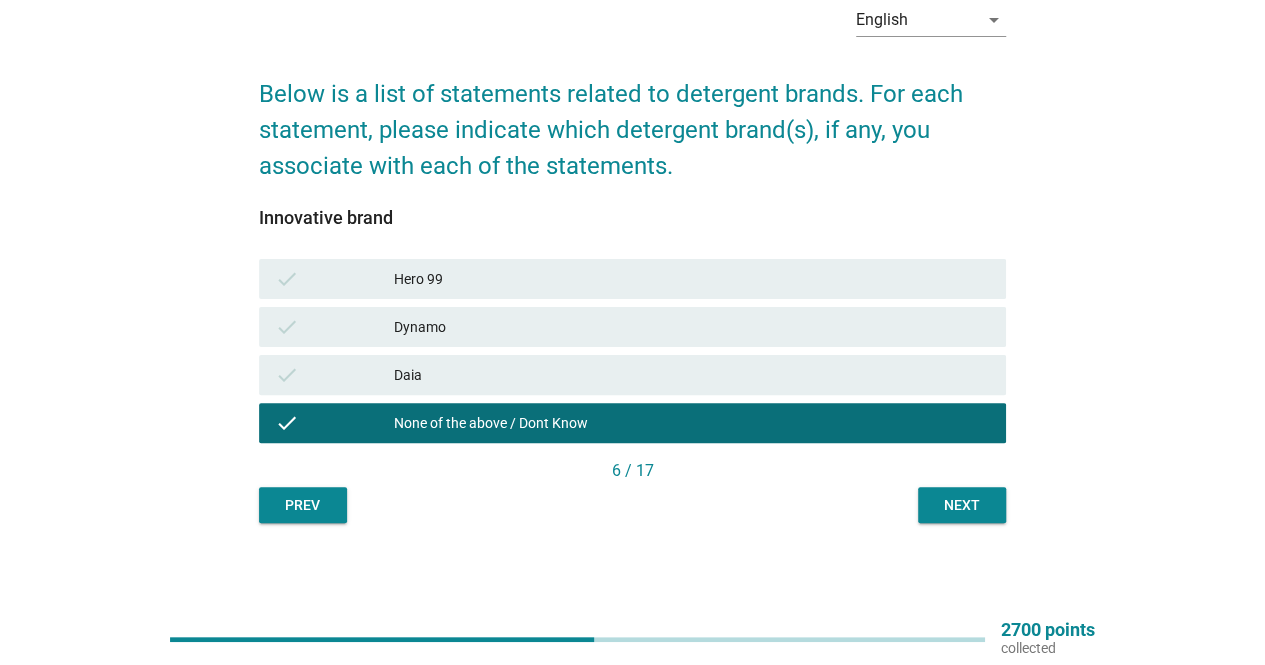 click on "Hero 99" at bounding box center (692, 279) 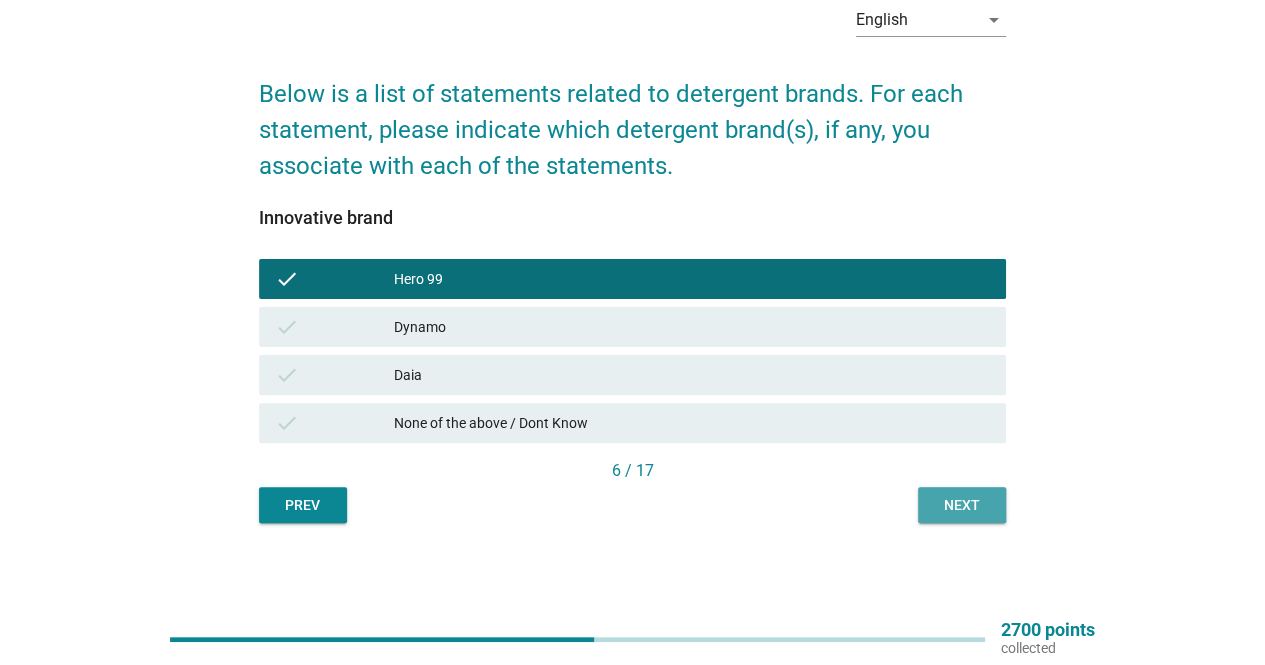 click on "Next" at bounding box center [962, 505] 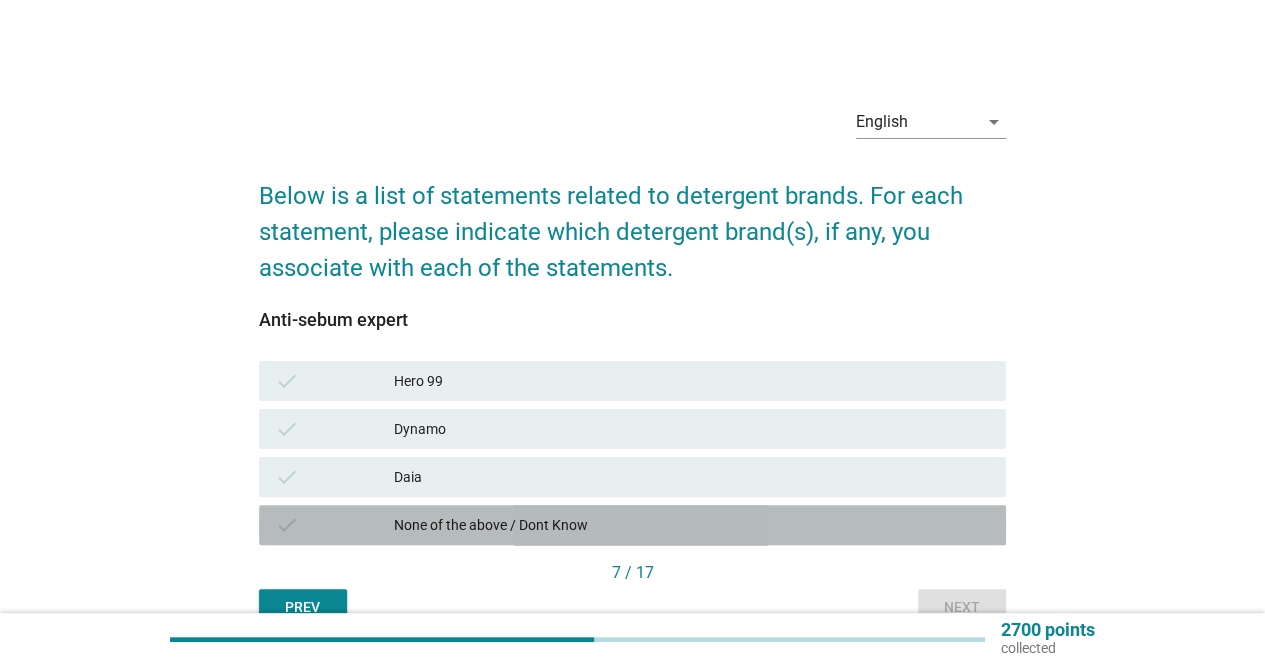 click on "None of the above / Dont Know" at bounding box center [692, 525] 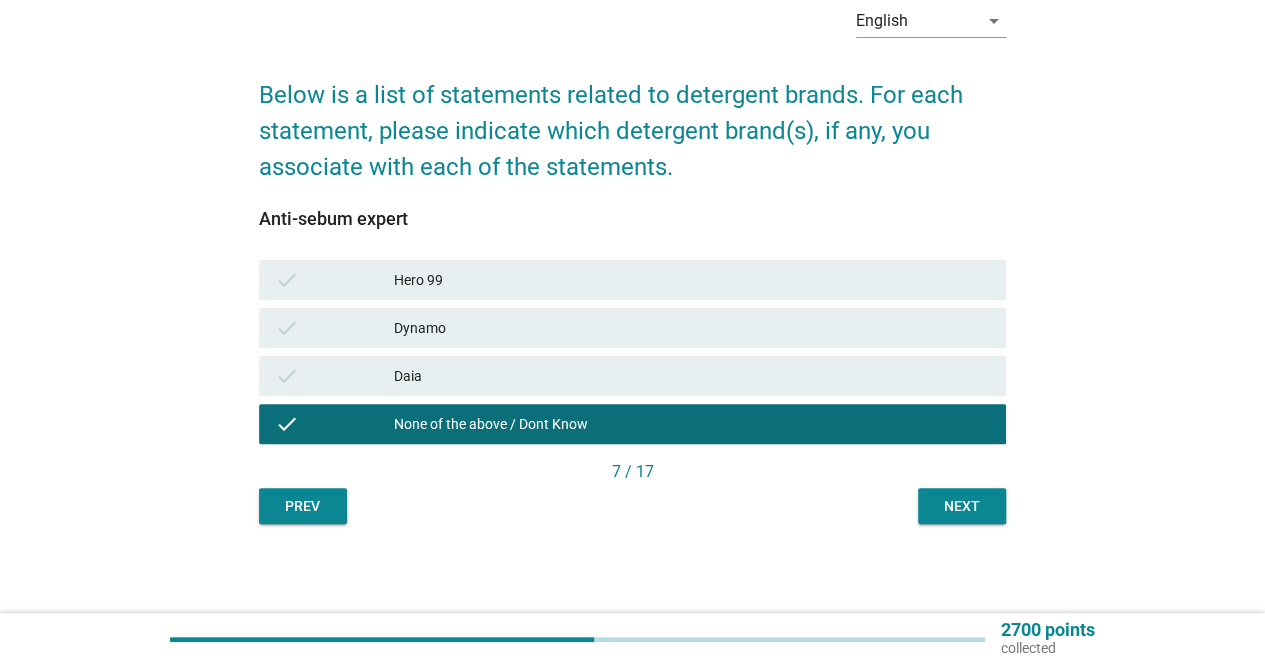 scroll, scrollTop: 102, scrollLeft: 0, axis: vertical 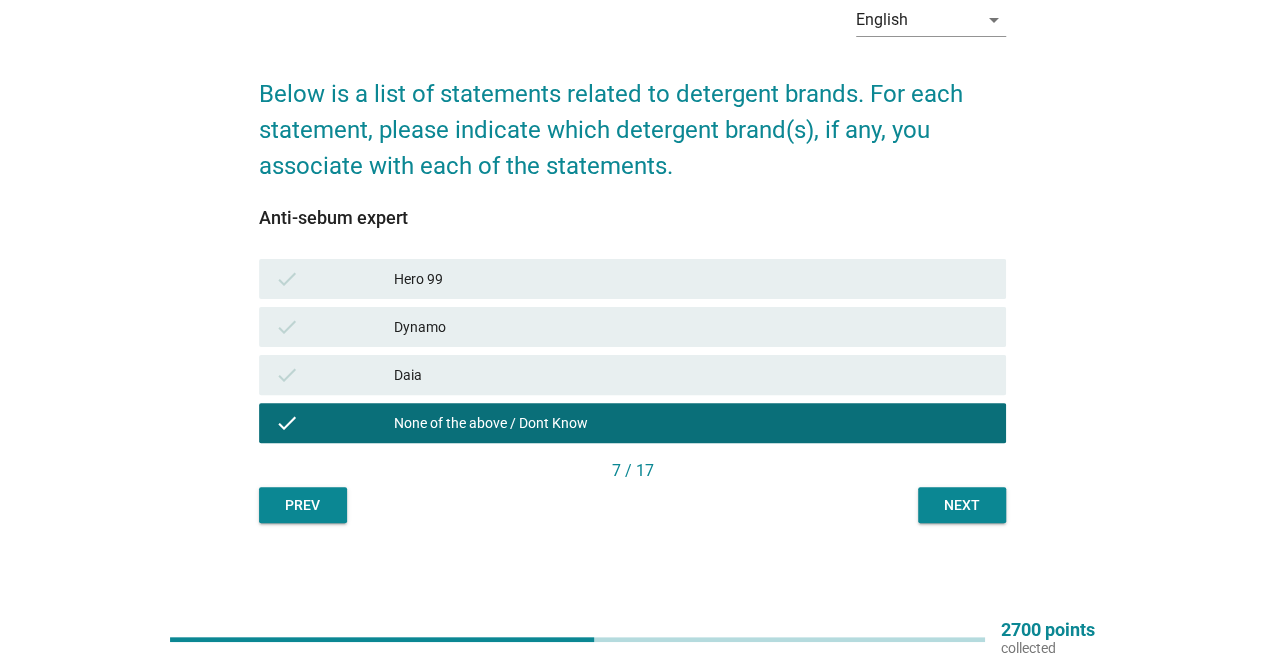 click on "Next" at bounding box center (962, 505) 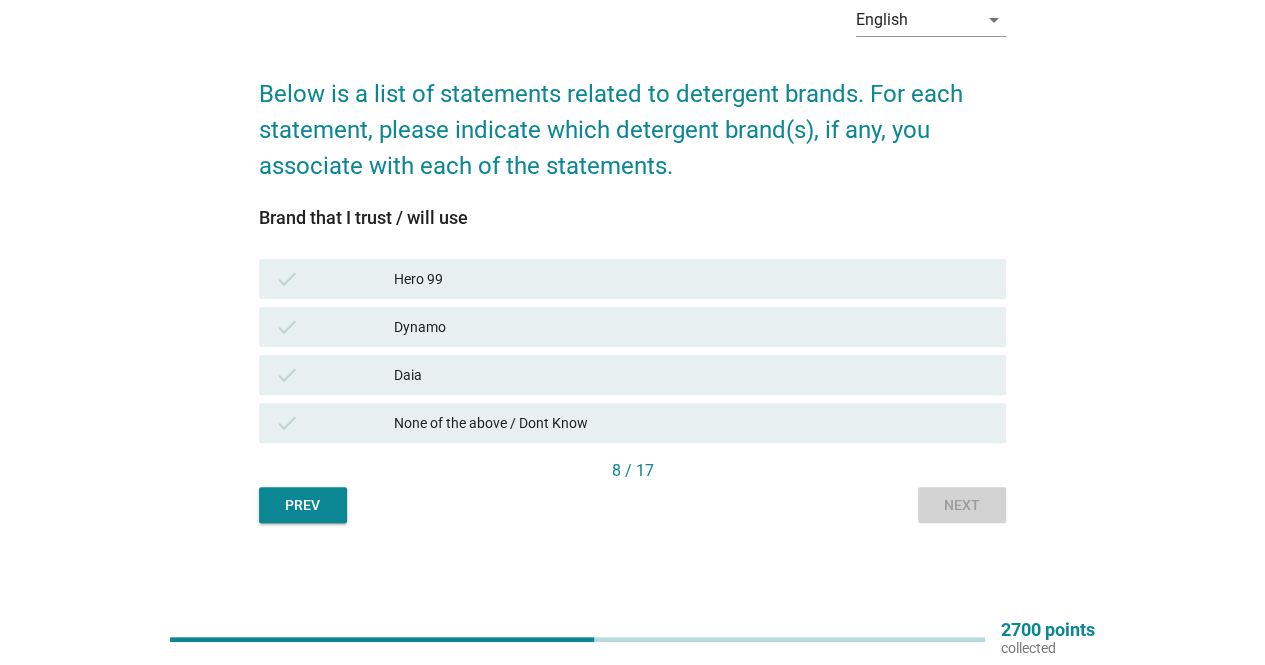 scroll, scrollTop: 0, scrollLeft: 0, axis: both 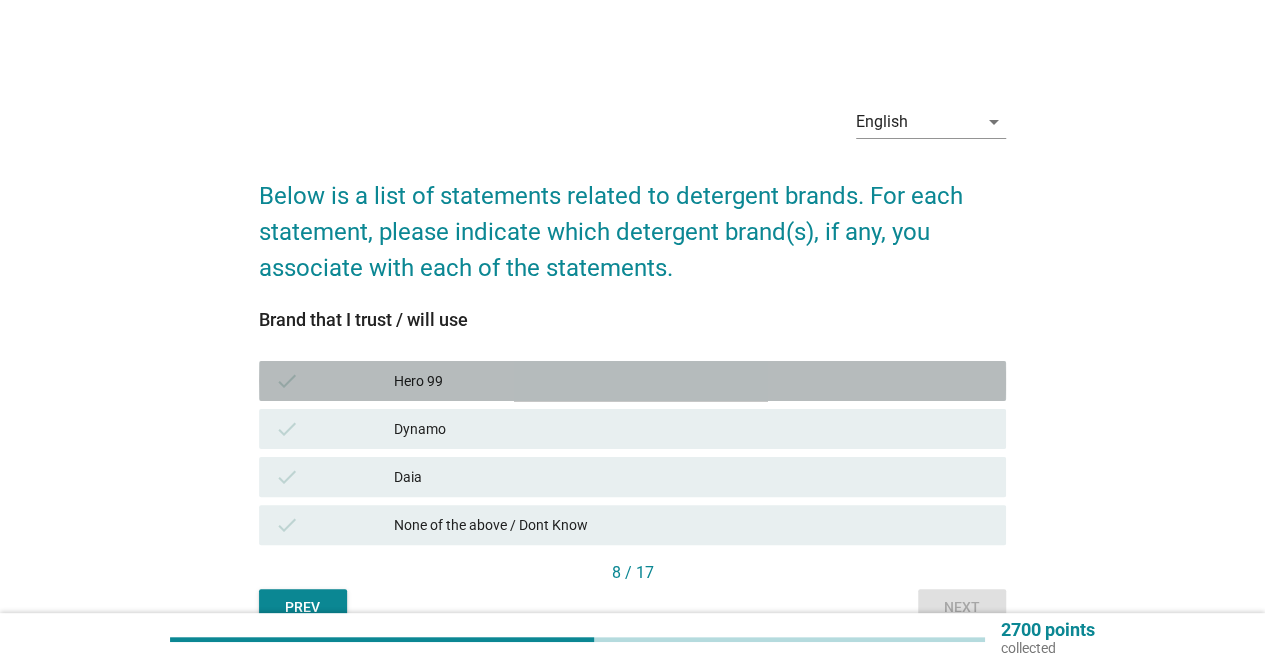 click on "Hero 99" at bounding box center (692, 381) 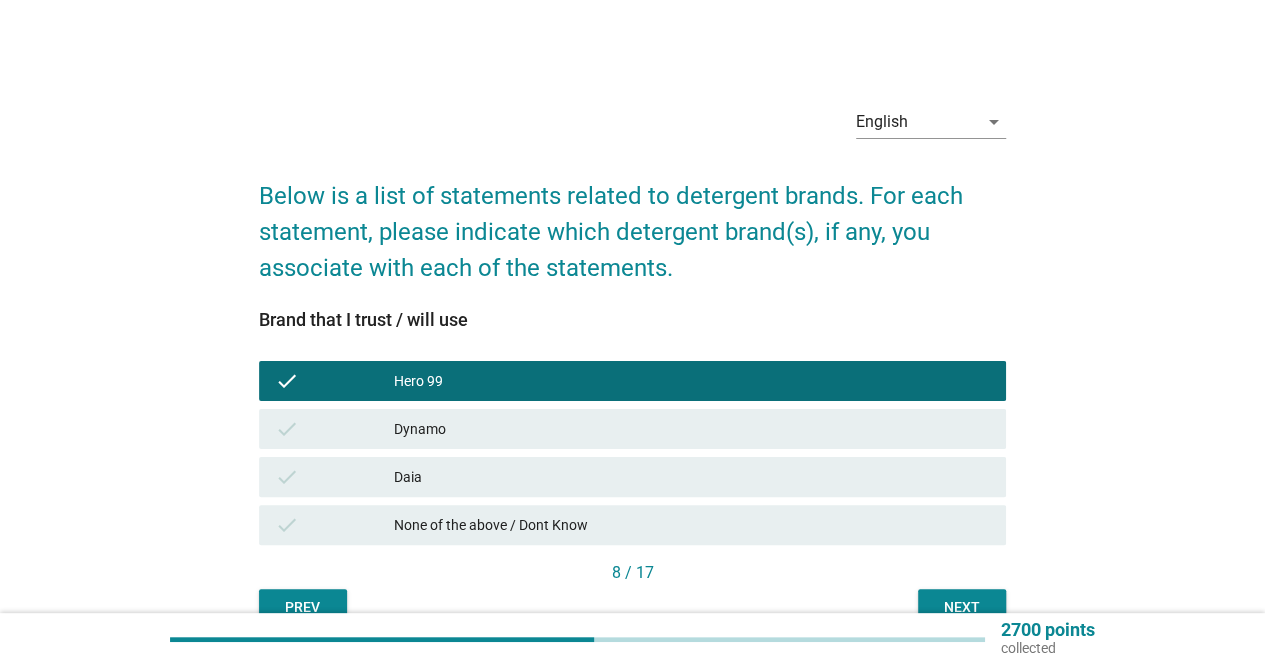 click on "Dynamo" at bounding box center [692, 429] 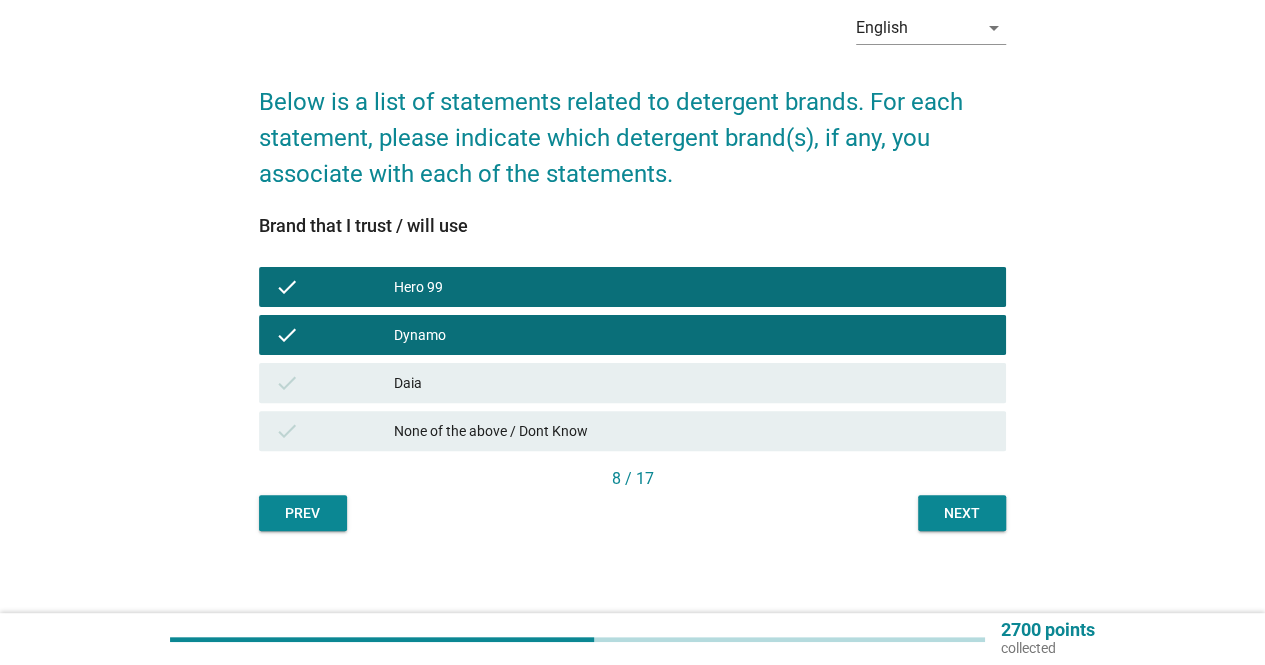scroll, scrollTop: 102, scrollLeft: 0, axis: vertical 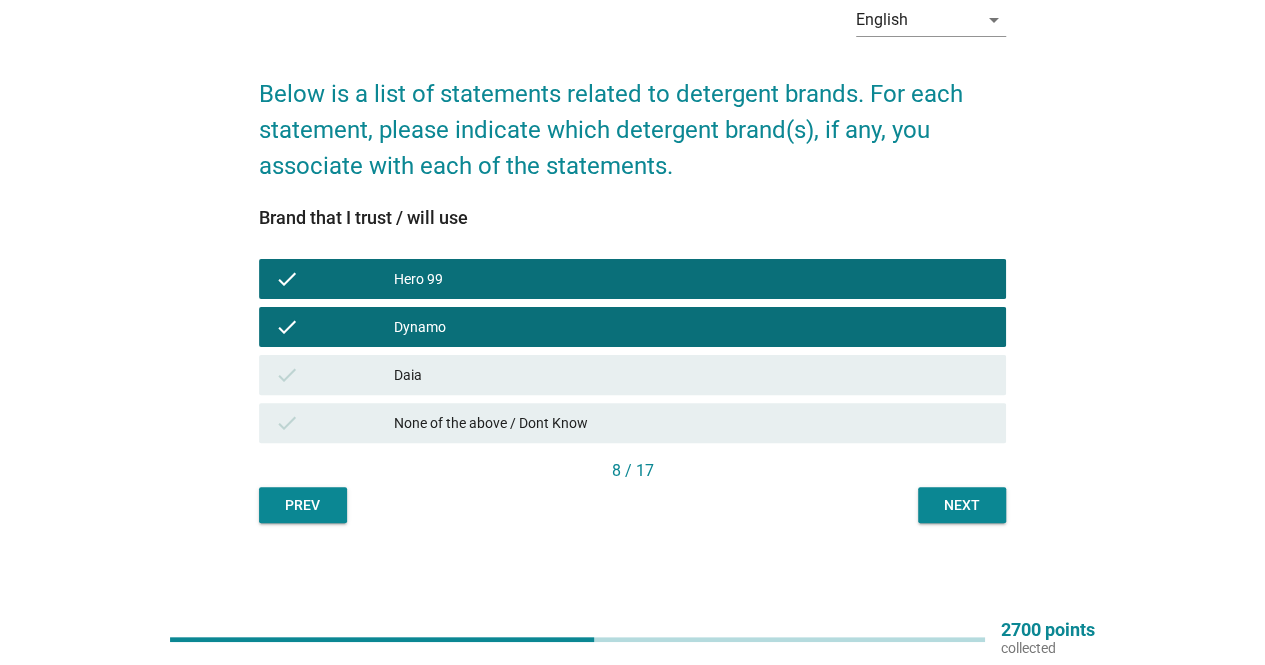 click on "check   Hero 99 check   Dynamo check   Daia check   None of the above / Dont Know" at bounding box center [632, 351] 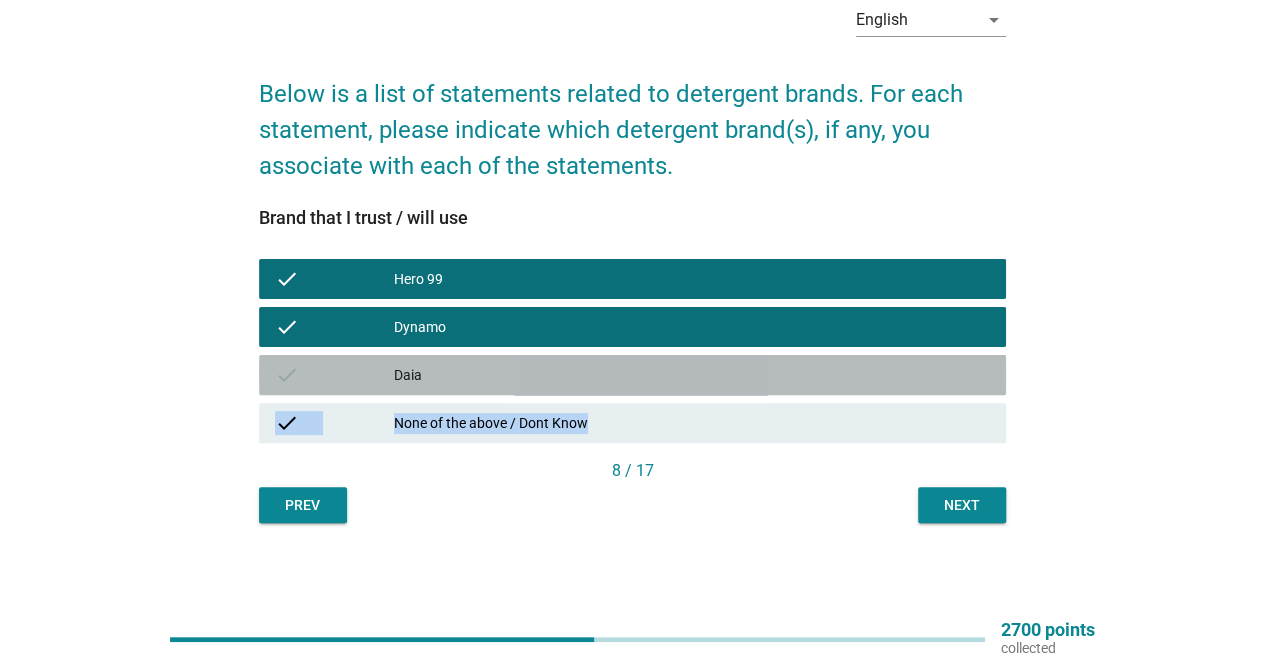 click on "Daia" at bounding box center (692, 375) 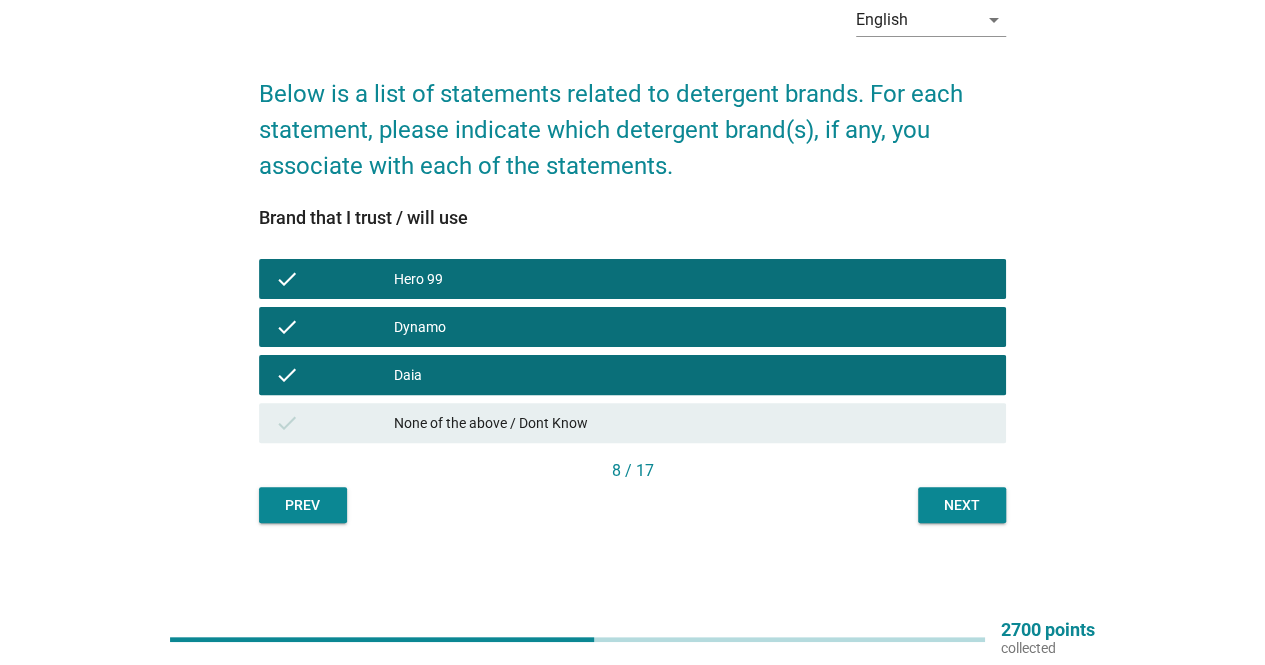 click on "Next" at bounding box center [962, 505] 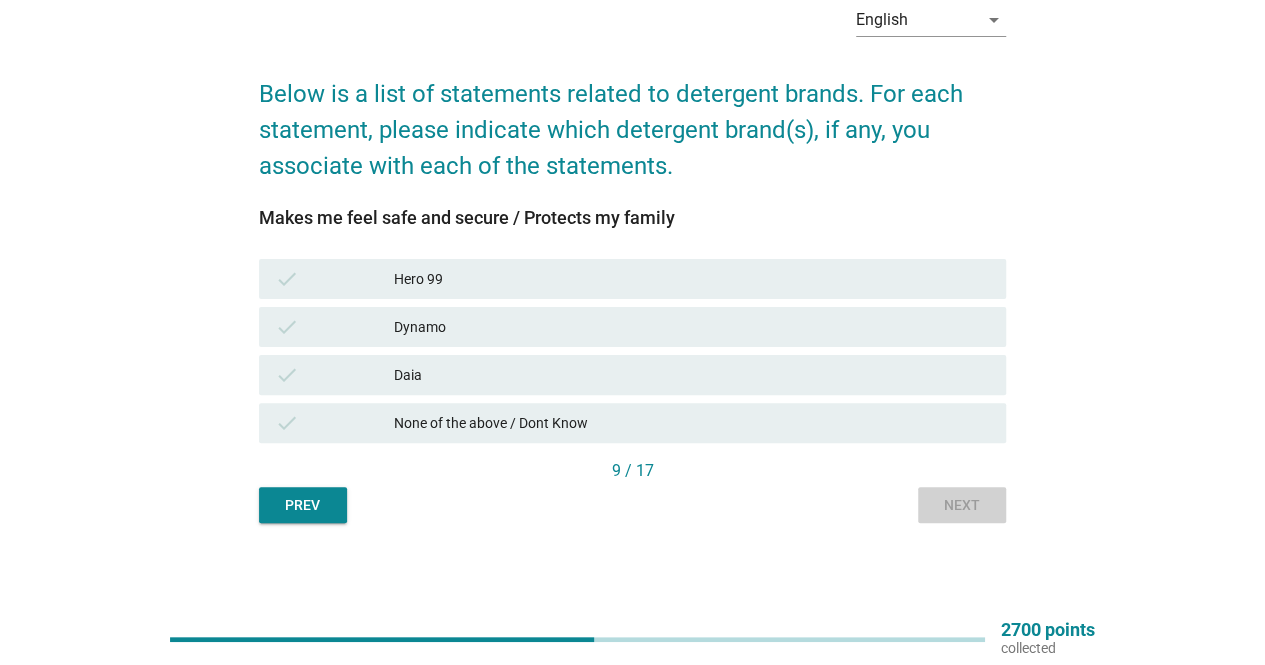 scroll, scrollTop: 0, scrollLeft: 0, axis: both 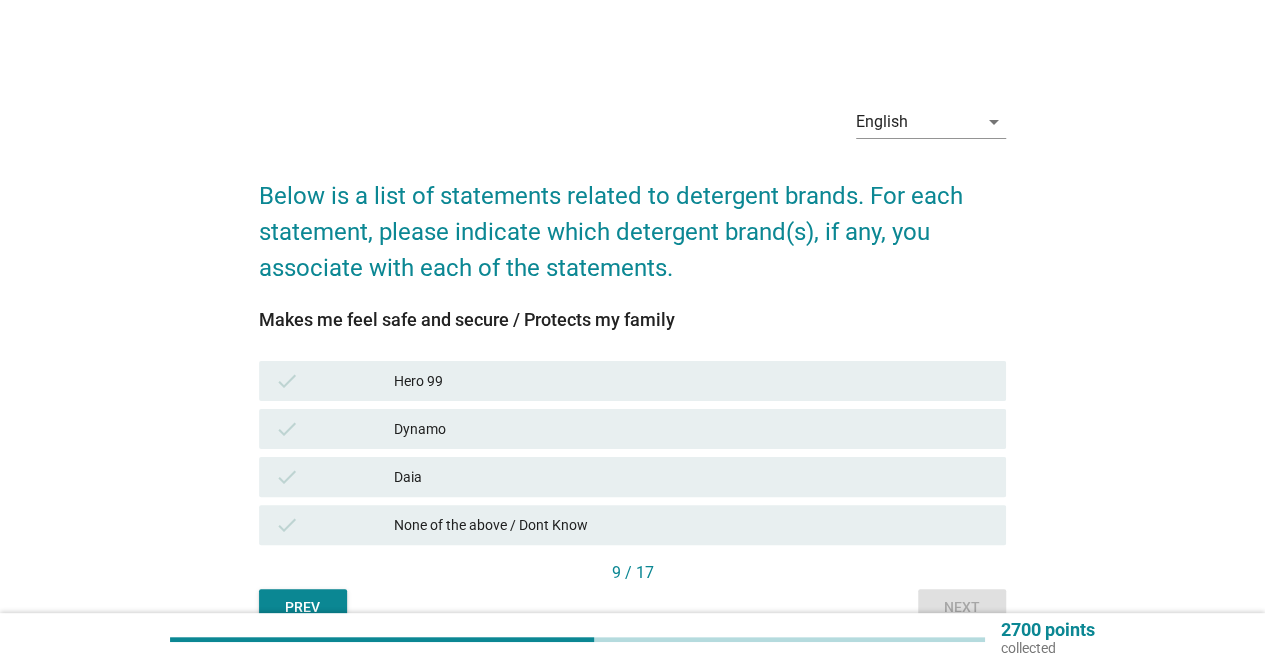 click on "None of the above / Dont Know" at bounding box center (692, 525) 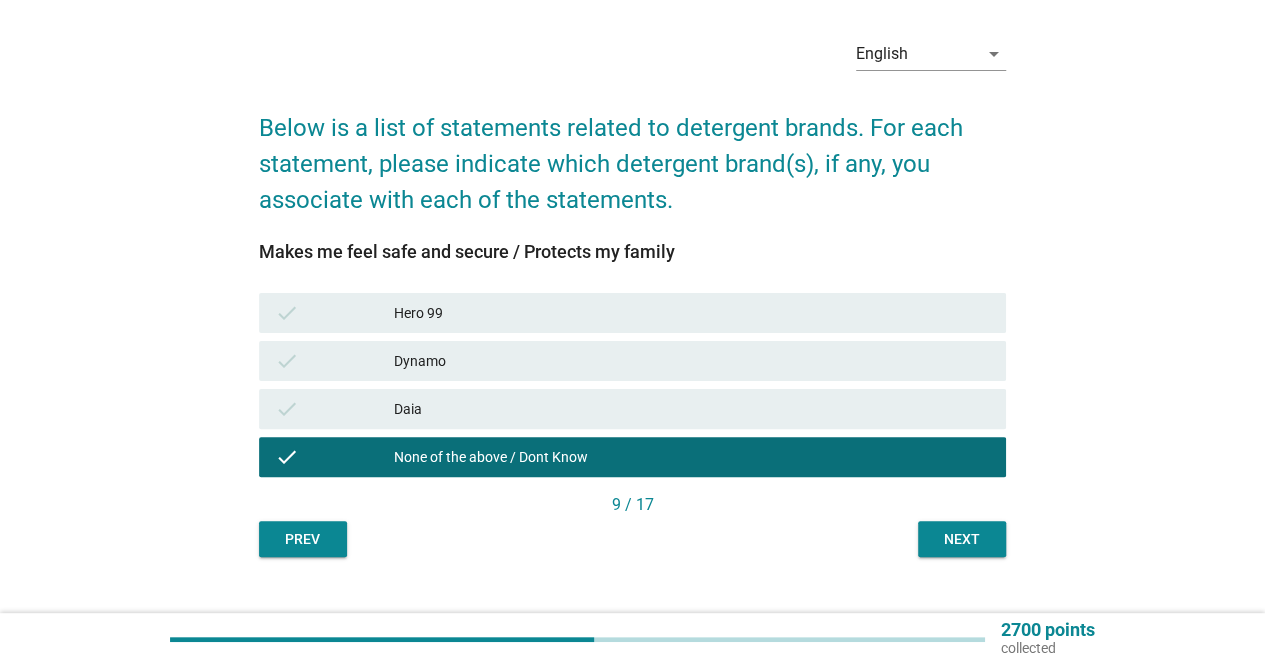 scroll, scrollTop: 100, scrollLeft: 0, axis: vertical 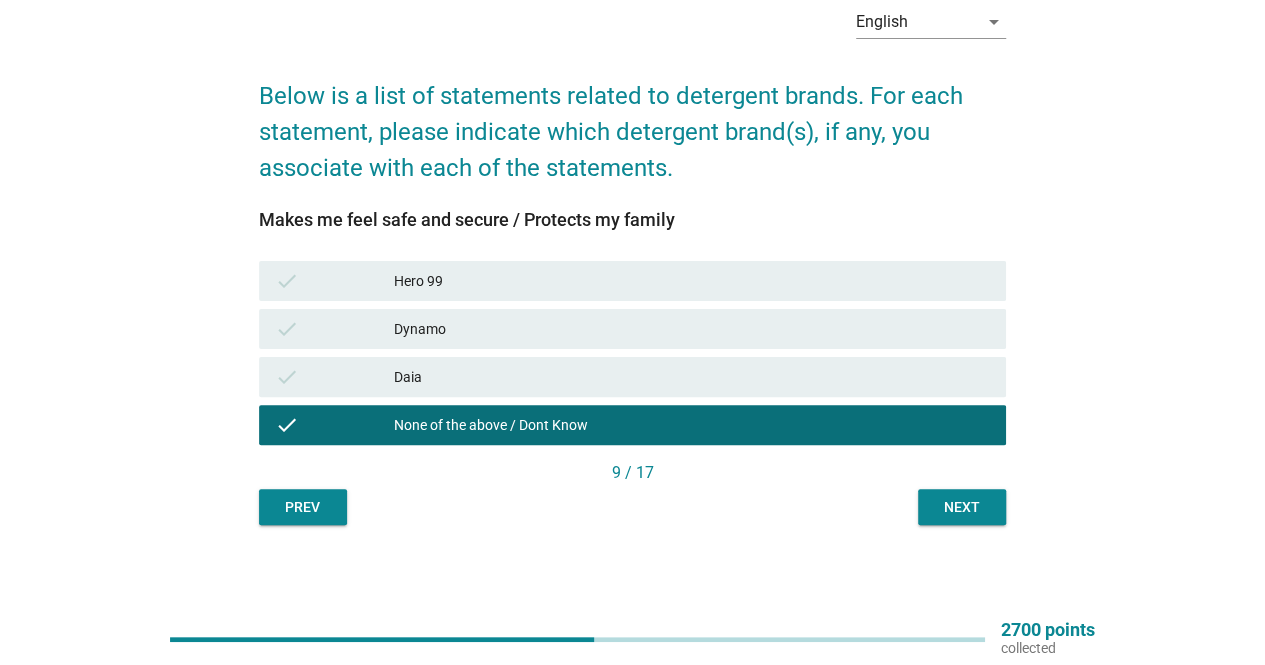 click on "Next" at bounding box center (962, 507) 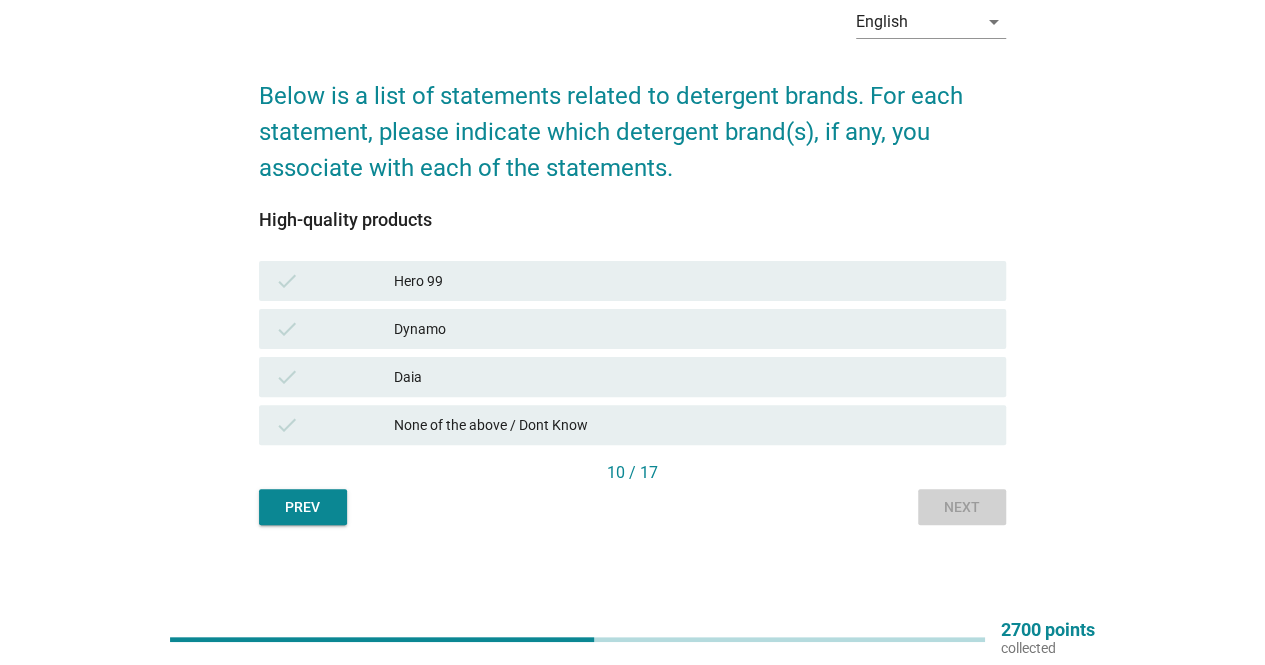 scroll, scrollTop: 0, scrollLeft: 0, axis: both 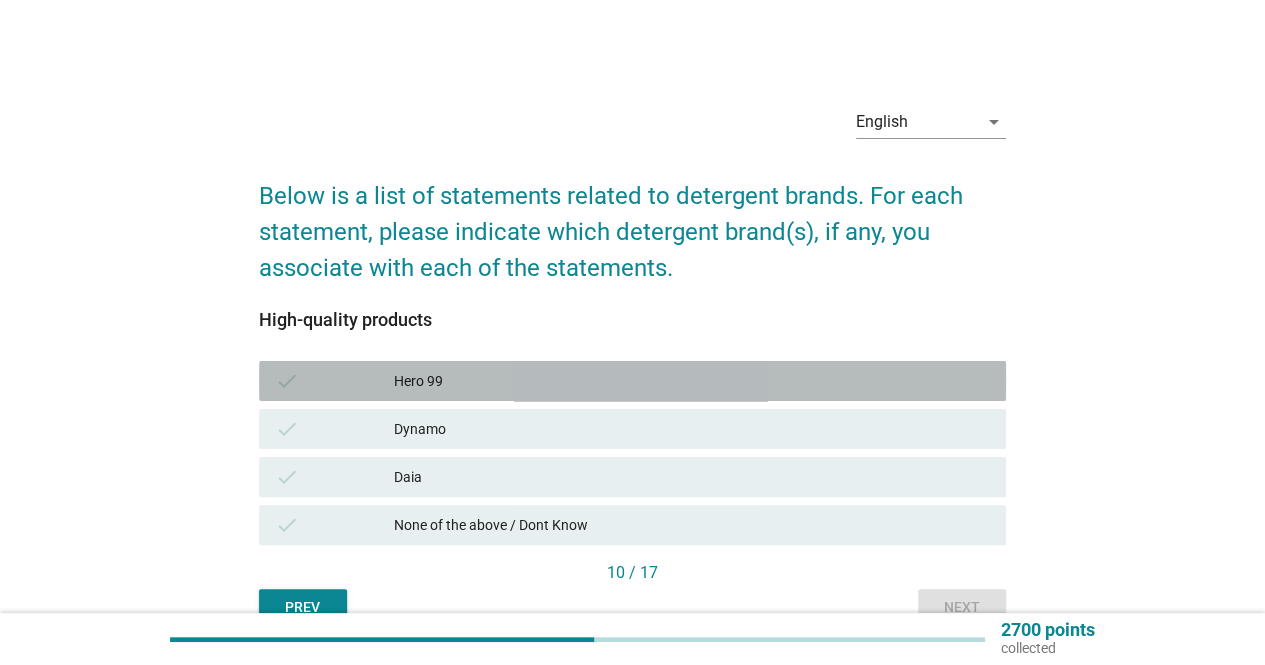 click on "Hero 99" at bounding box center [692, 381] 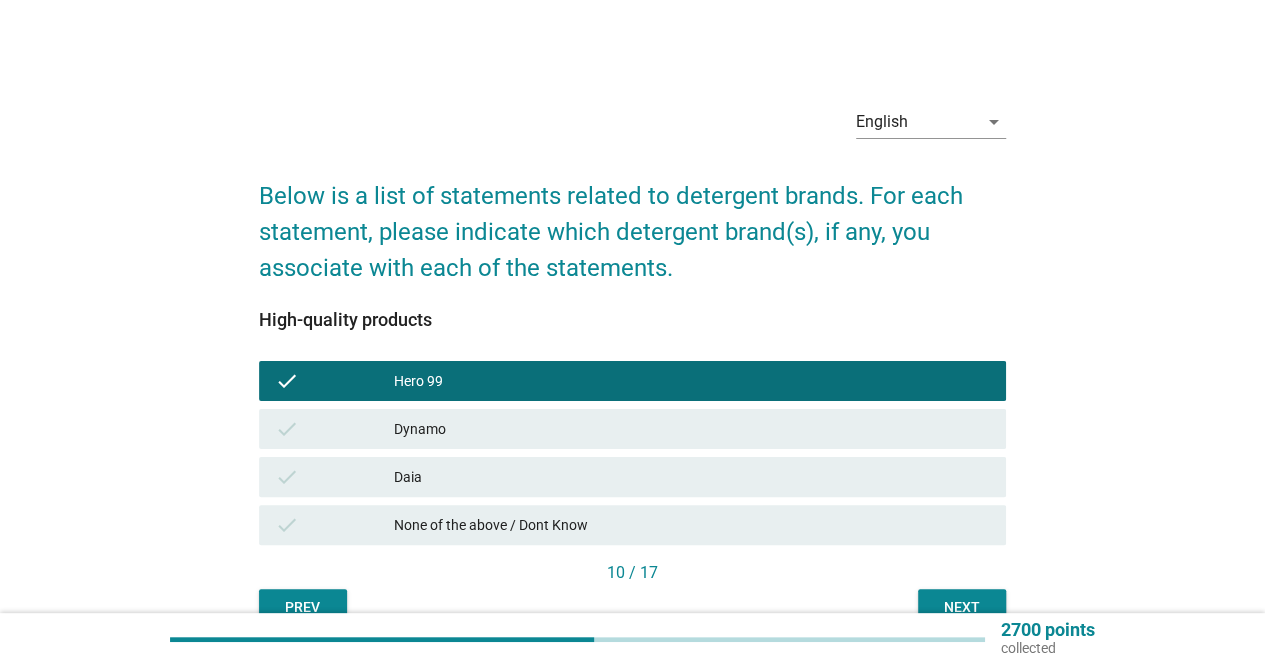 click on "Dynamo" at bounding box center (692, 429) 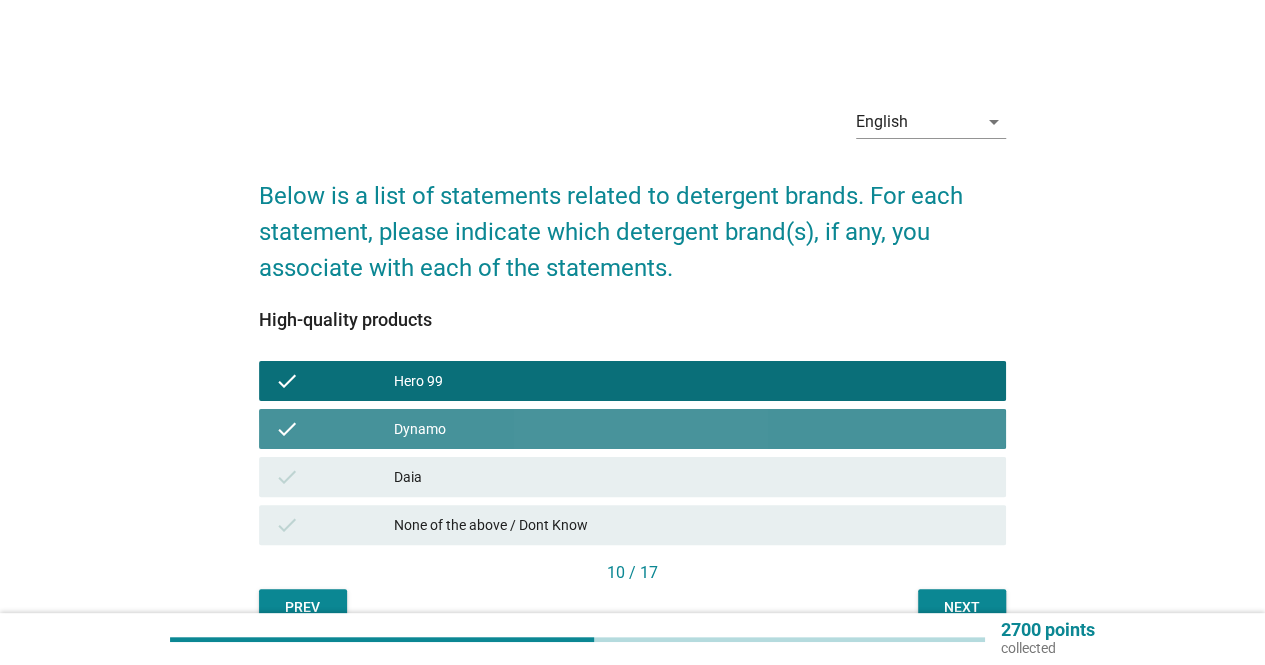 click on "check   Daia" at bounding box center (632, 477) 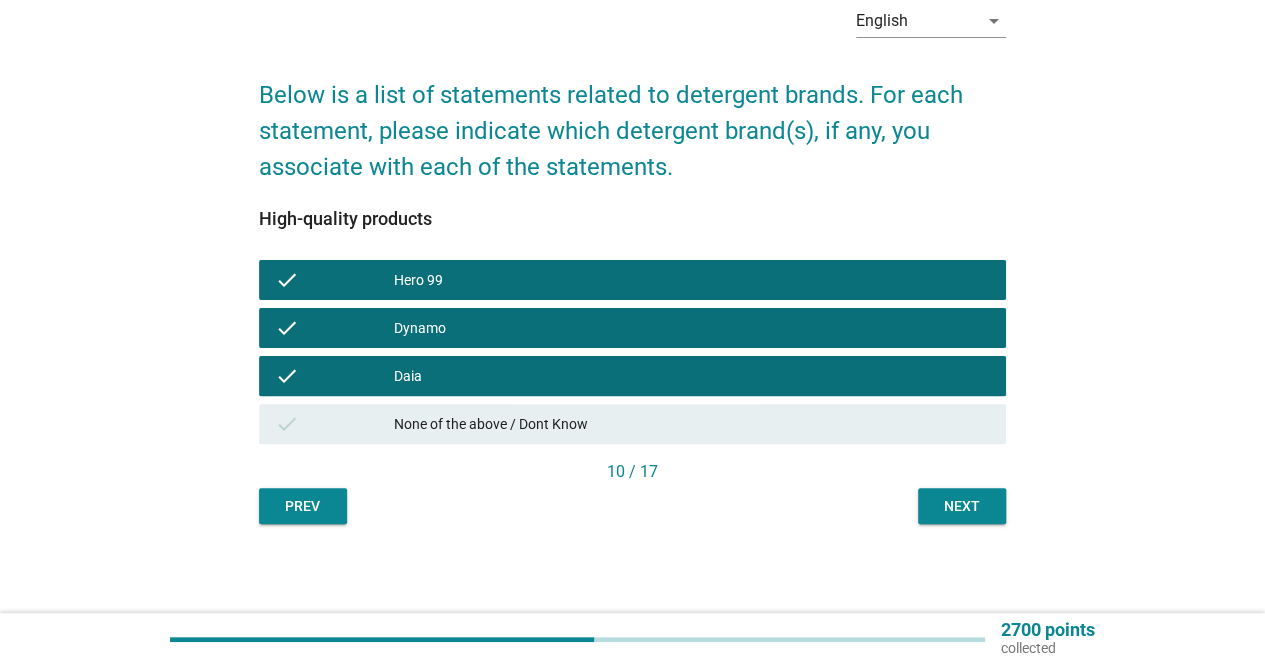 scroll, scrollTop: 102, scrollLeft: 0, axis: vertical 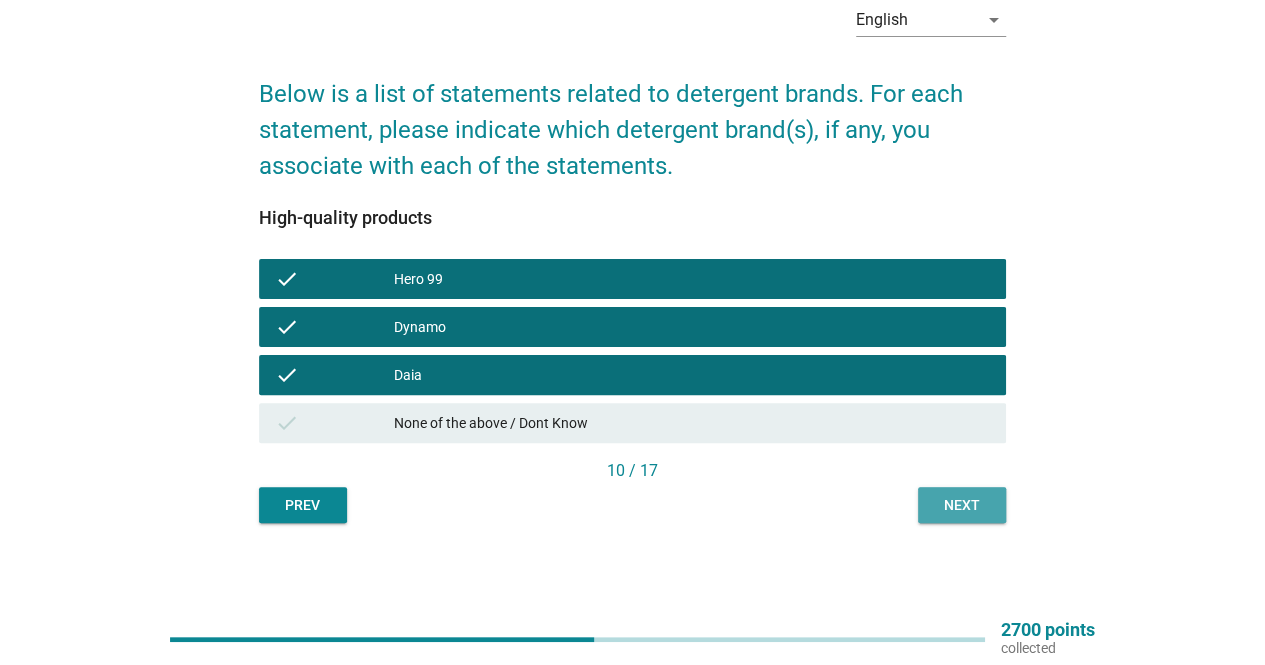 click on "Next" at bounding box center [962, 505] 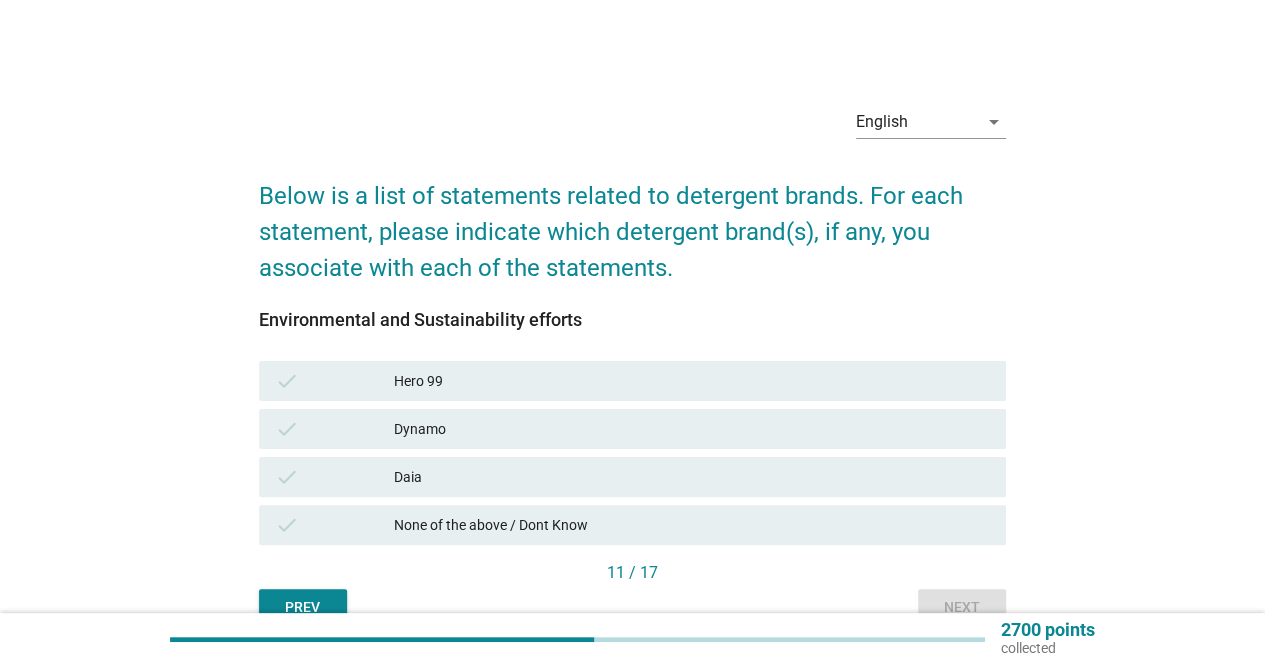 click on "None of the above / Dont Know" at bounding box center [692, 525] 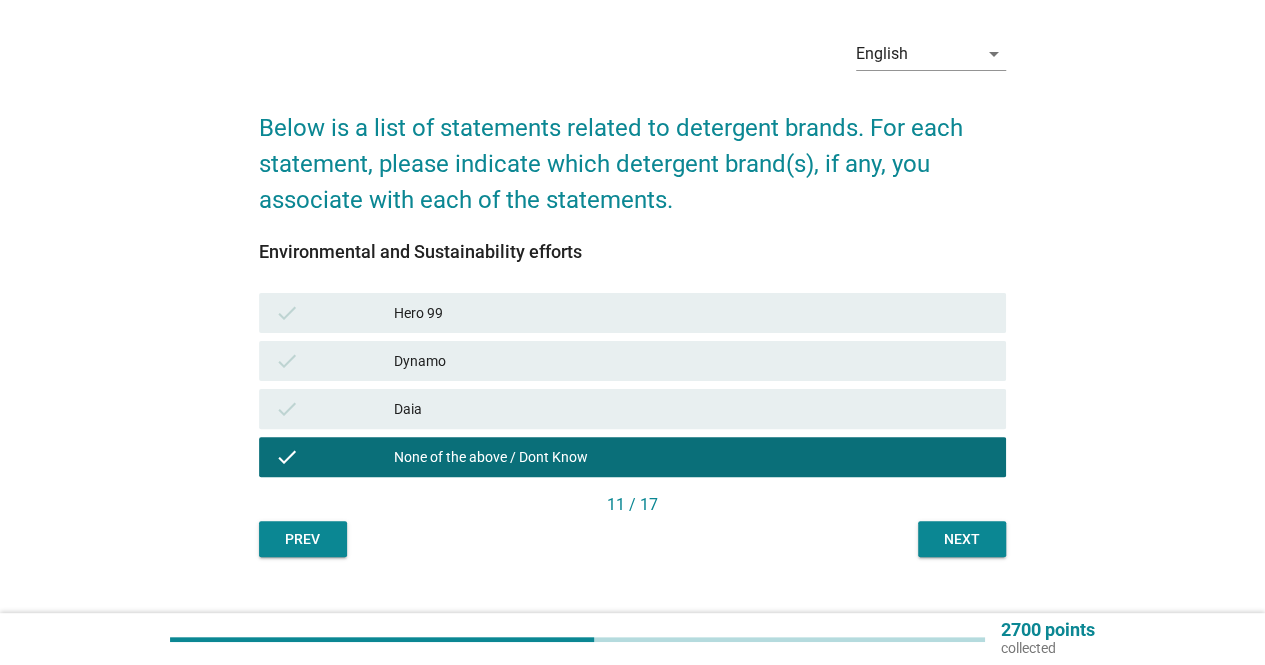 scroll, scrollTop: 100, scrollLeft: 0, axis: vertical 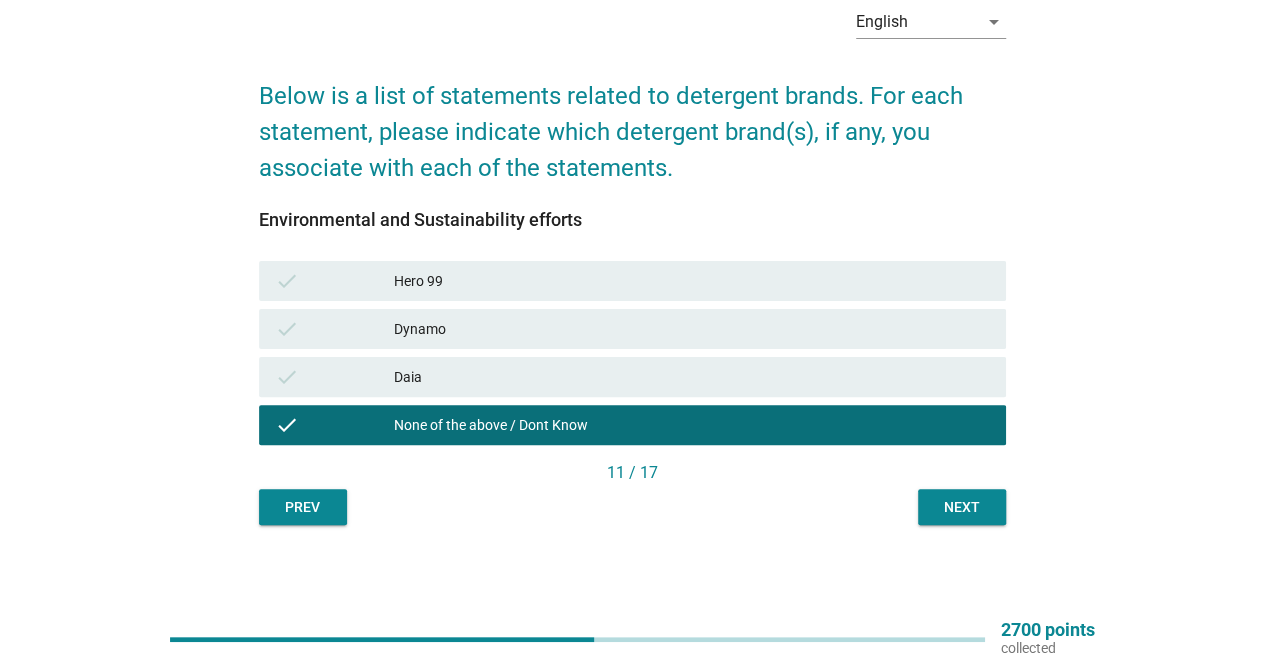click on "Next" at bounding box center [962, 507] 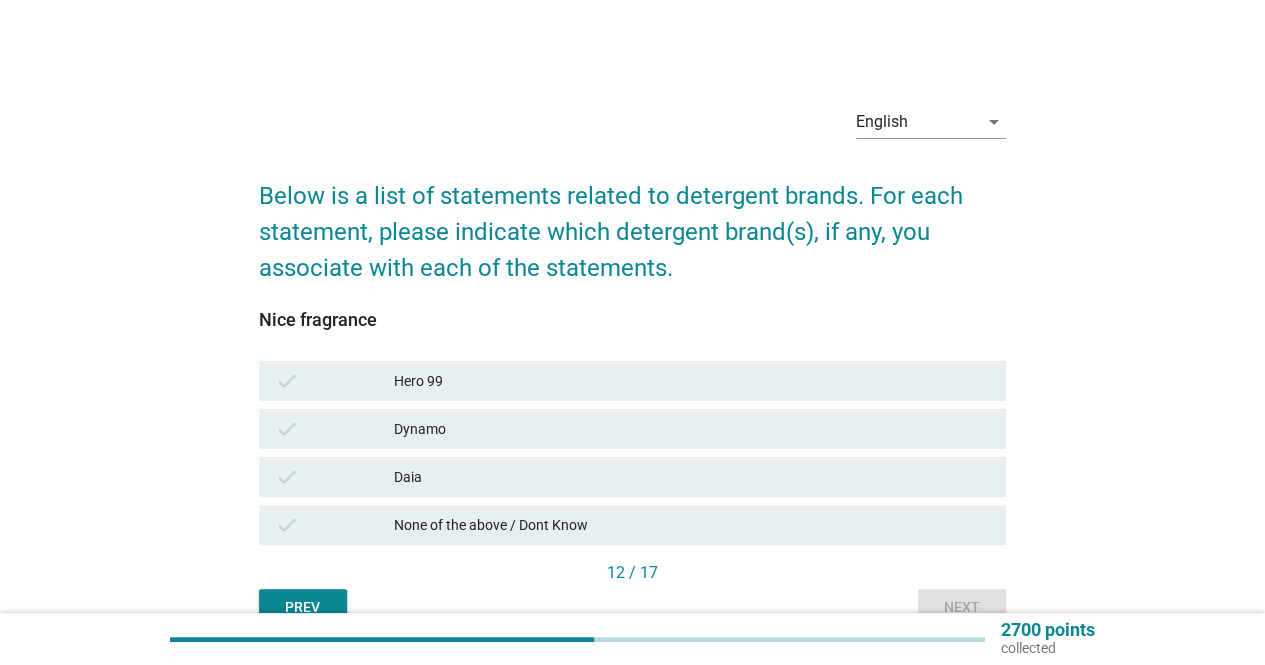 click on "Hero 99" at bounding box center (692, 381) 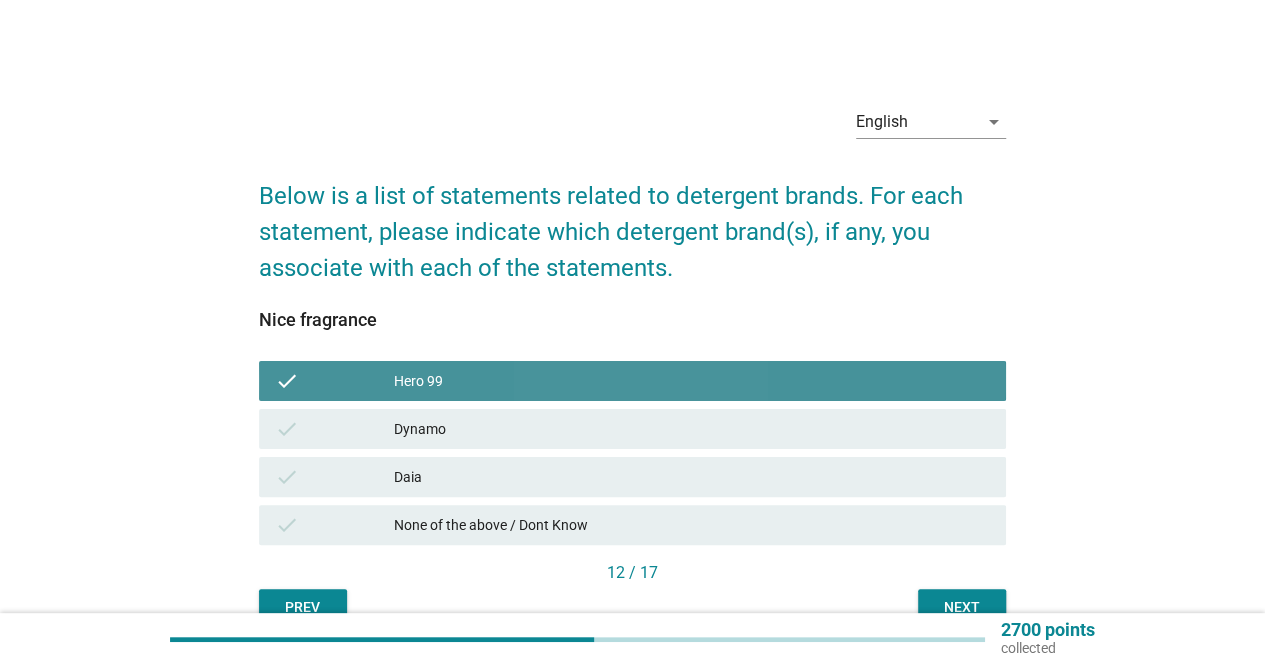 click on "Dynamo" at bounding box center (692, 429) 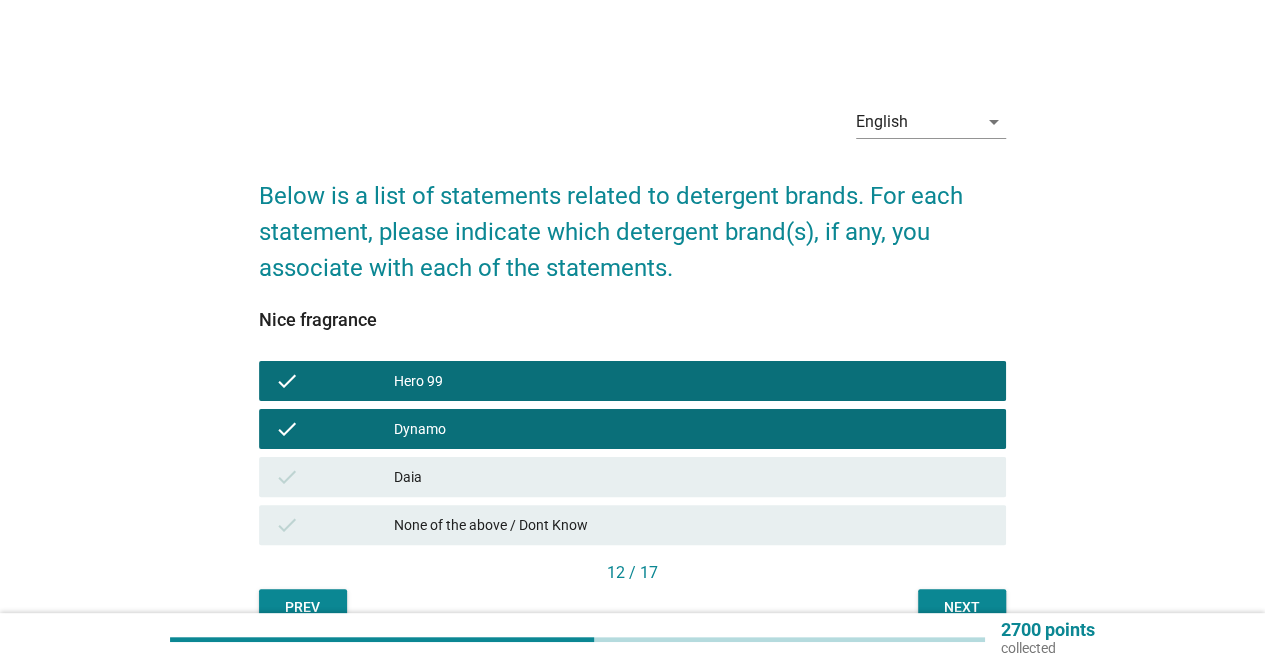 click on "Daia" at bounding box center [692, 477] 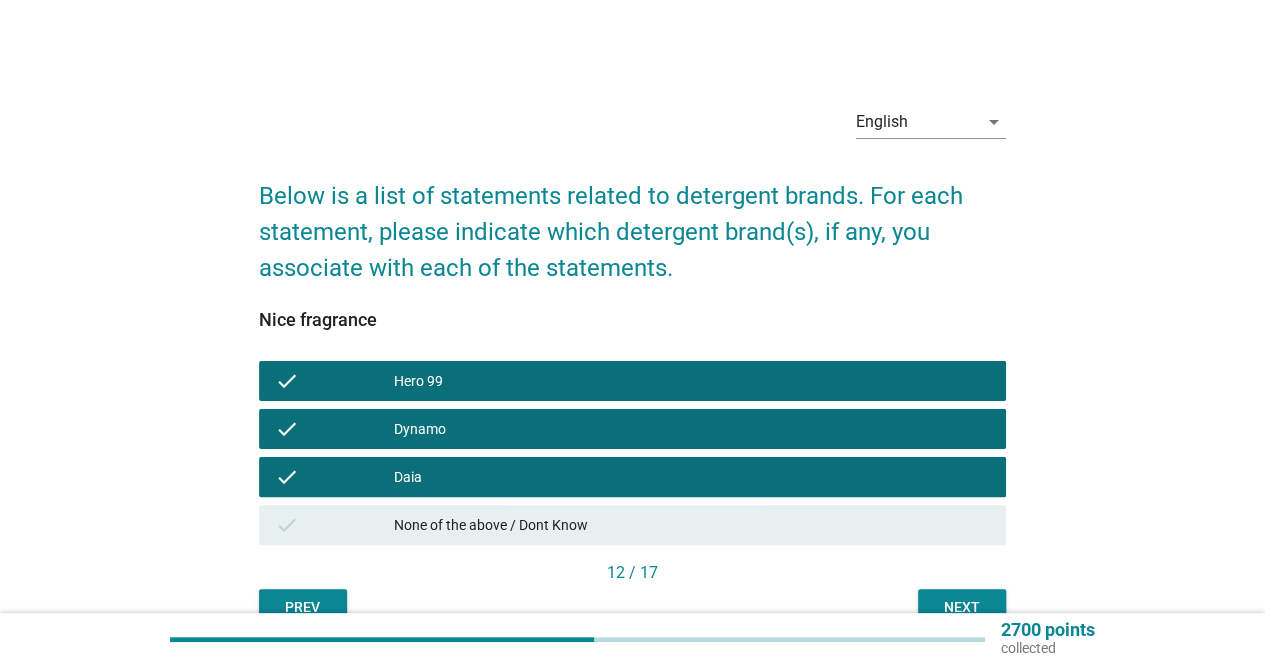 scroll, scrollTop: 102, scrollLeft: 0, axis: vertical 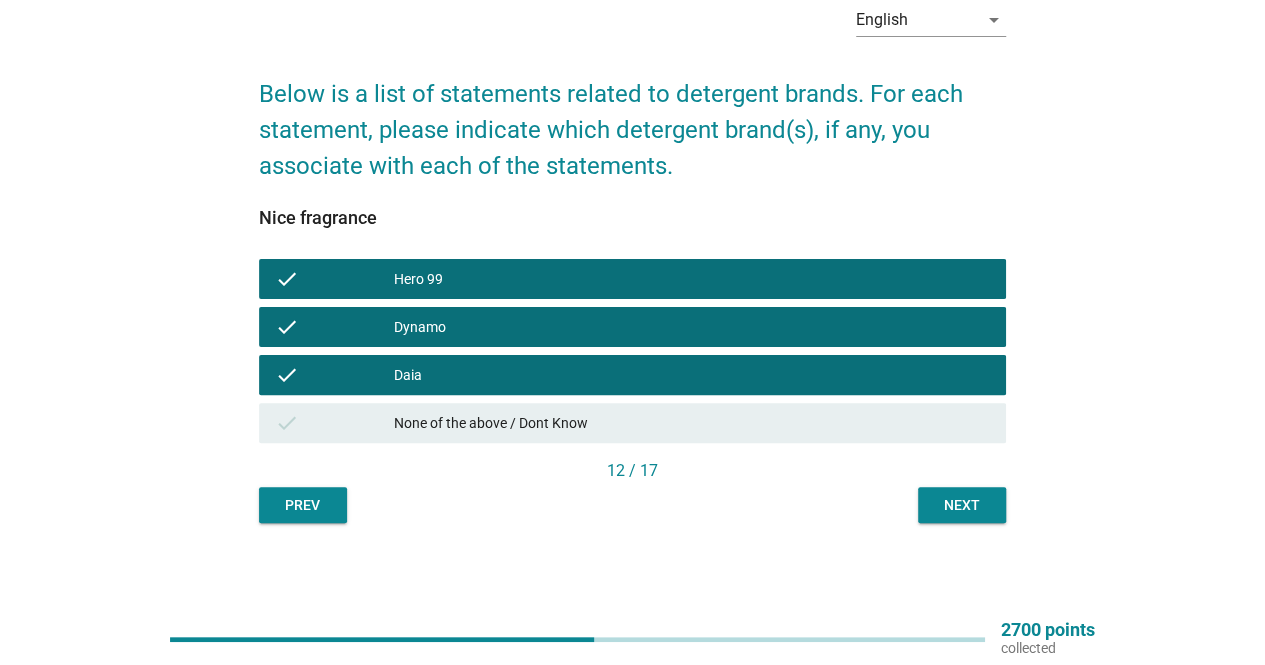 click on "Daia" at bounding box center [692, 375] 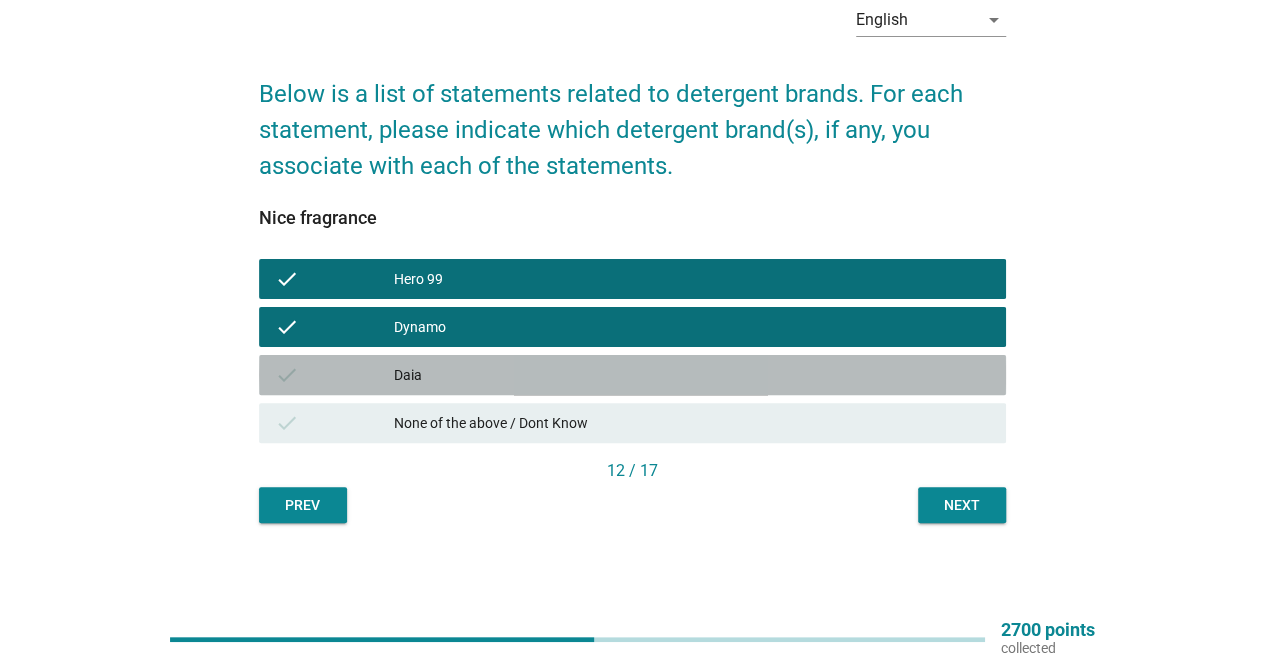 click on "check   Dynamo" at bounding box center [632, 327] 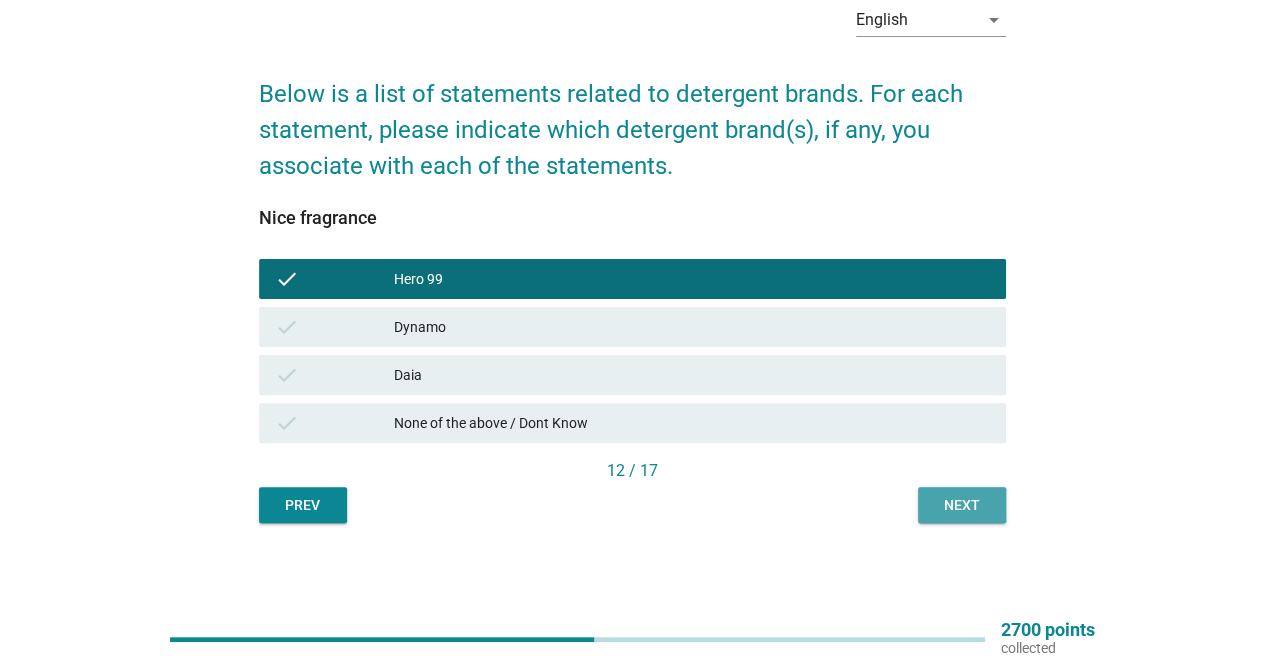 click on "Next" at bounding box center [962, 505] 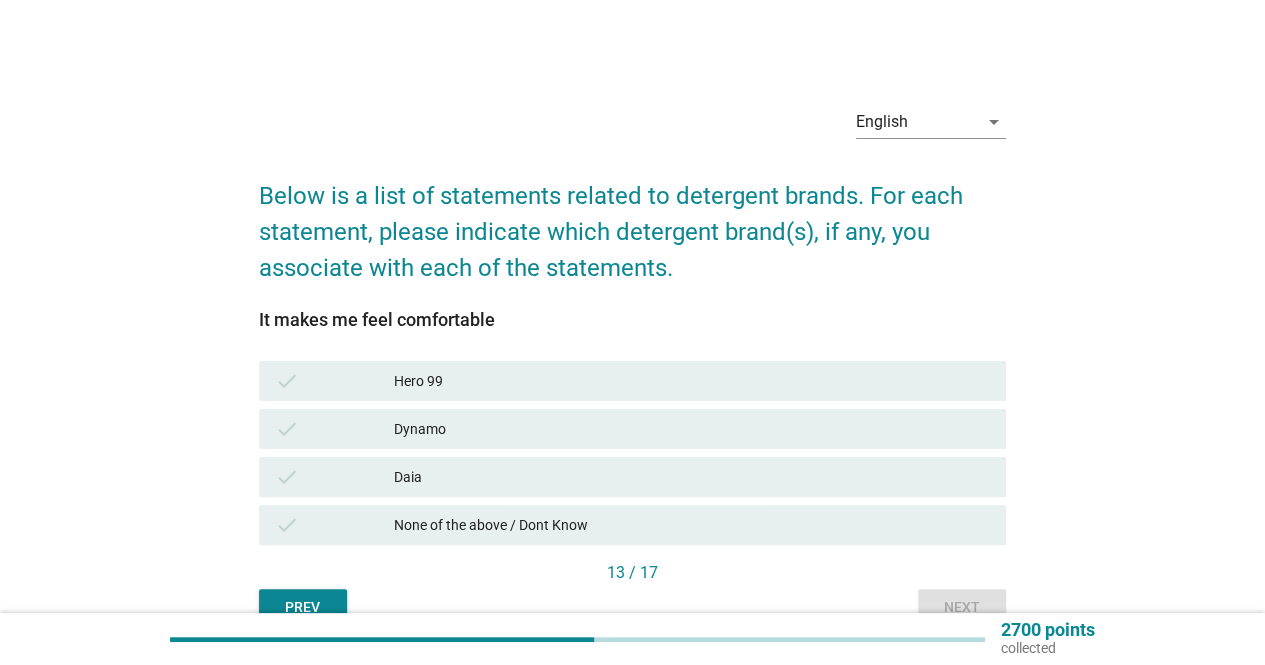click on "Hero 99" at bounding box center [692, 381] 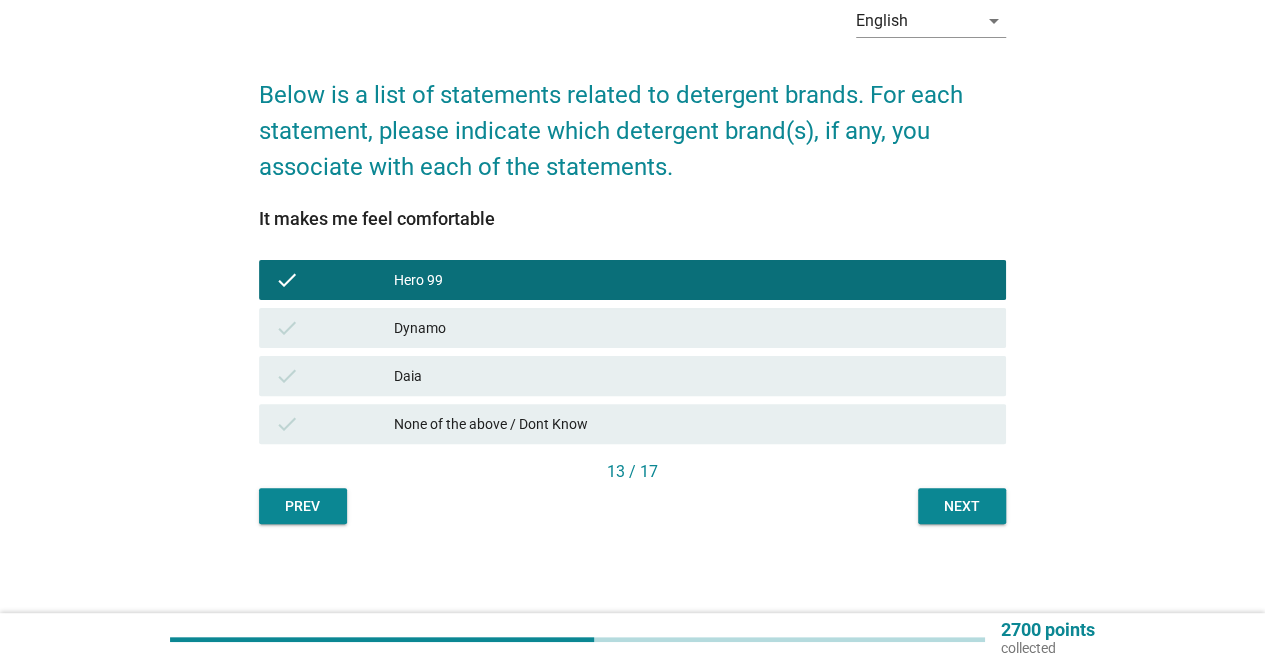 scroll, scrollTop: 102, scrollLeft: 0, axis: vertical 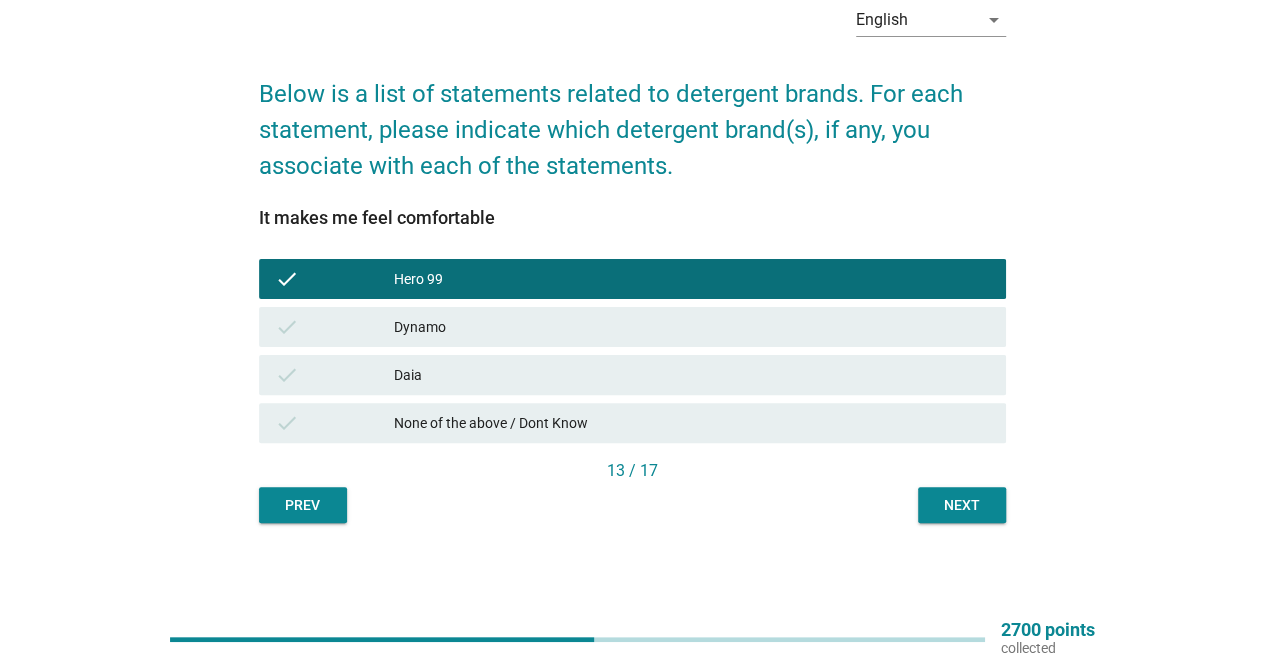 click on "Next" at bounding box center [962, 505] 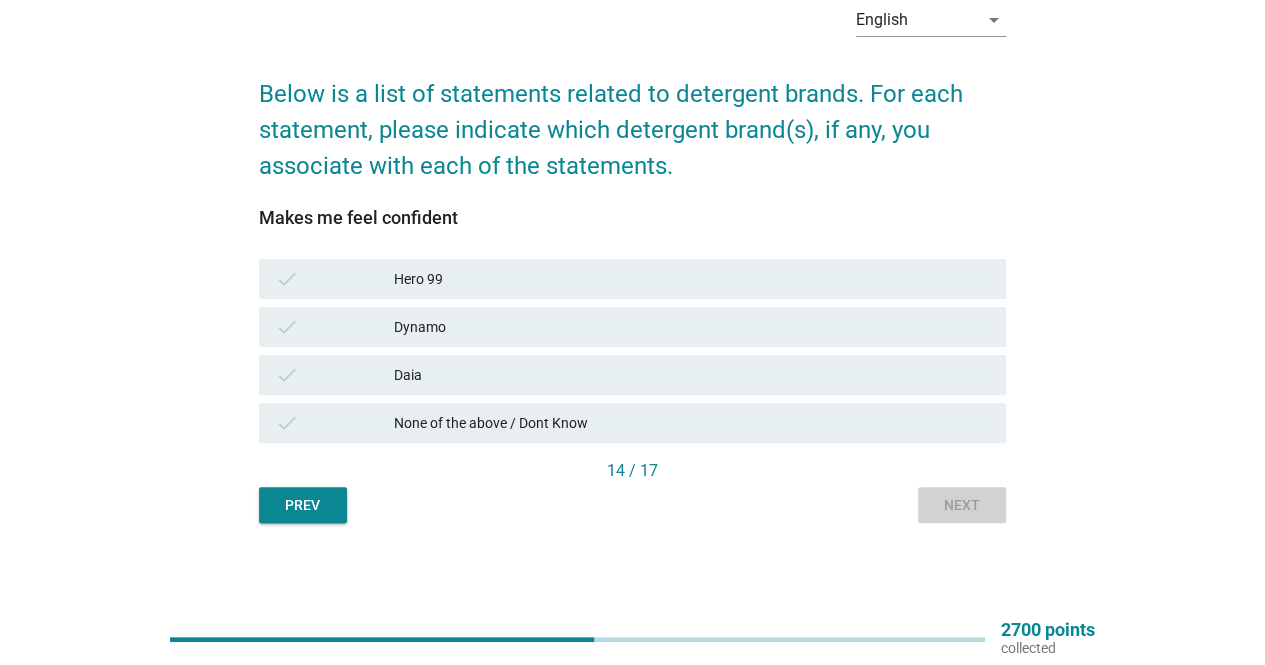 scroll, scrollTop: 0, scrollLeft: 0, axis: both 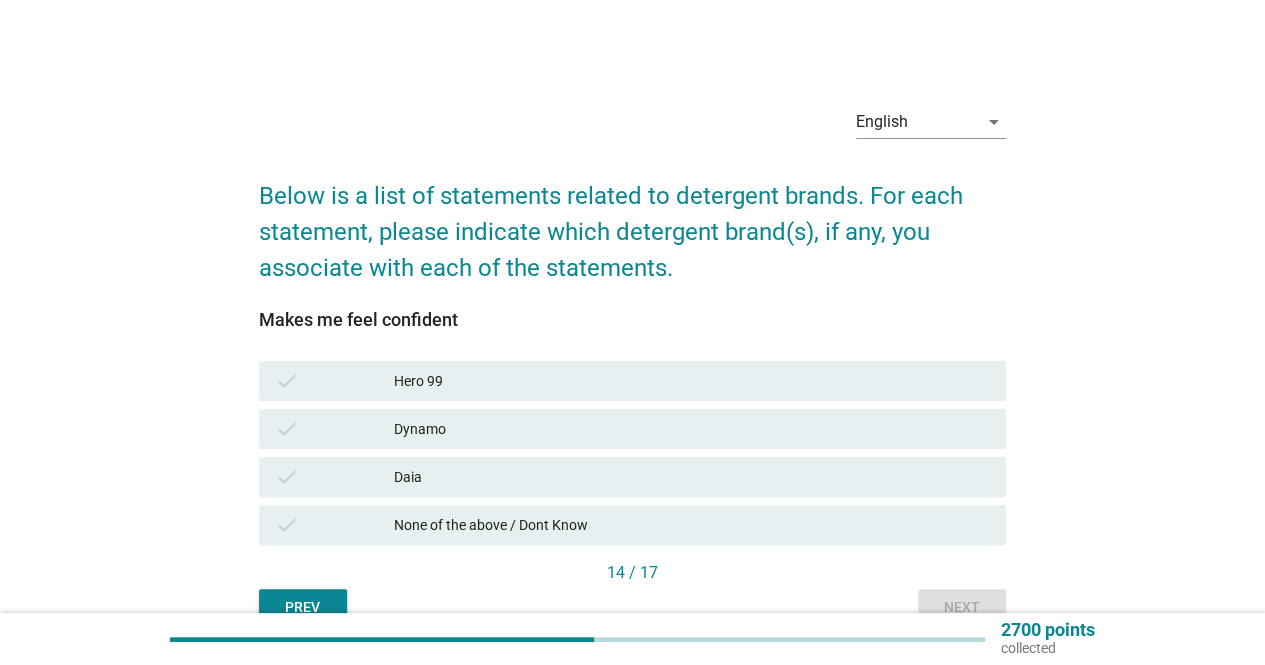 click on "Hero 99" at bounding box center [692, 381] 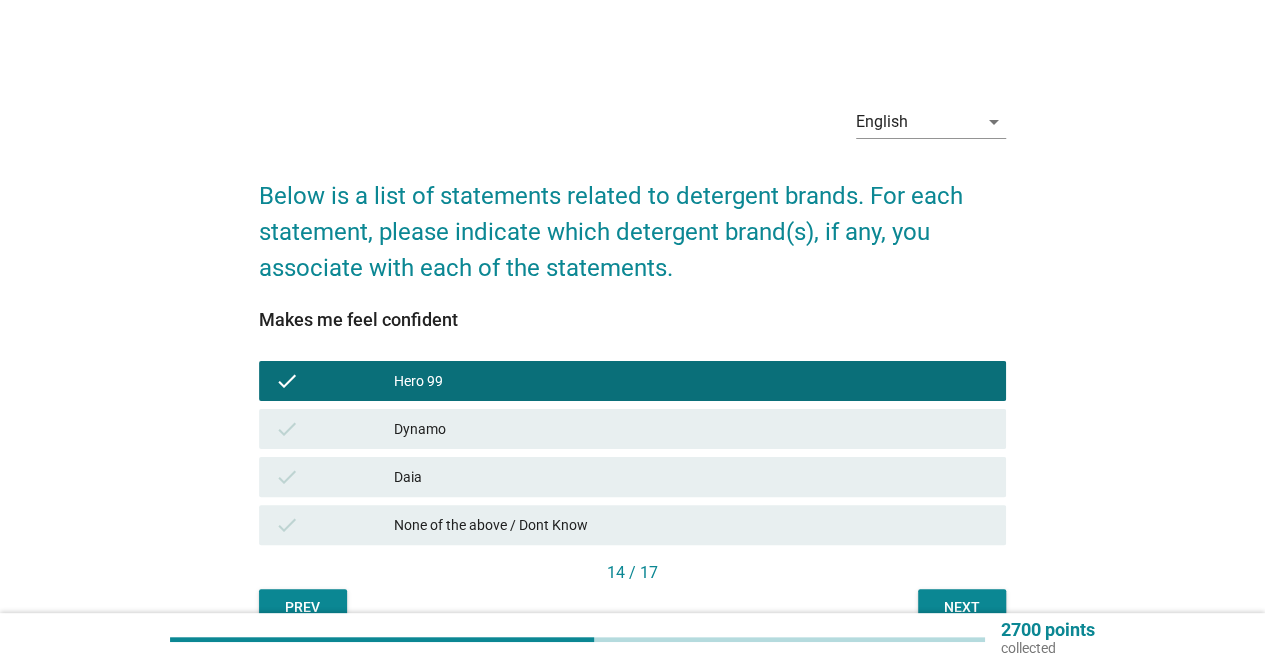 click on "Dynamo" at bounding box center [692, 429] 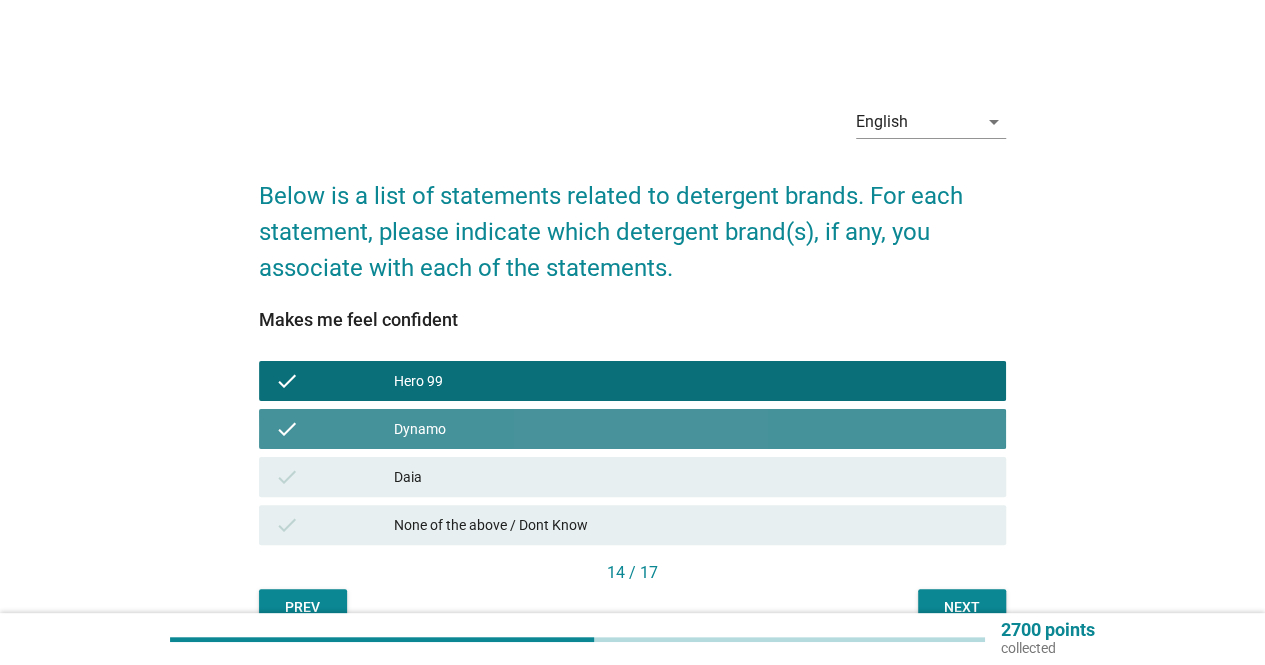 click on "check   Dynamo" at bounding box center [632, 429] 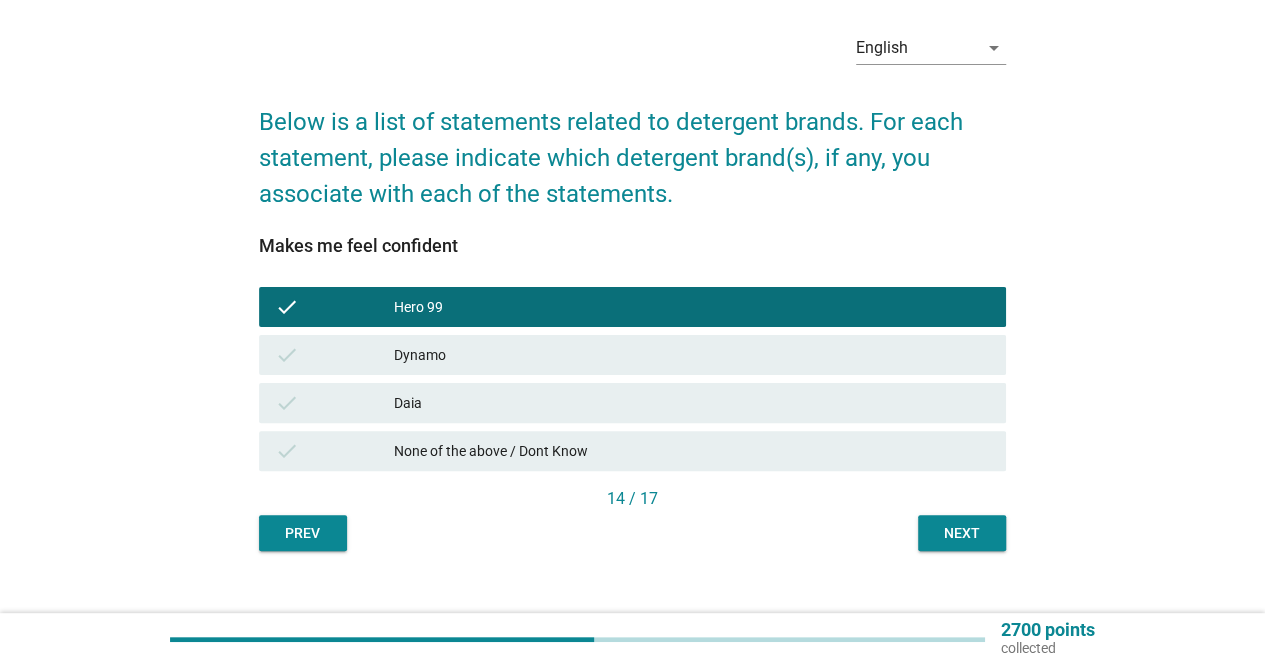 scroll, scrollTop: 100, scrollLeft: 0, axis: vertical 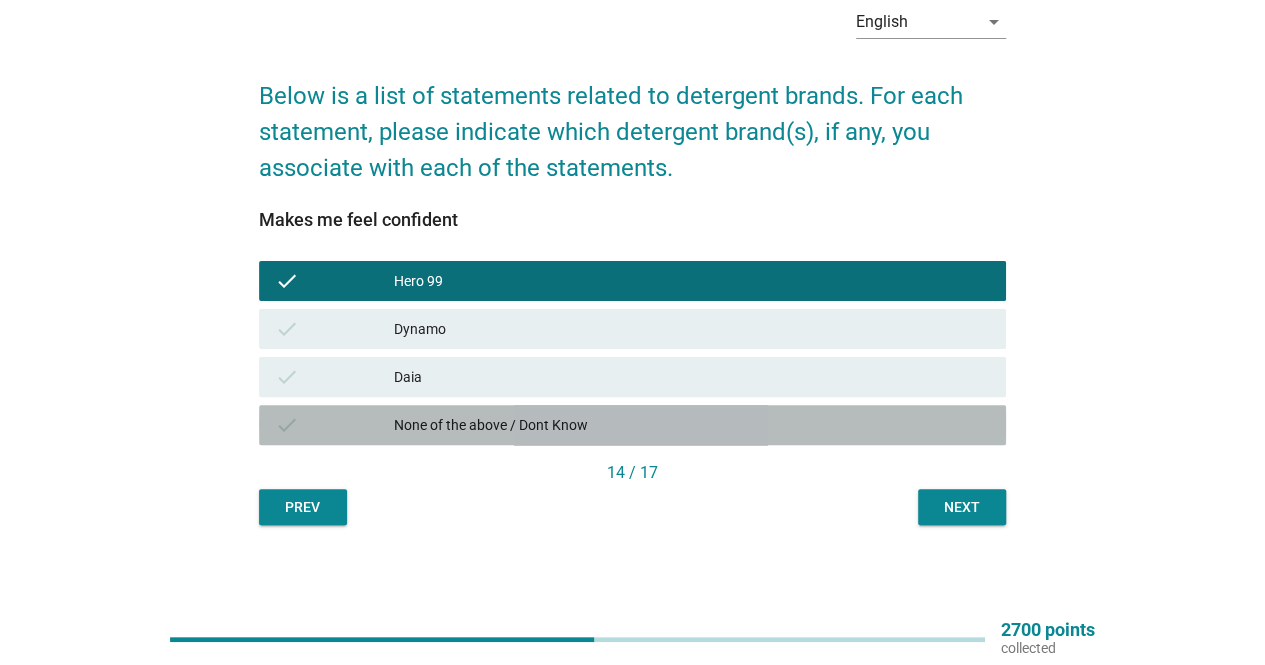 click on "check   None of the above / Dont Know" at bounding box center [632, 425] 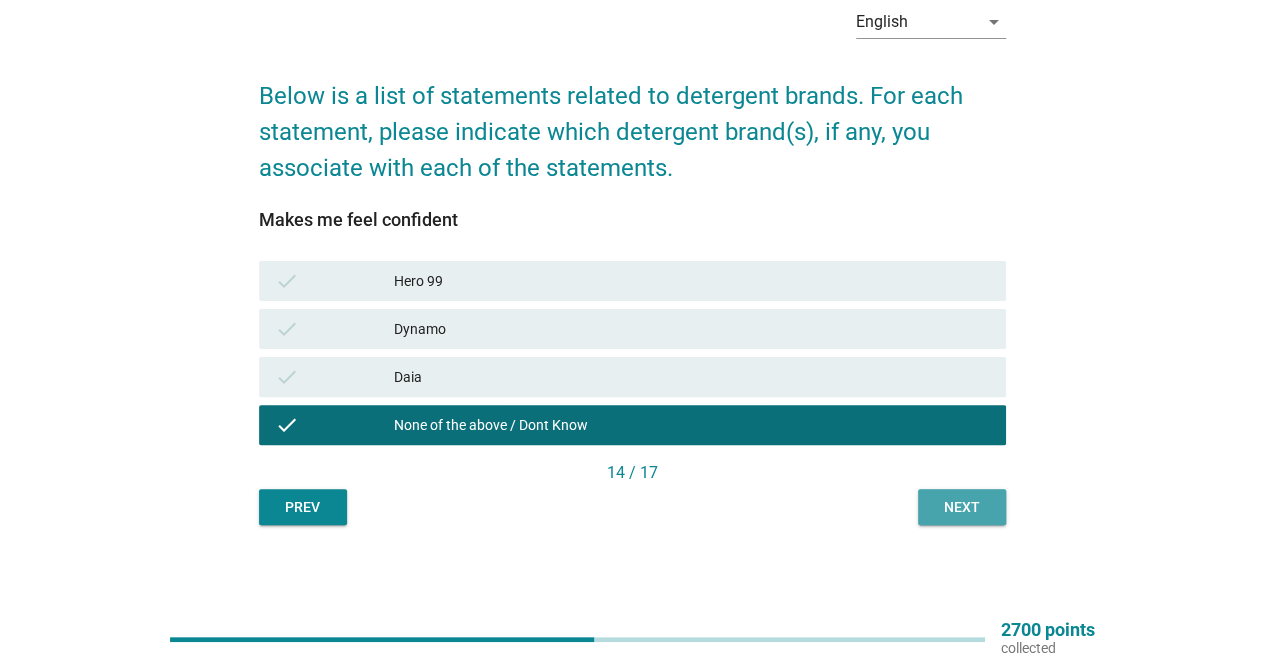 click on "Next" at bounding box center (962, 507) 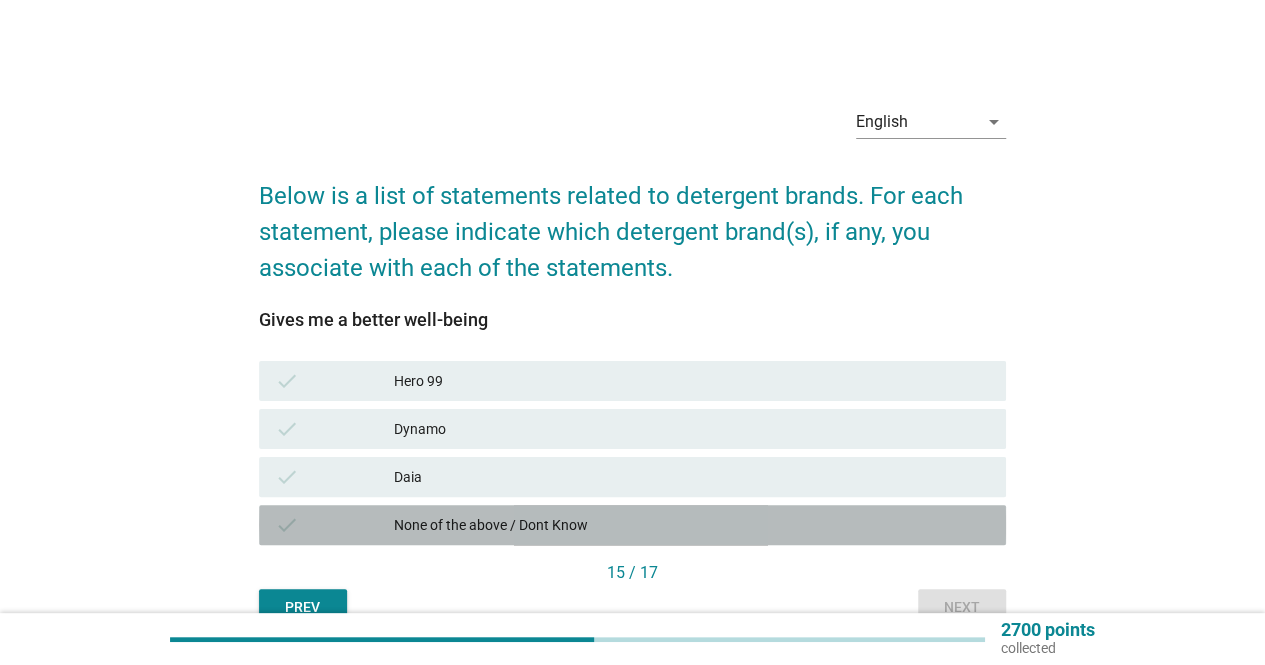 click on "None of the above / Dont Know" at bounding box center (692, 525) 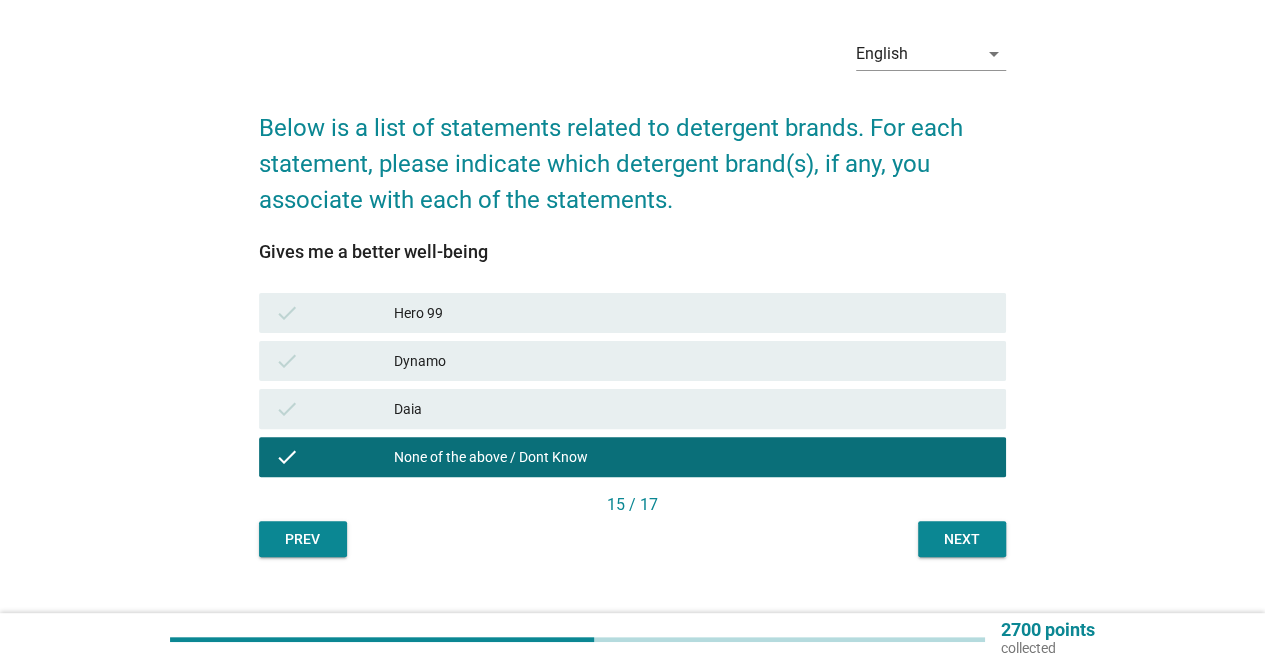 scroll, scrollTop: 100, scrollLeft: 0, axis: vertical 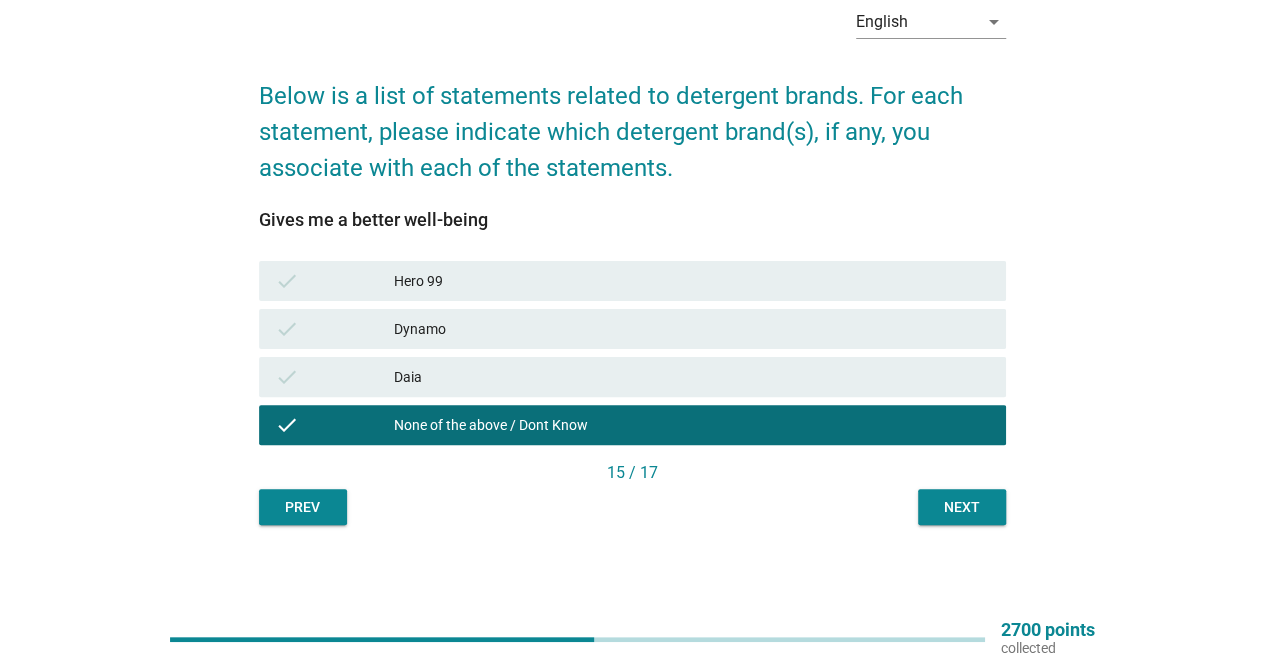 click on "Next" at bounding box center (962, 507) 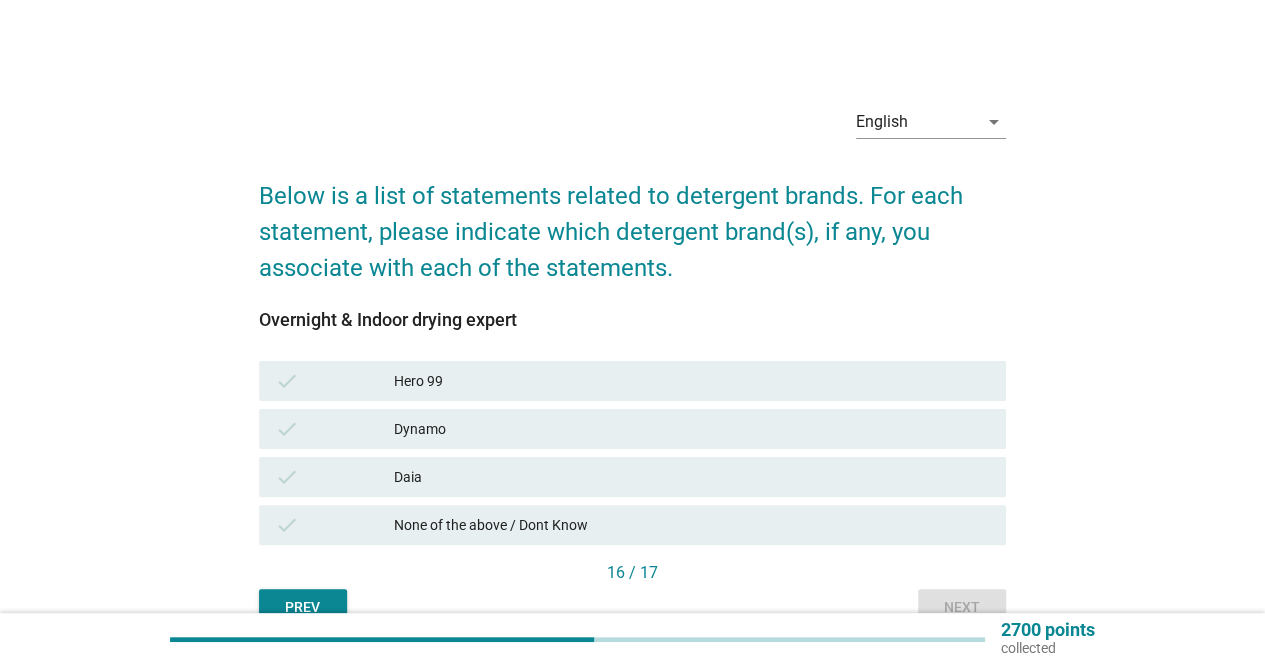 click on "Hero 99" at bounding box center (692, 381) 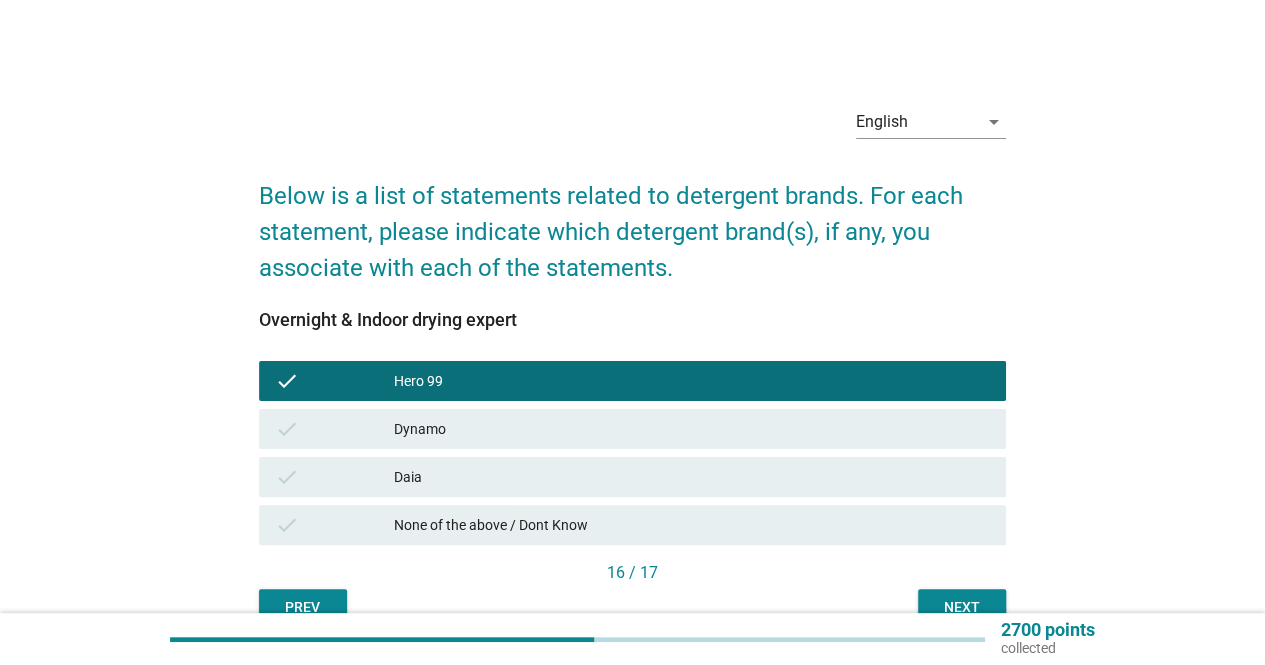 scroll, scrollTop: 102, scrollLeft: 0, axis: vertical 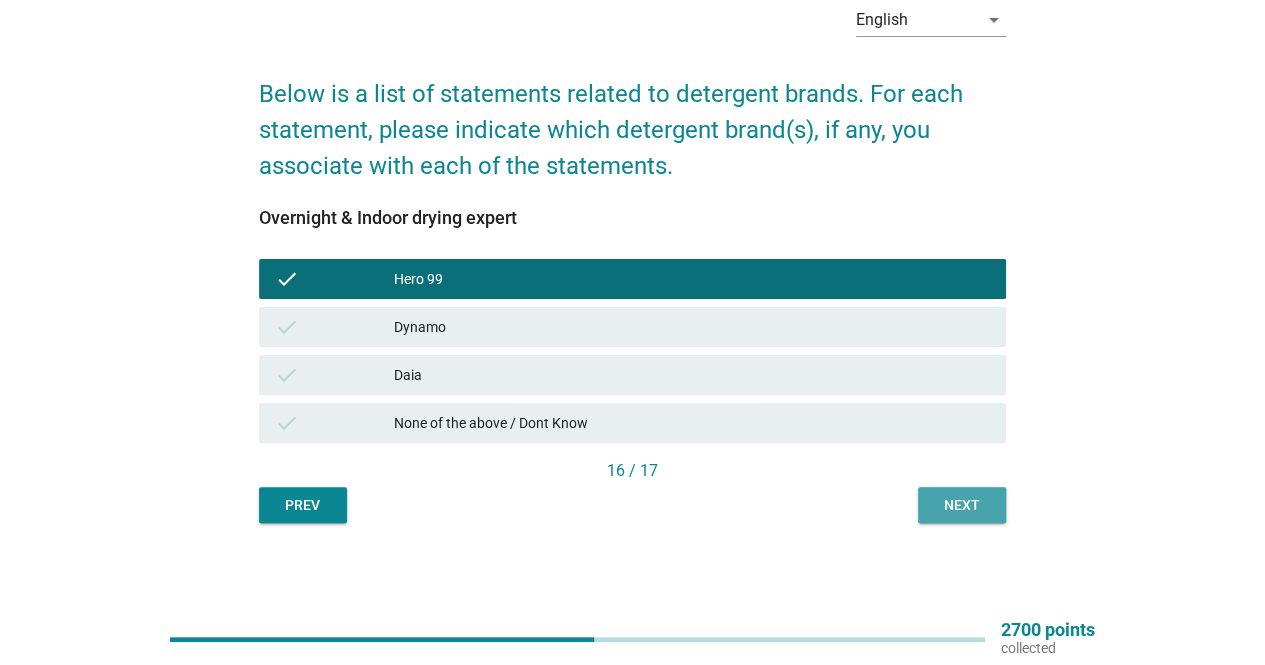 click on "Next" at bounding box center [962, 505] 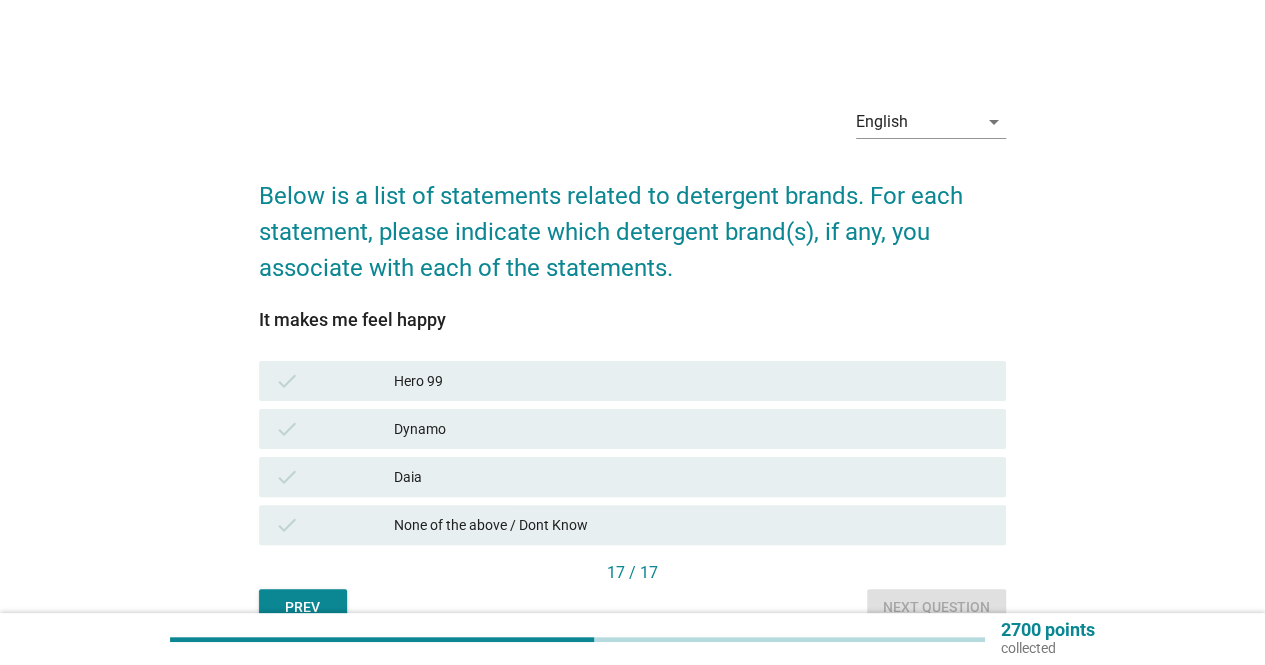 click on "Hero 99" at bounding box center (692, 381) 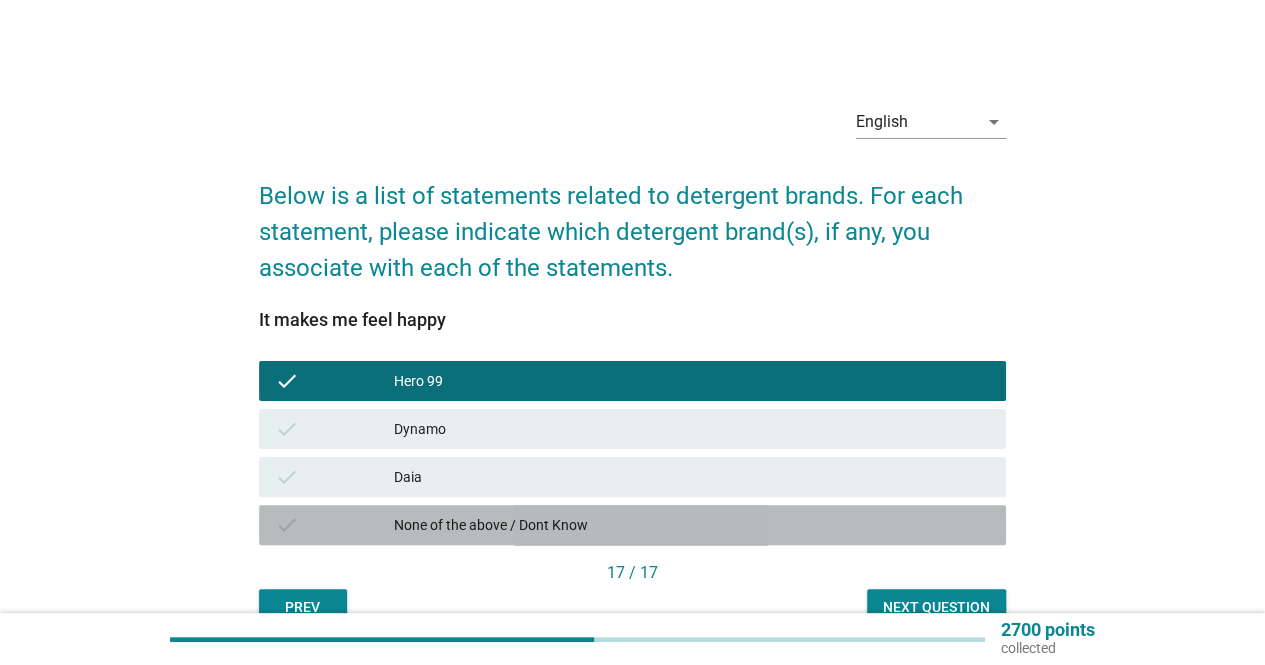 drag, startPoint x: 586, startPoint y: 518, endPoint x: 739, endPoint y: 543, distance: 155.02902 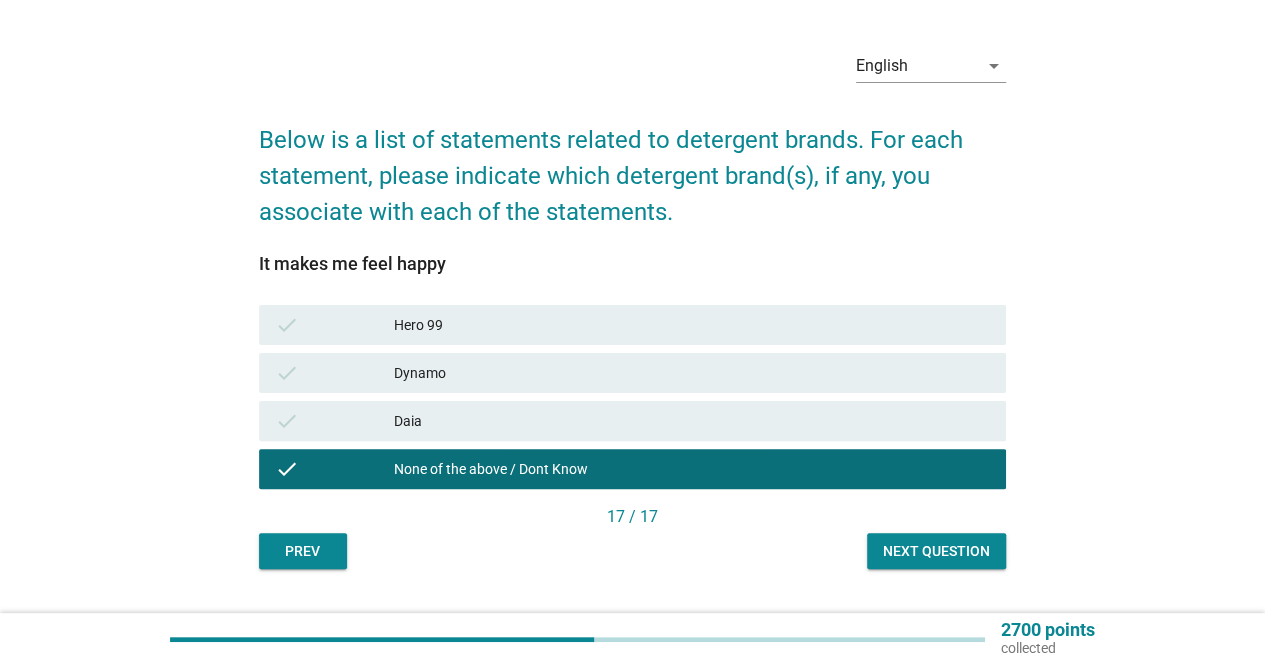 scroll, scrollTop: 102, scrollLeft: 0, axis: vertical 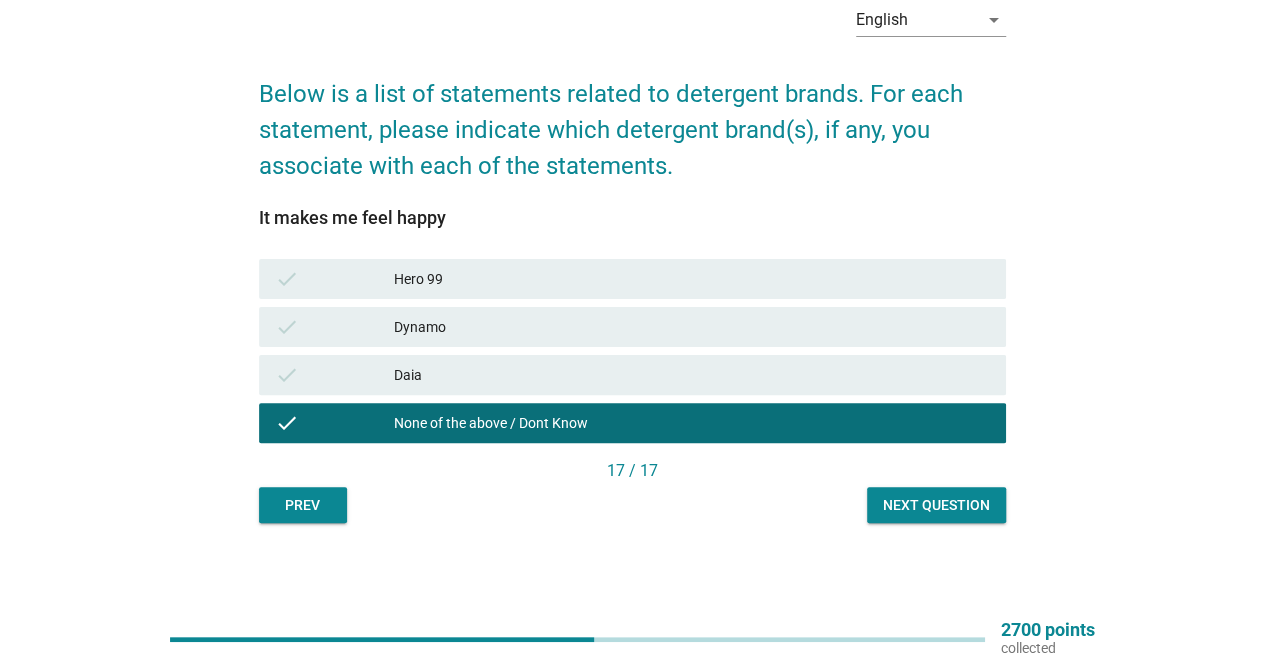 click on "Next question" at bounding box center (936, 505) 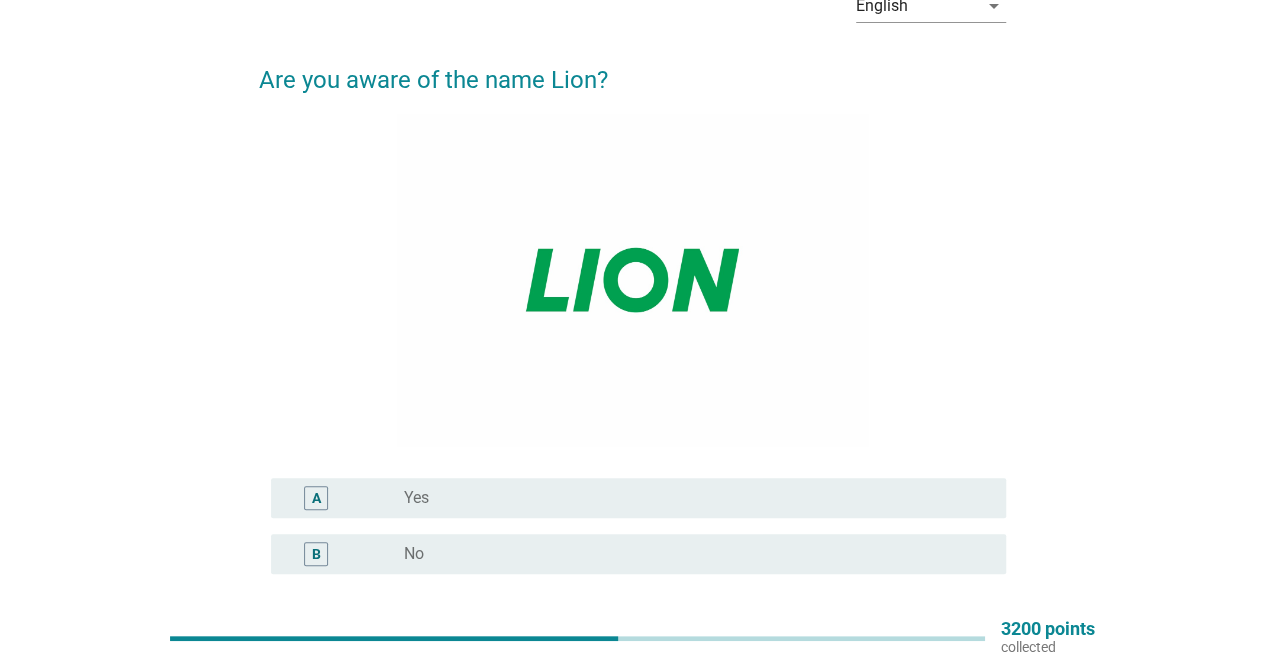 scroll, scrollTop: 200, scrollLeft: 0, axis: vertical 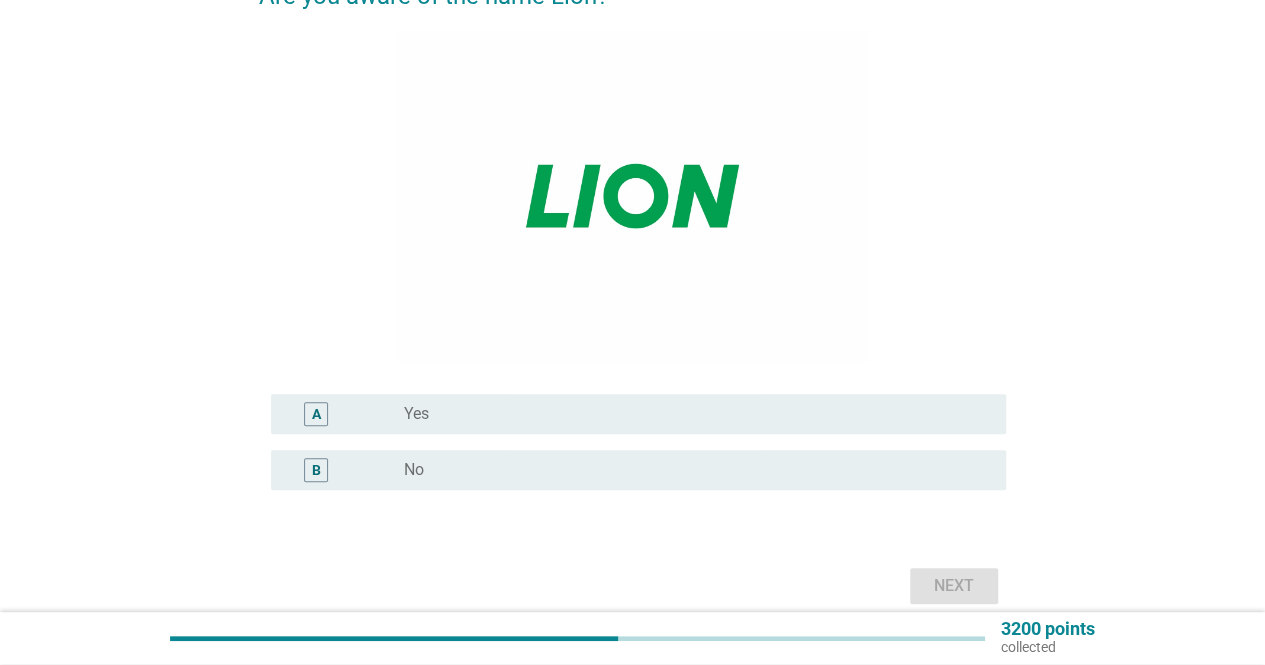 drag, startPoint x: 730, startPoint y: 463, endPoint x: 736, endPoint y: 435, distance: 28.635643 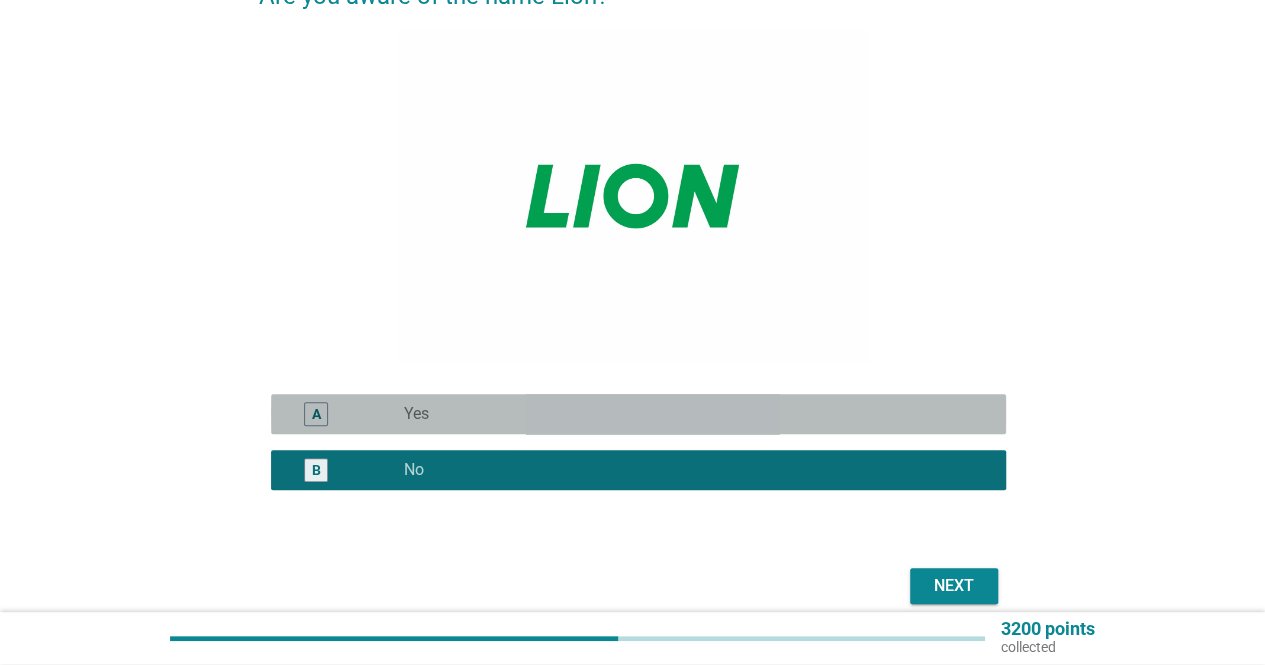 click on "radio_button_unchecked Yes" at bounding box center (689, 414) 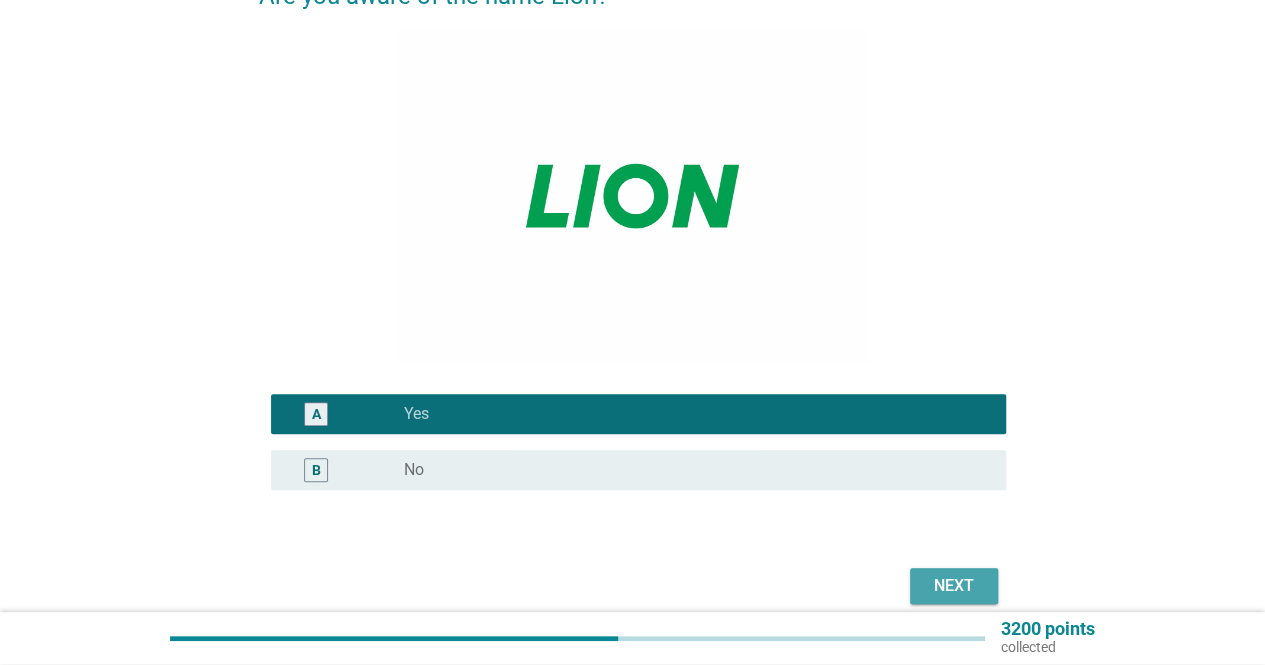 click on "Next" at bounding box center [954, 586] 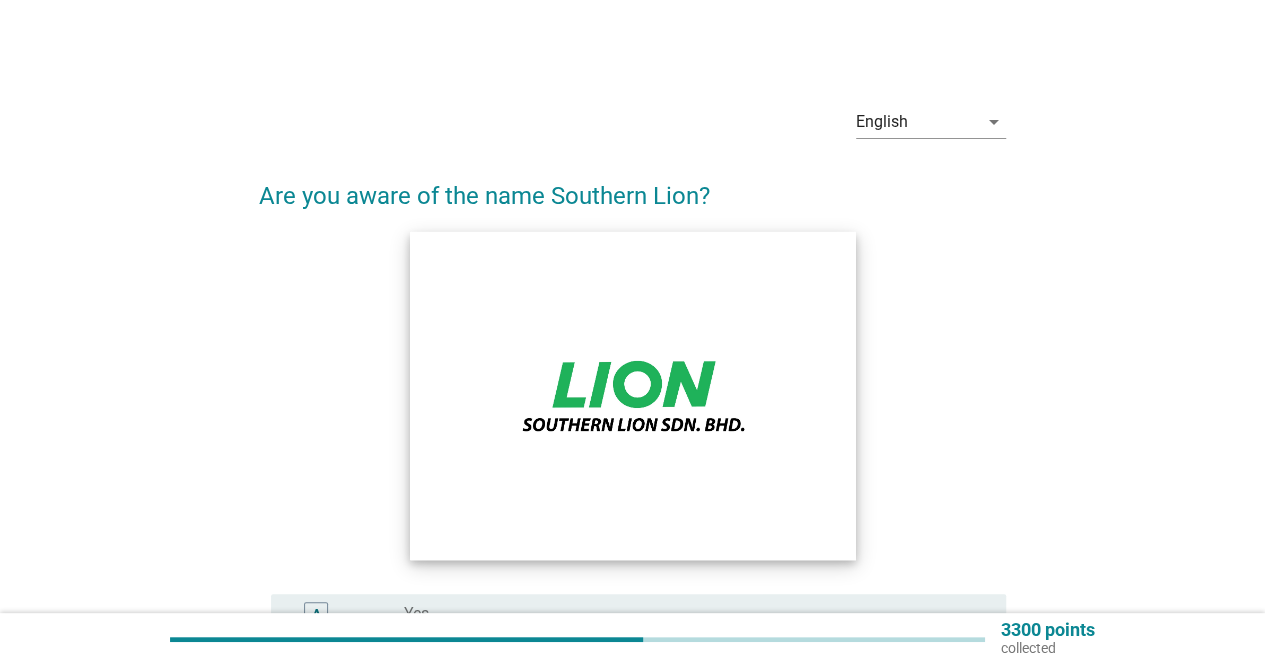 scroll, scrollTop: 200, scrollLeft: 0, axis: vertical 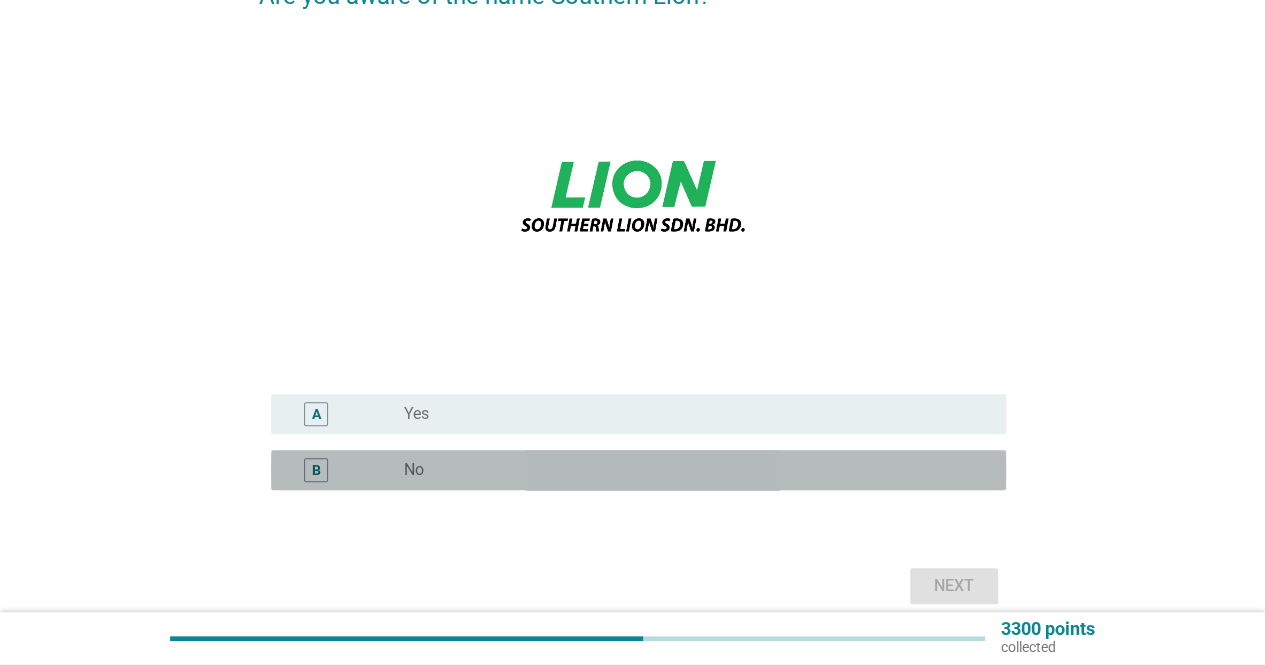 click on "radio_button_unchecked No" at bounding box center [689, 470] 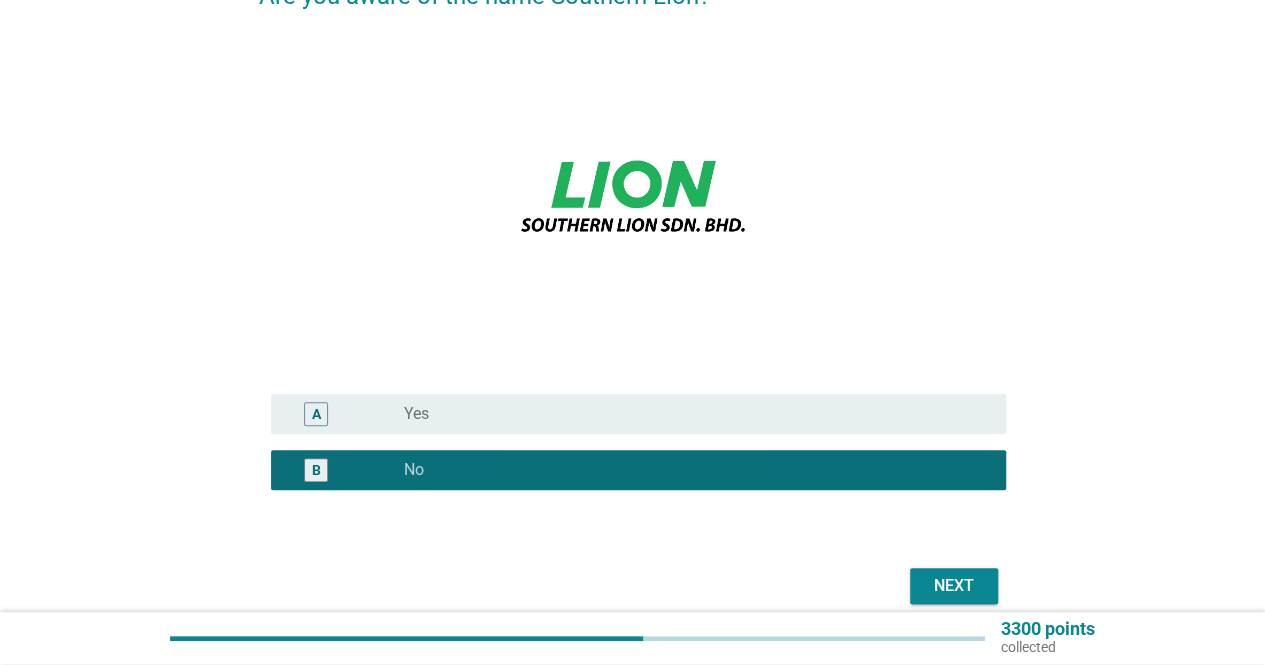click on "Next" at bounding box center [954, 586] 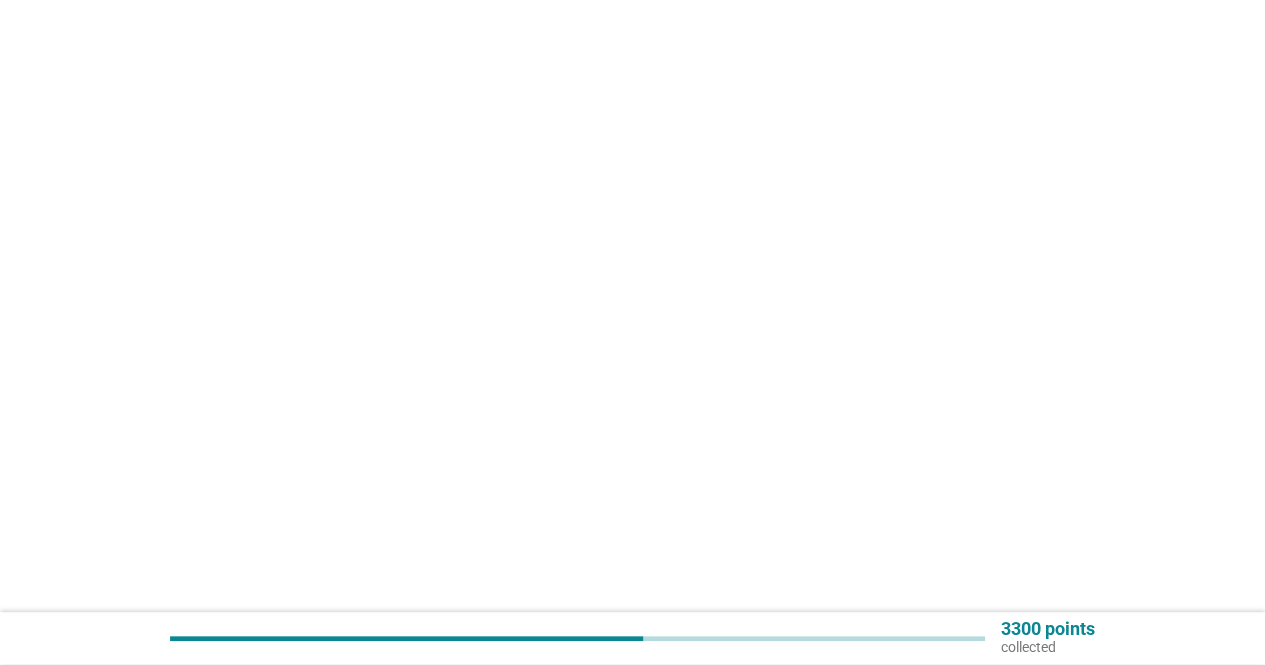 scroll, scrollTop: 0, scrollLeft: 0, axis: both 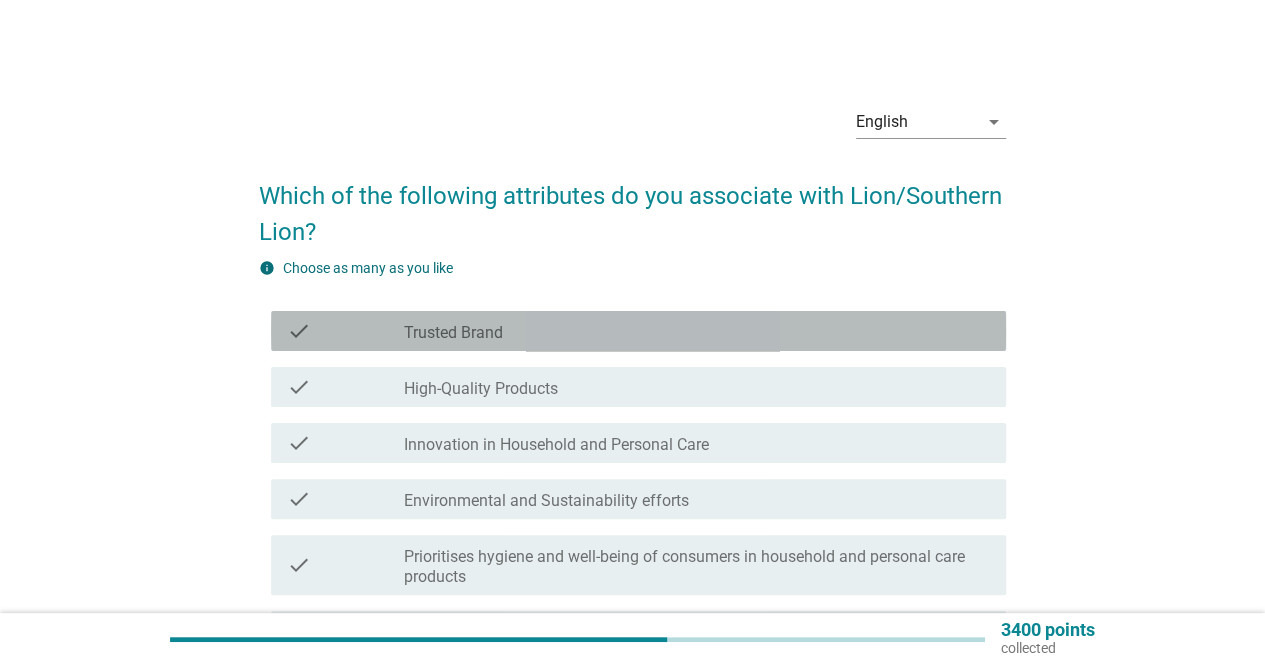 click on "check_box_outline_blank Trusted Brand" at bounding box center [697, 331] 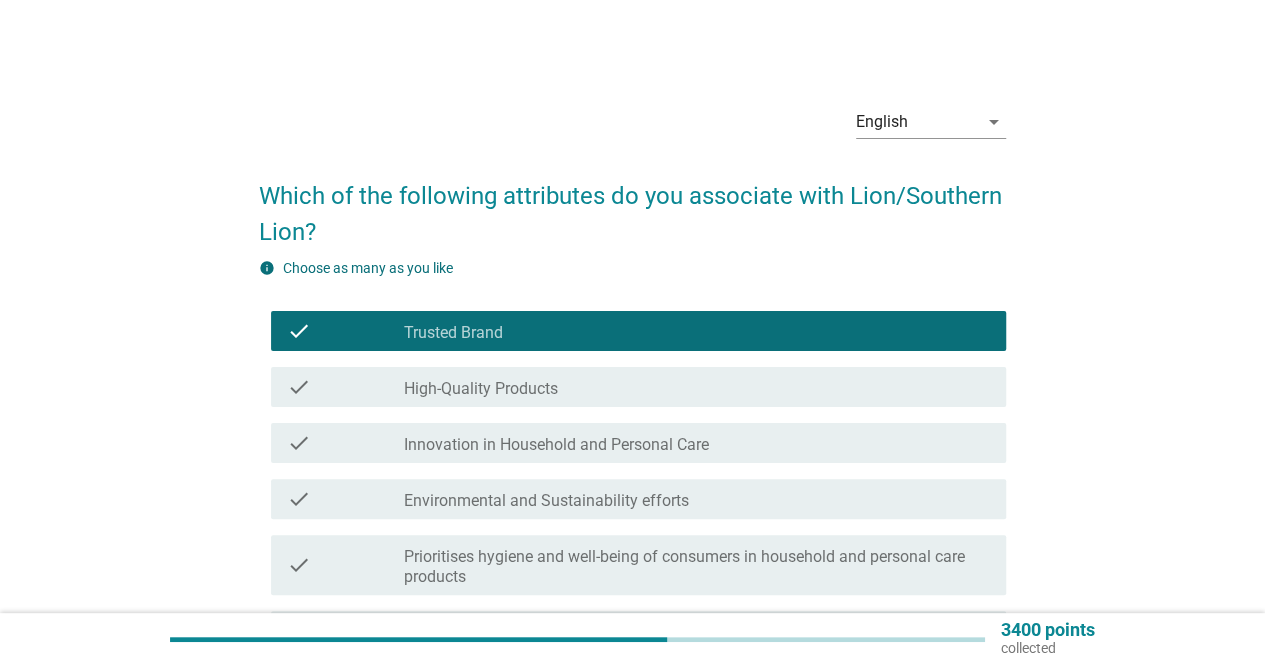 click on "check_box_outline_blank High-Quality Products" at bounding box center (697, 387) 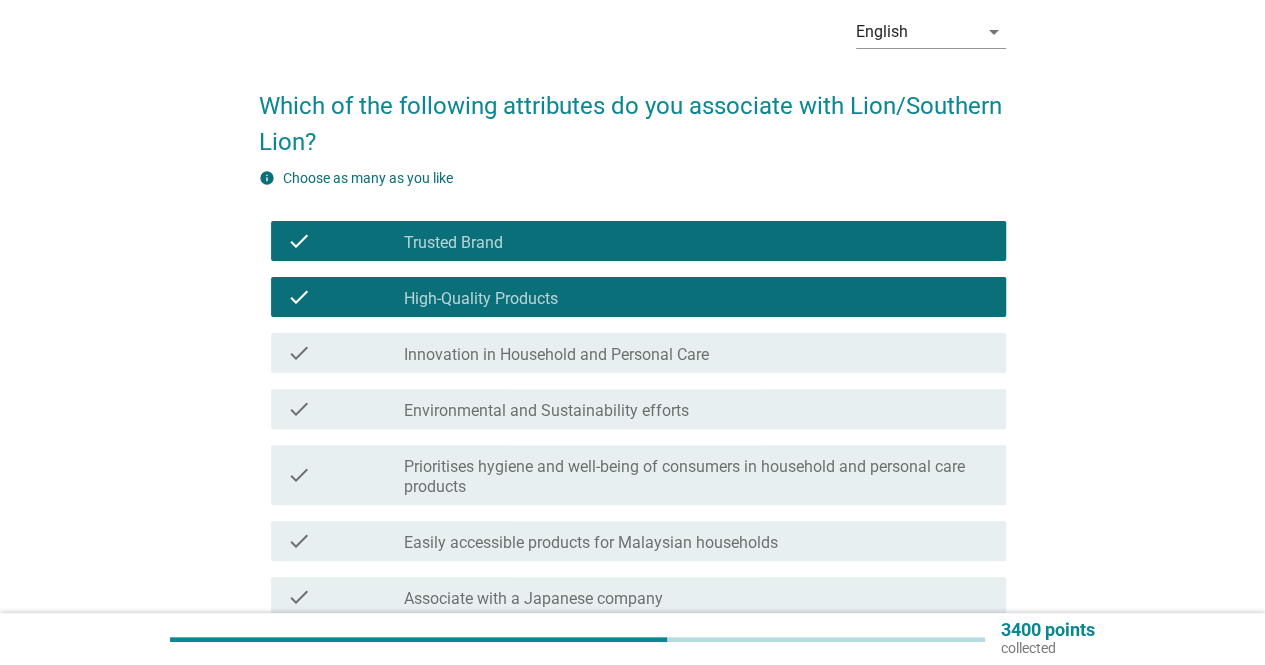 scroll, scrollTop: 200, scrollLeft: 0, axis: vertical 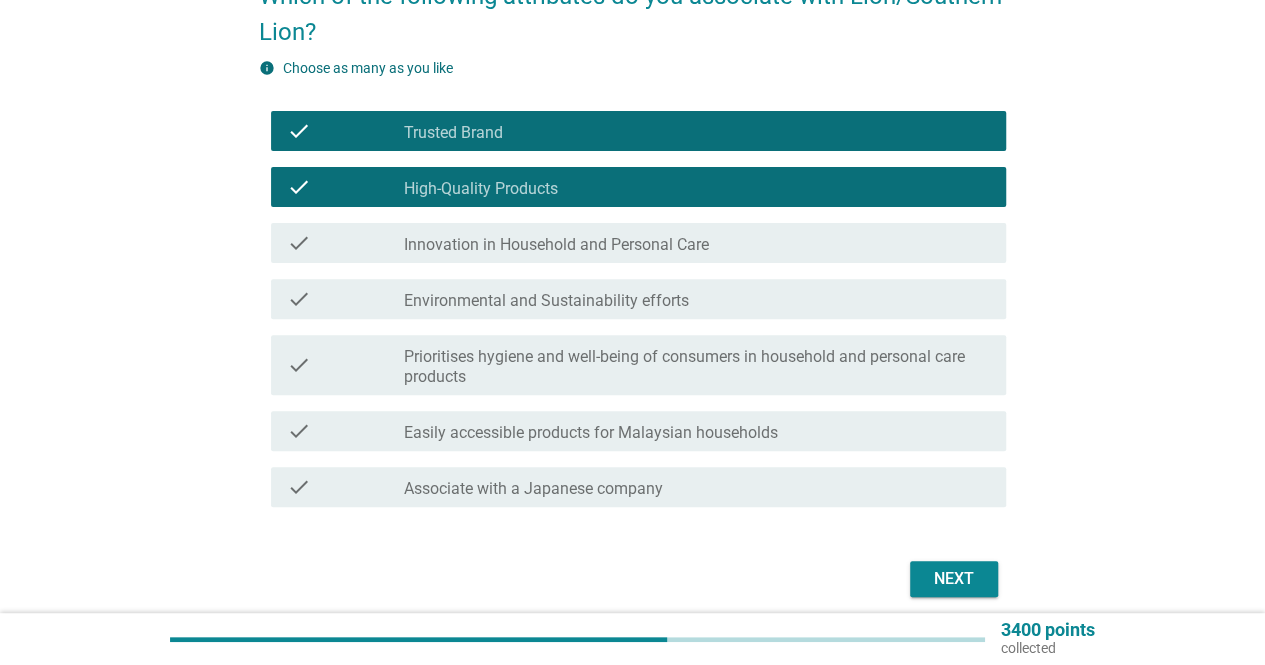click on "check     check_box_outline_blank Environmental and Sustainability efforts" at bounding box center [638, 299] 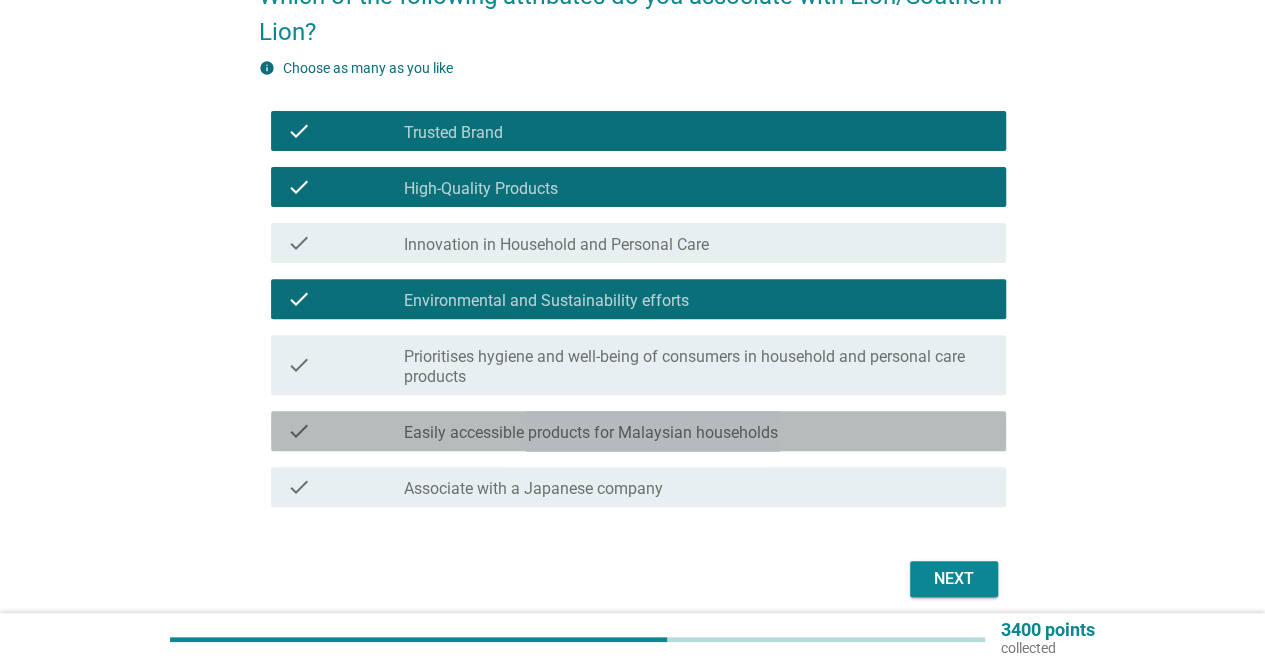click on "Easily accessible products for Malaysian households" at bounding box center (591, 433) 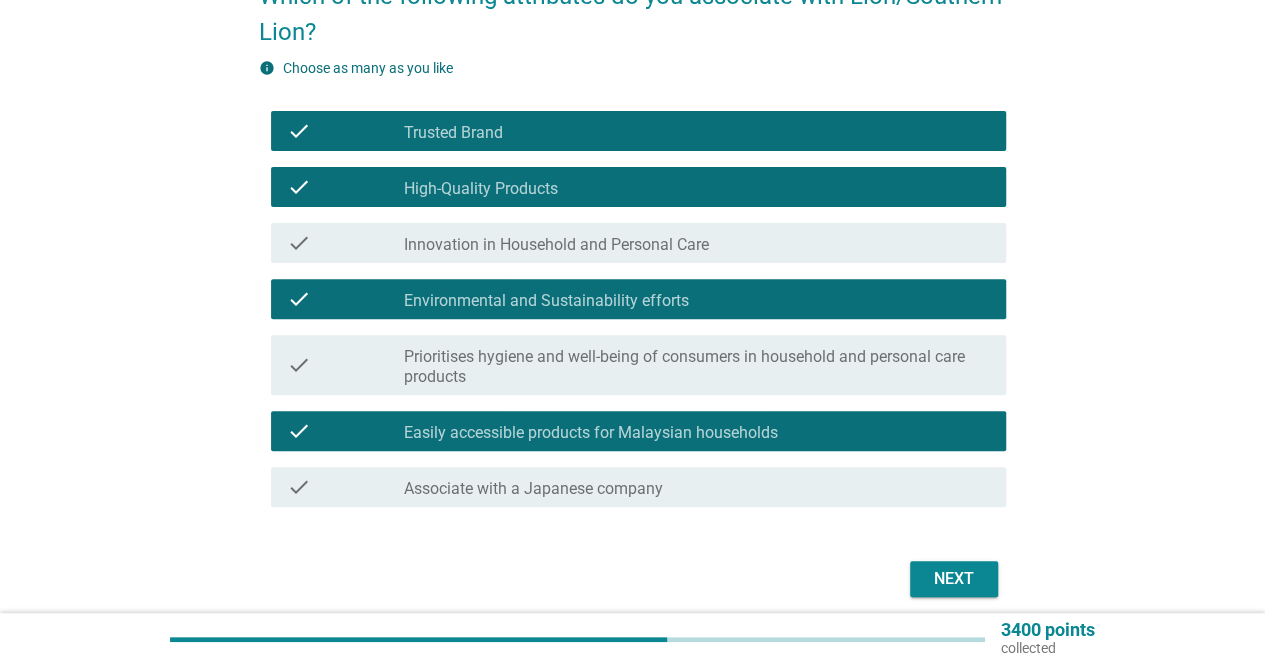 click on "check     check_box_outline_blank Associate with a Japanese company" at bounding box center [632, 487] 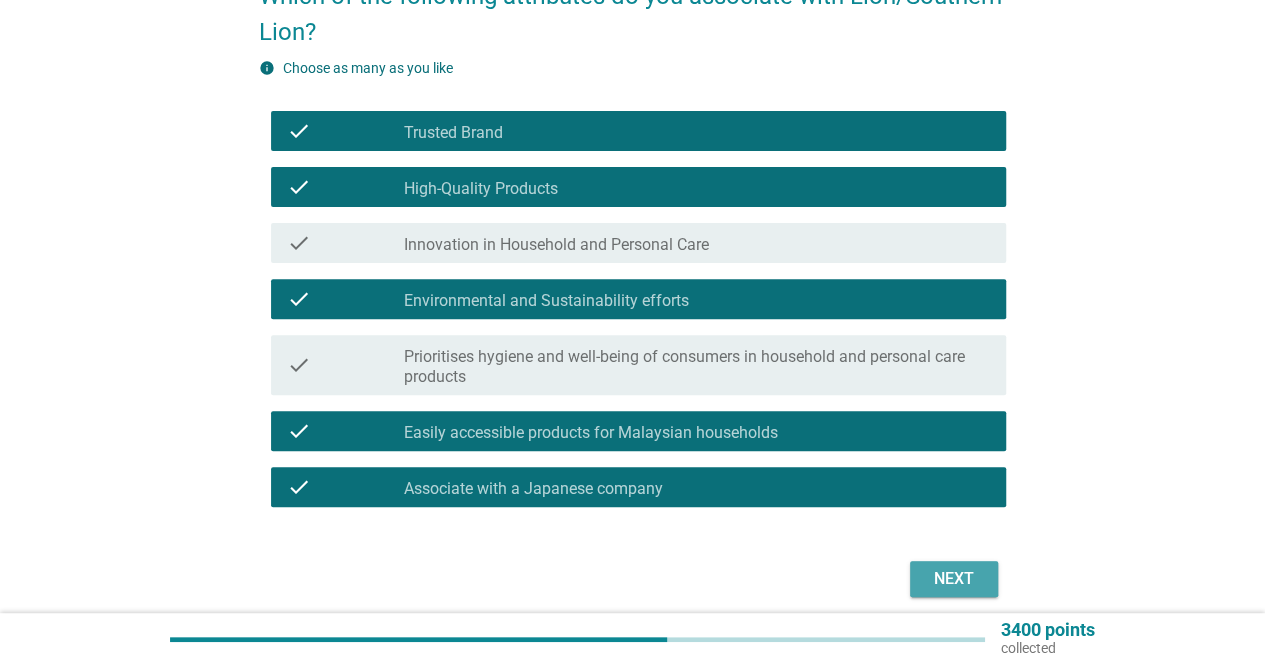 click on "Next" at bounding box center [954, 579] 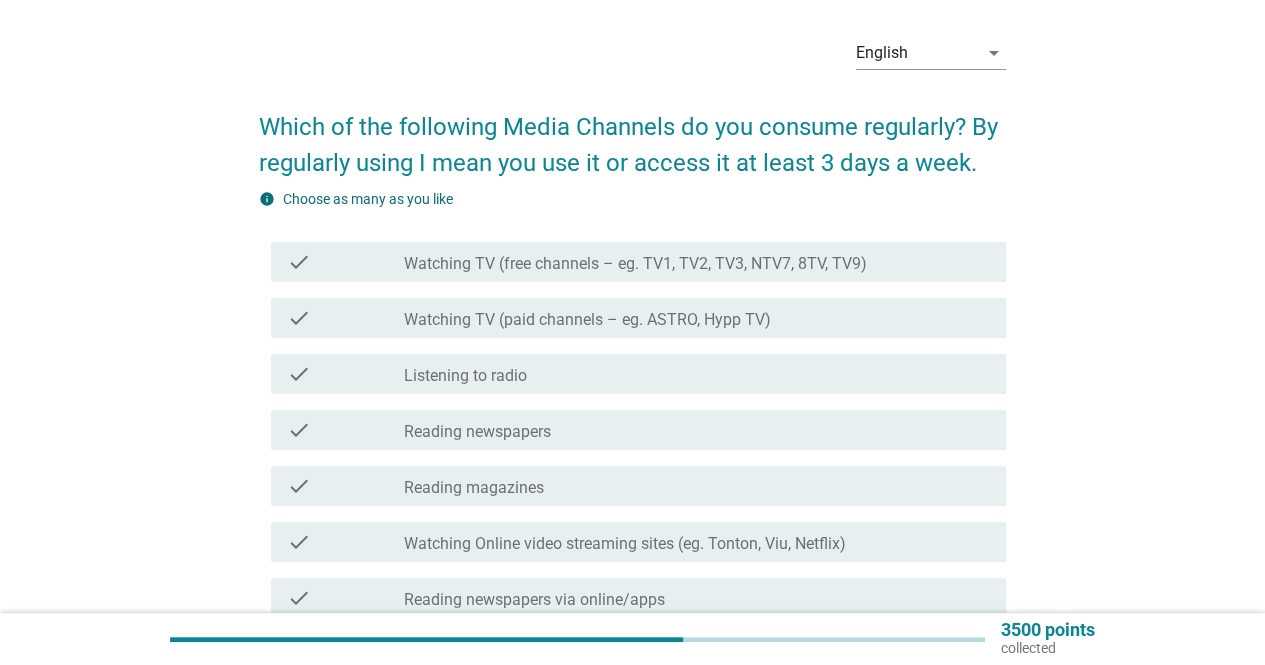 scroll, scrollTop: 100, scrollLeft: 0, axis: vertical 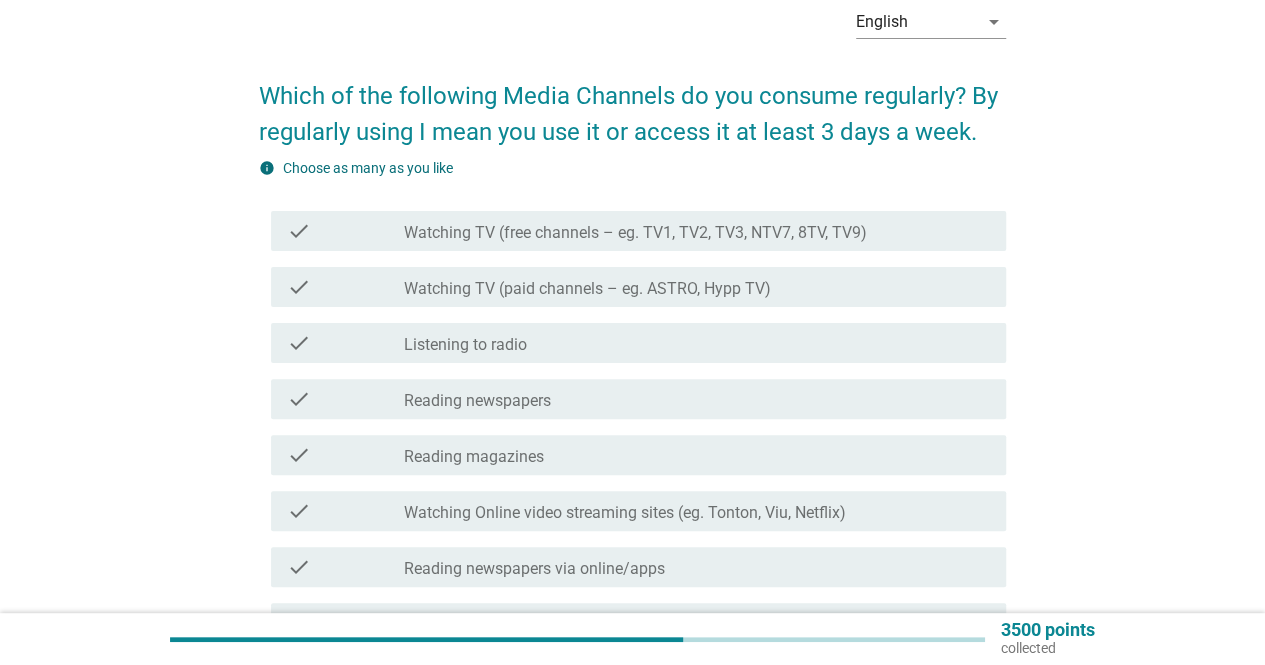 click on "Watching Online video streaming sites (eg. Tonton, Viu, Netflix)" at bounding box center [625, 513] 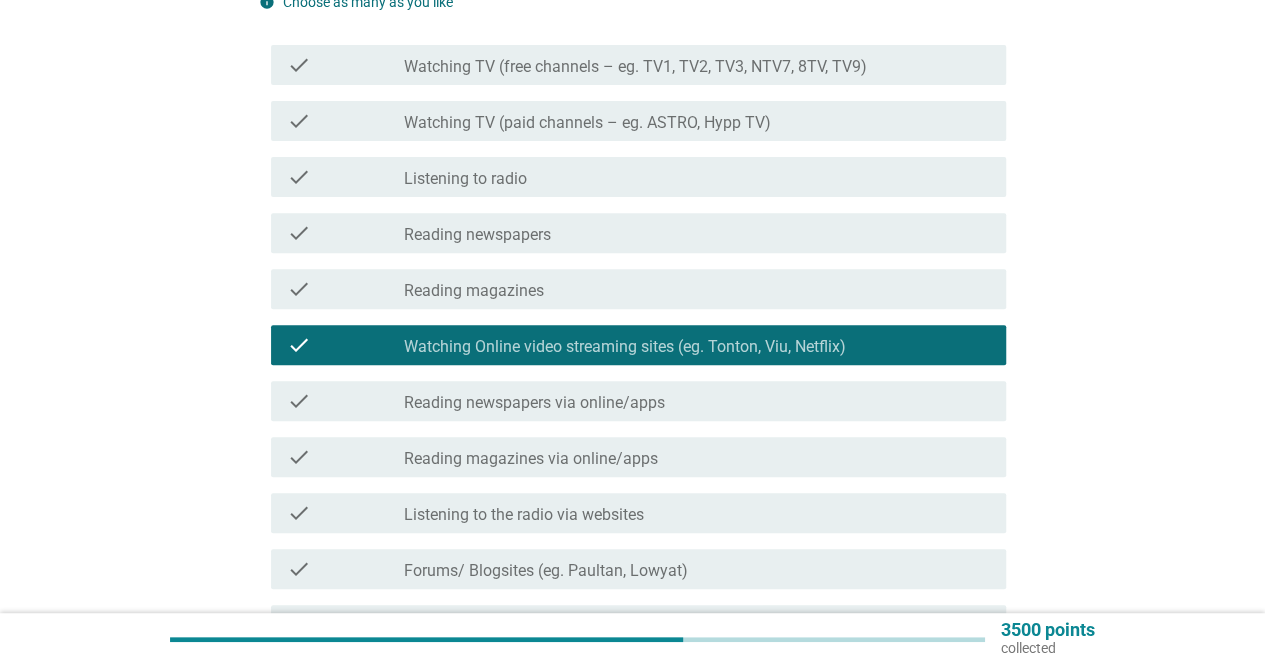scroll, scrollTop: 300, scrollLeft: 0, axis: vertical 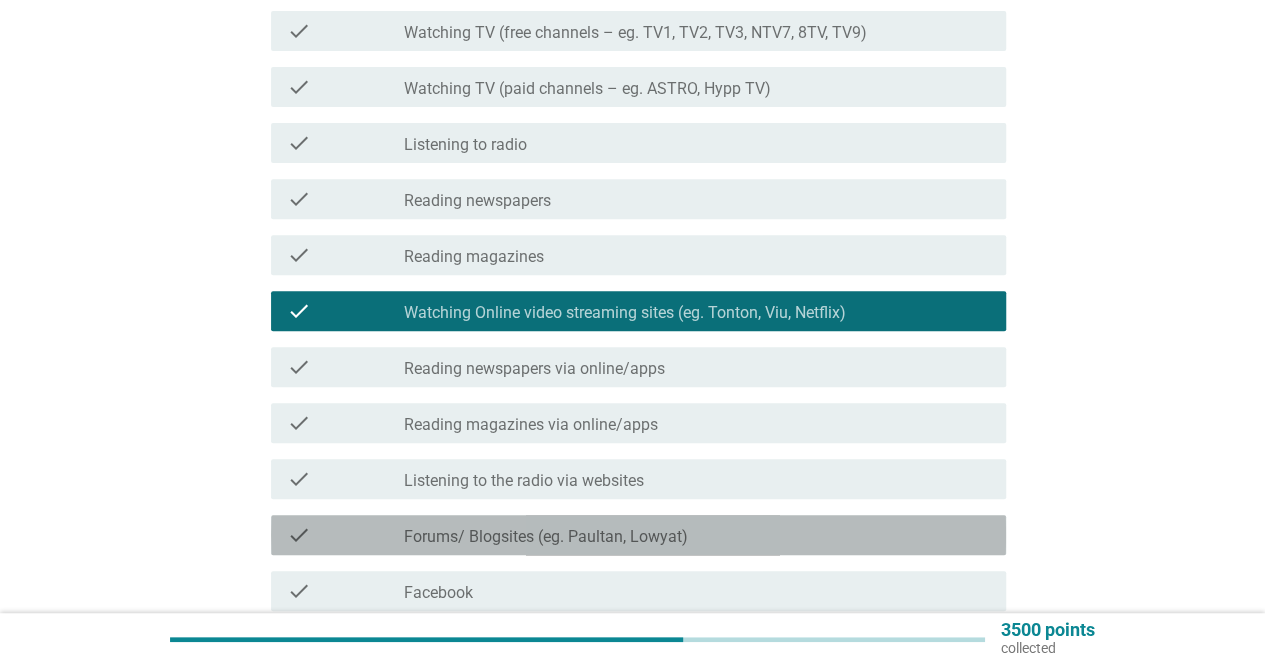 click on "check_box_outline_blank Forums/ Blogsites (eg. Paultan, Lowyat)" at bounding box center [697, 535] 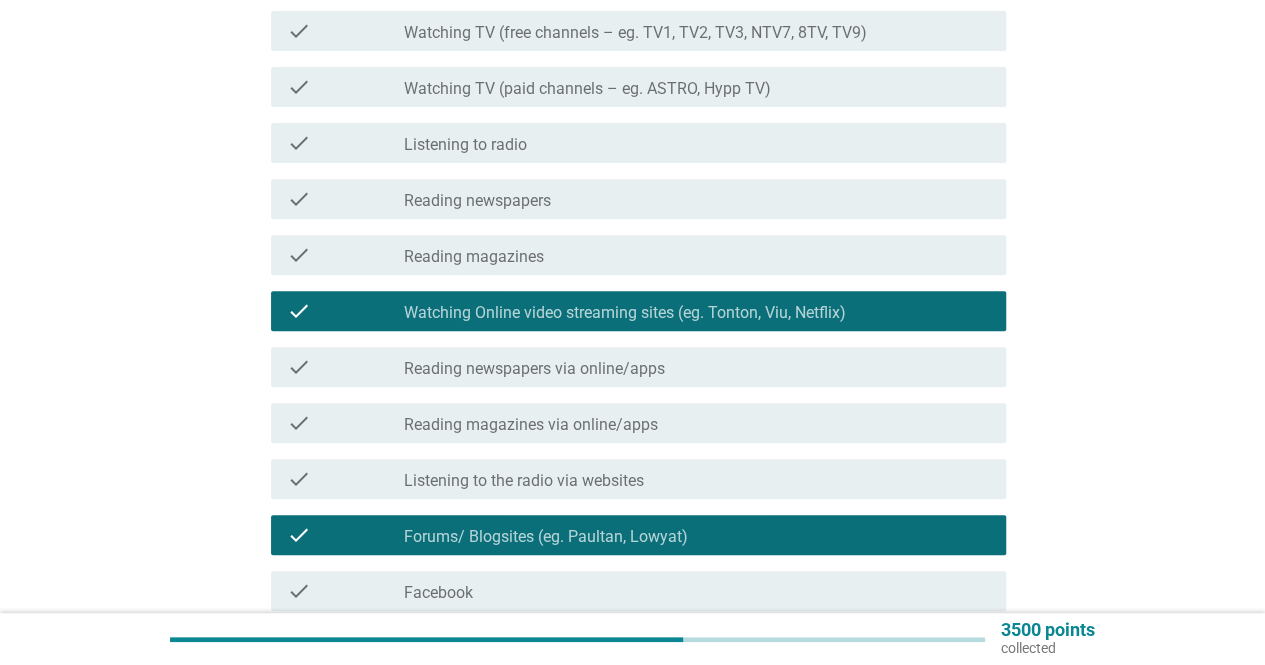 click on "check     check_box_outline_blank Facebook" at bounding box center (632, 591) 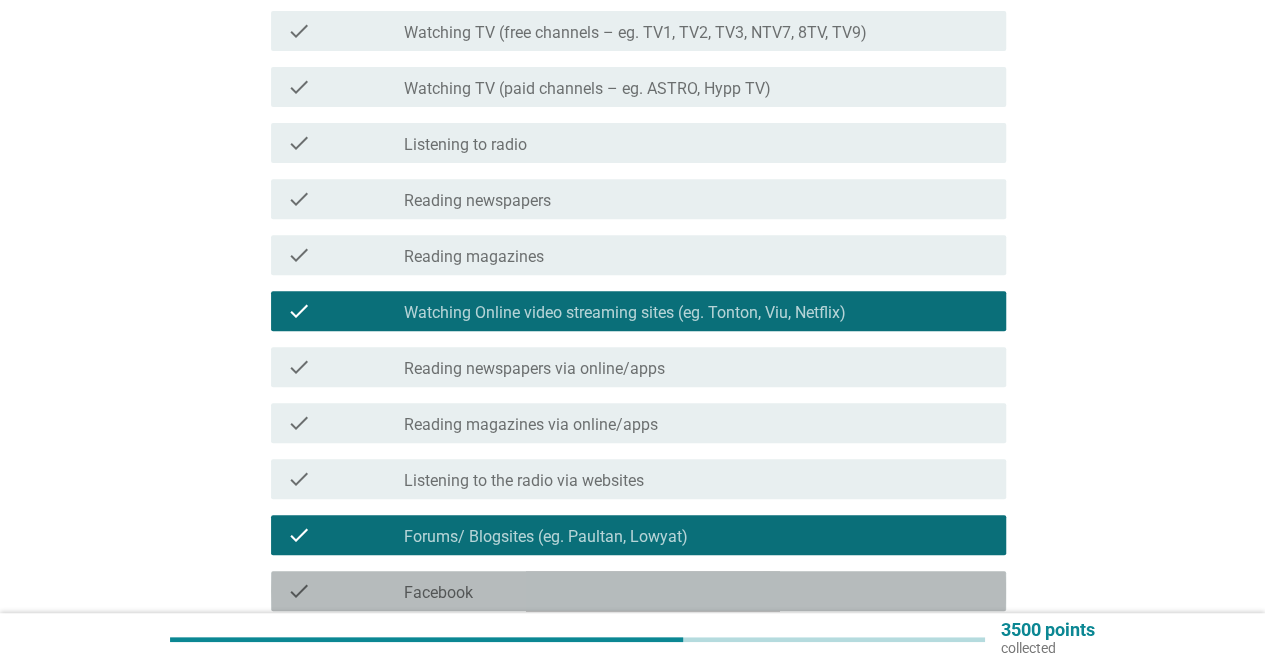 click on "check_box_outline_blank Facebook" at bounding box center (697, 591) 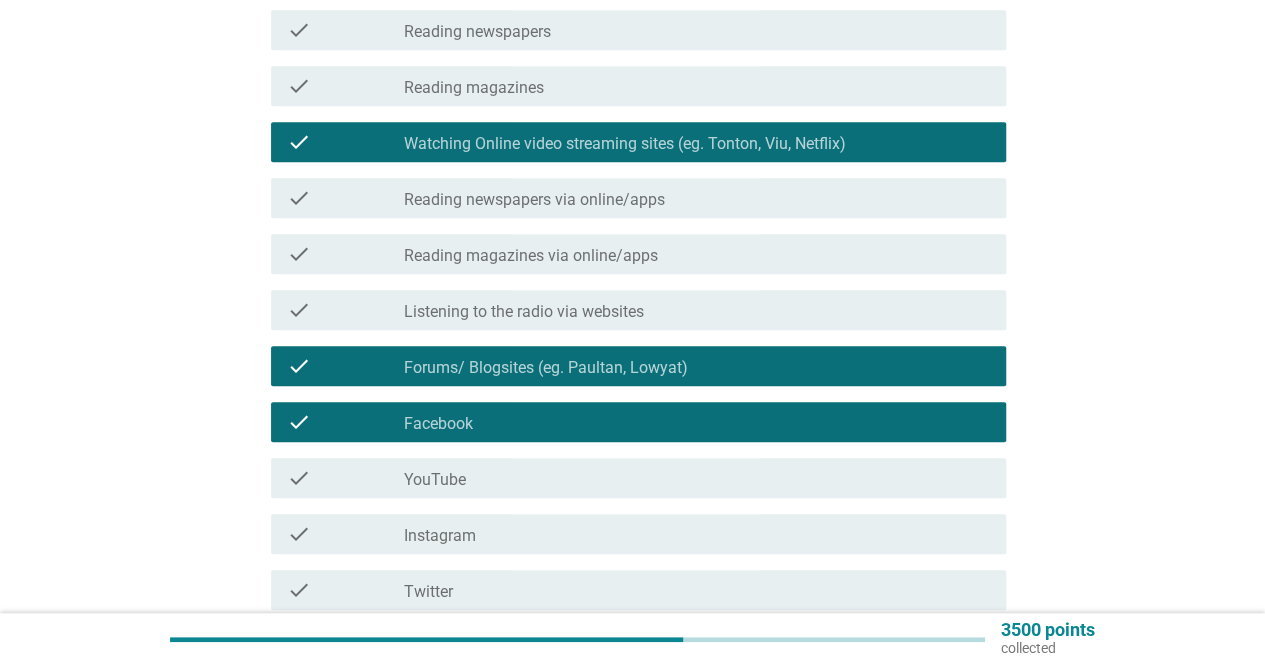 scroll, scrollTop: 500, scrollLeft: 0, axis: vertical 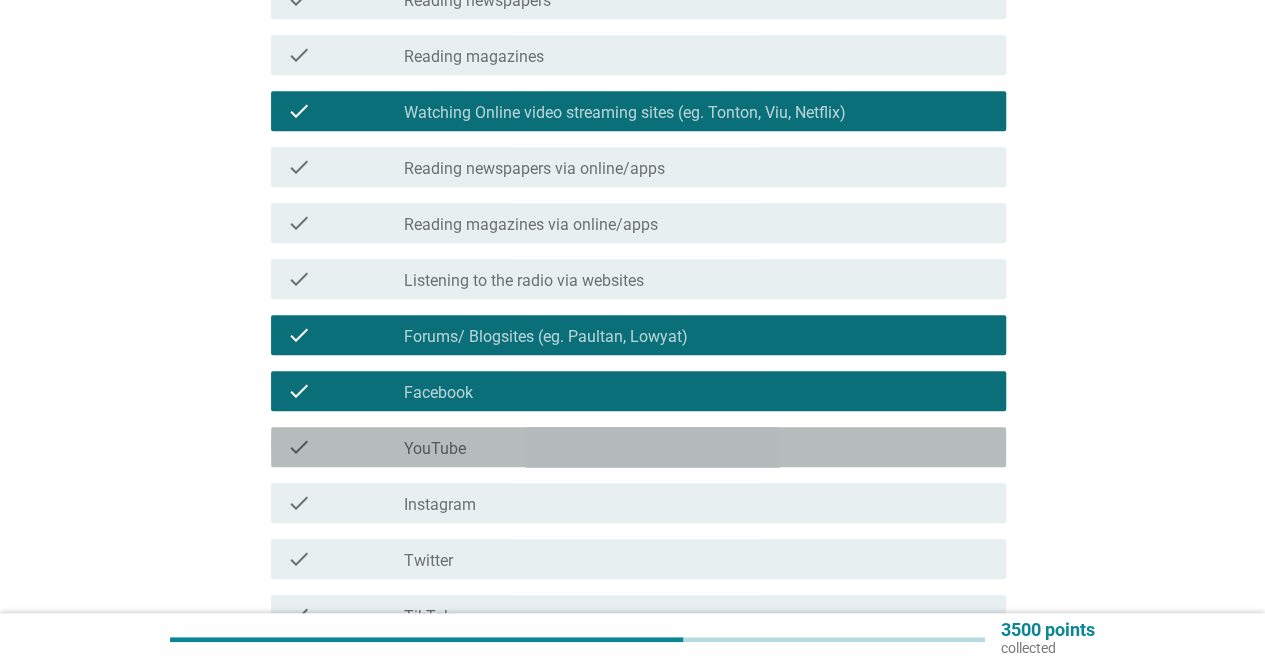 click on "check_box_outline_blank YouTube" at bounding box center (697, 447) 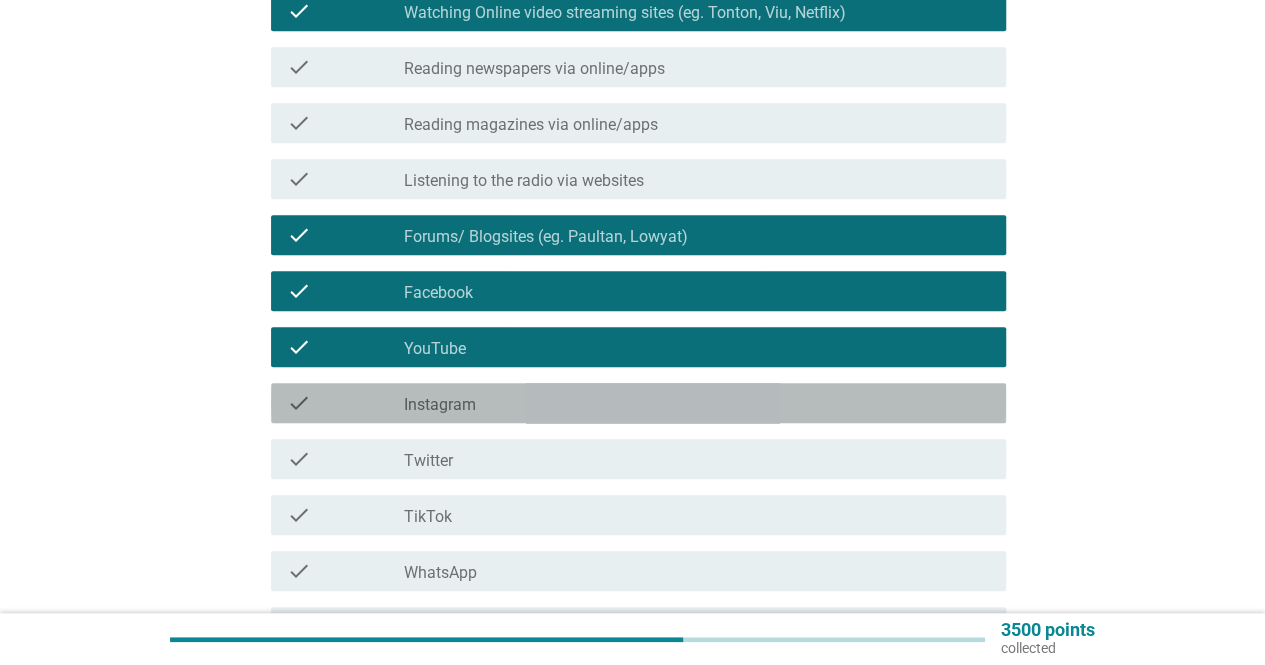 click on "check_box_outline_blank Instagram" at bounding box center (697, 403) 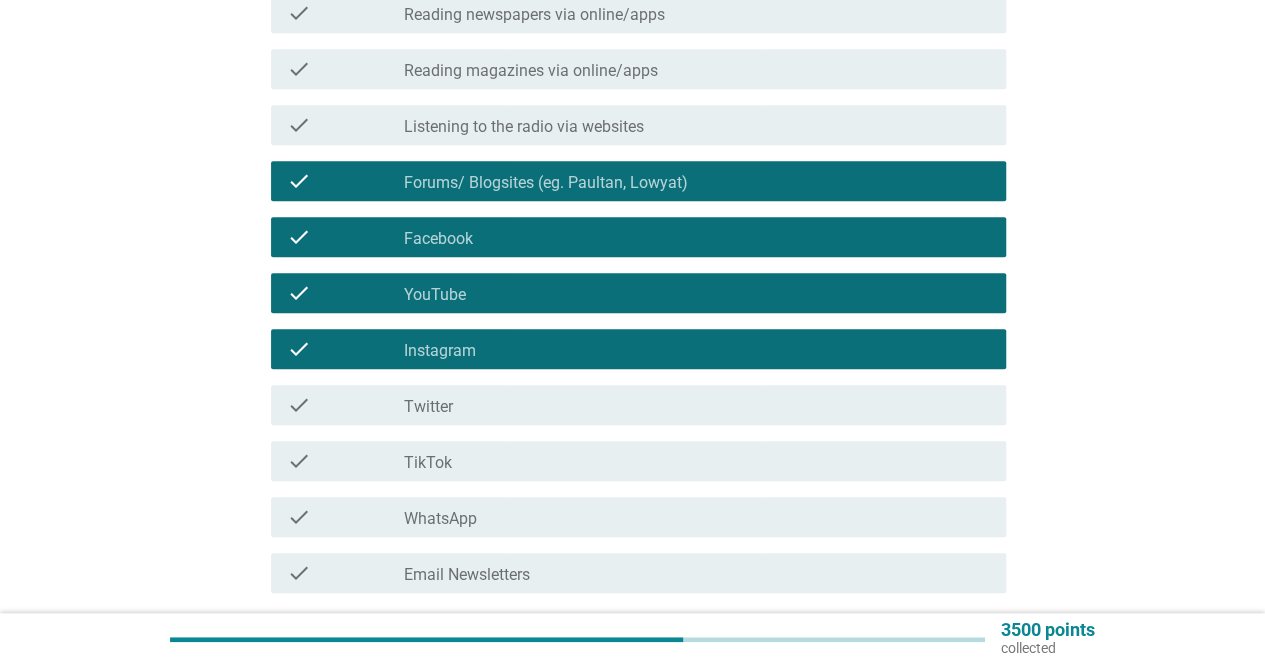 scroll, scrollTop: 700, scrollLeft: 0, axis: vertical 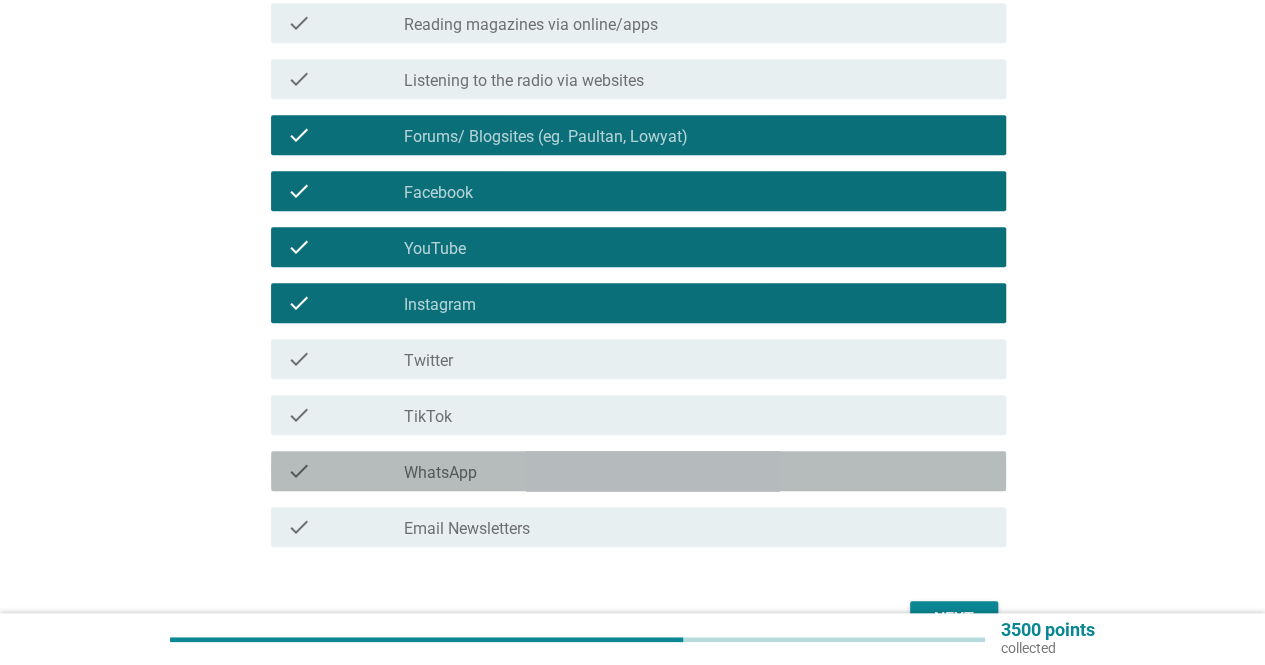 click on "check     check_box_outline_blank WhatsApp" at bounding box center [638, 471] 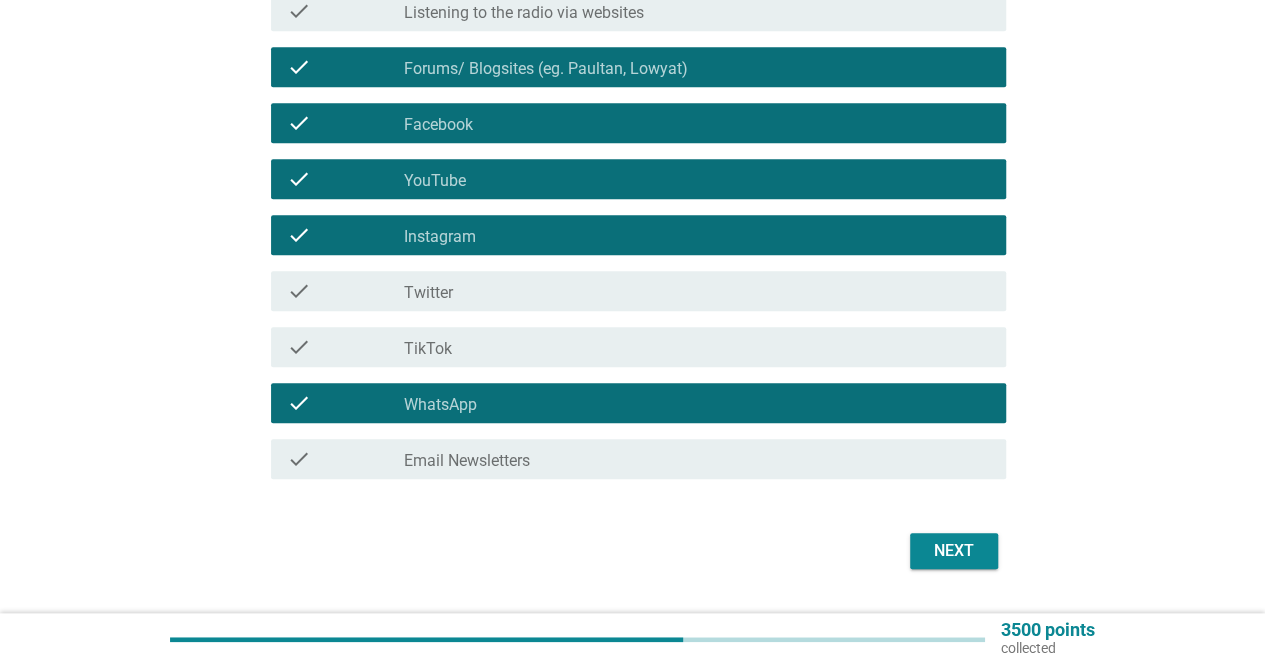 scroll, scrollTop: 800, scrollLeft: 0, axis: vertical 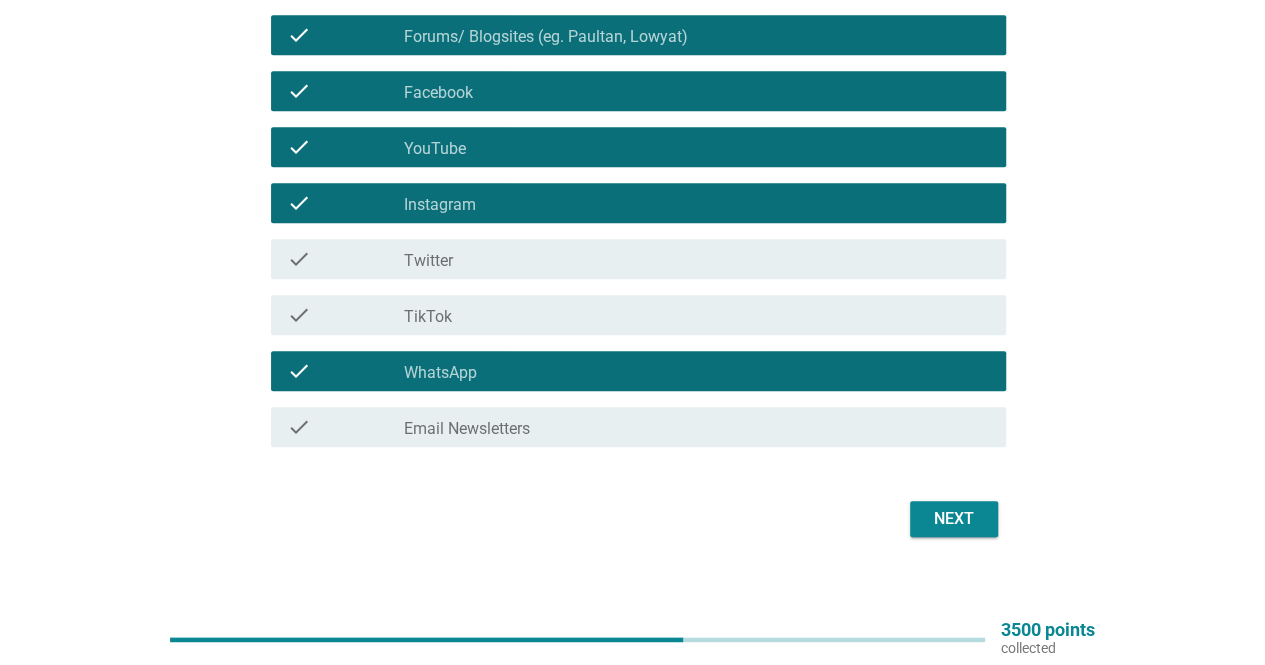 click on "check_box_outline_blank Email Newsletters" at bounding box center (697, 427) 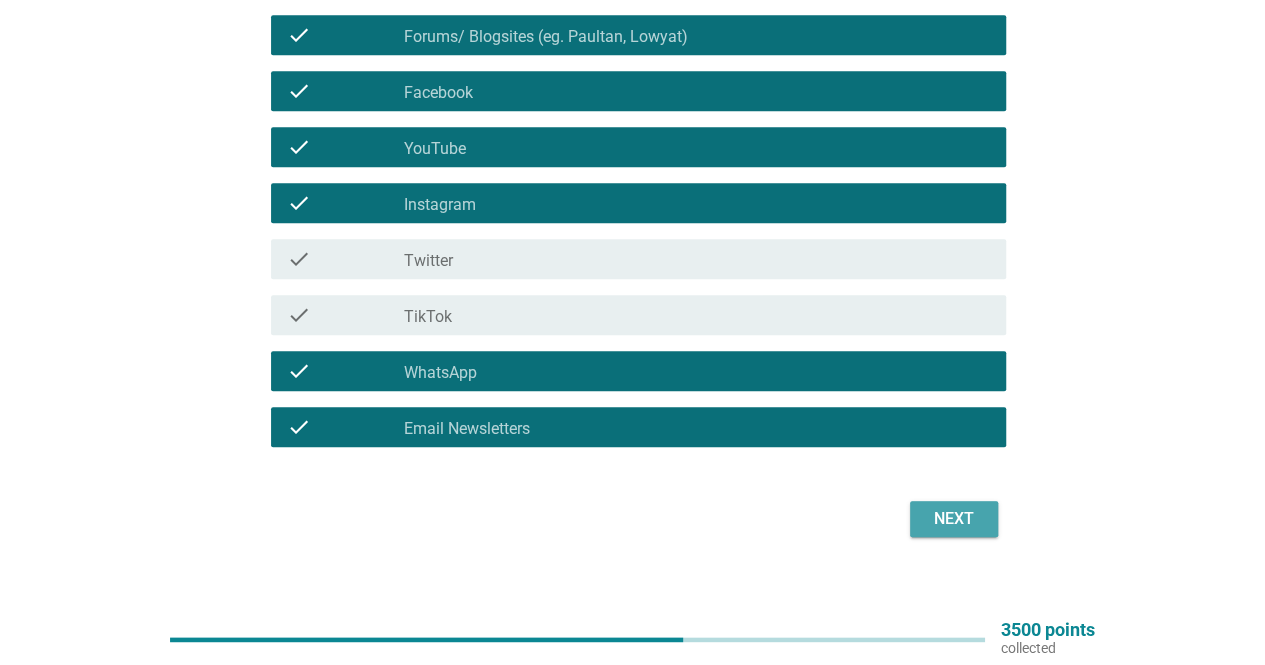 click on "Next" at bounding box center [954, 519] 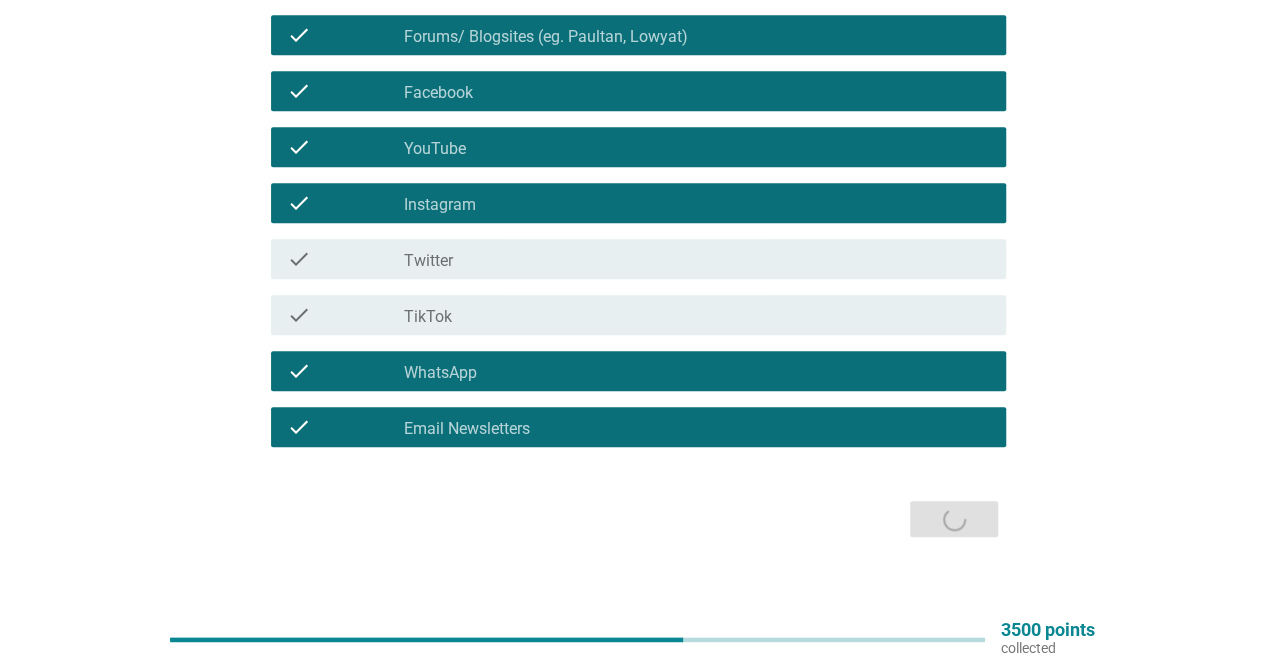 scroll, scrollTop: 0, scrollLeft: 0, axis: both 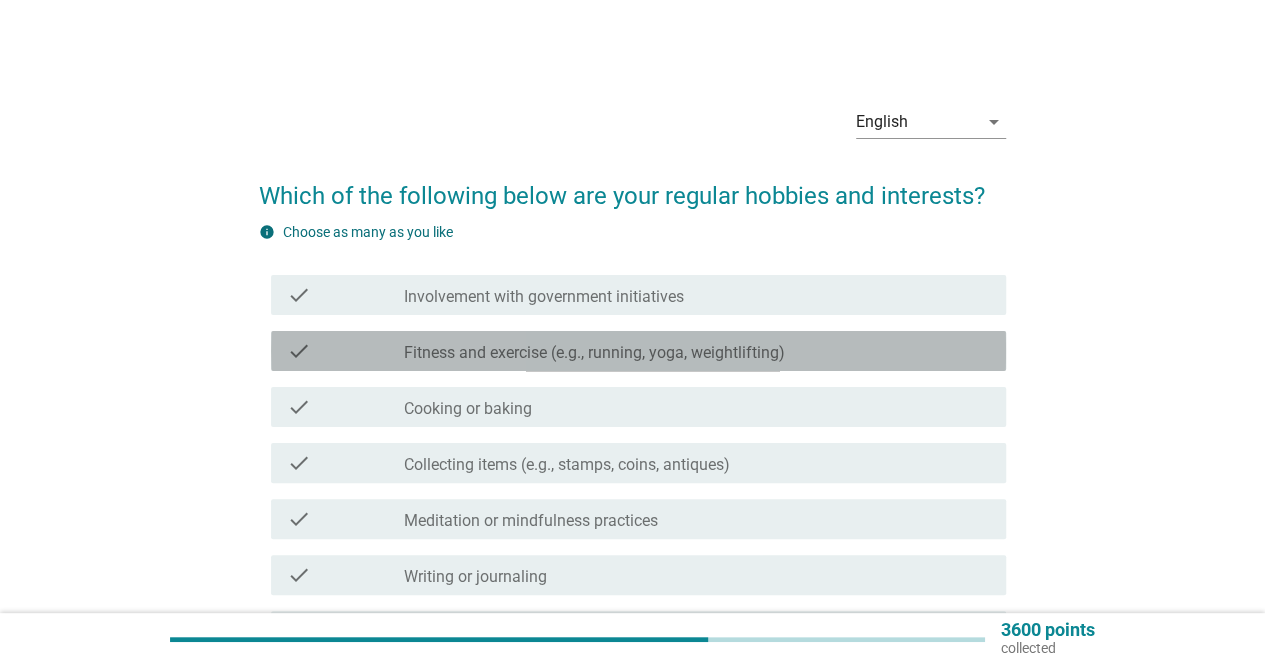 click on "Fitness and exercise (e.g., running, yoga, weightlifting)" at bounding box center (594, 353) 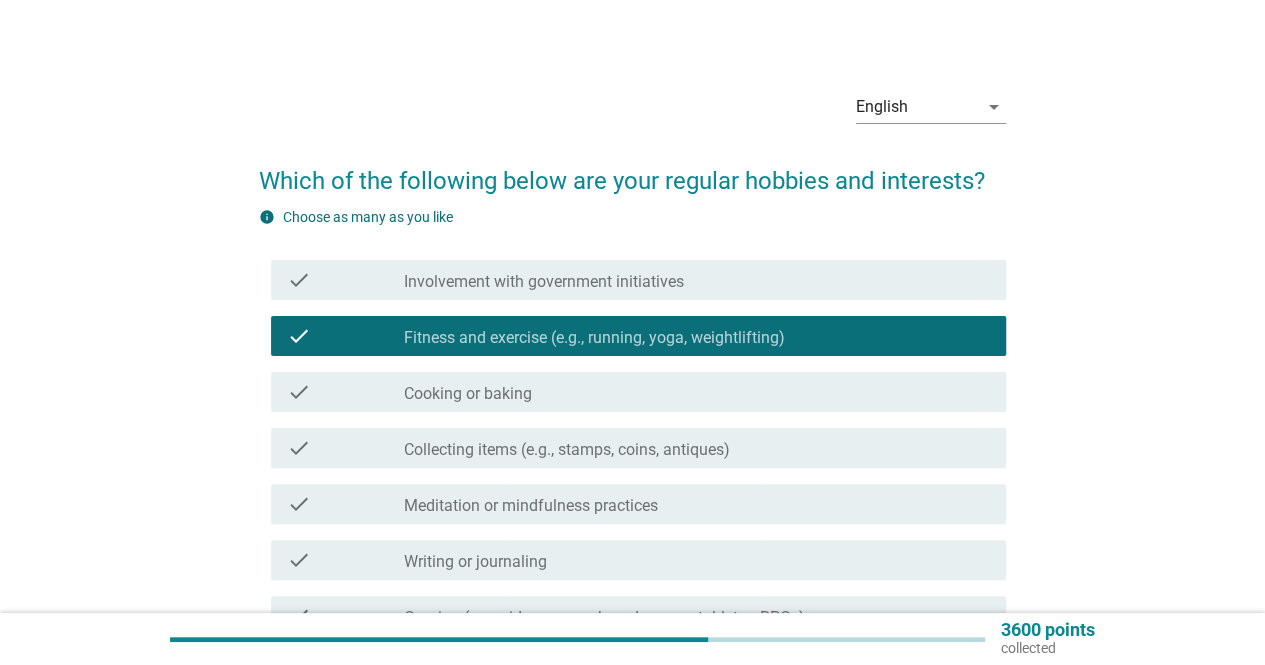 scroll, scrollTop: 100, scrollLeft: 0, axis: vertical 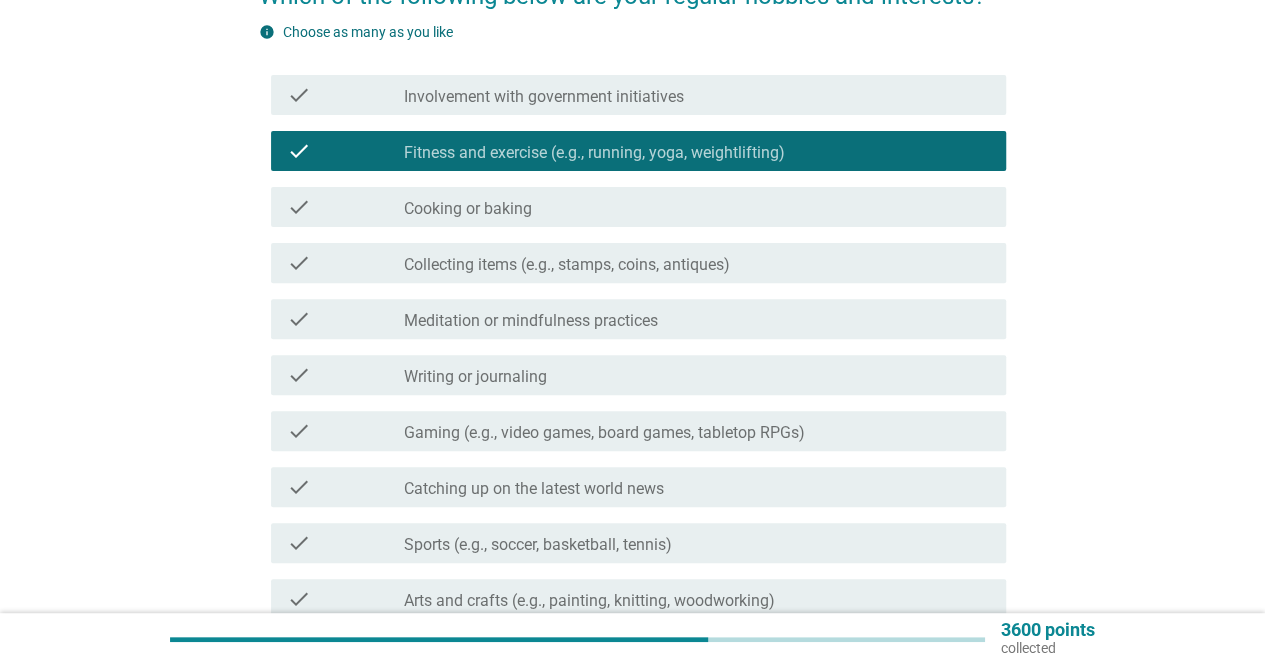 click on "Gaming (e.g., video games, board games, tabletop RPGs)" at bounding box center (604, 433) 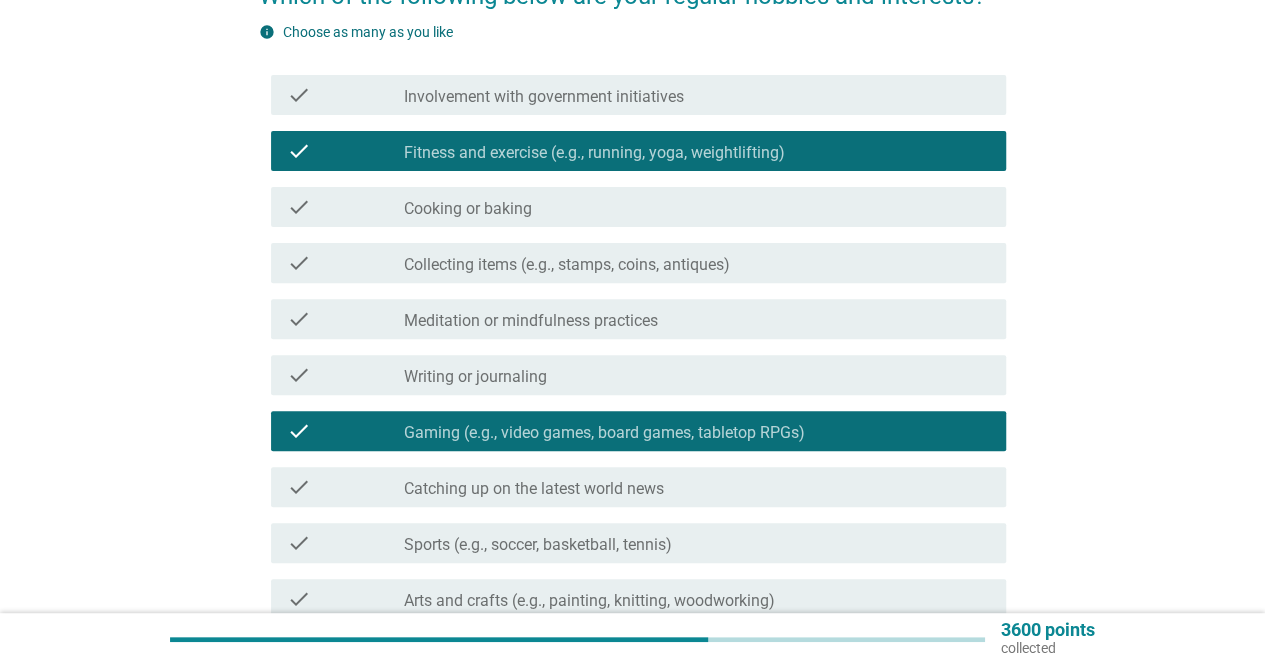 scroll, scrollTop: 300, scrollLeft: 0, axis: vertical 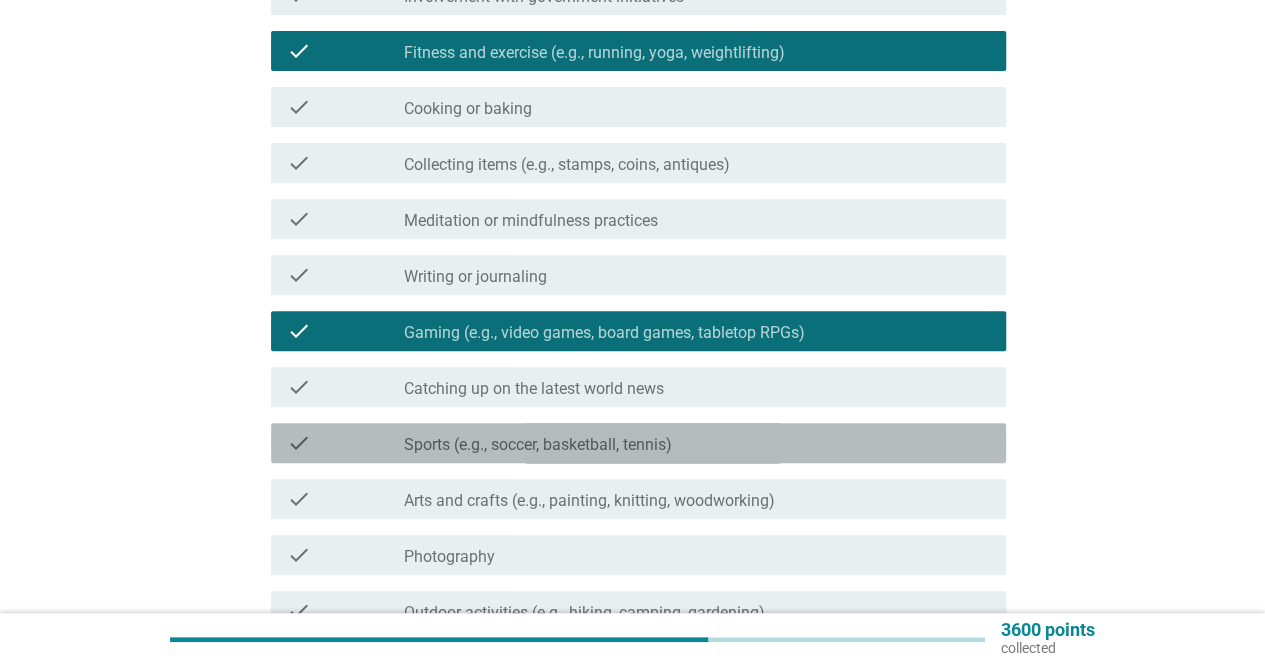 click on "Sports (e.g., soccer, basketball, tennis)" at bounding box center [538, 445] 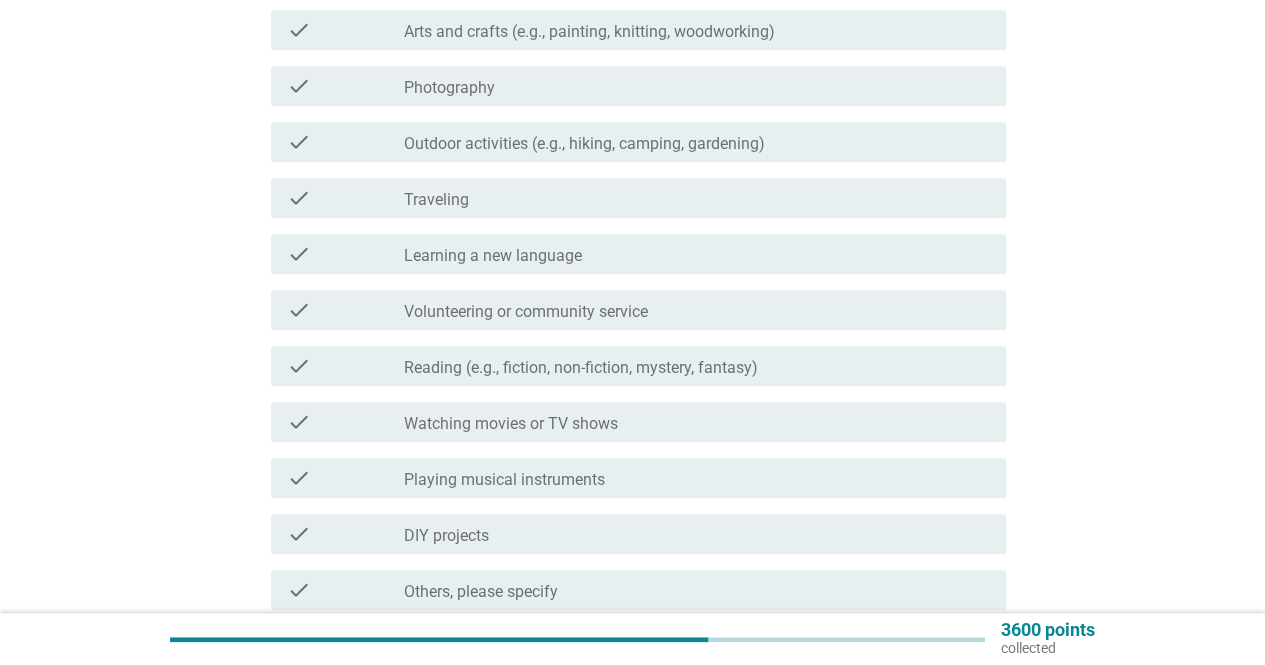 scroll, scrollTop: 800, scrollLeft: 0, axis: vertical 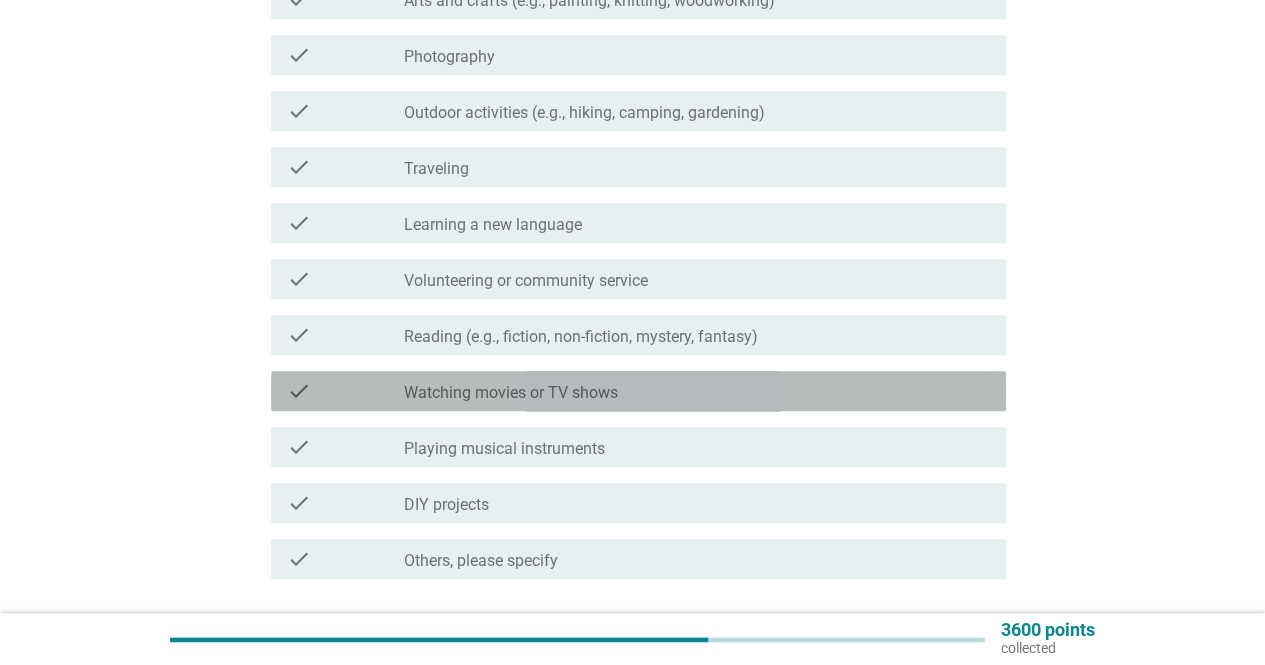 click on "Watching movies or TV shows" at bounding box center (511, 393) 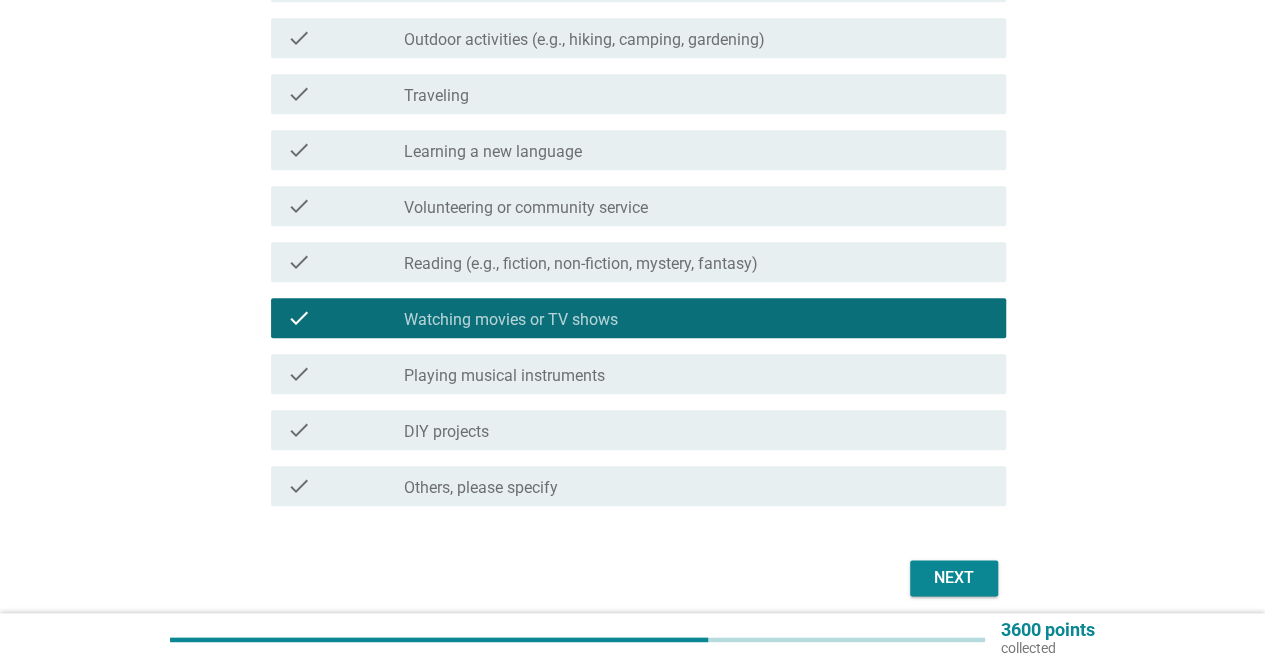 scroll, scrollTop: 900, scrollLeft: 0, axis: vertical 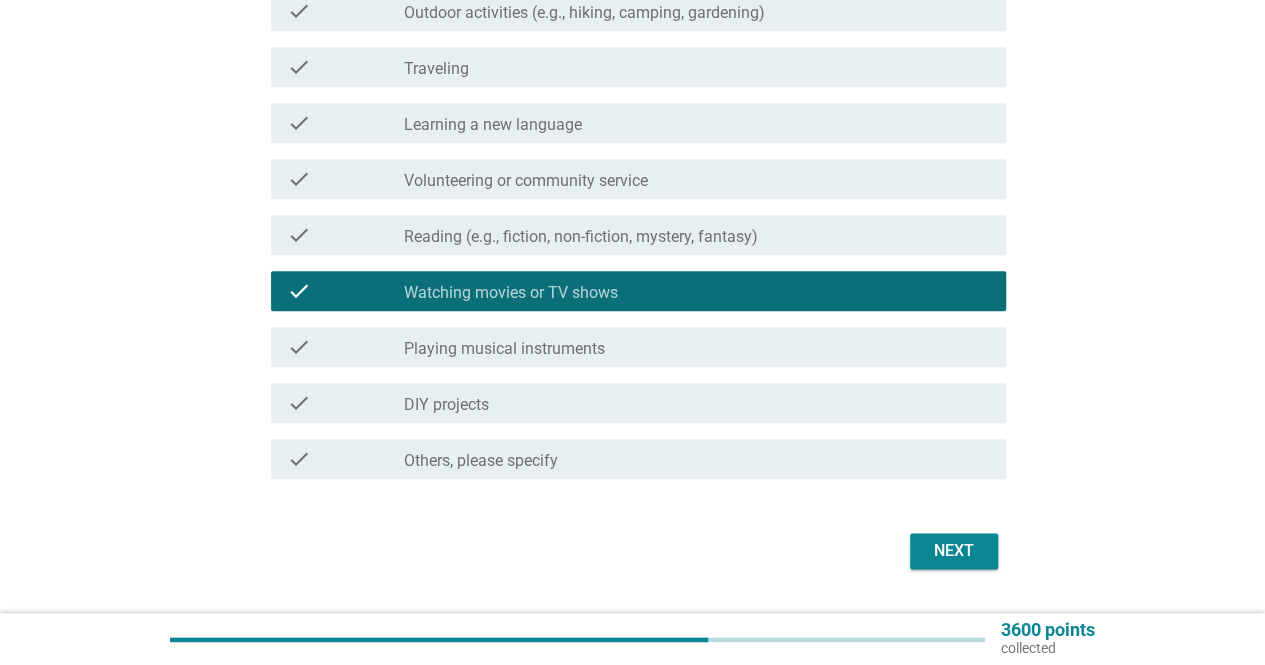 click on "Next" at bounding box center (954, 551) 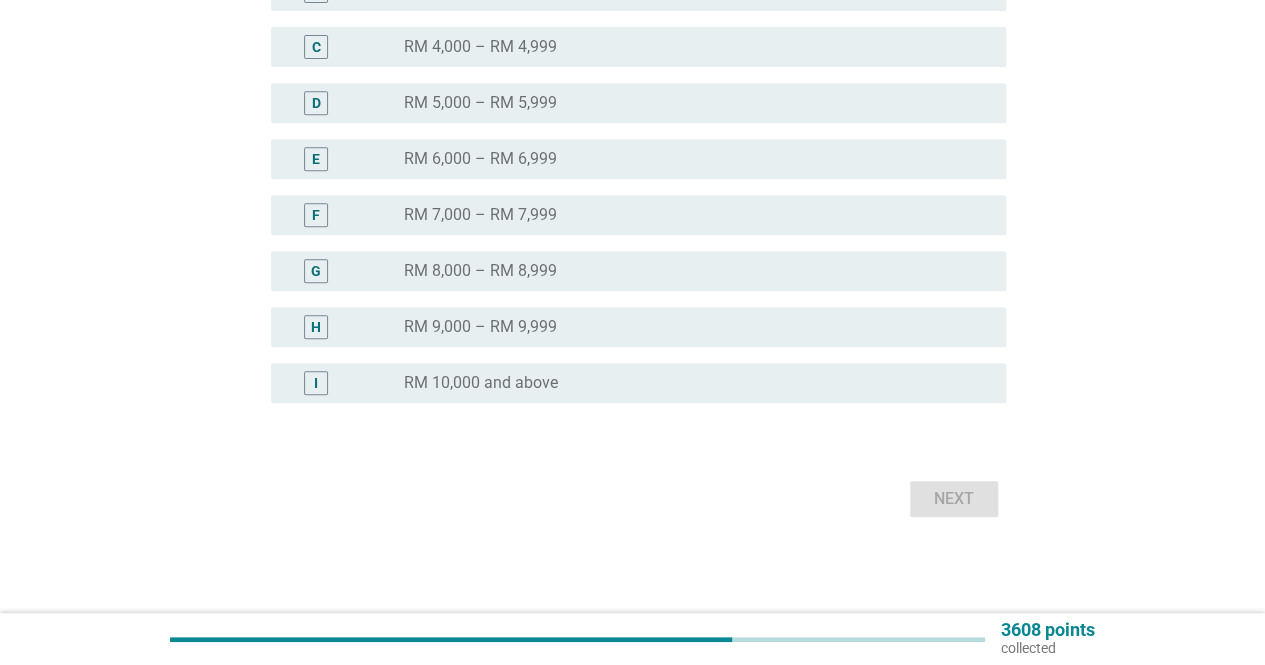 scroll, scrollTop: 0, scrollLeft: 0, axis: both 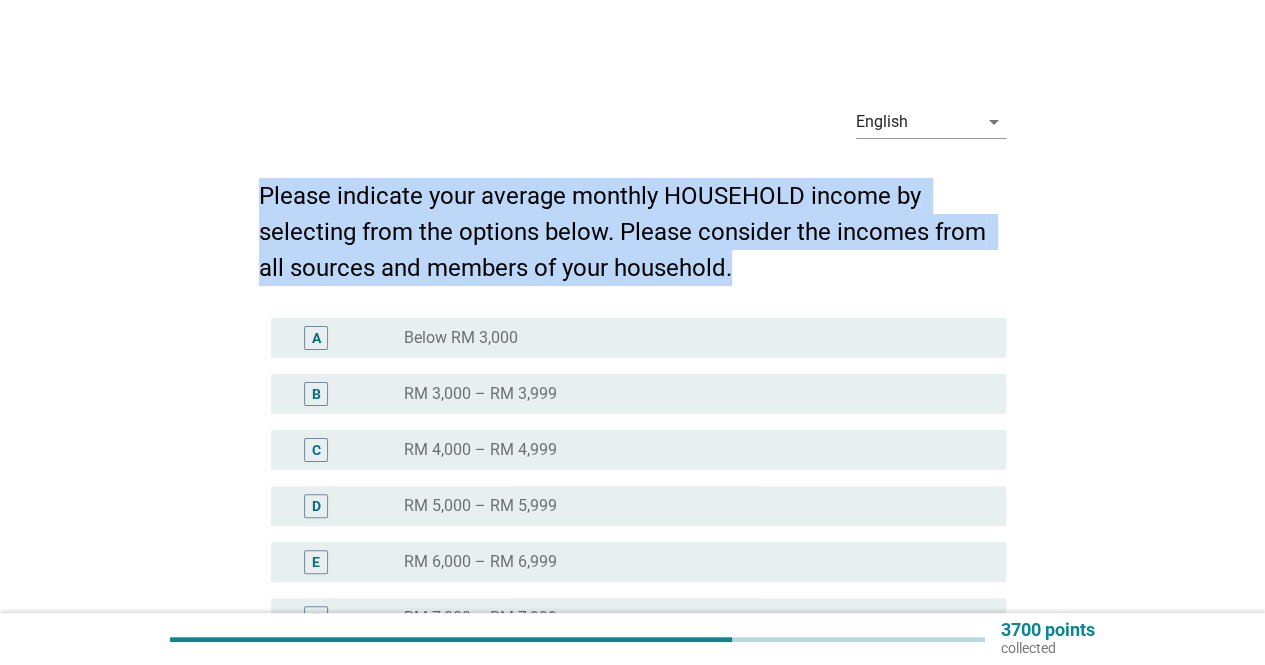 drag, startPoint x: 252, startPoint y: 188, endPoint x: 821, endPoint y: 262, distance: 573.79175 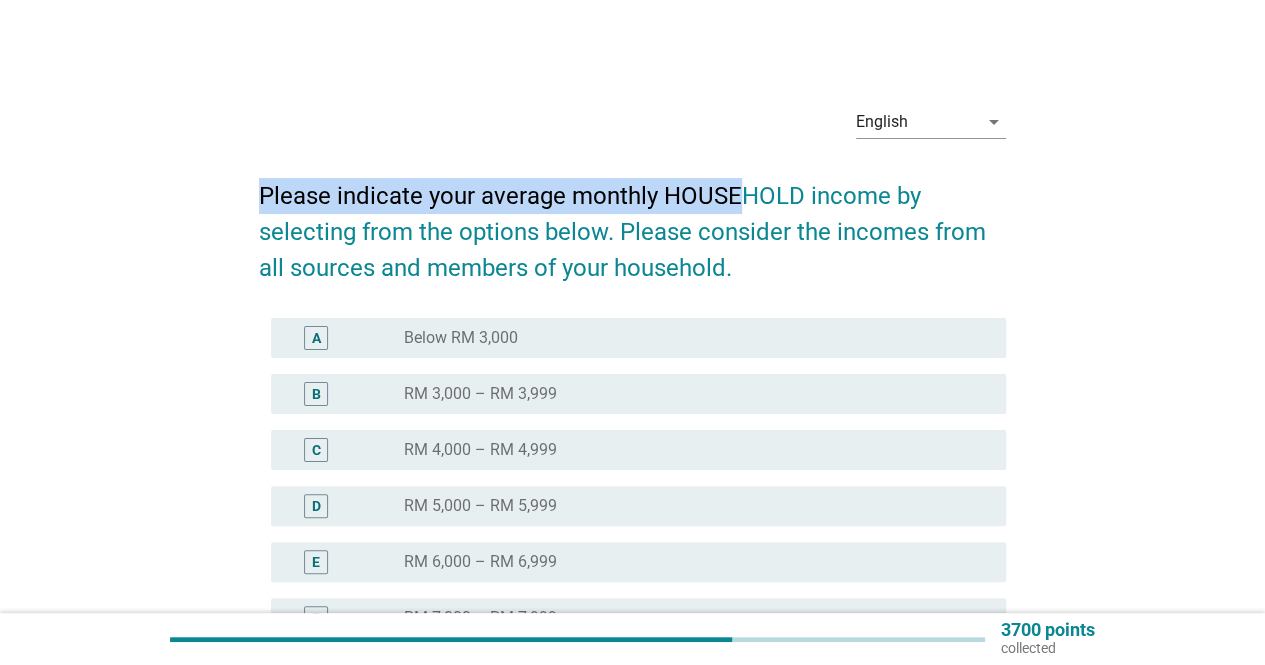 drag, startPoint x: 332, startPoint y: 193, endPoint x: 714, endPoint y: 227, distance: 383.5101 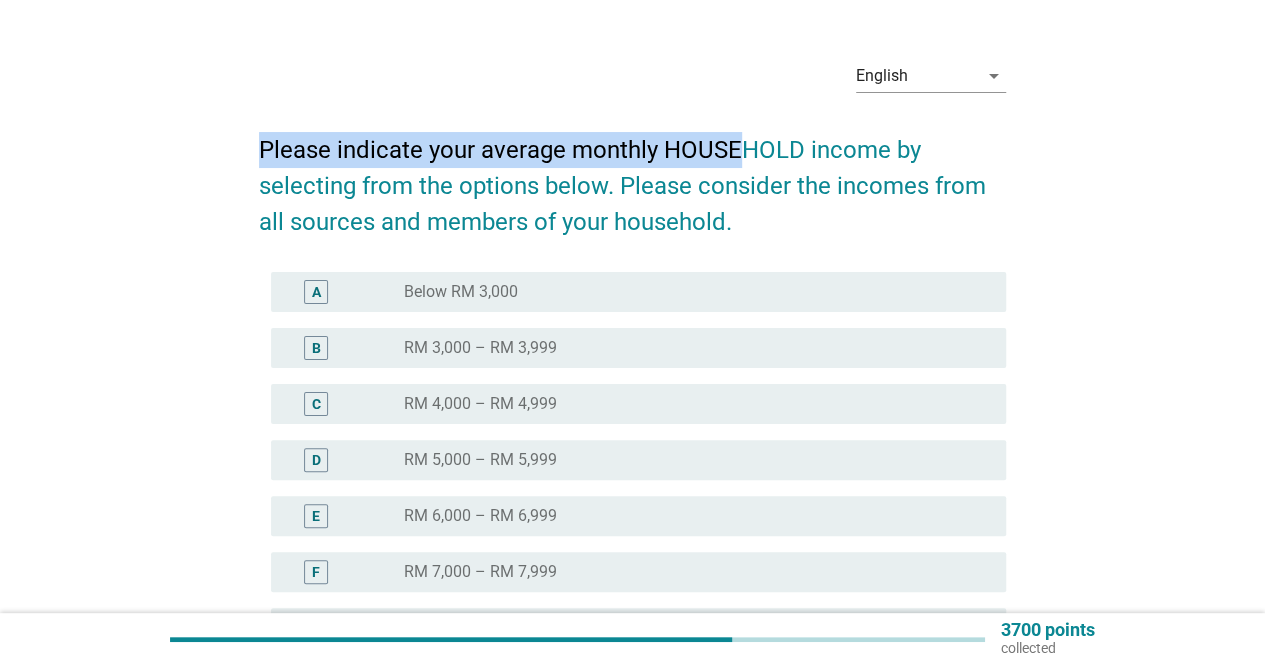 scroll, scrollTop: 0, scrollLeft: 0, axis: both 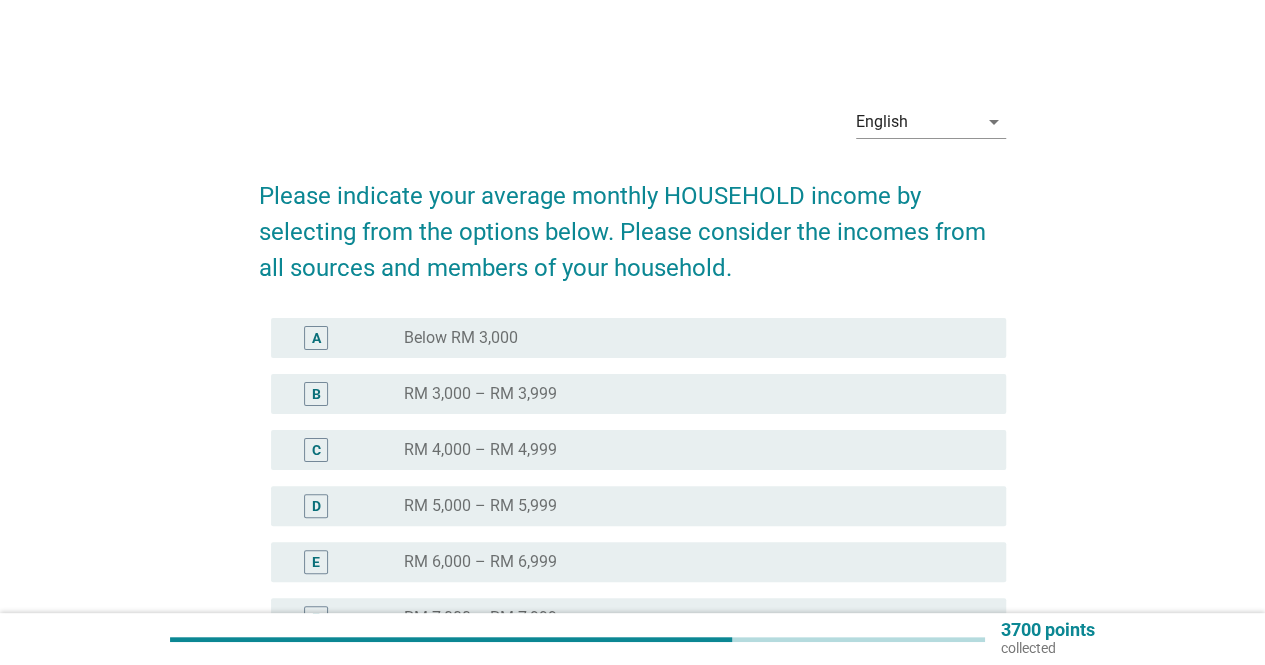 click on "Please indicate your average monthly HOUSEHOLD income by selecting from the options below. Please consider the incomes from all sources and members of your household." at bounding box center (632, 222) 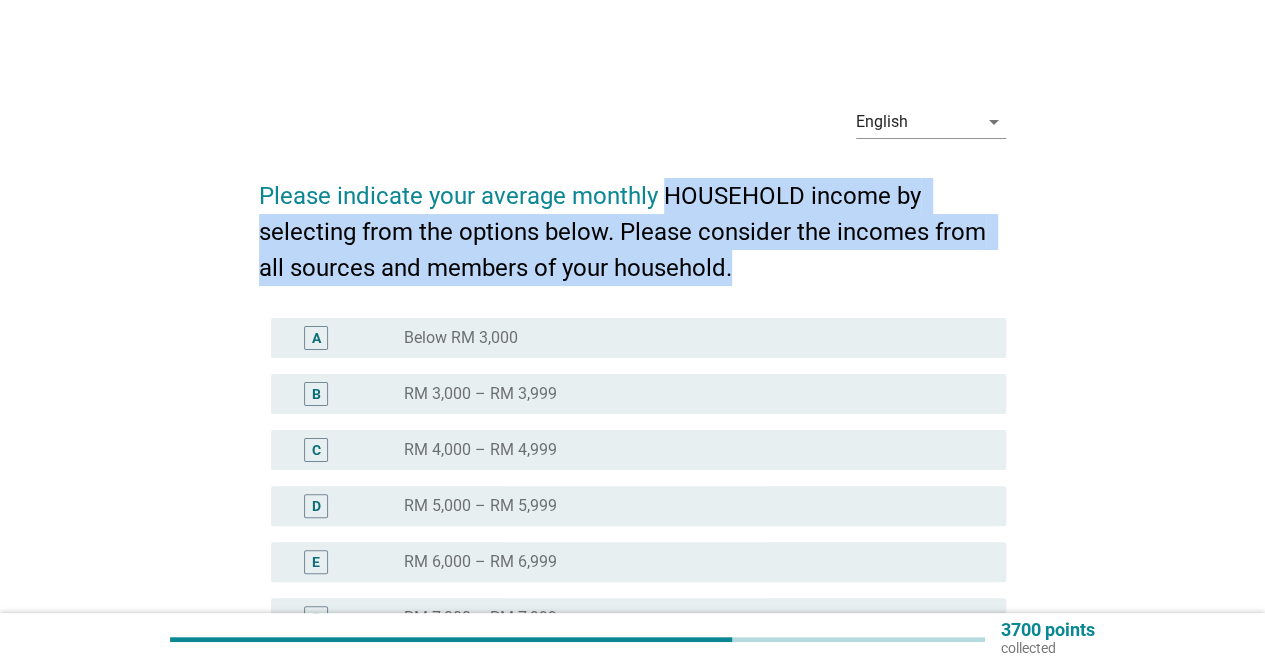 drag, startPoint x: 676, startPoint y: 186, endPoint x: 820, endPoint y: 258, distance: 160.99689 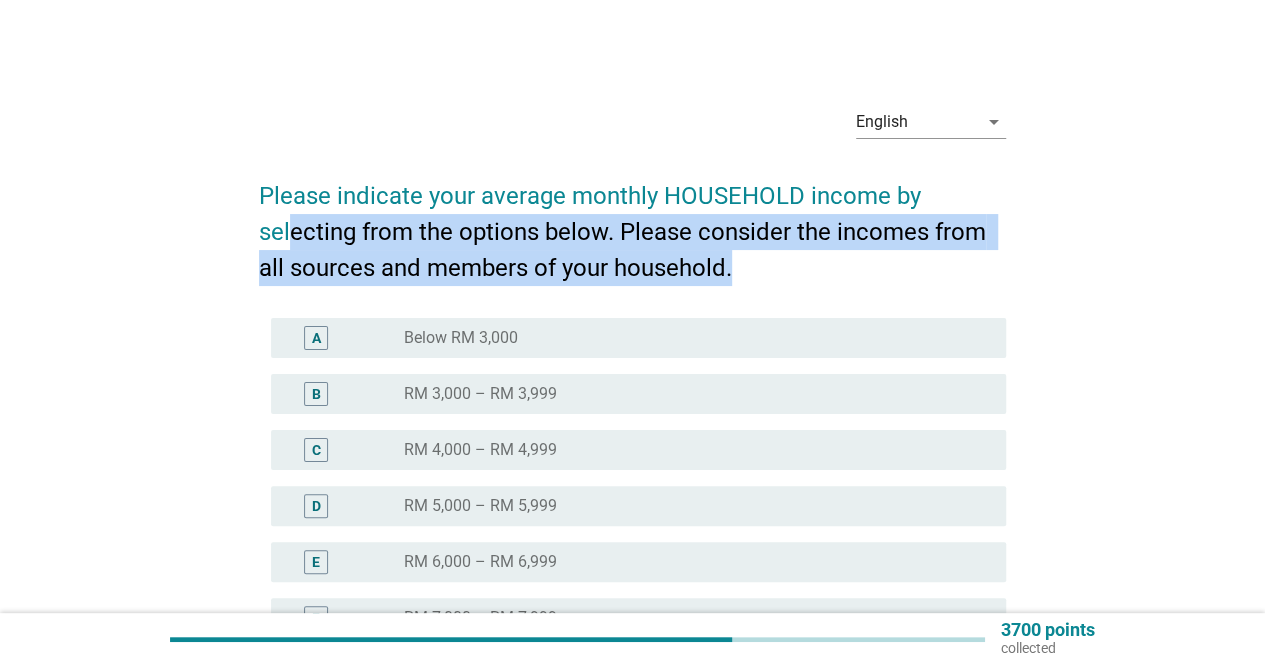 drag, startPoint x: 293, startPoint y: 239, endPoint x: 735, endPoint y: 257, distance: 442.36636 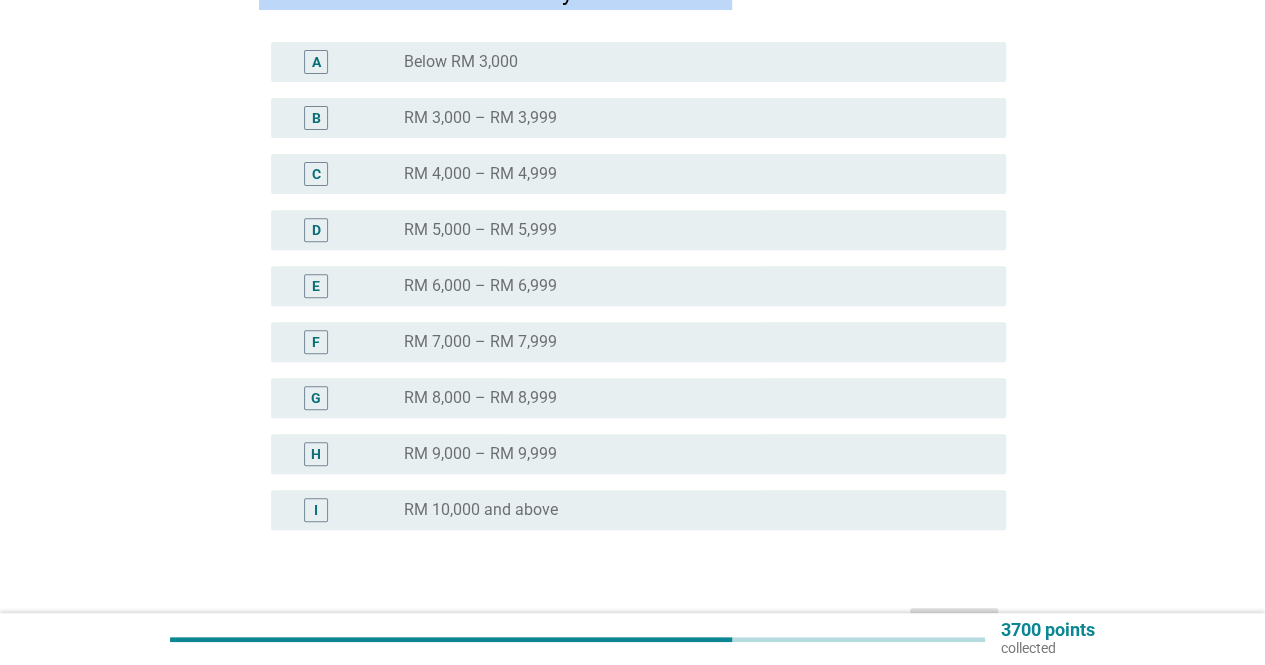 scroll, scrollTop: 300, scrollLeft: 0, axis: vertical 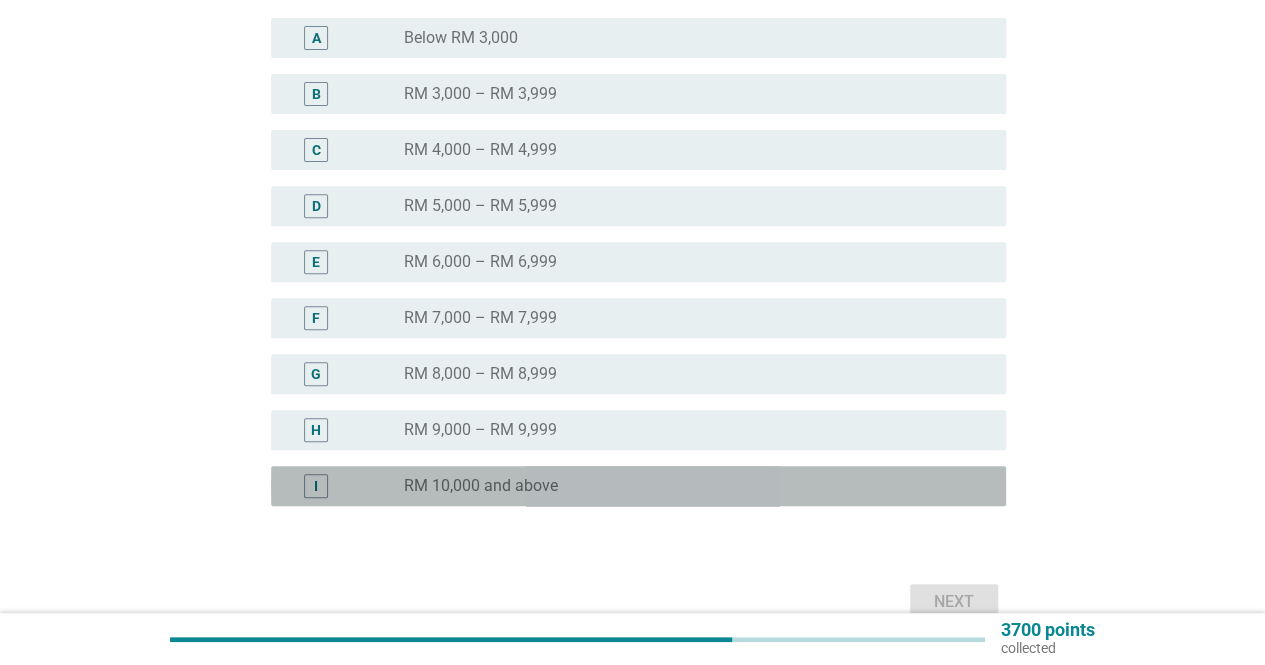 drag, startPoint x: 528, startPoint y: 474, endPoint x: 713, endPoint y: 514, distance: 189.27493 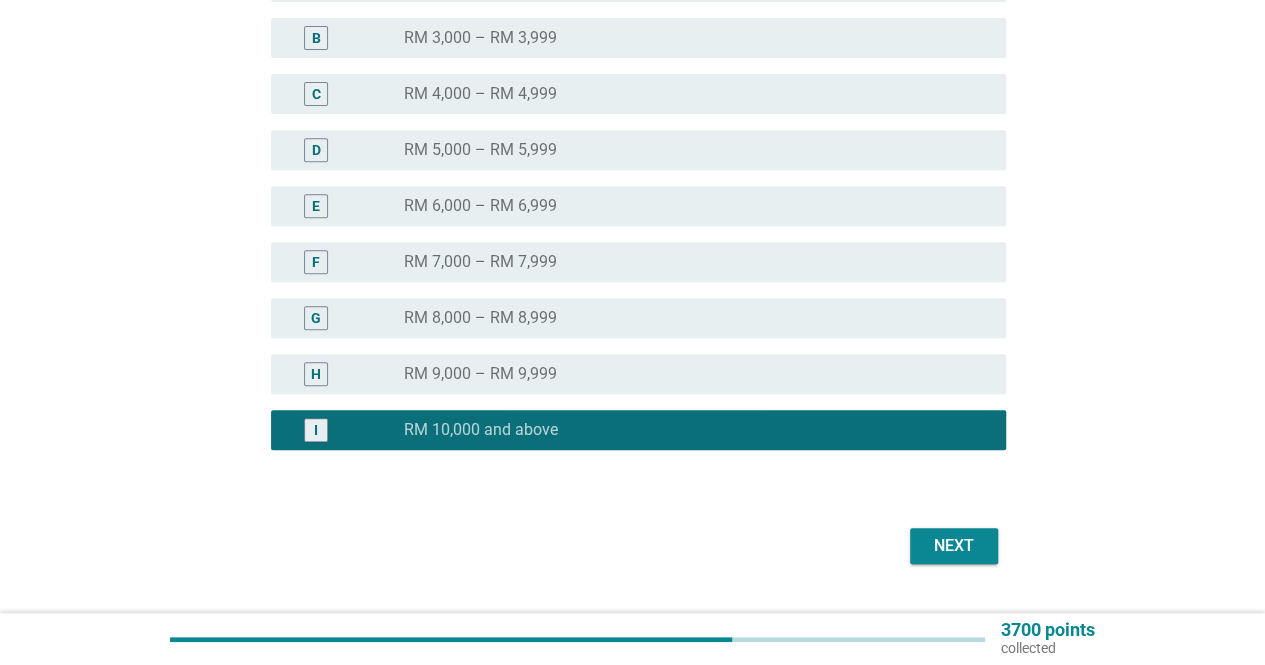 scroll, scrollTop: 402, scrollLeft: 0, axis: vertical 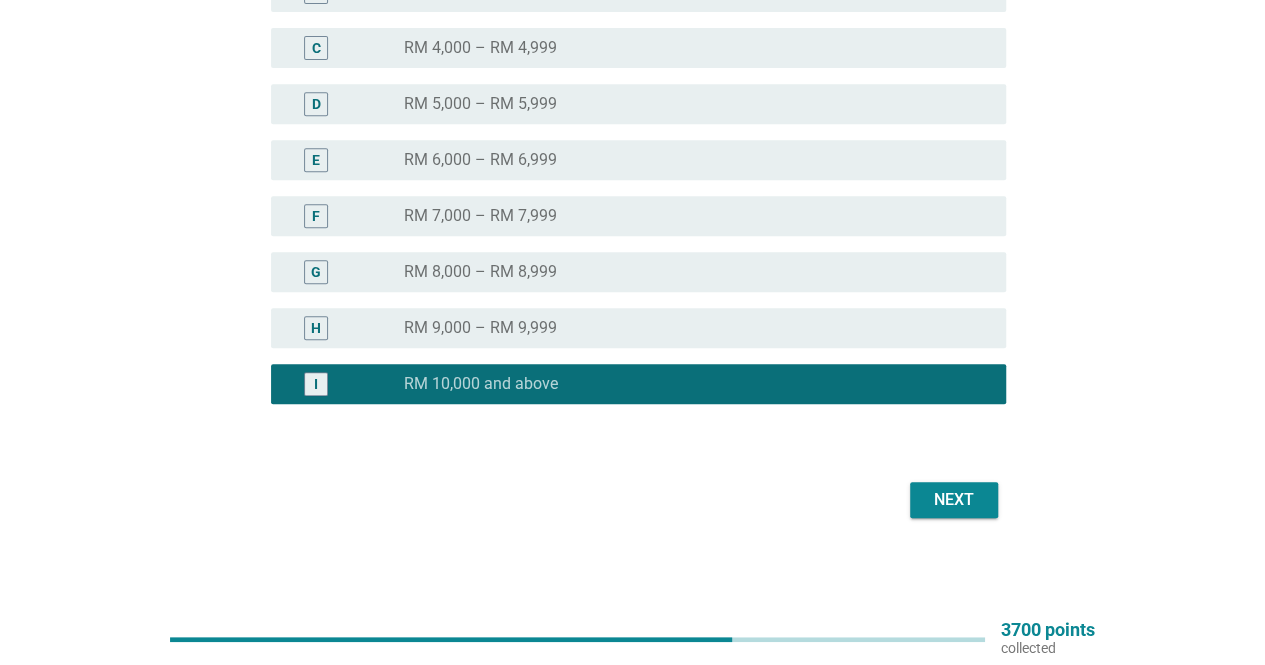 click on "Next" at bounding box center (954, 500) 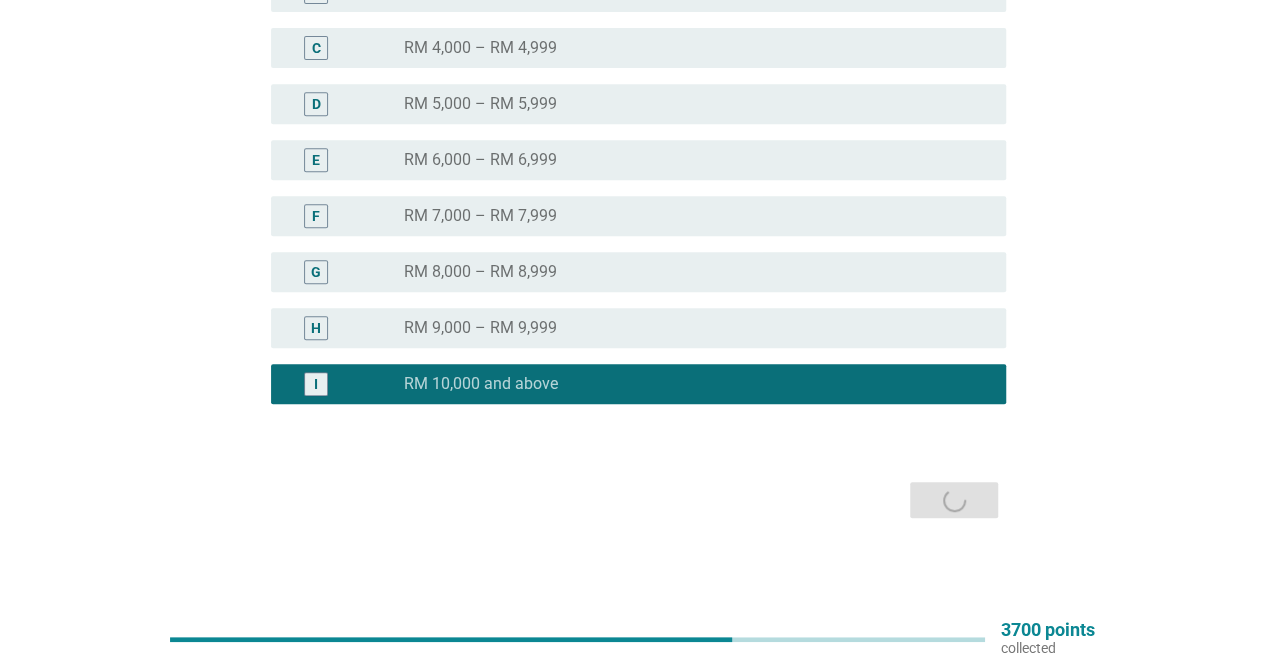 scroll, scrollTop: 0, scrollLeft: 0, axis: both 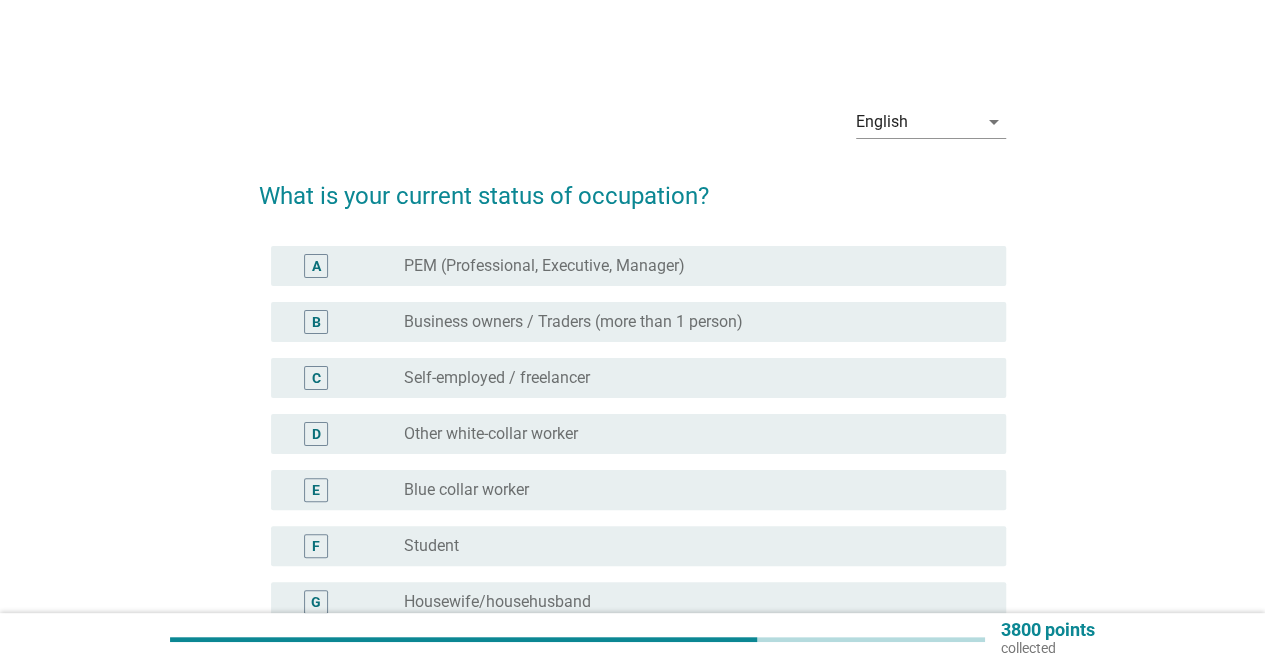 click on "PEM (Professional, Executive, Manager)" at bounding box center (544, 266) 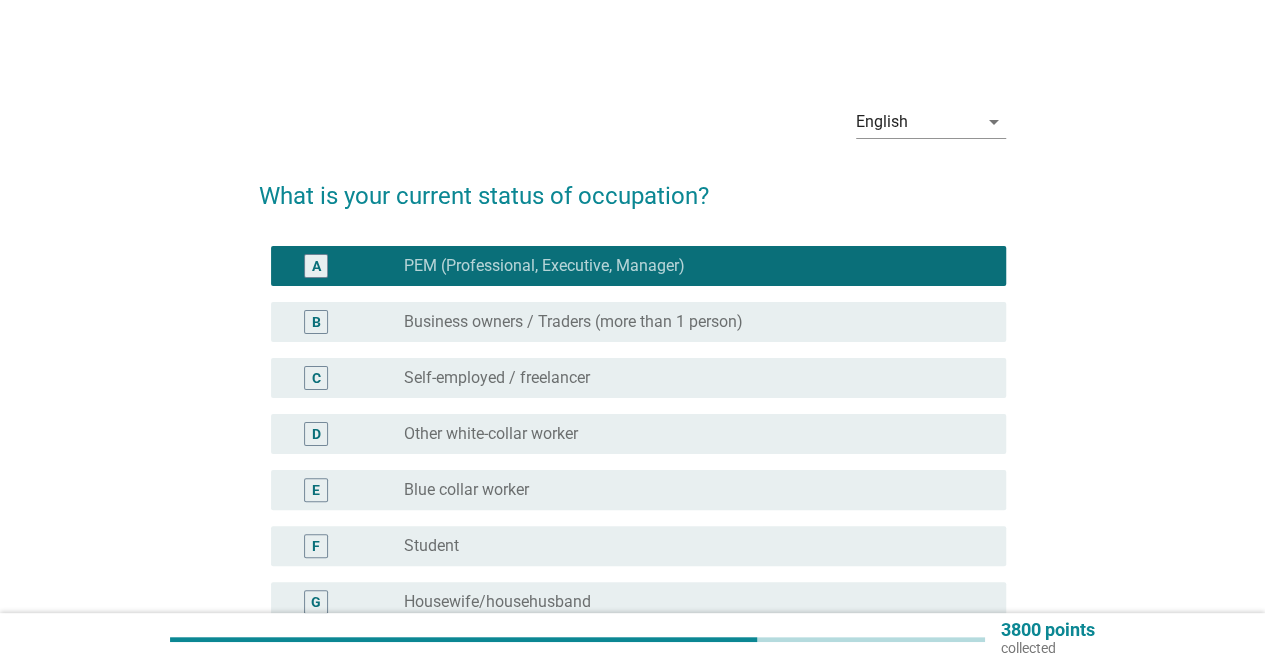 click on "PEM (Professional, Executive, Manager)" at bounding box center [544, 266] 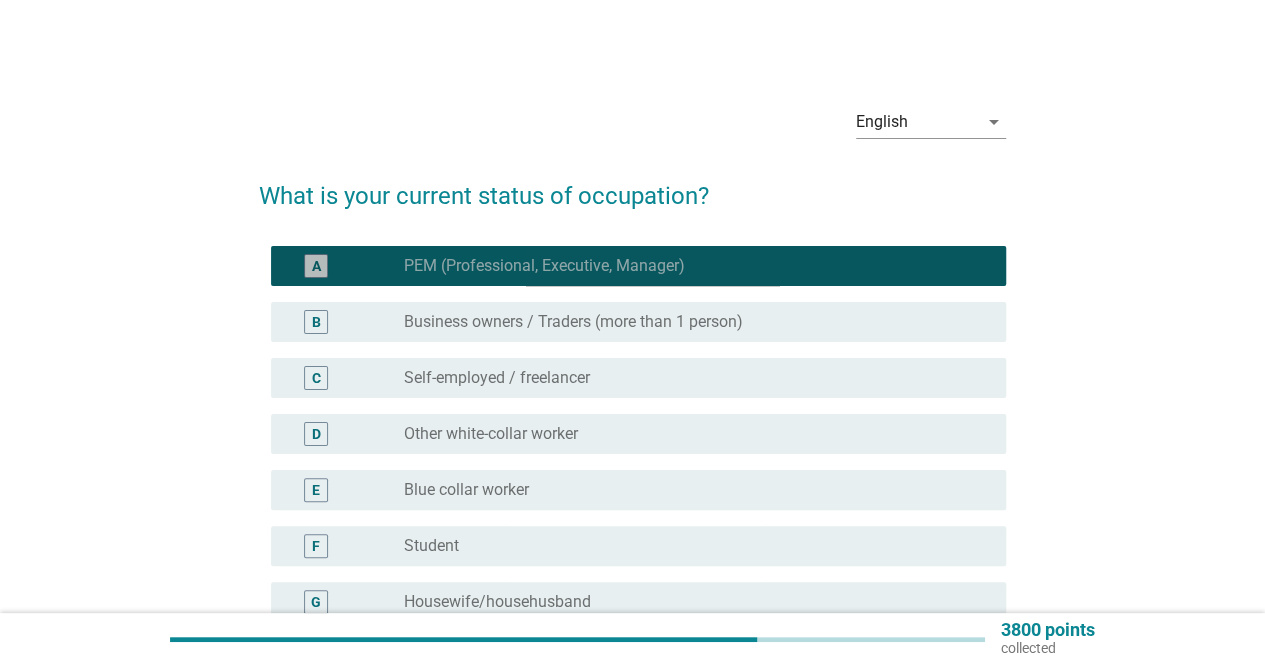 click on "PEM (Professional, Executive, Manager)" at bounding box center (544, 266) 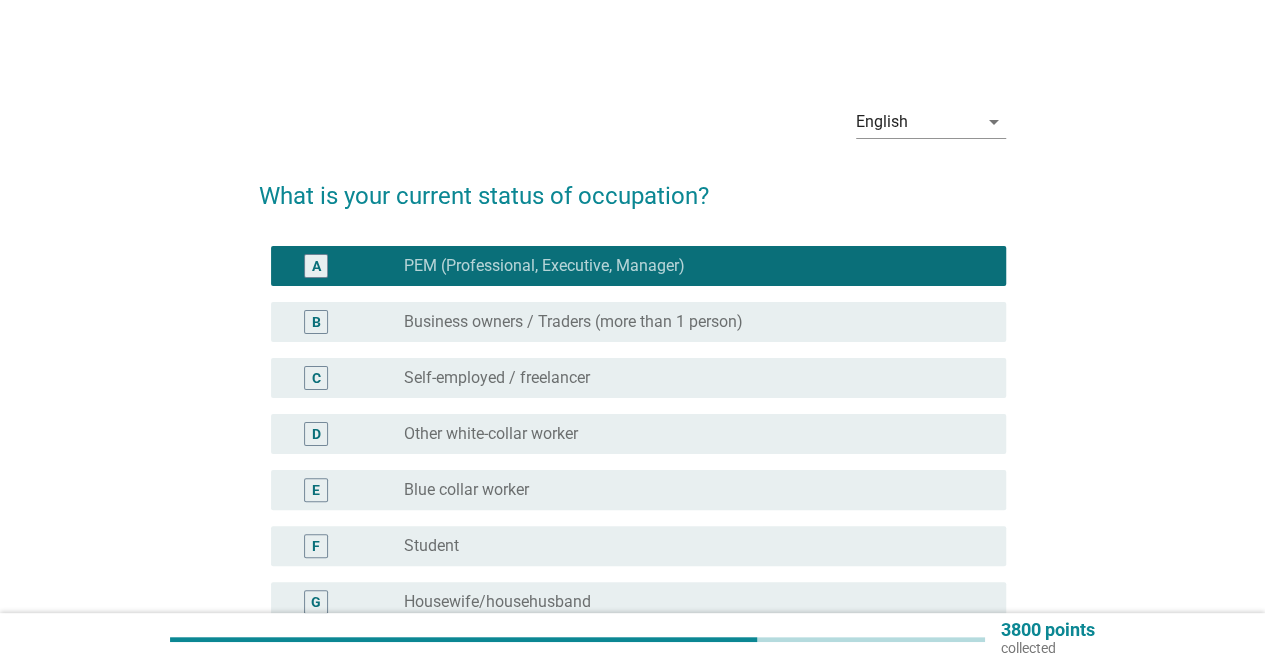 click on "B     radio_button_unchecked Business owners / Traders (more than 1 person)" at bounding box center (632, 322) 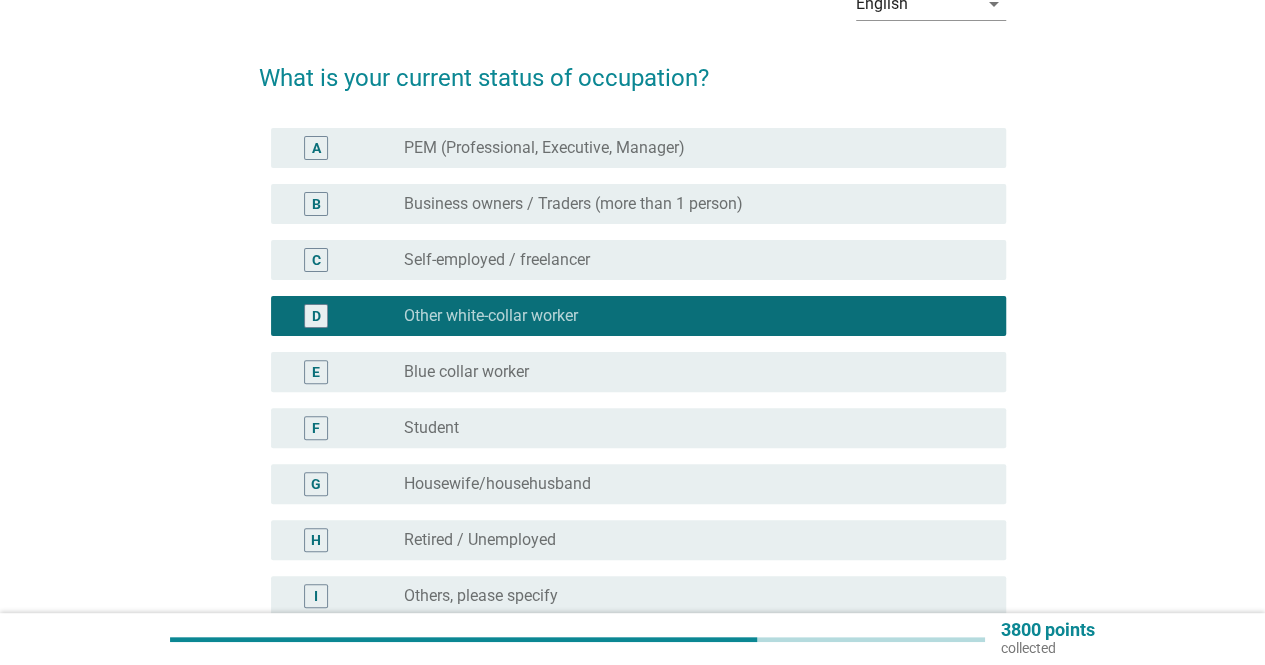scroll, scrollTop: 300, scrollLeft: 0, axis: vertical 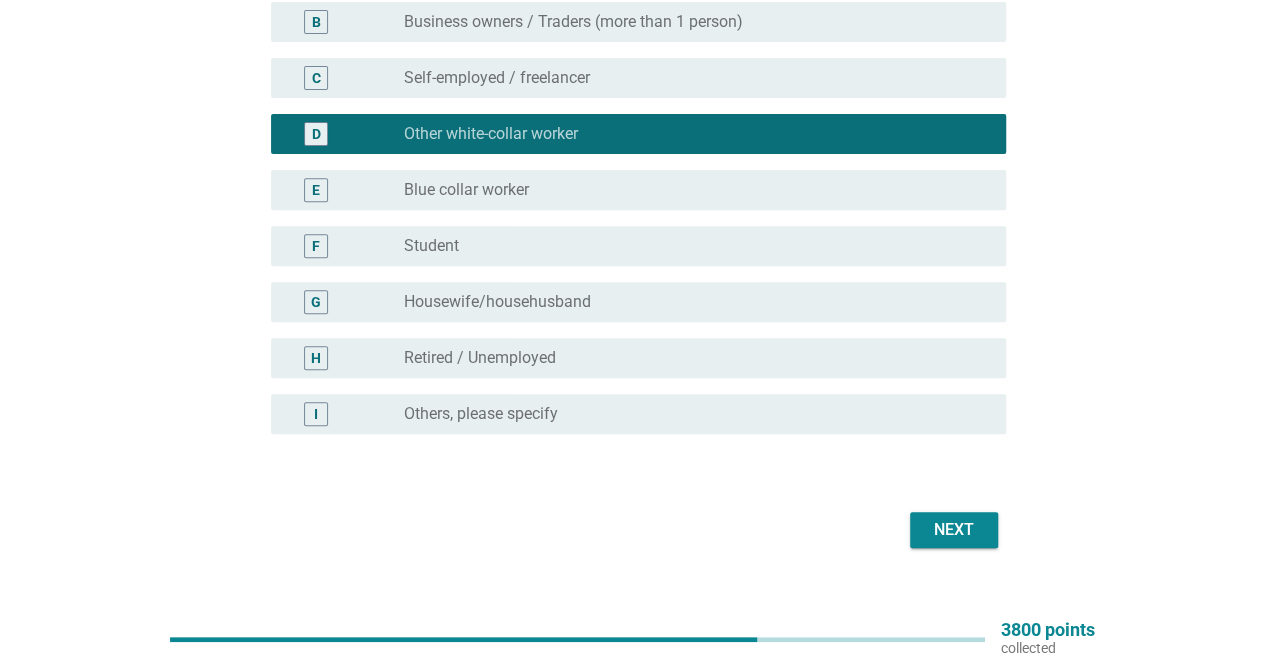 click on "Next" at bounding box center (954, 530) 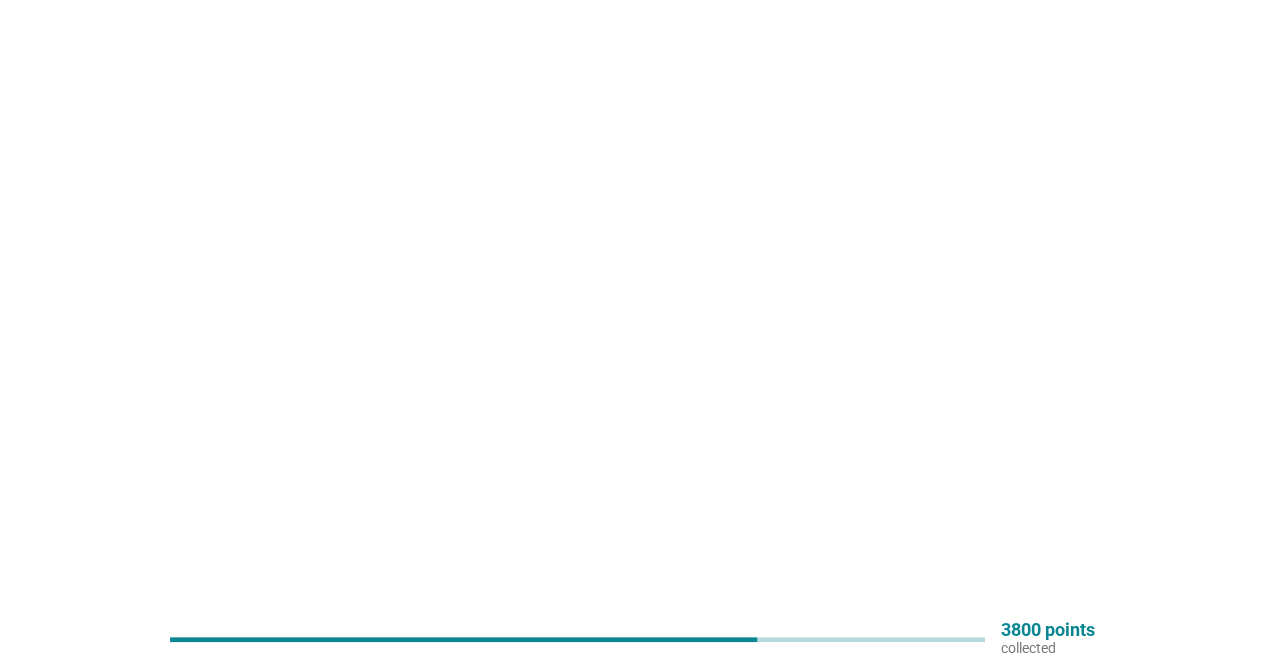 scroll, scrollTop: 0, scrollLeft: 0, axis: both 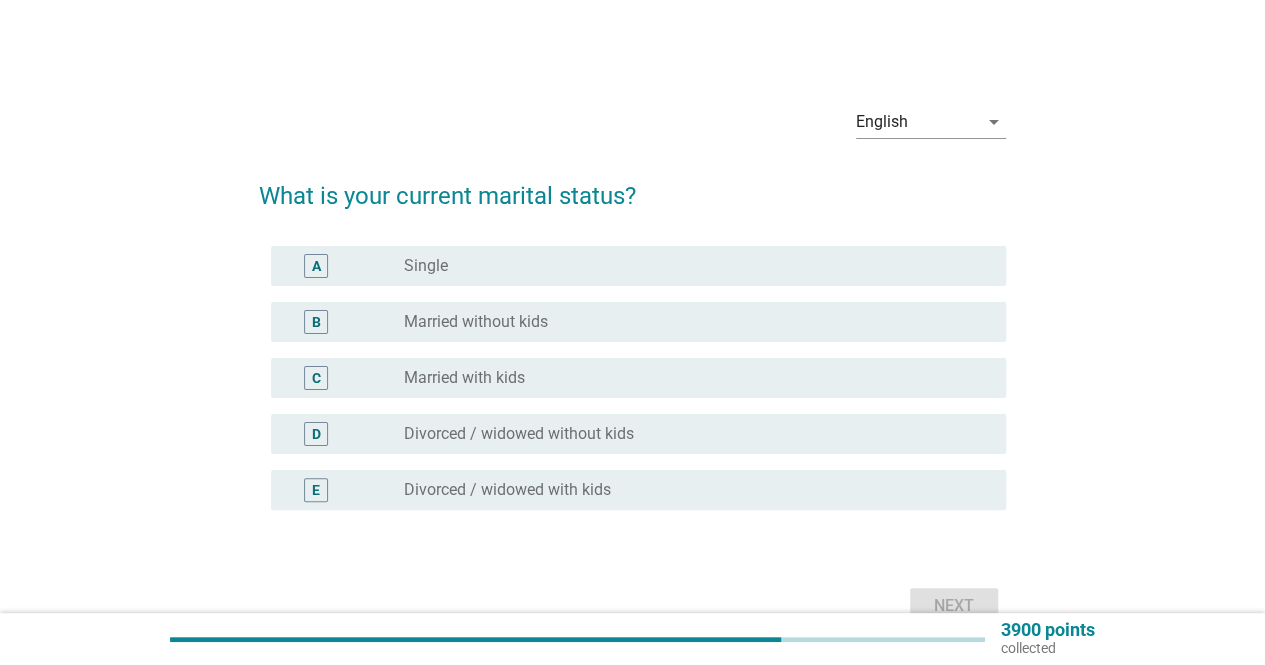click on "Married without kids" at bounding box center [476, 322] 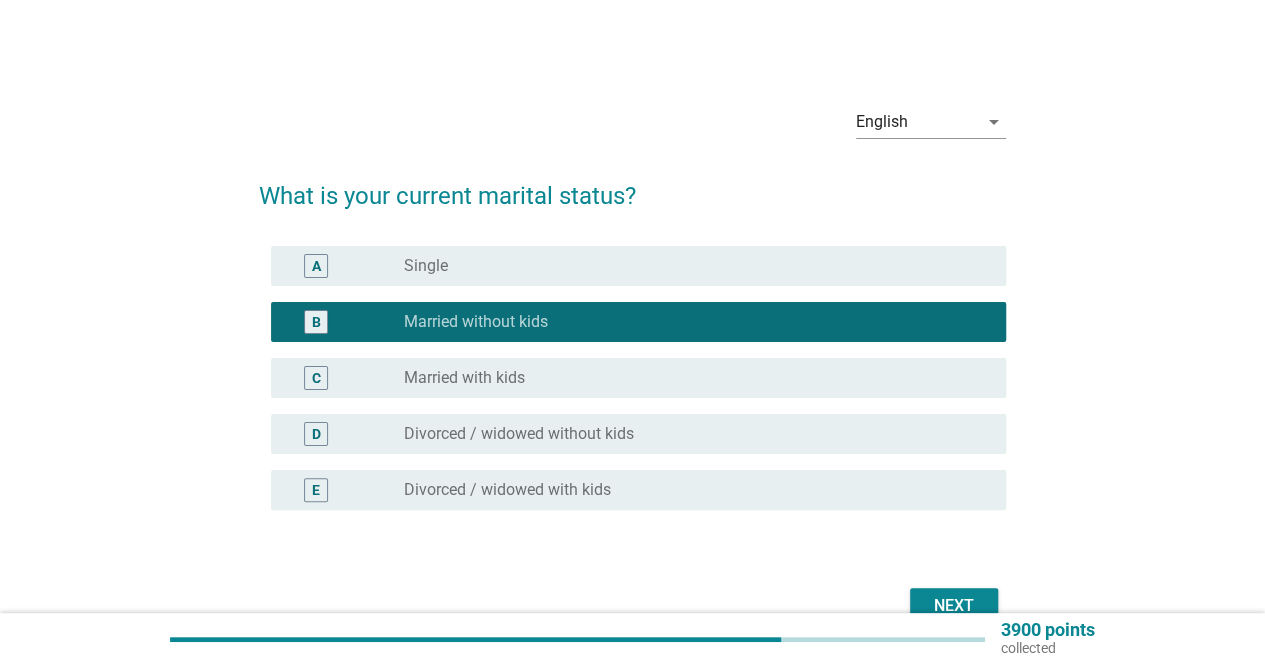 click on "C     radio_button_unchecked Married with kids" at bounding box center (638, 378) 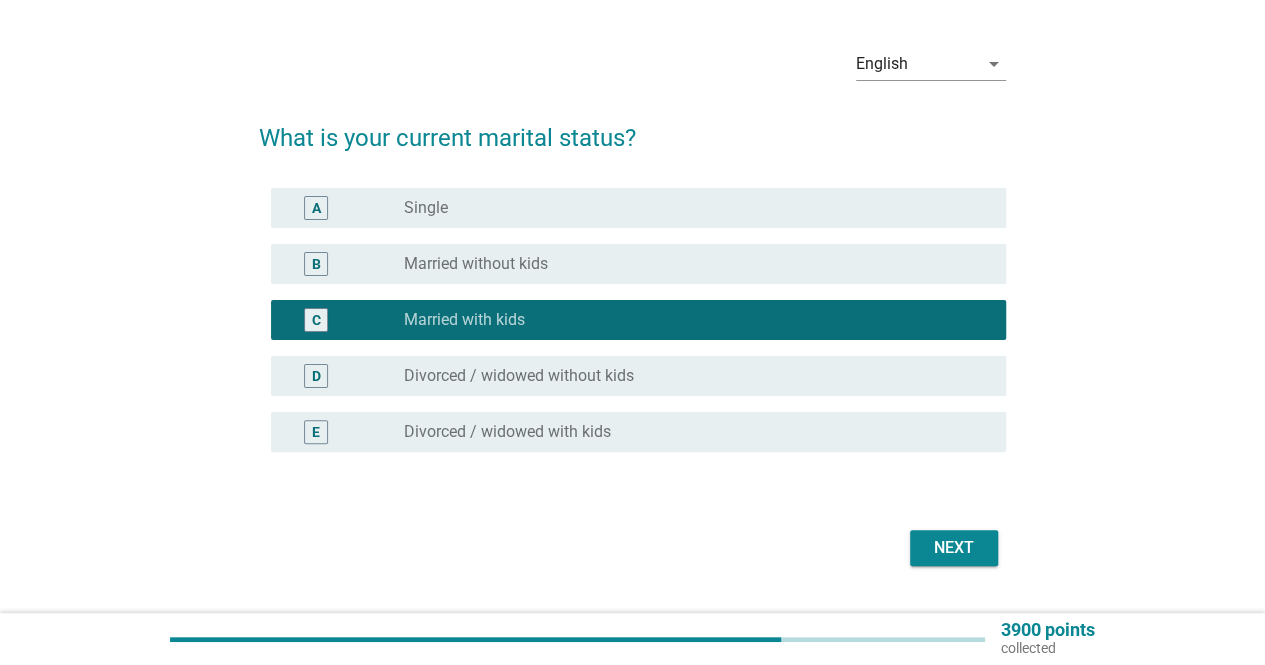 scroll, scrollTop: 106, scrollLeft: 0, axis: vertical 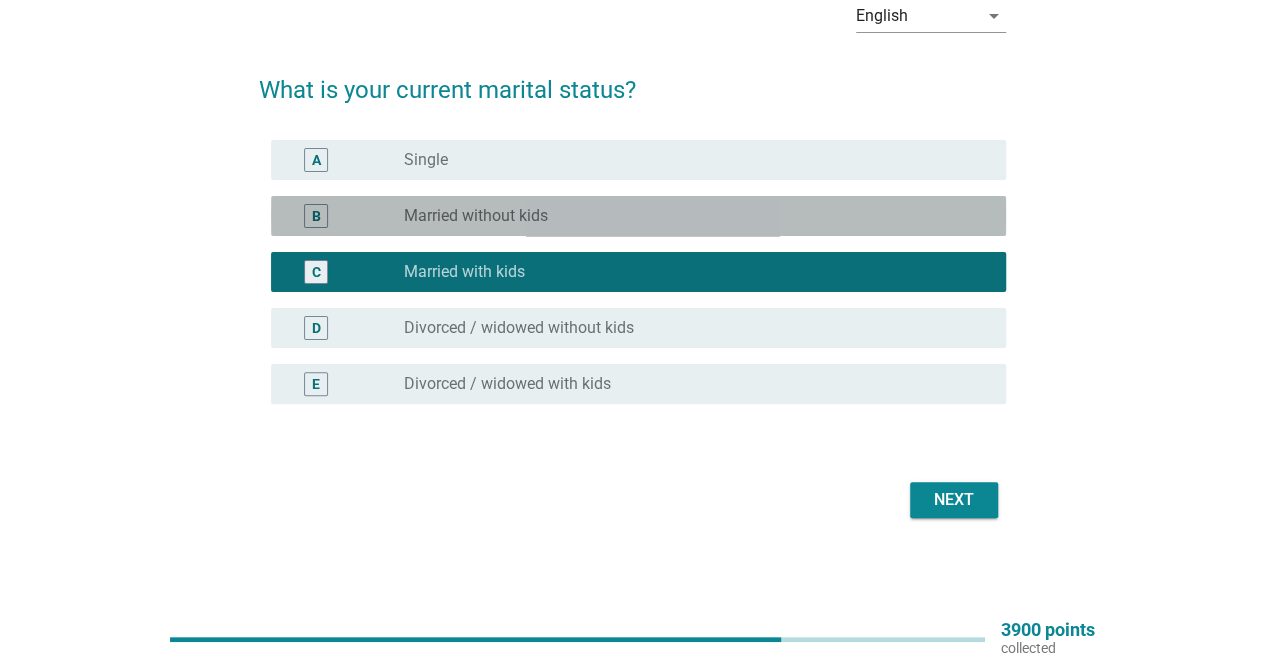 drag, startPoint x: 644, startPoint y: 196, endPoint x: 788, endPoint y: 329, distance: 196.02296 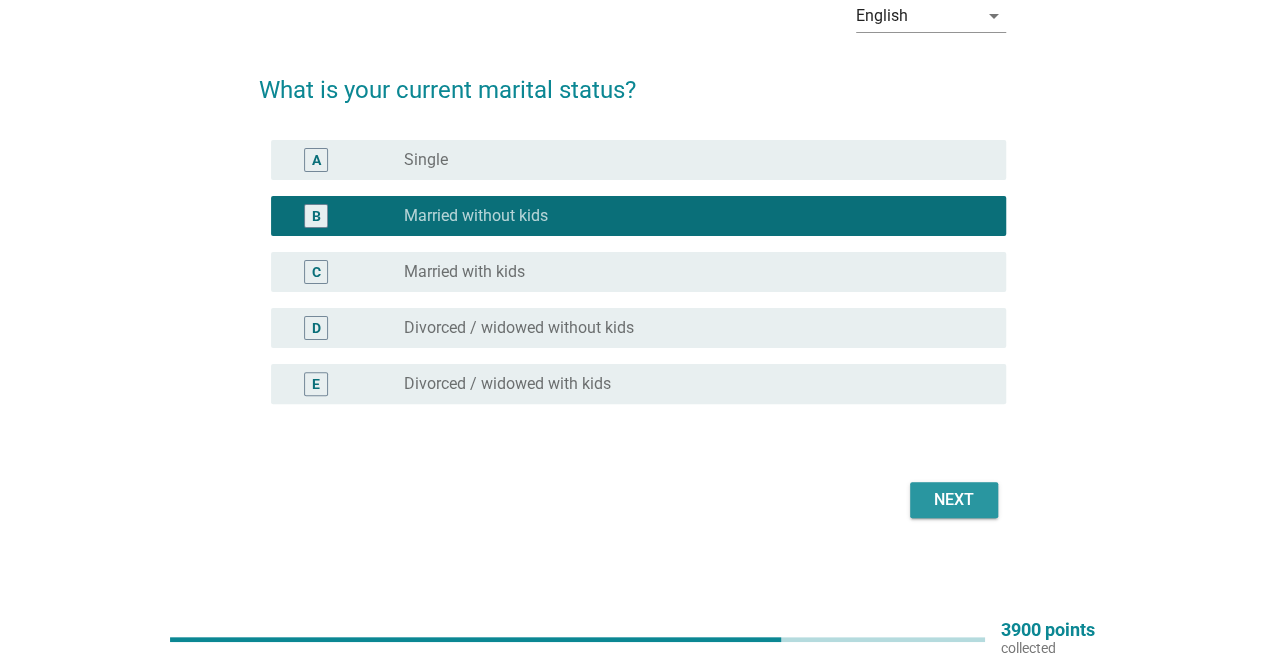 click on "Next" at bounding box center [954, 500] 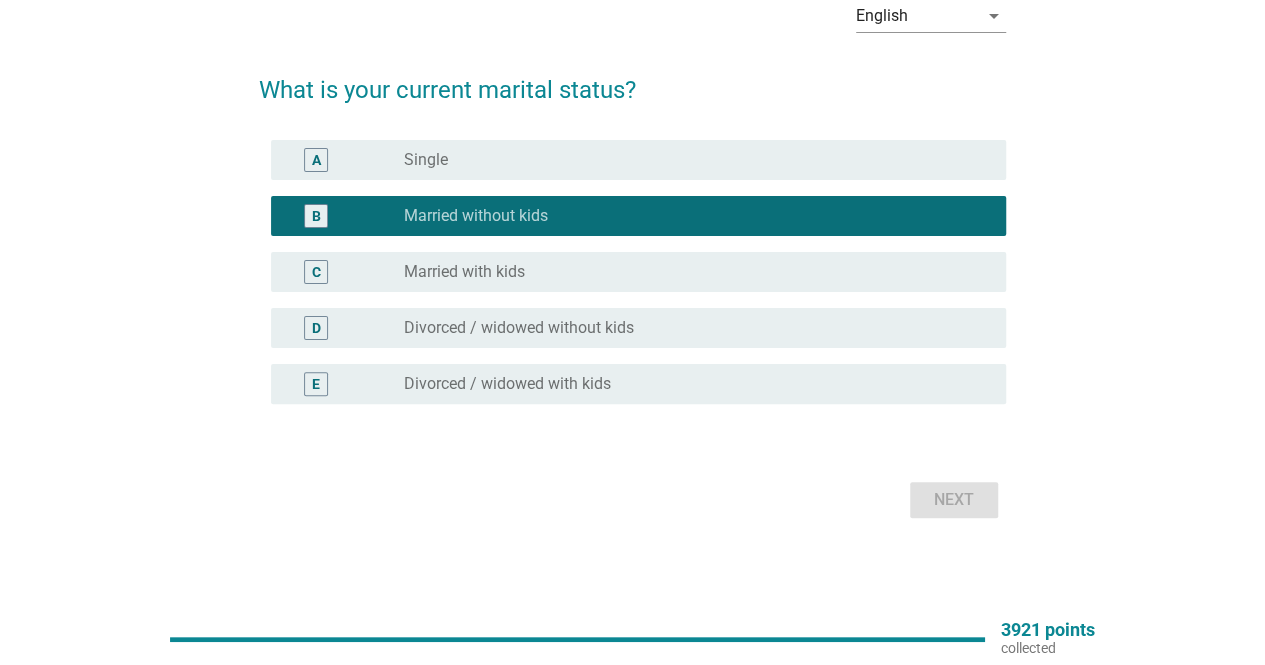 scroll, scrollTop: 0, scrollLeft: 0, axis: both 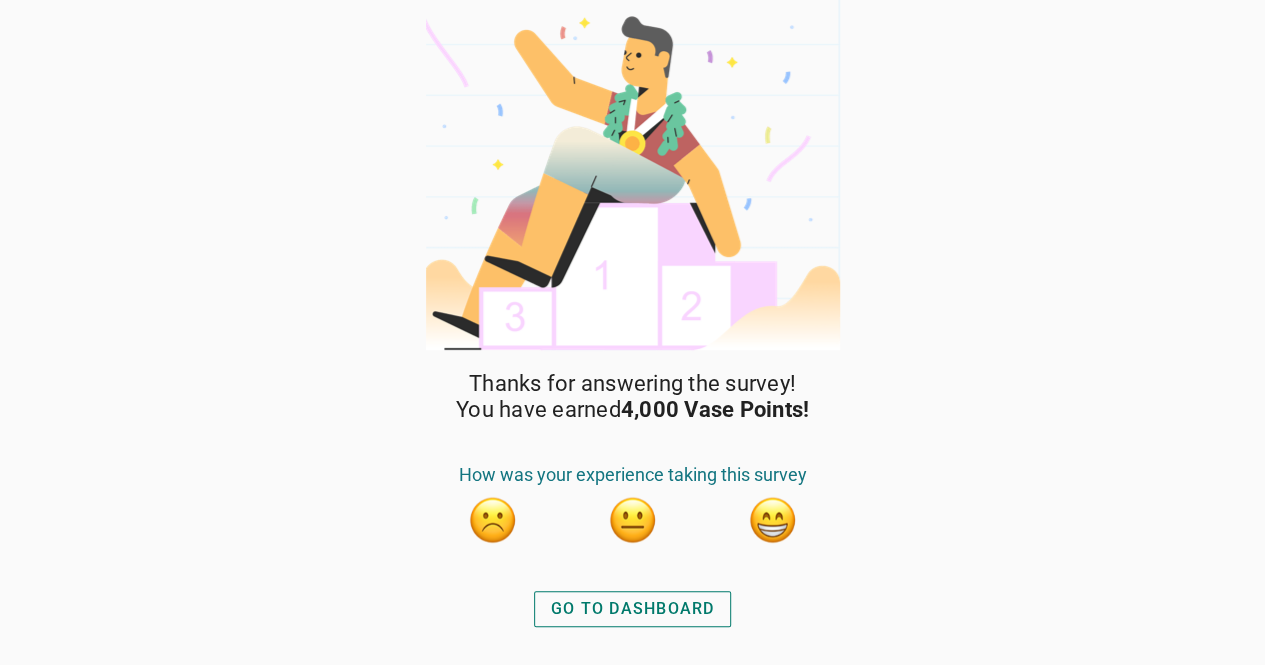 click at bounding box center [633, 520] 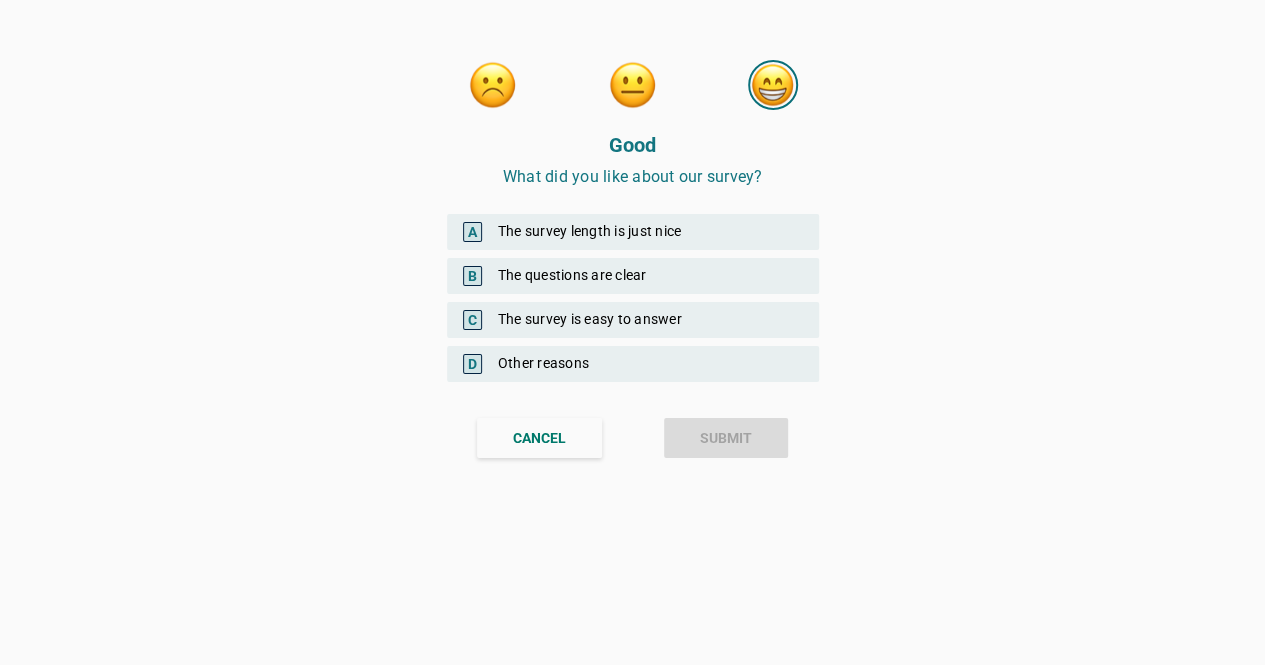 click on "A
The survey length is just nice" at bounding box center (633, 232) 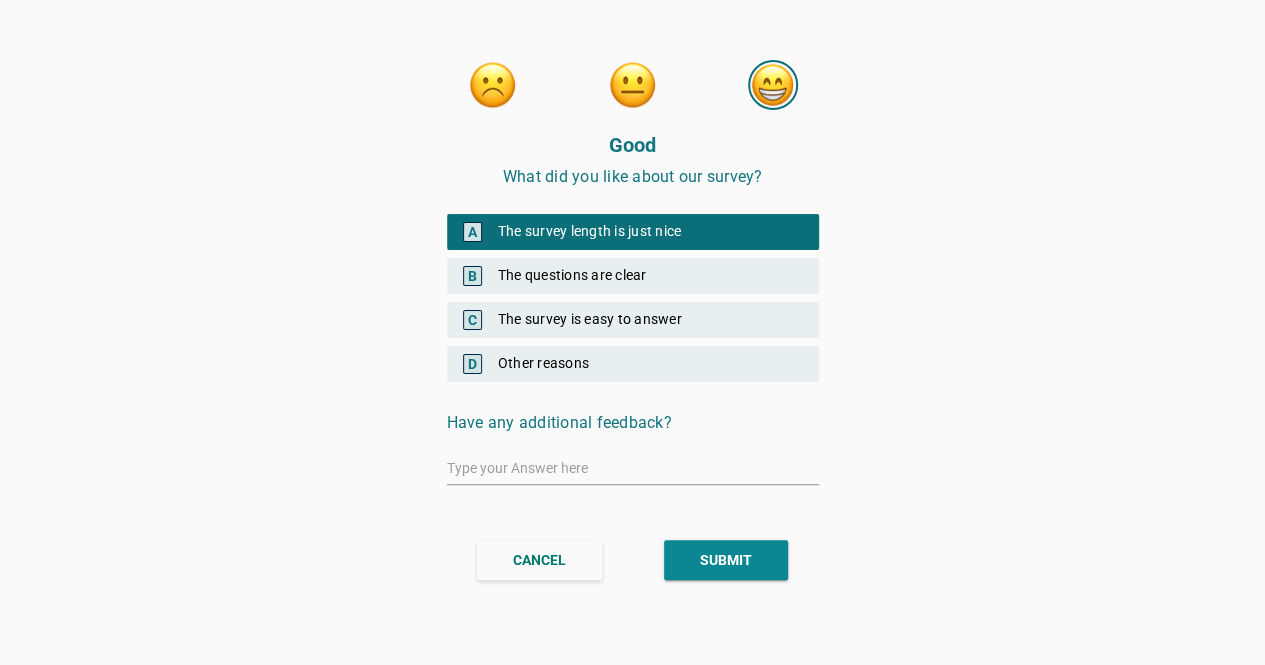 click on "B
The questions are clear" at bounding box center [633, 276] 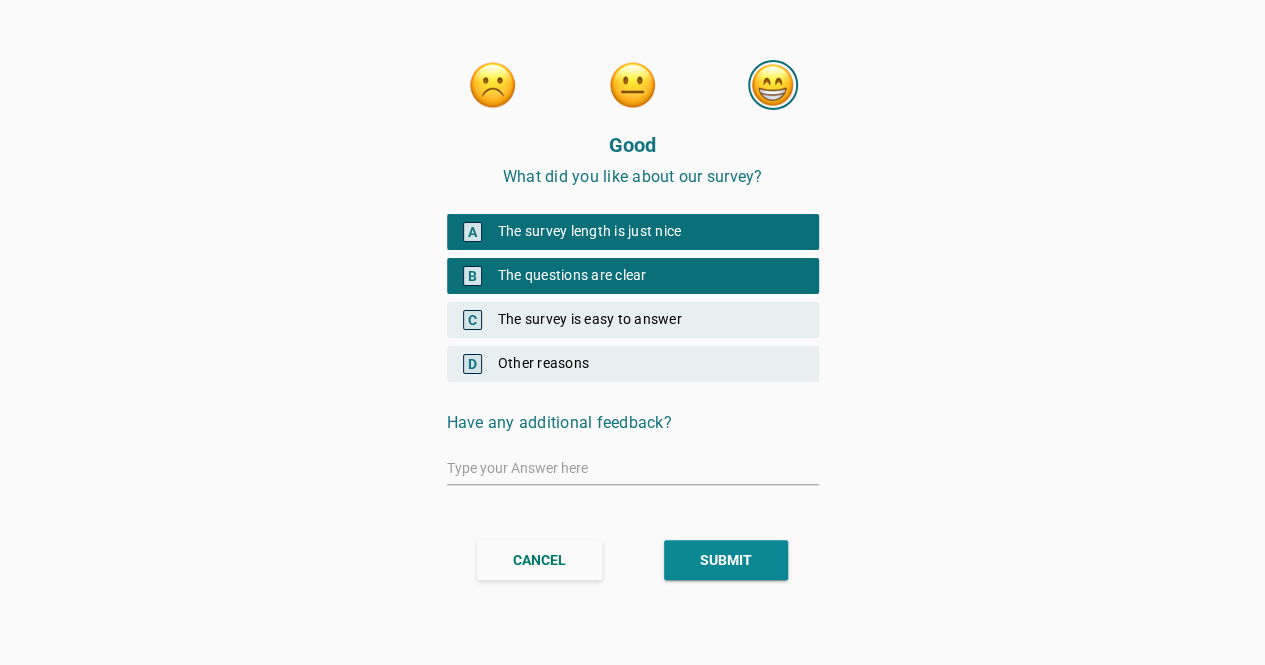 click on "CANCEL
SUBMIT" at bounding box center [633, 560] 